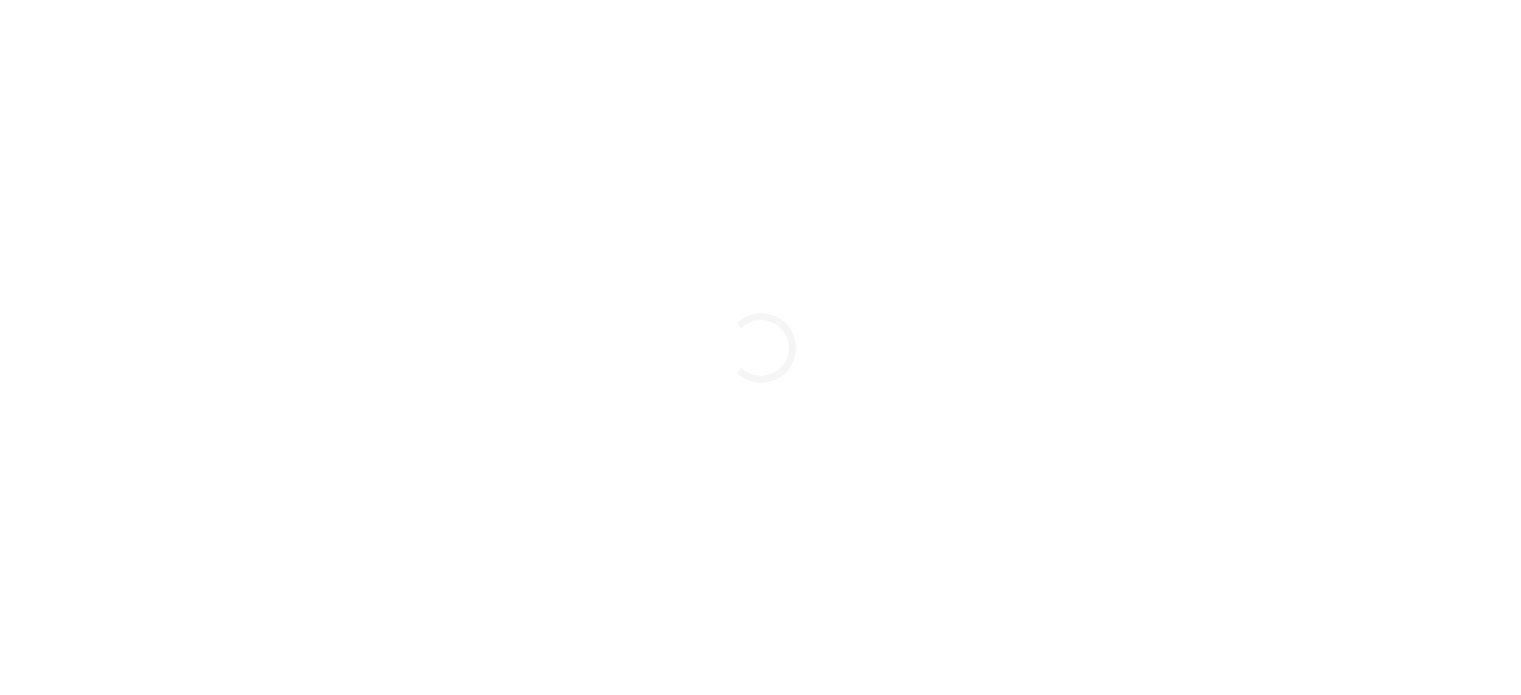 scroll, scrollTop: 0, scrollLeft: 0, axis: both 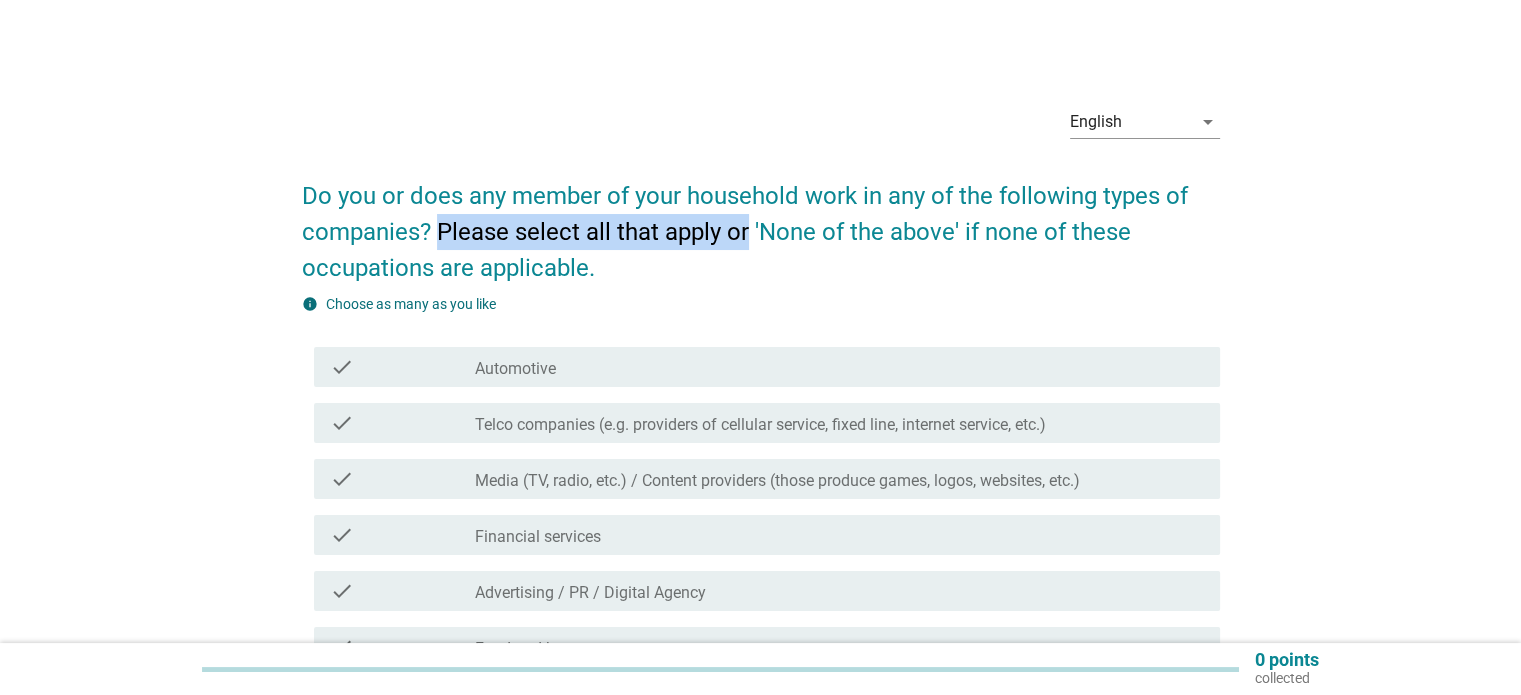 drag, startPoint x: 438, startPoint y: 218, endPoint x: 757, endPoint y: 217, distance: 319.00156 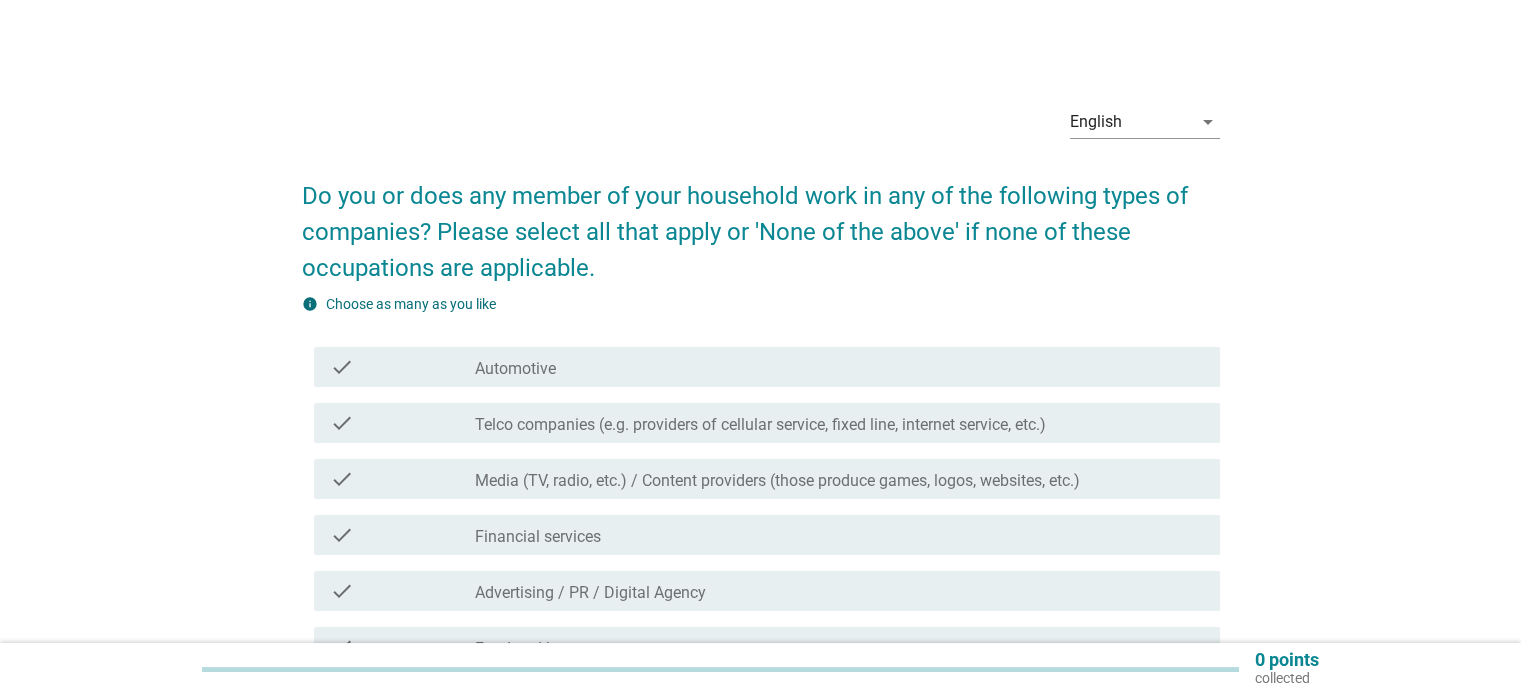 click on "Do you or does any member of your household work in any of the following types of companies? Please select all that apply or 'None of the above' if none of these occupations are applicable." at bounding box center [761, 222] 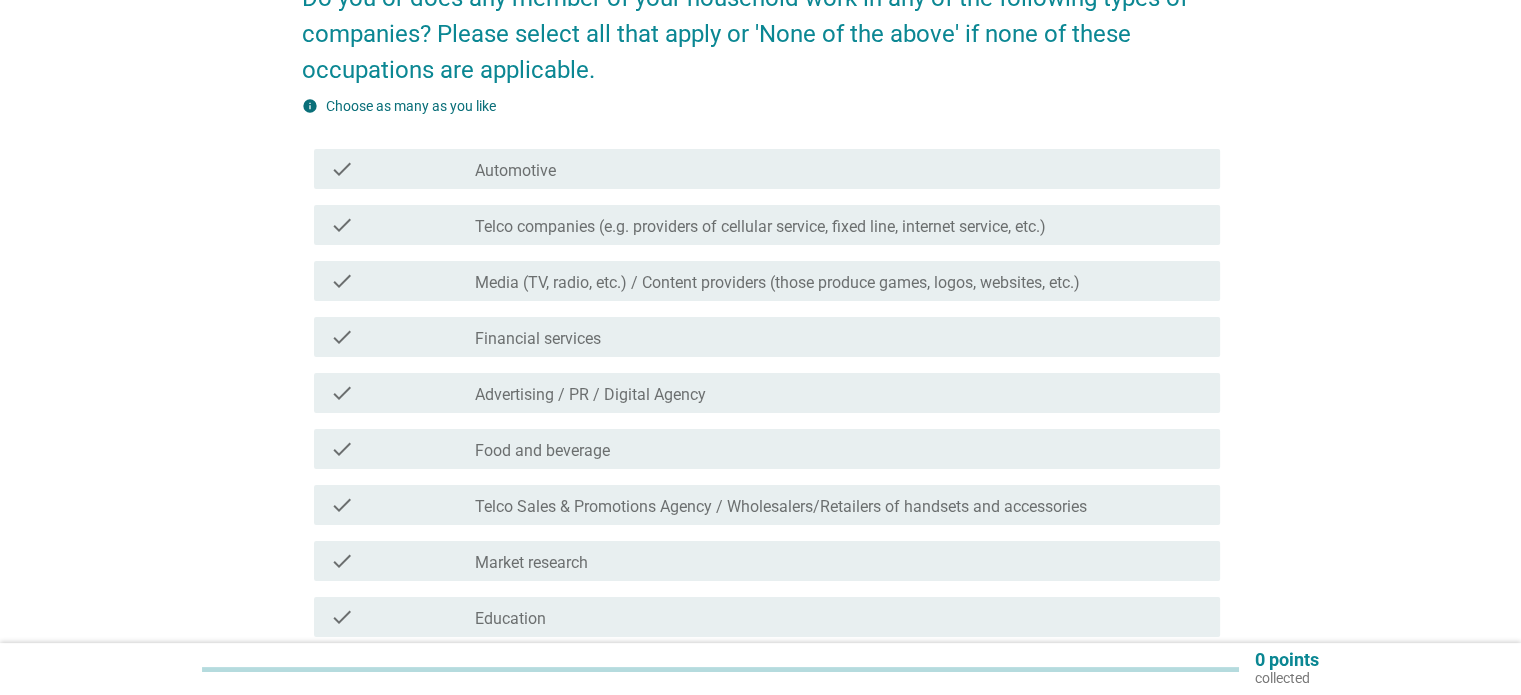 scroll, scrollTop: 200, scrollLeft: 0, axis: vertical 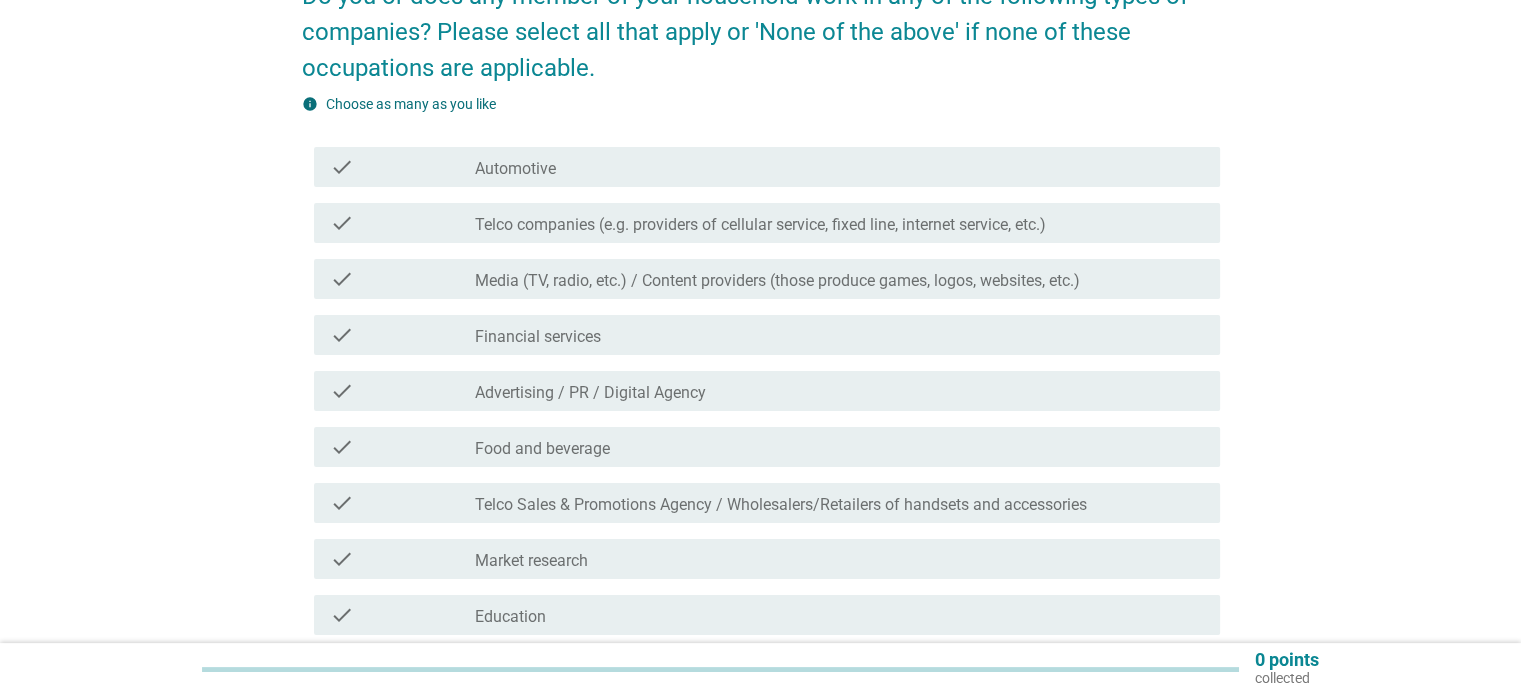 click on "check_box_outline_blank Financial services" at bounding box center [839, 335] 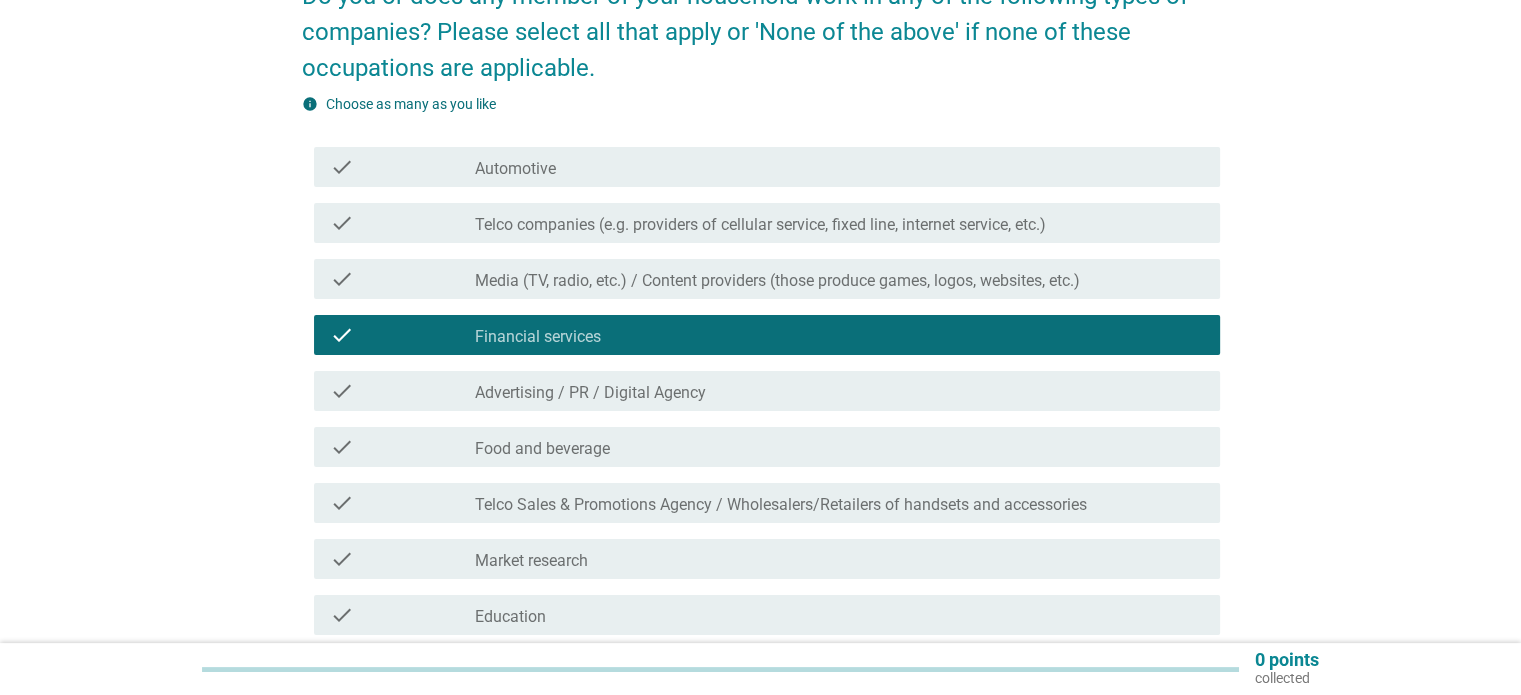 click on "check     check_box_outline_blank Food and beverage" at bounding box center (767, 447) 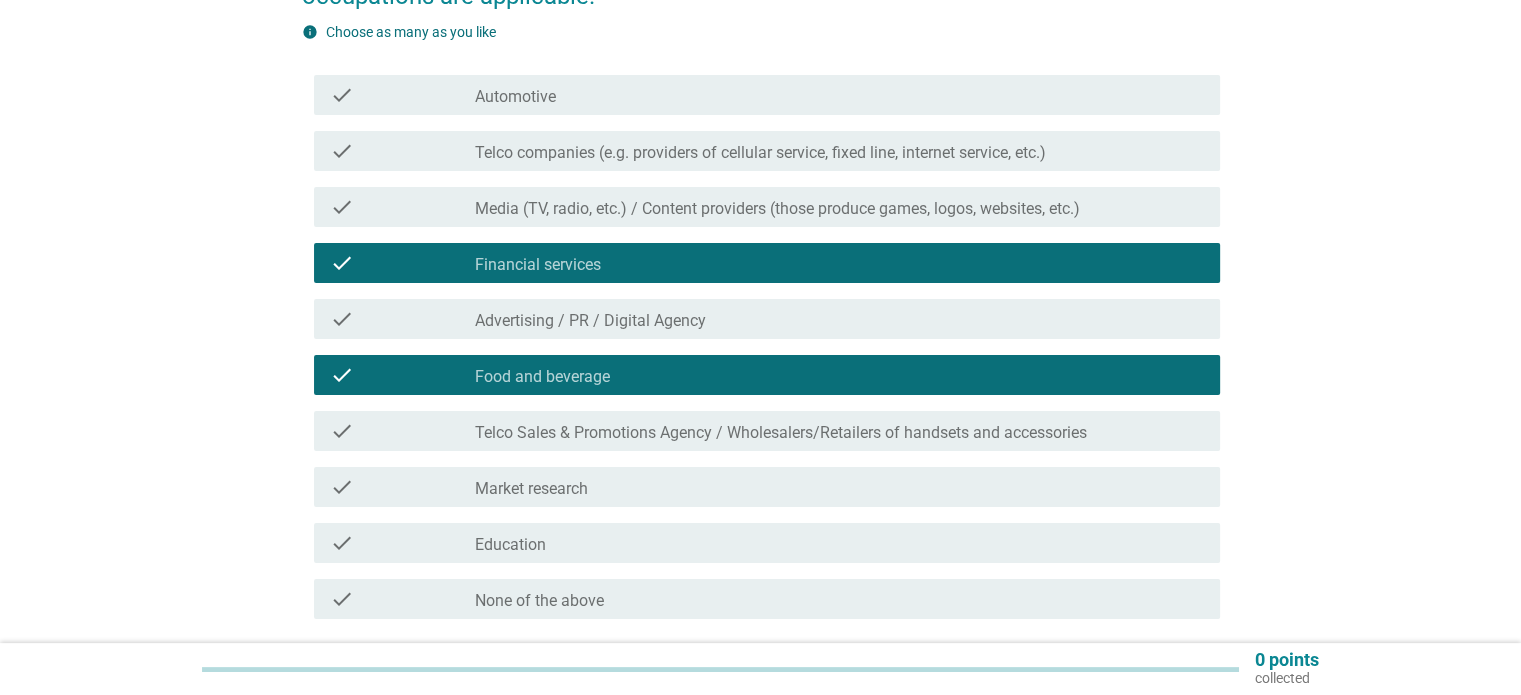scroll, scrollTop: 300, scrollLeft: 0, axis: vertical 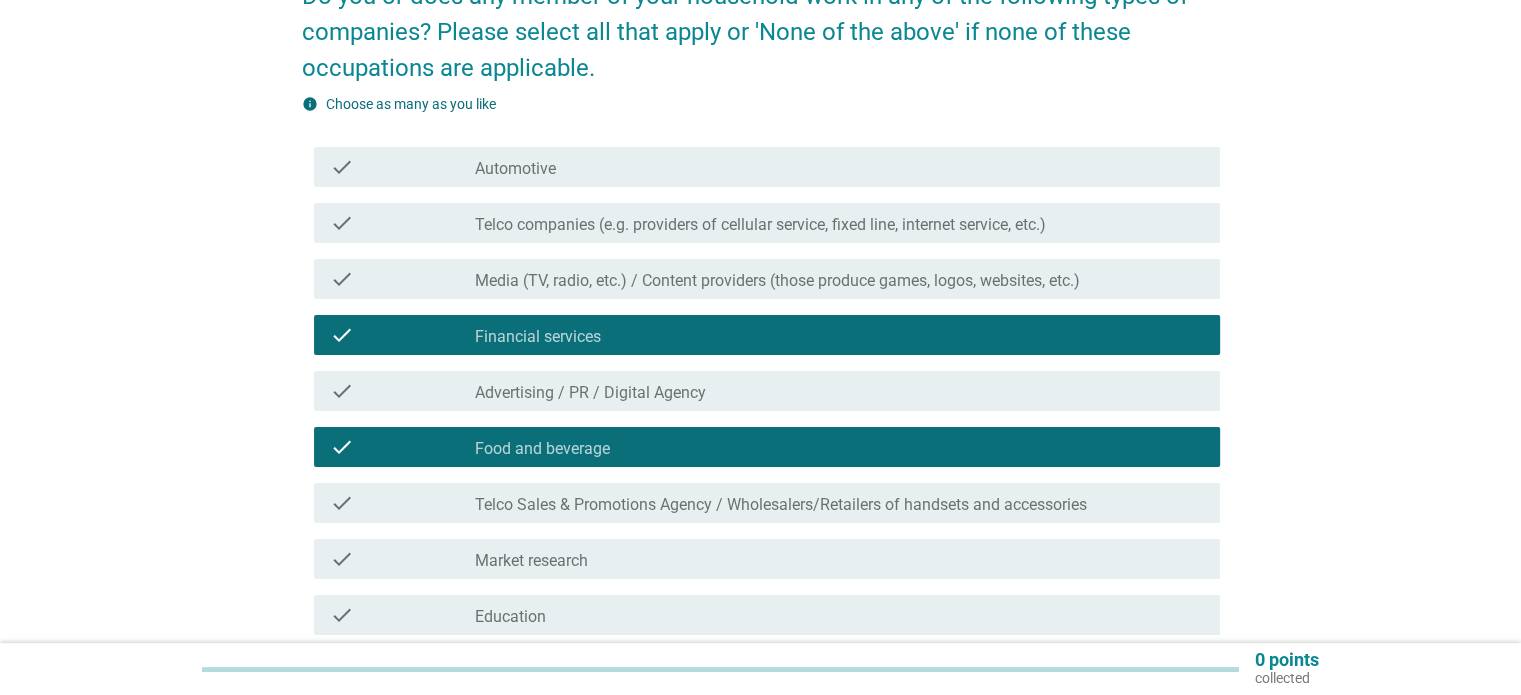 click on "check     check_box_outline_blank Automotive" at bounding box center (767, 167) 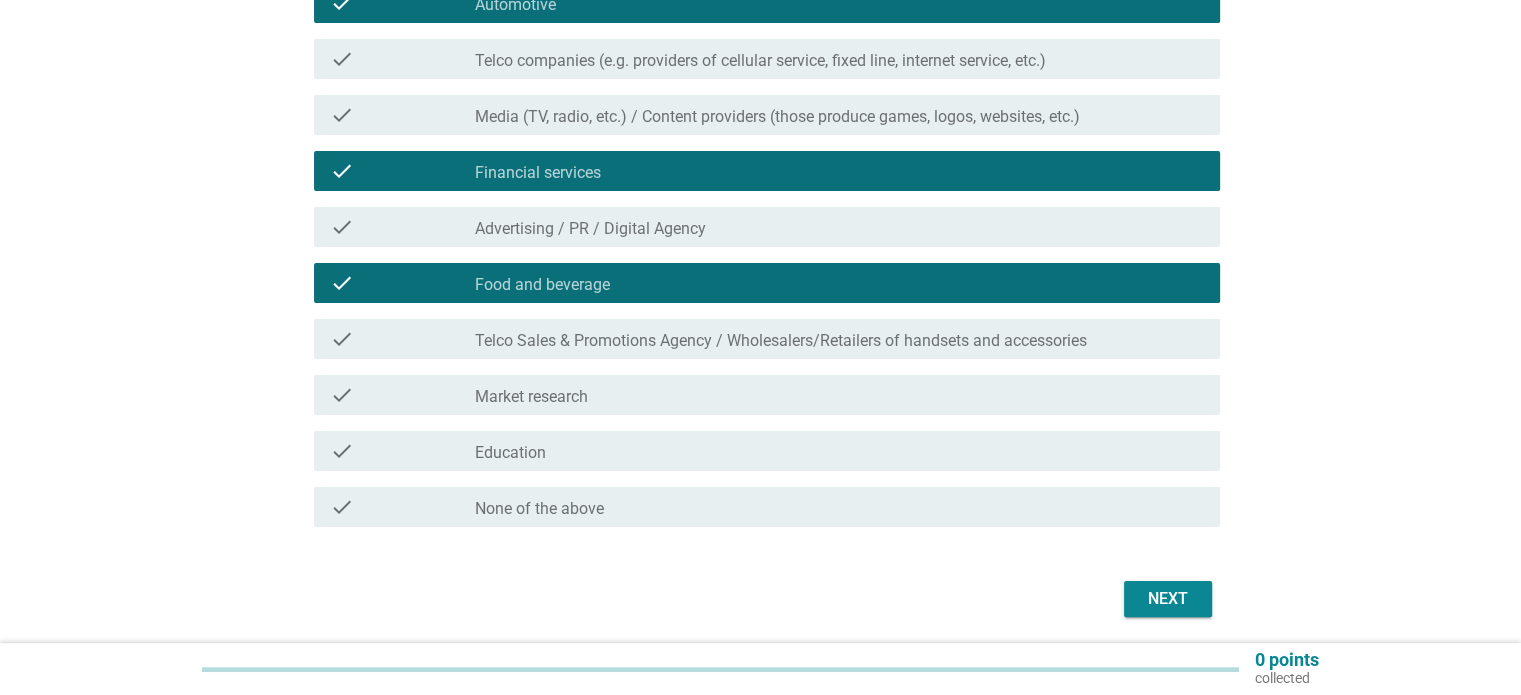 scroll, scrollTop: 433, scrollLeft: 0, axis: vertical 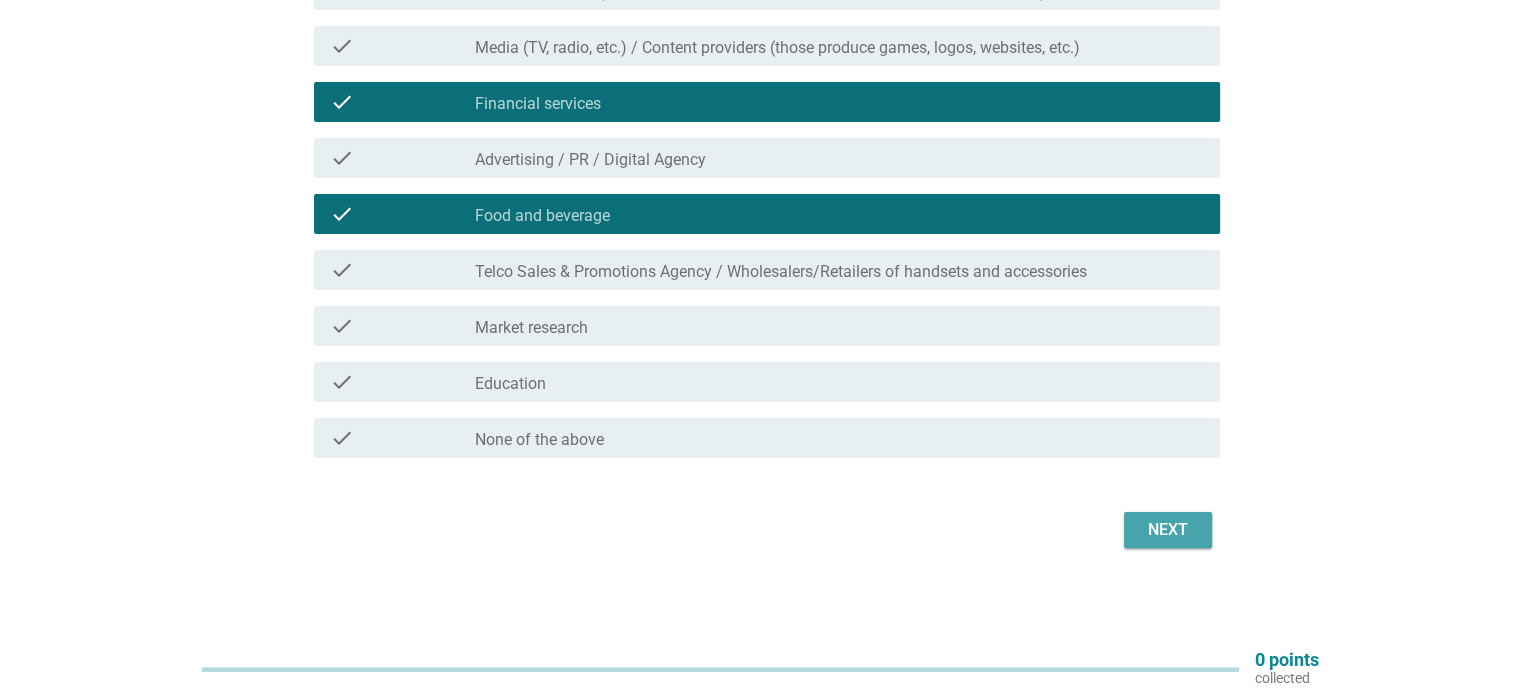 click on "Next" at bounding box center (1168, 530) 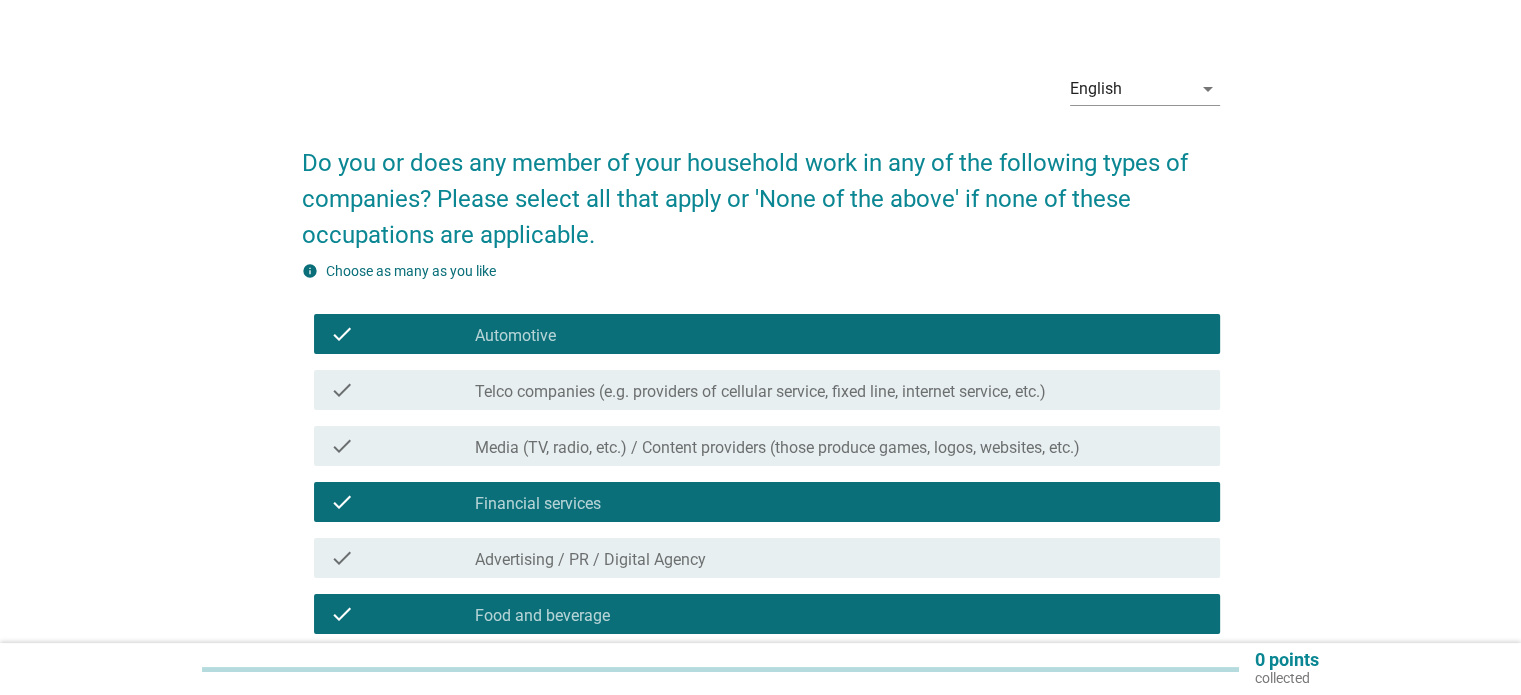 scroll, scrollTop: 0, scrollLeft: 0, axis: both 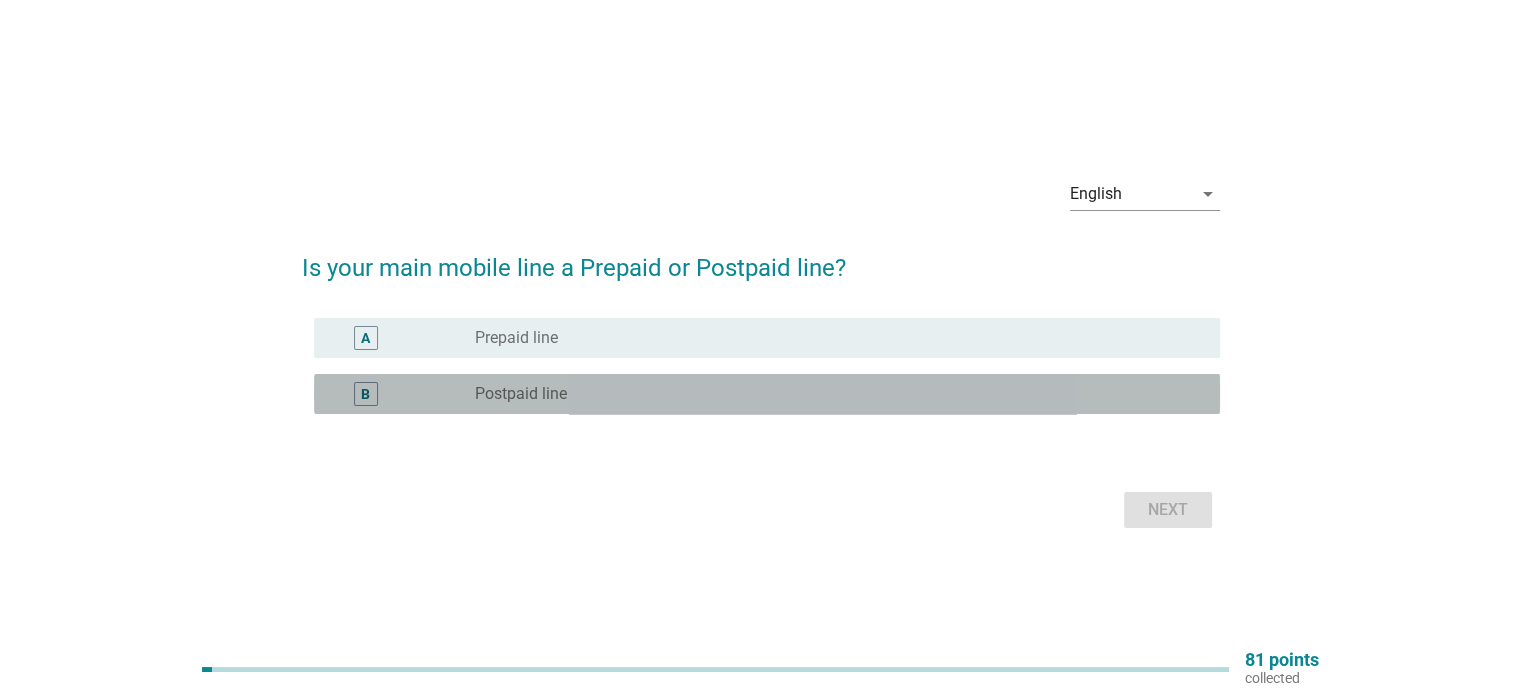 click on "radio_button_unchecked Postpaid line" at bounding box center (831, 394) 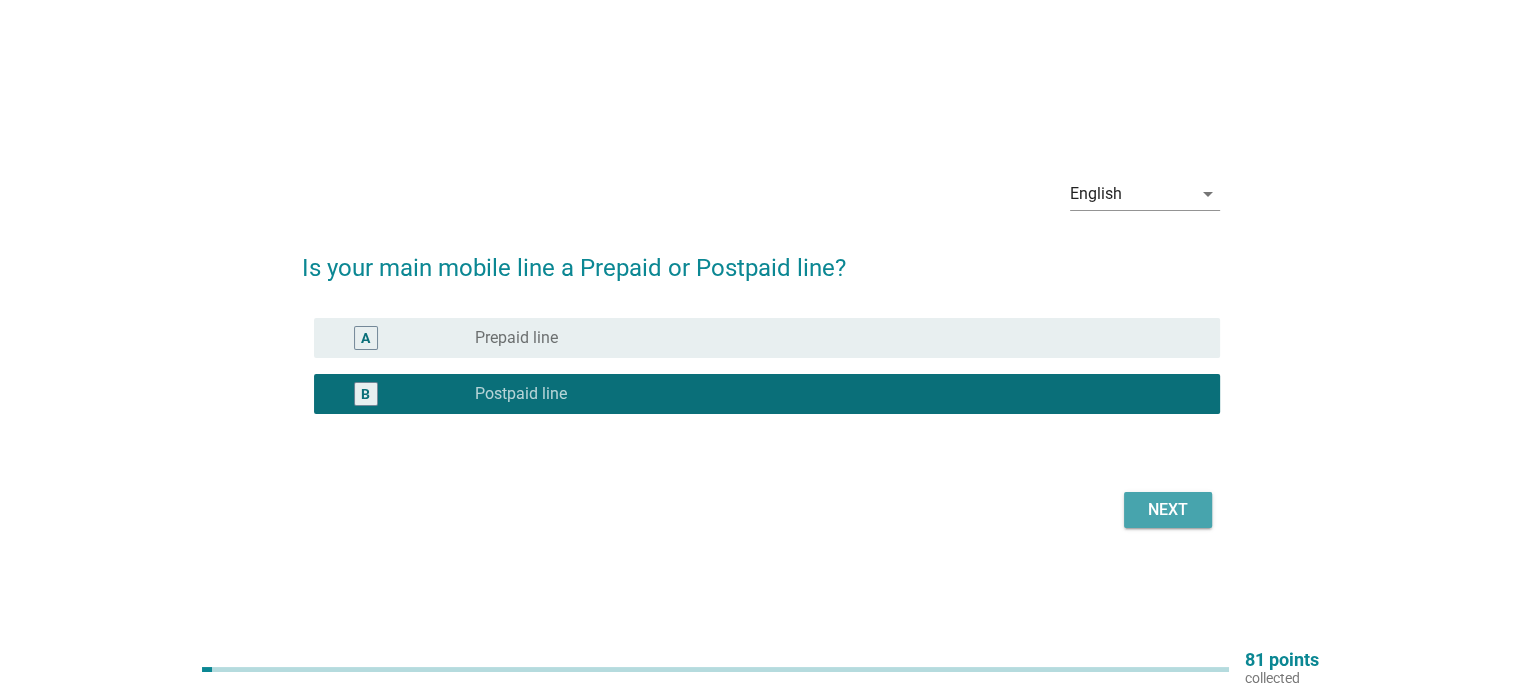 click on "Next" at bounding box center [1168, 510] 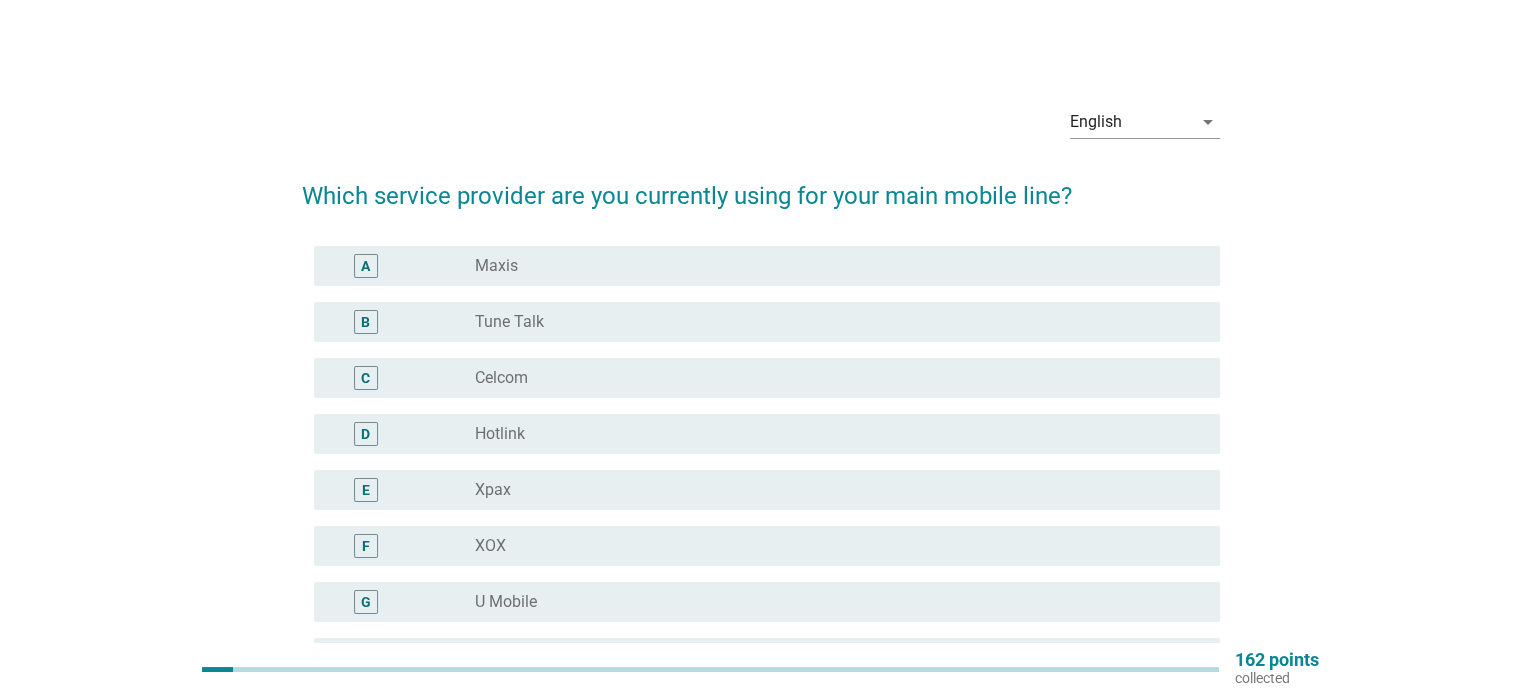 click on "radio_button_unchecked Maxis" at bounding box center (831, 266) 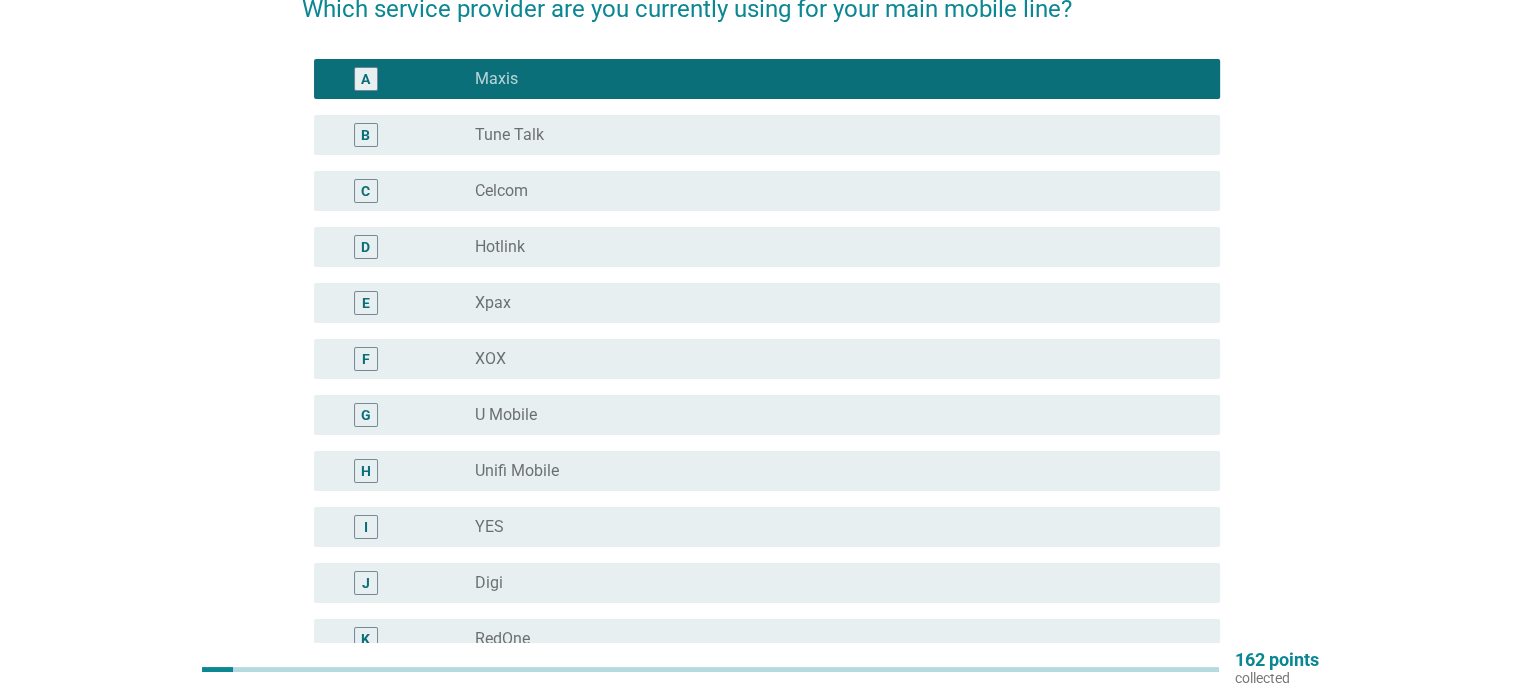 scroll, scrollTop: 200, scrollLeft: 0, axis: vertical 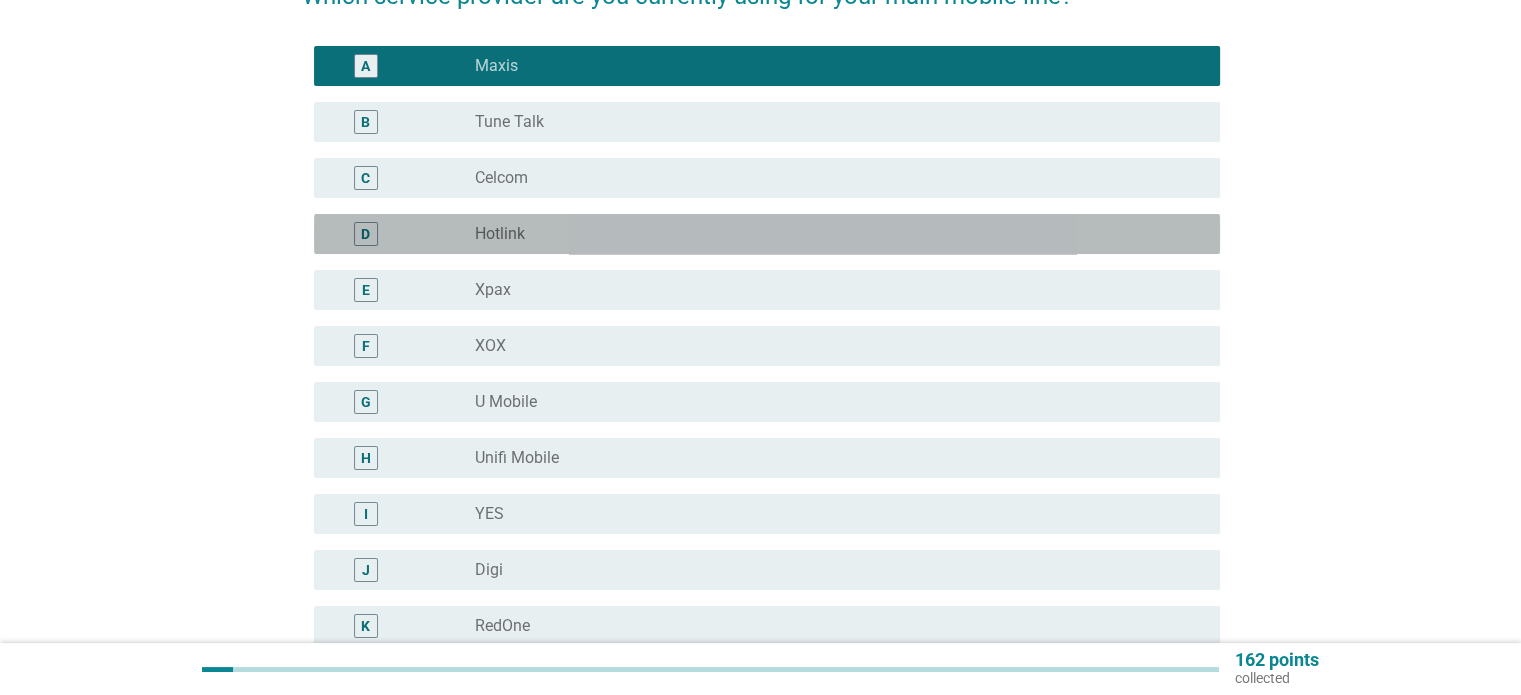 click on "radio_button_unchecked Hotlink" at bounding box center (831, 234) 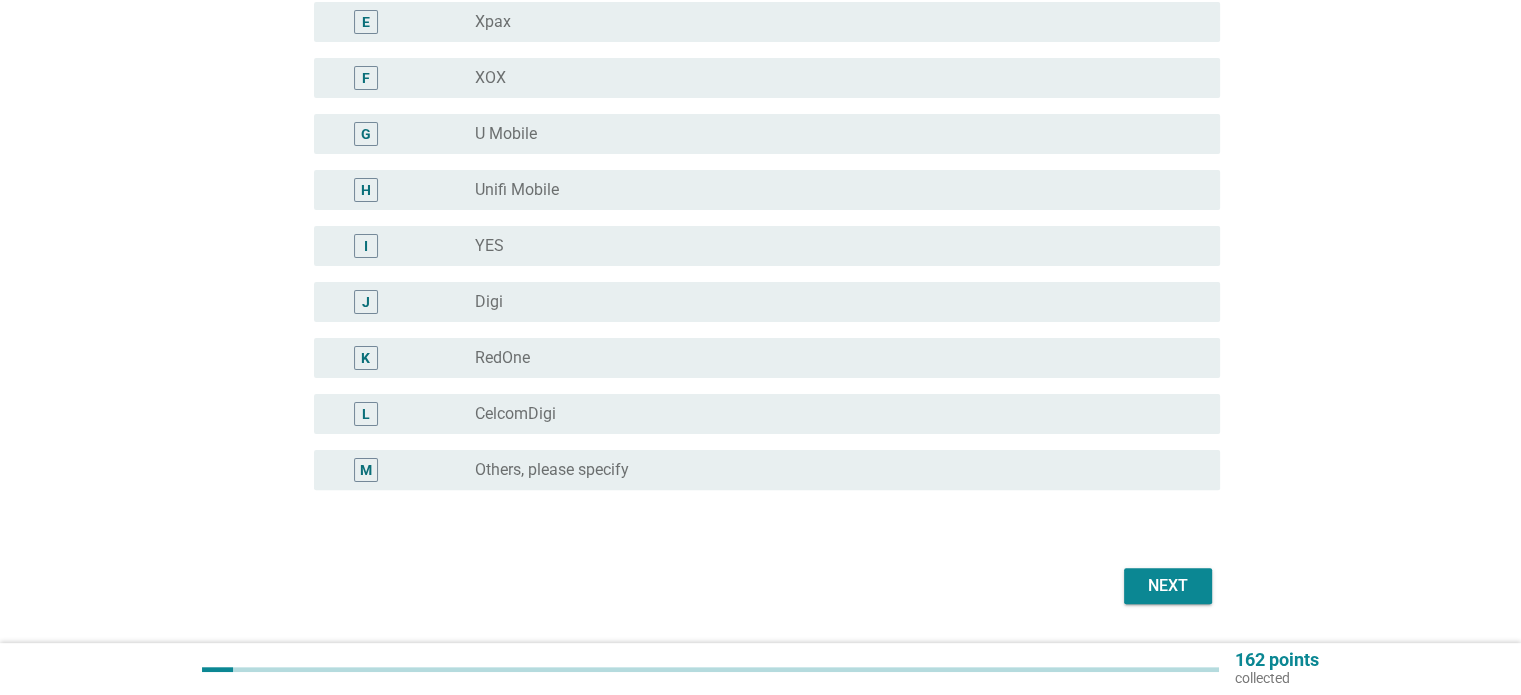 scroll, scrollTop: 500, scrollLeft: 0, axis: vertical 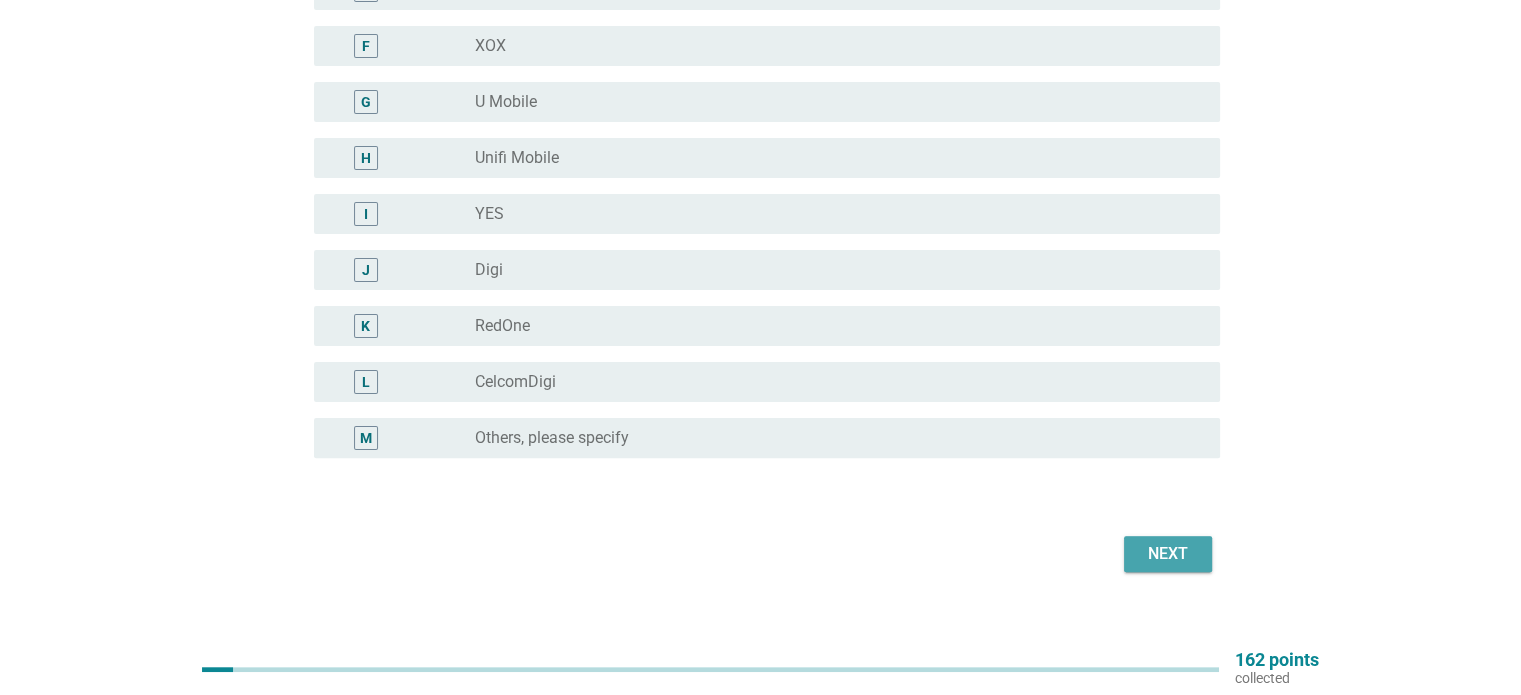click on "Next" at bounding box center (1168, 554) 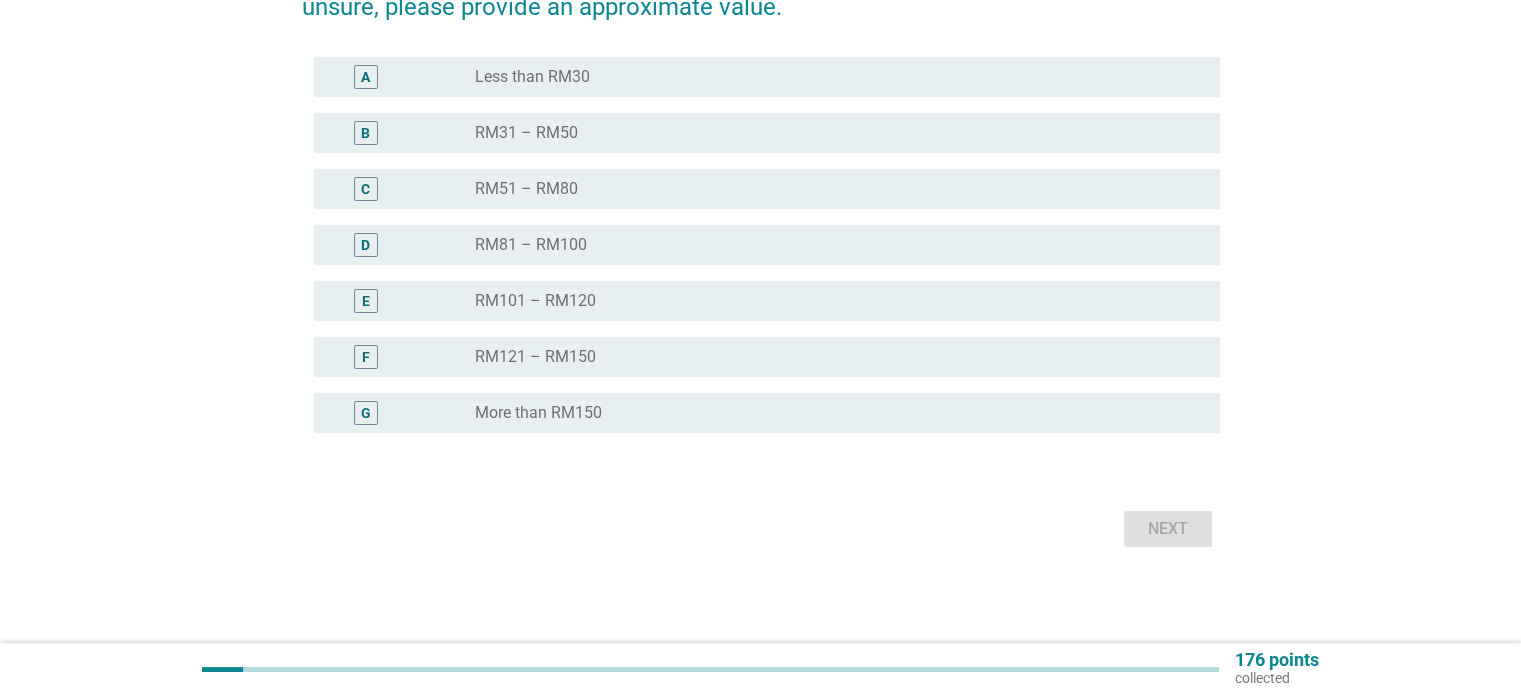 scroll, scrollTop: 0, scrollLeft: 0, axis: both 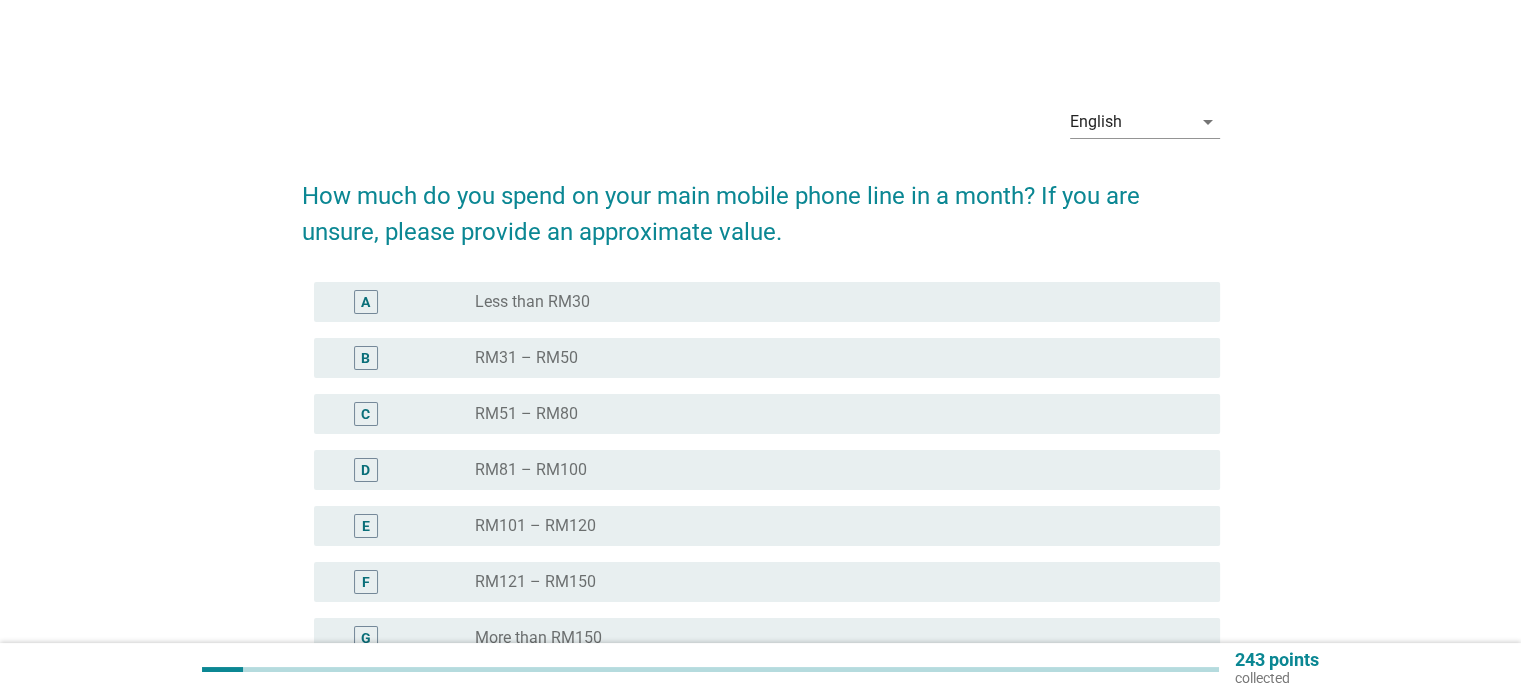 click on "radio_button_unchecked RM81 – RM100" at bounding box center [831, 470] 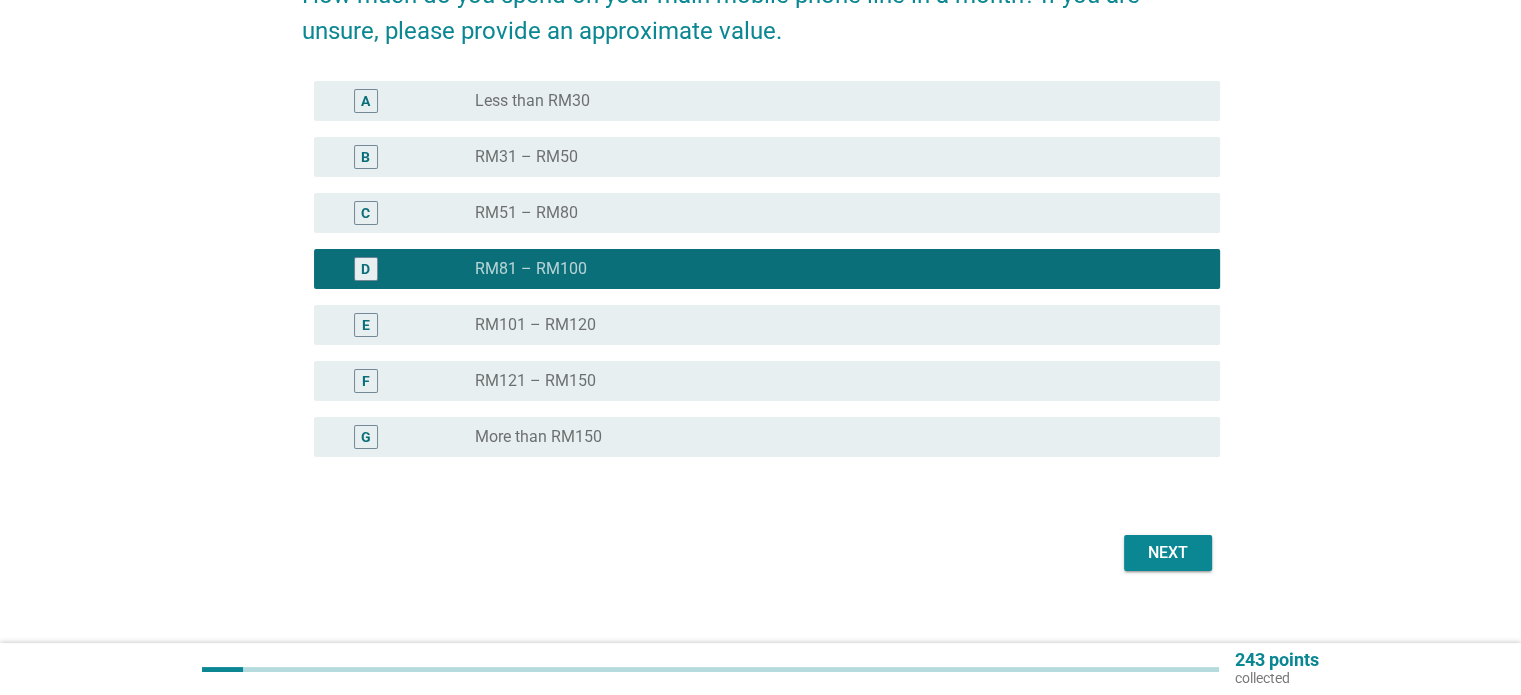 scroll, scrollTop: 224, scrollLeft: 0, axis: vertical 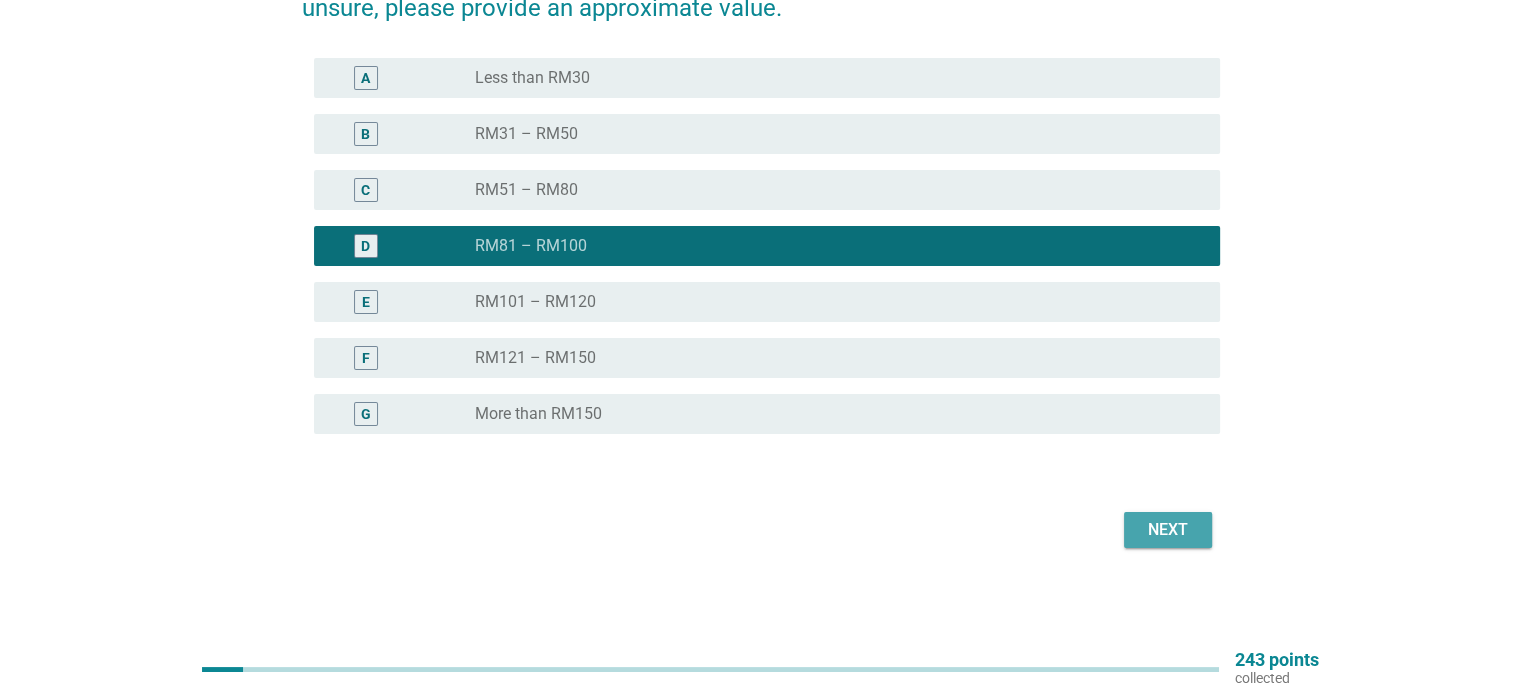 click on "Next" at bounding box center (1168, 530) 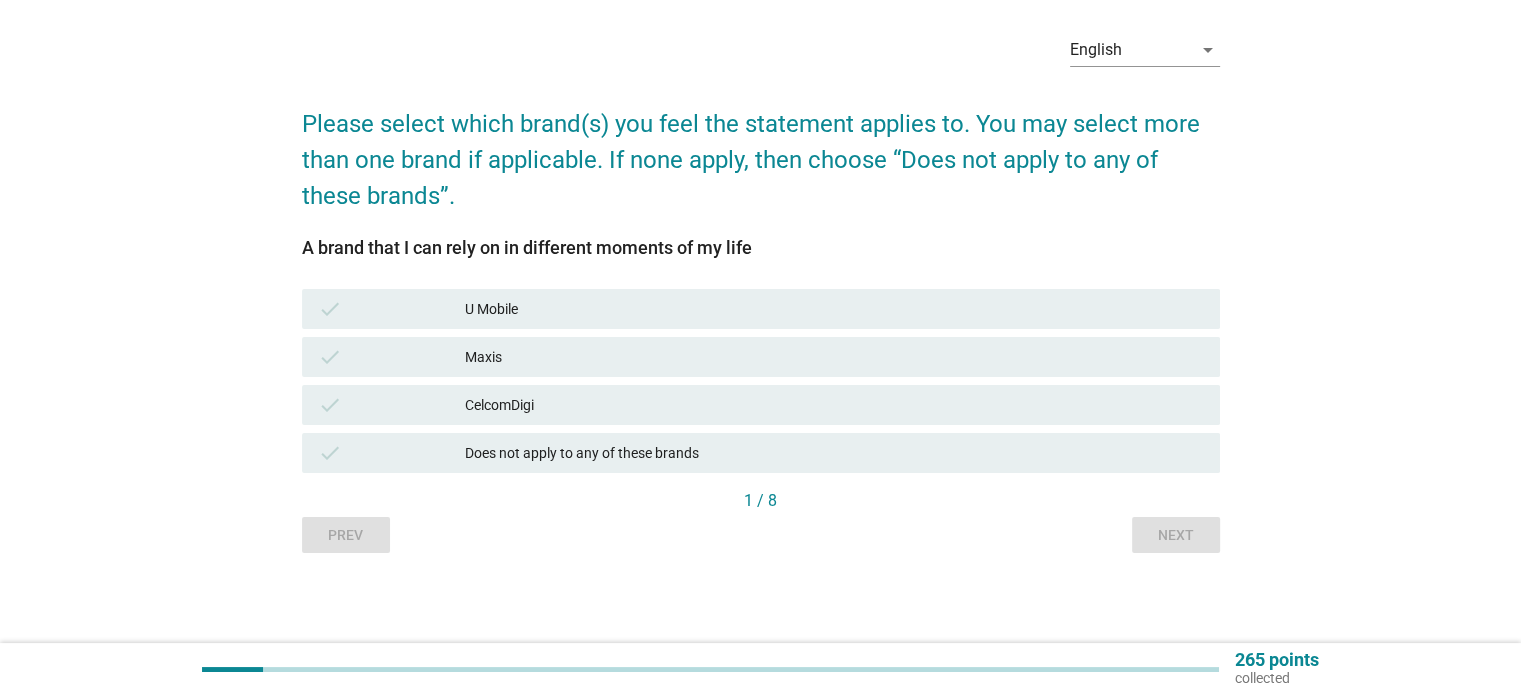 scroll, scrollTop: 0, scrollLeft: 0, axis: both 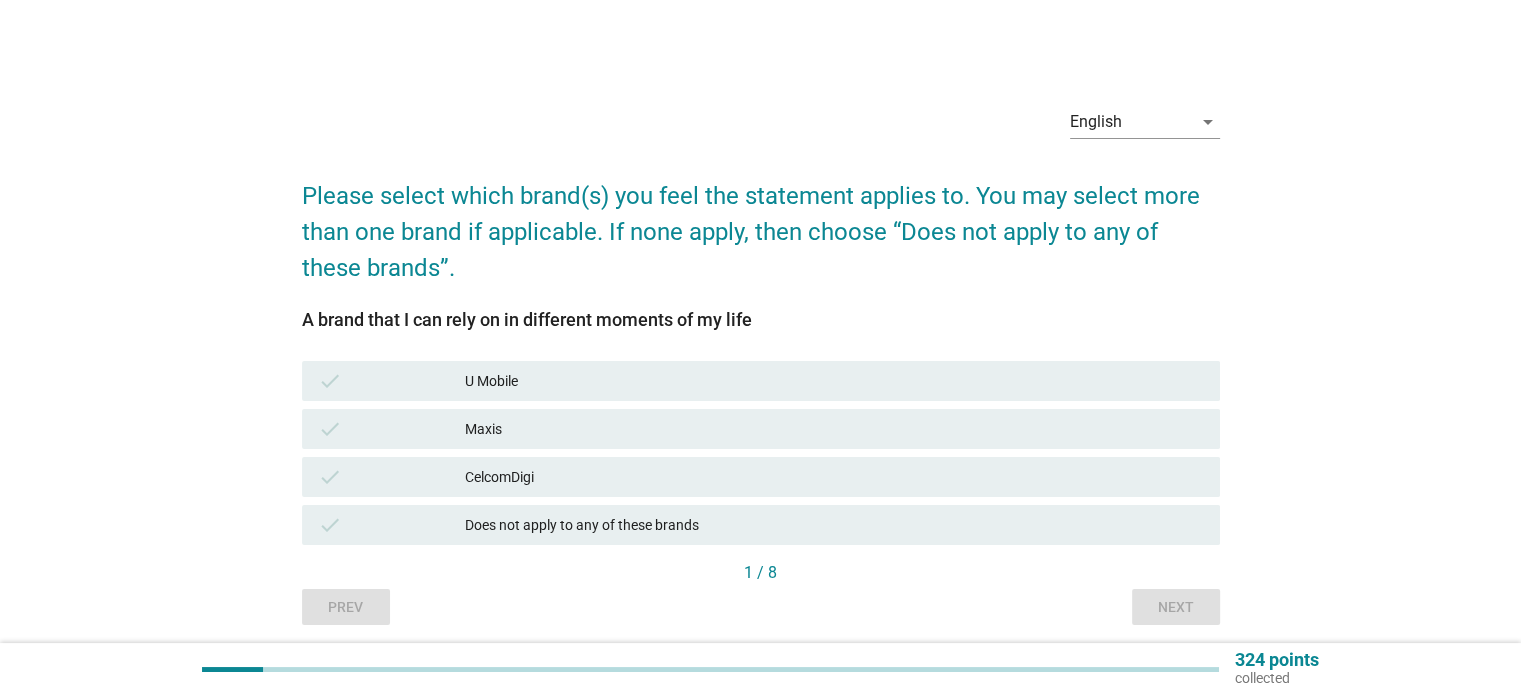 click on "Maxis" at bounding box center (834, 429) 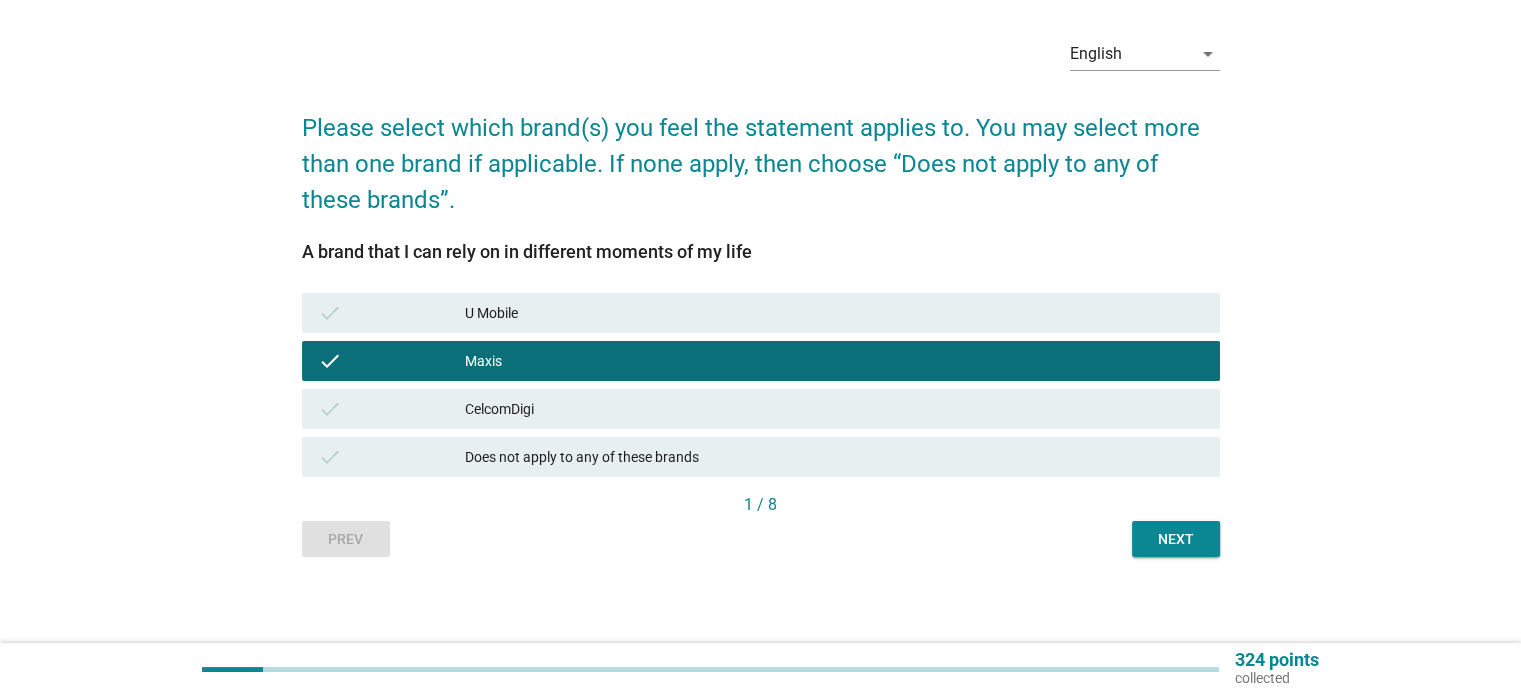 scroll, scrollTop: 72, scrollLeft: 0, axis: vertical 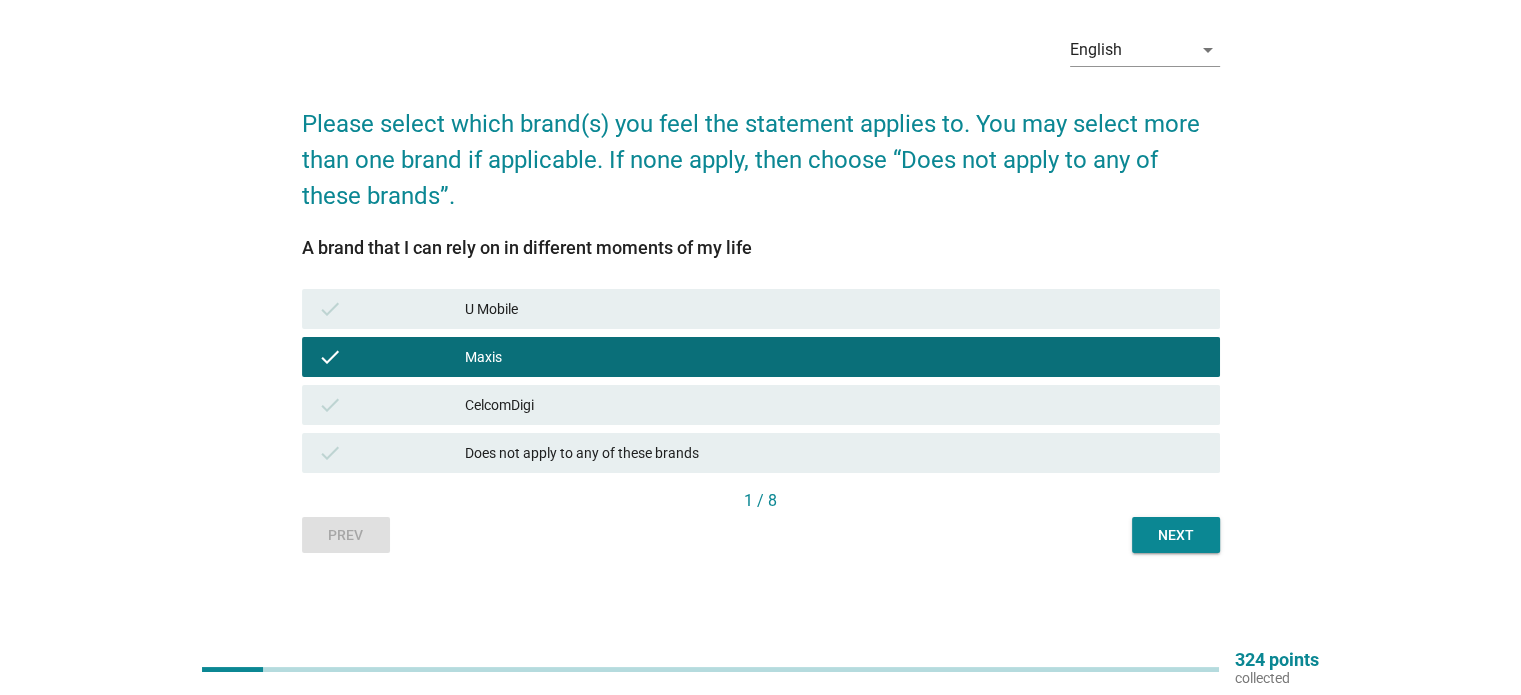 click on "Next" at bounding box center [1176, 535] 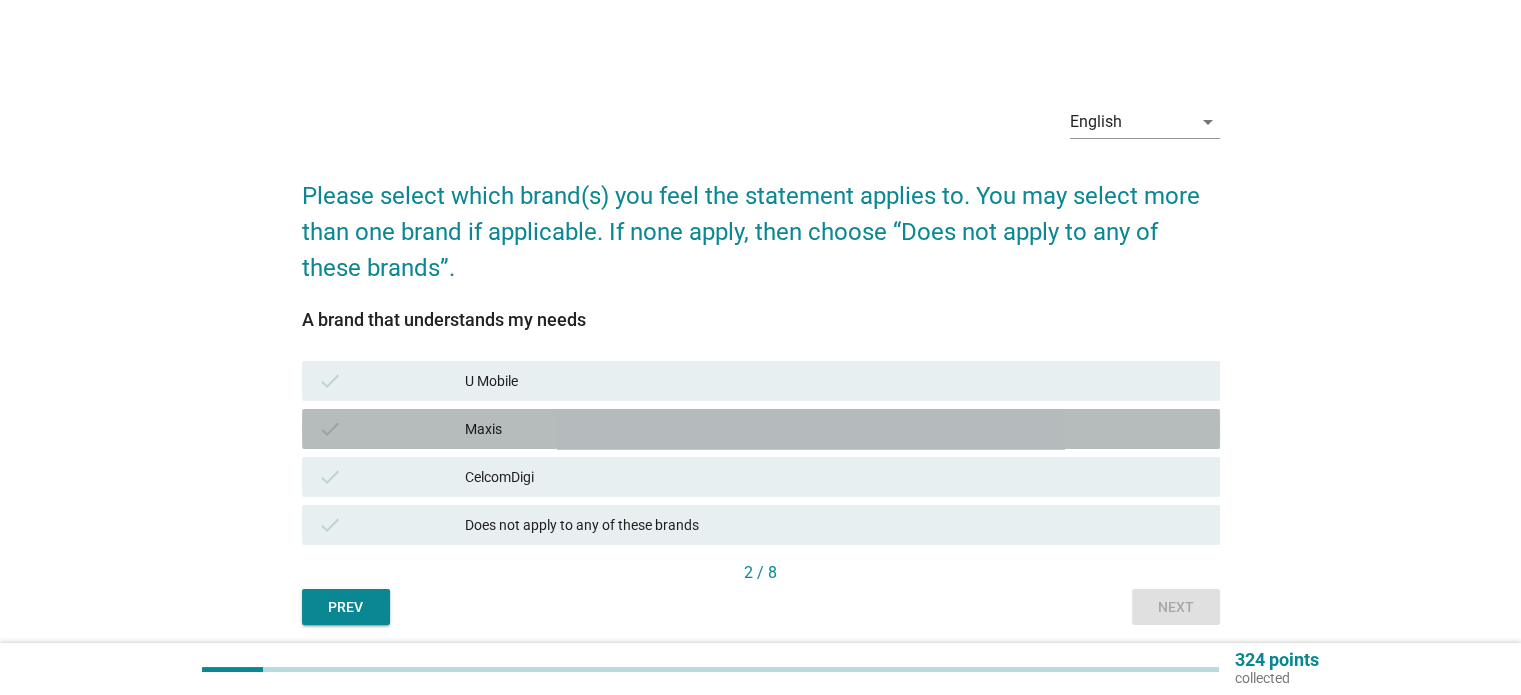 click on "Maxis" at bounding box center (834, 429) 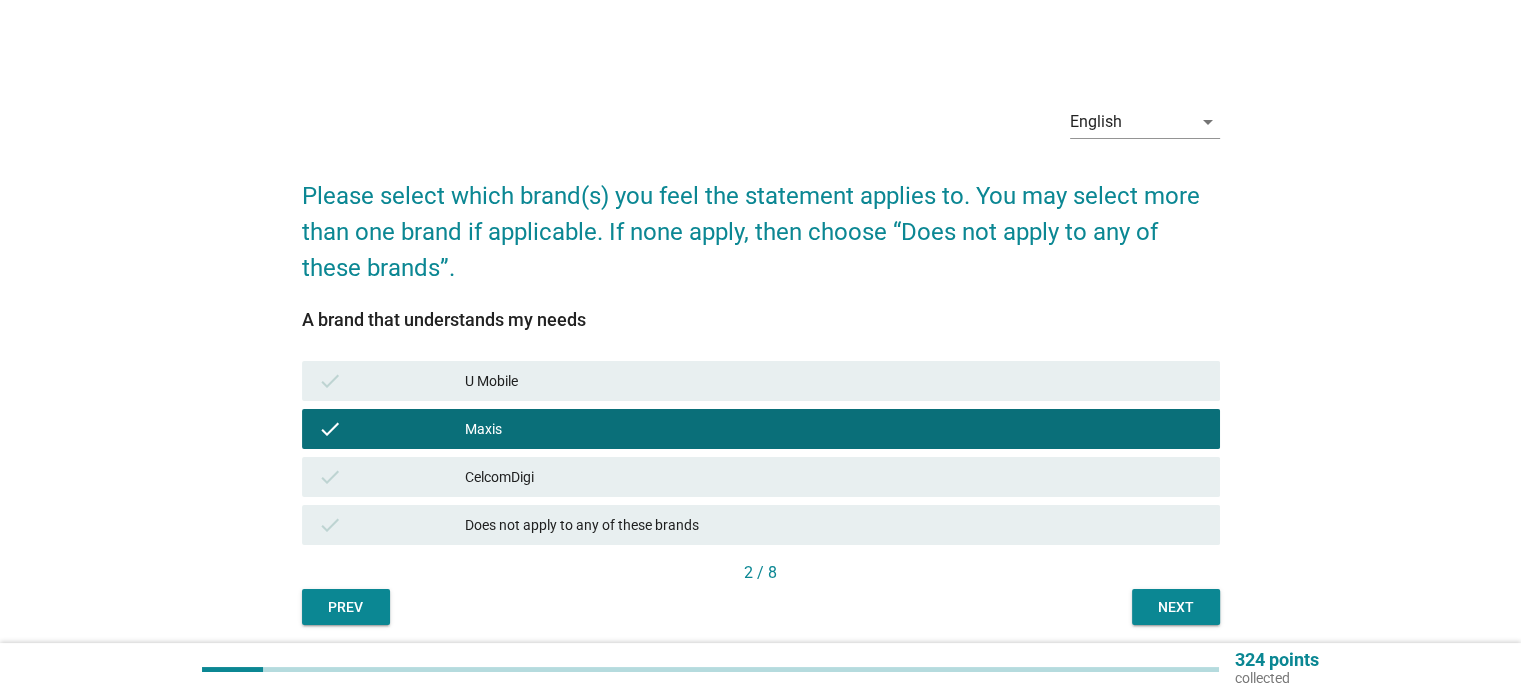 click on "check   CelcomDigi" at bounding box center (761, 477) 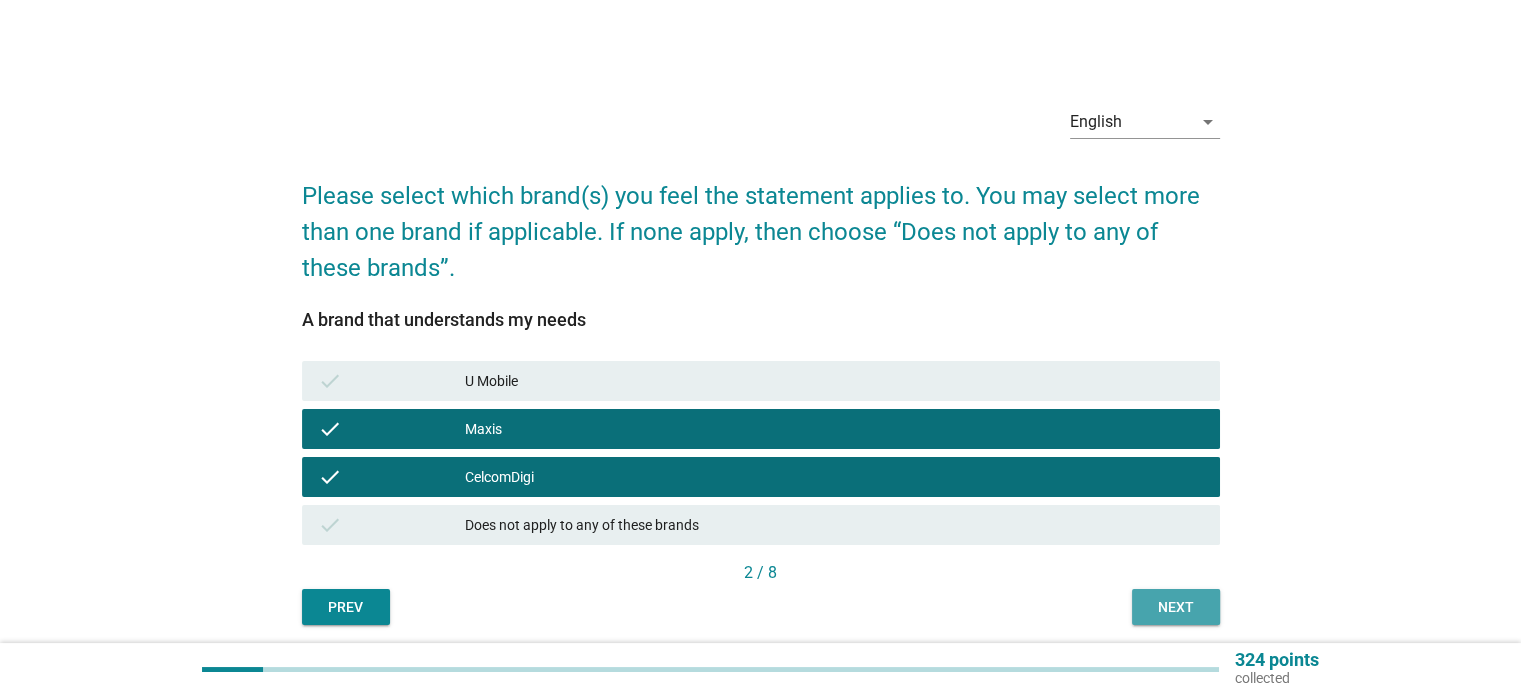 click on "Next" at bounding box center (1176, 607) 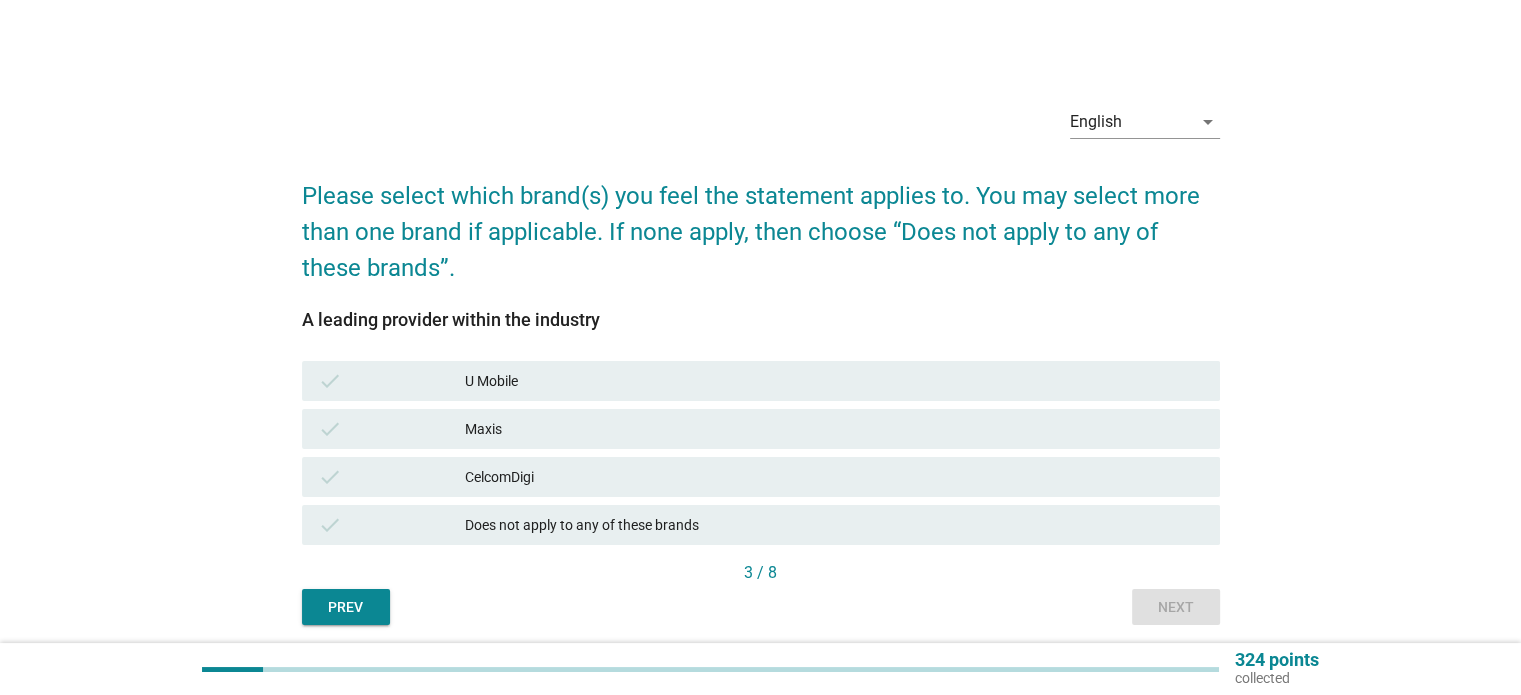 click on "CelcomDigi" at bounding box center (834, 477) 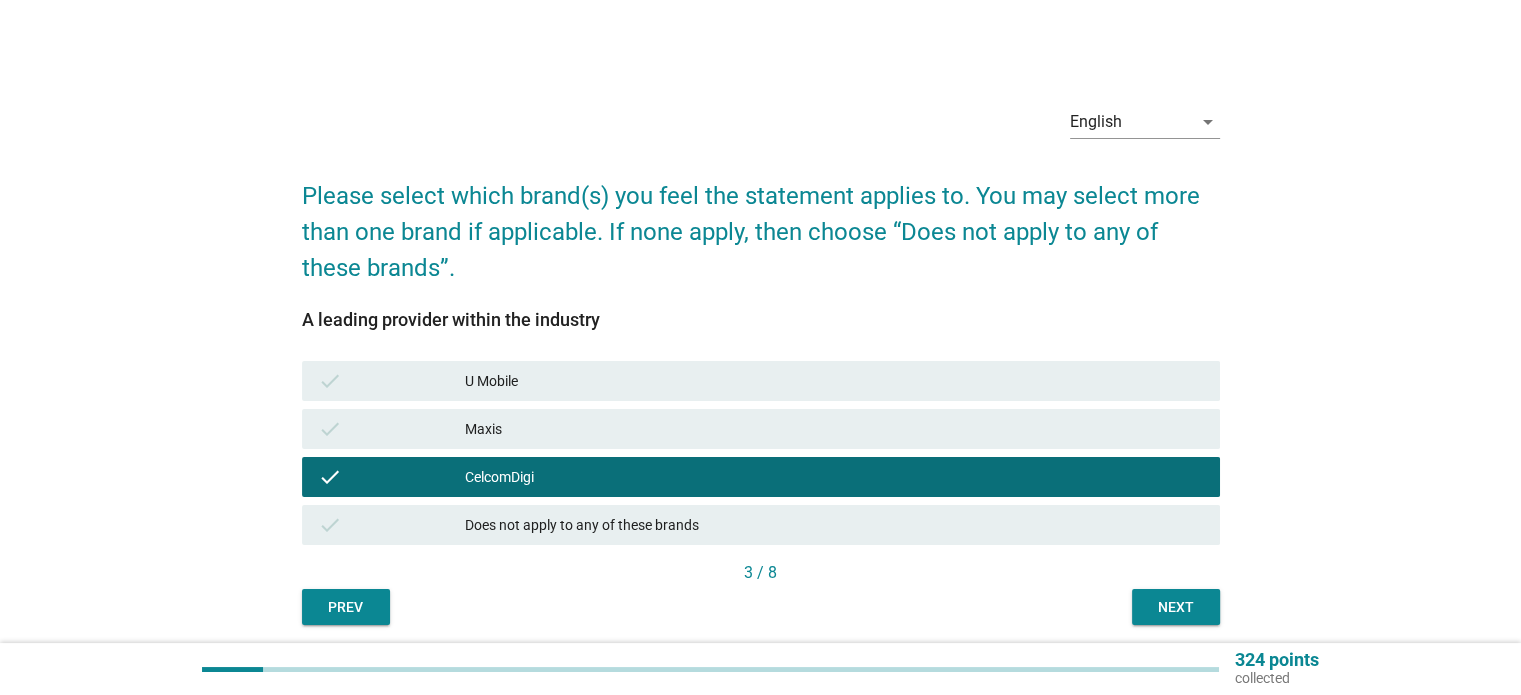 click on "check   Maxis" at bounding box center [761, 429] 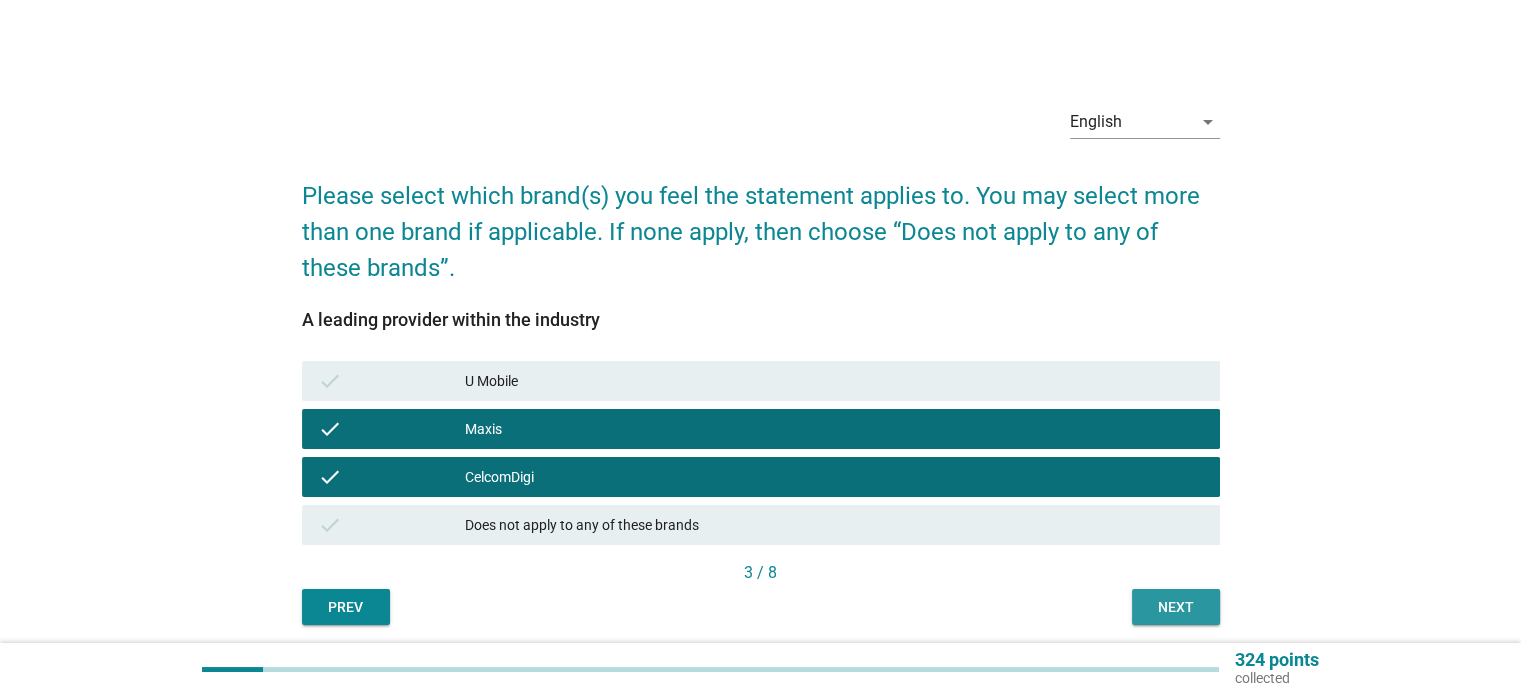 click on "Next" at bounding box center [1176, 607] 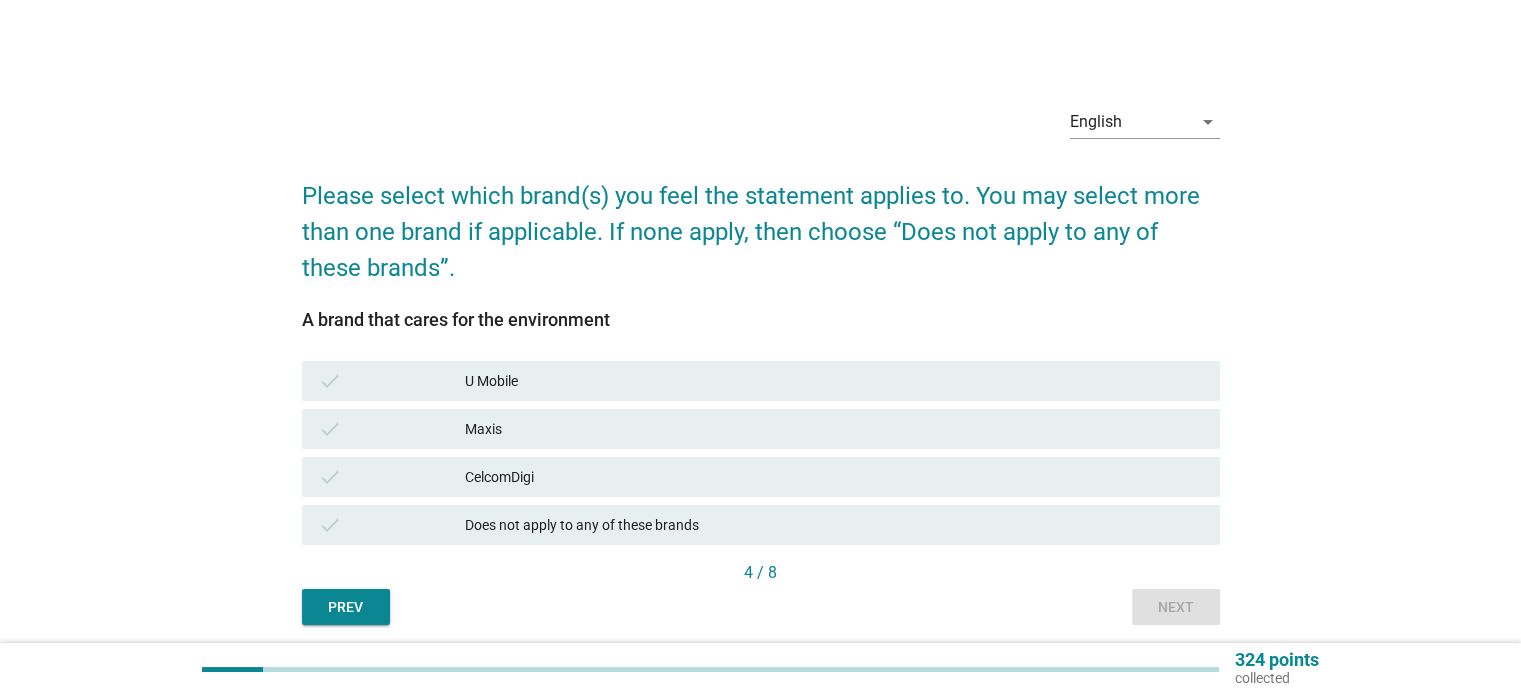 drag, startPoint x: 822, startPoint y: 537, endPoint x: 838, endPoint y: 537, distance: 16 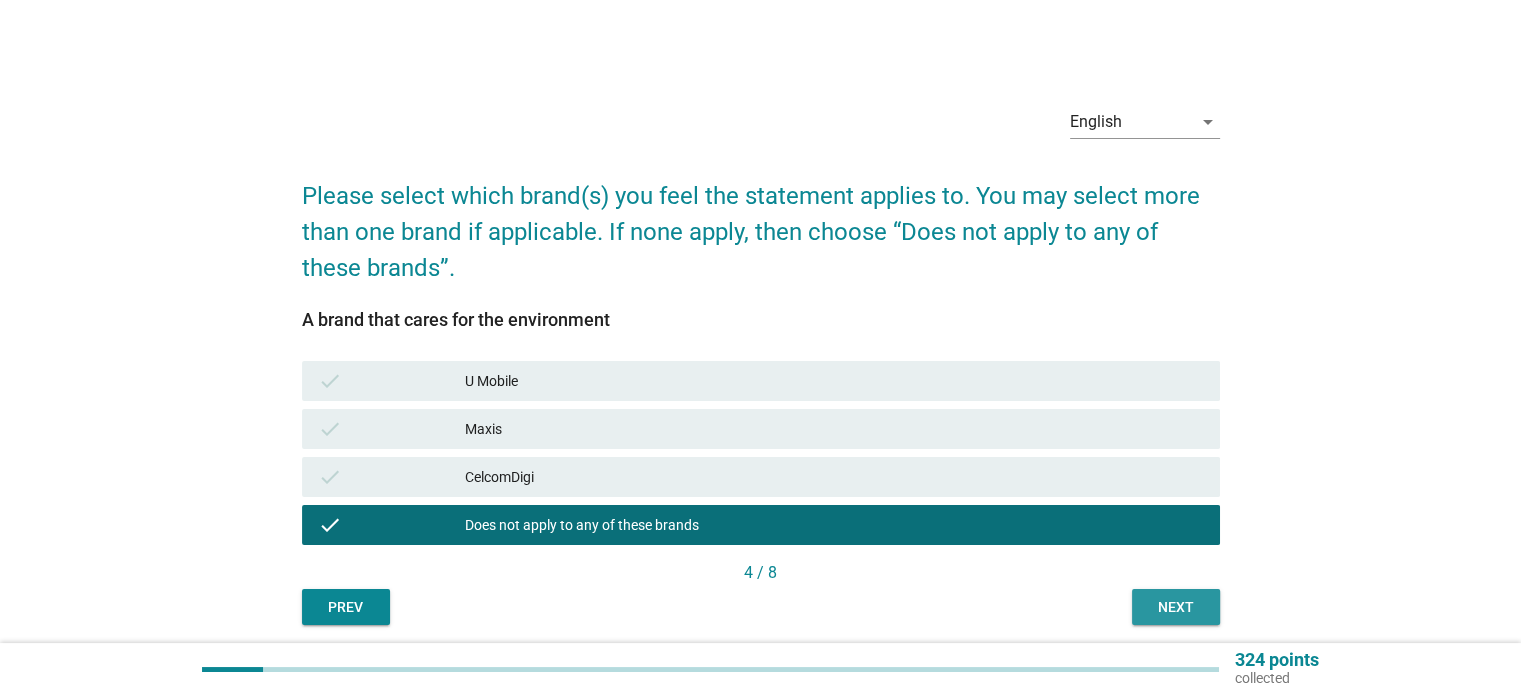 drag, startPoint x: 1204, startPoint y: 608, endPoint x: 1185, endPoint y: 609, distance: 19.026299 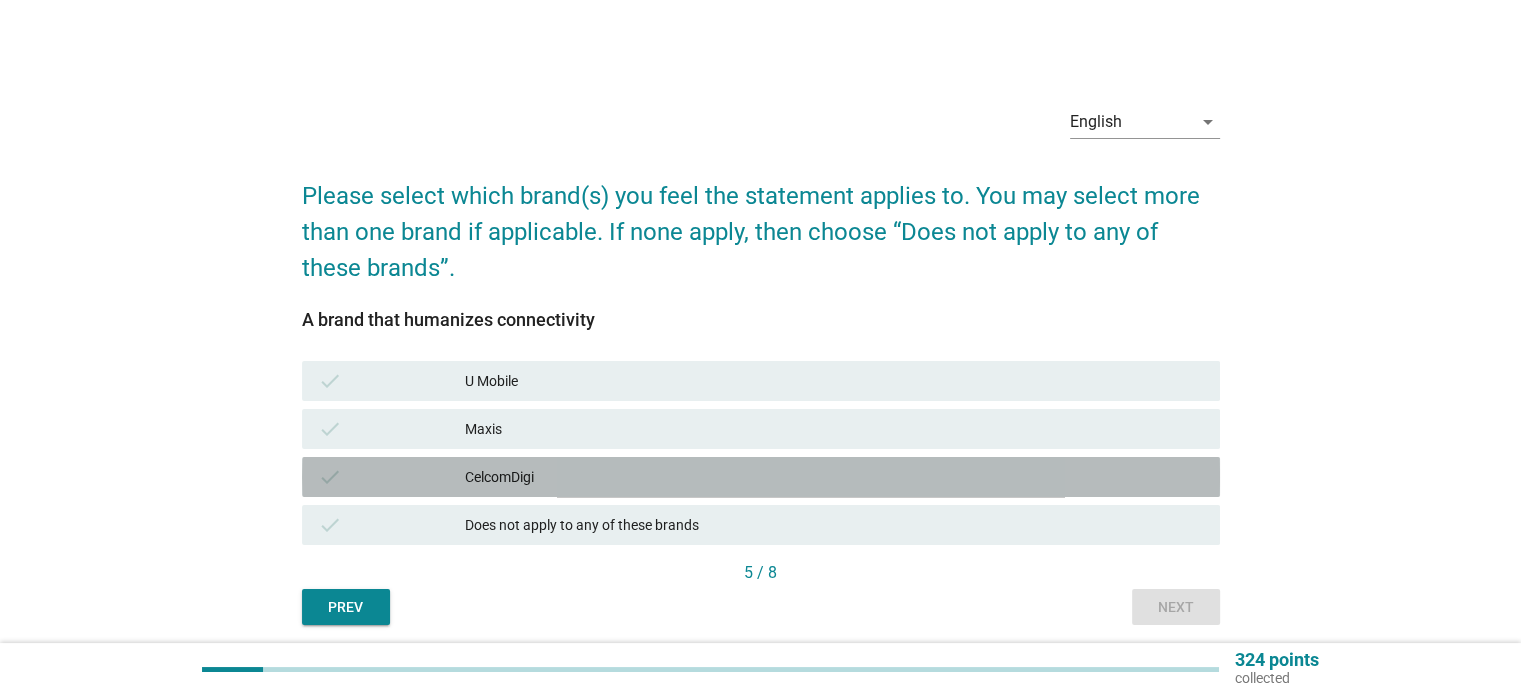 click on "CelcomDigi" at bounding box center [834, 477] 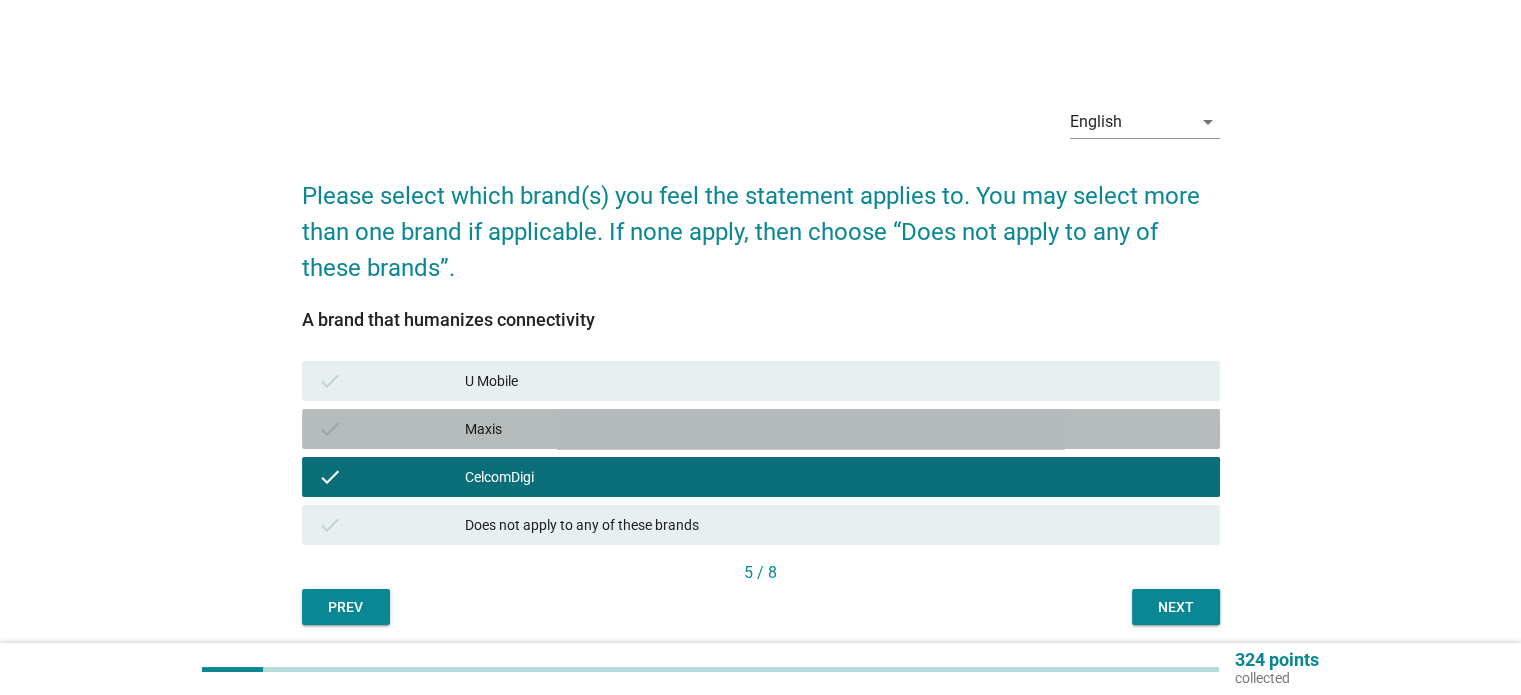 click on "Maxis" at bounding box center [834, 429] 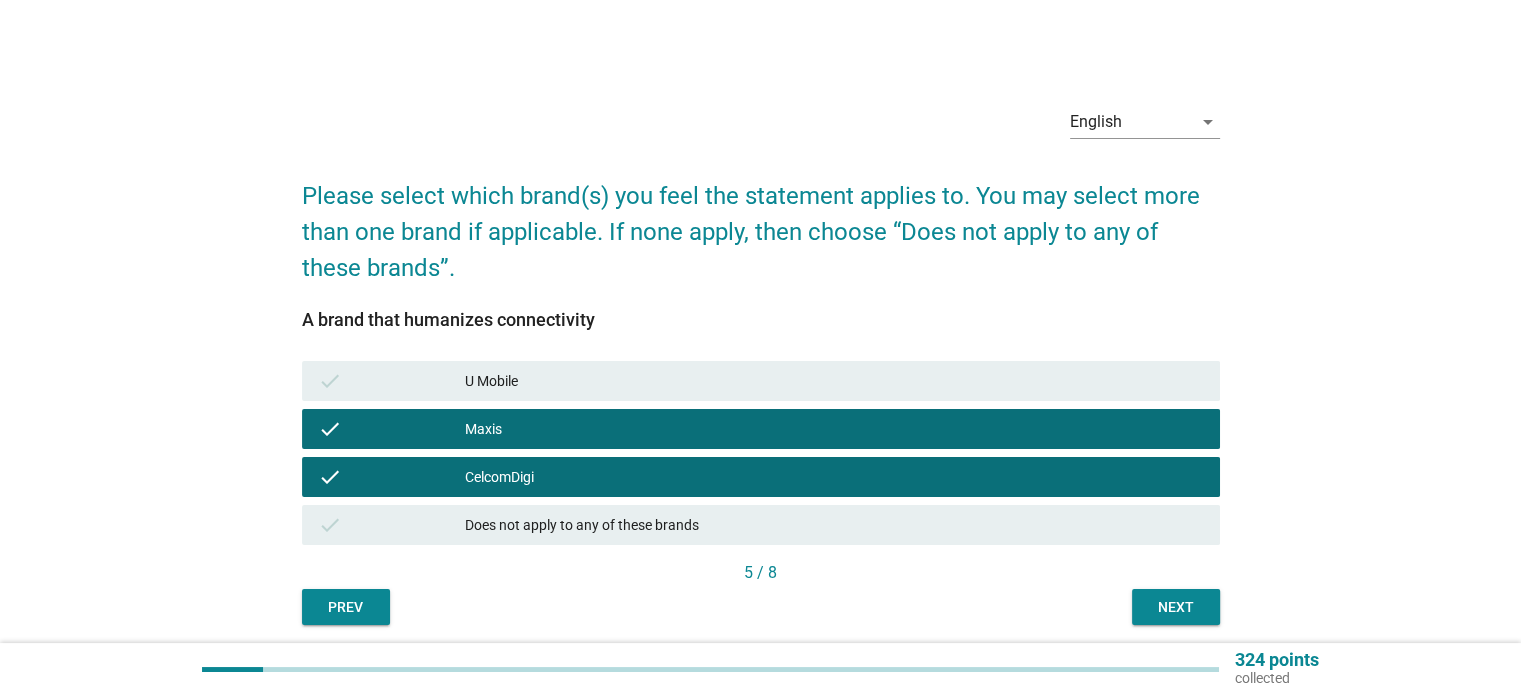 click on "check   U Mobile" at bounding box center (761, 381) 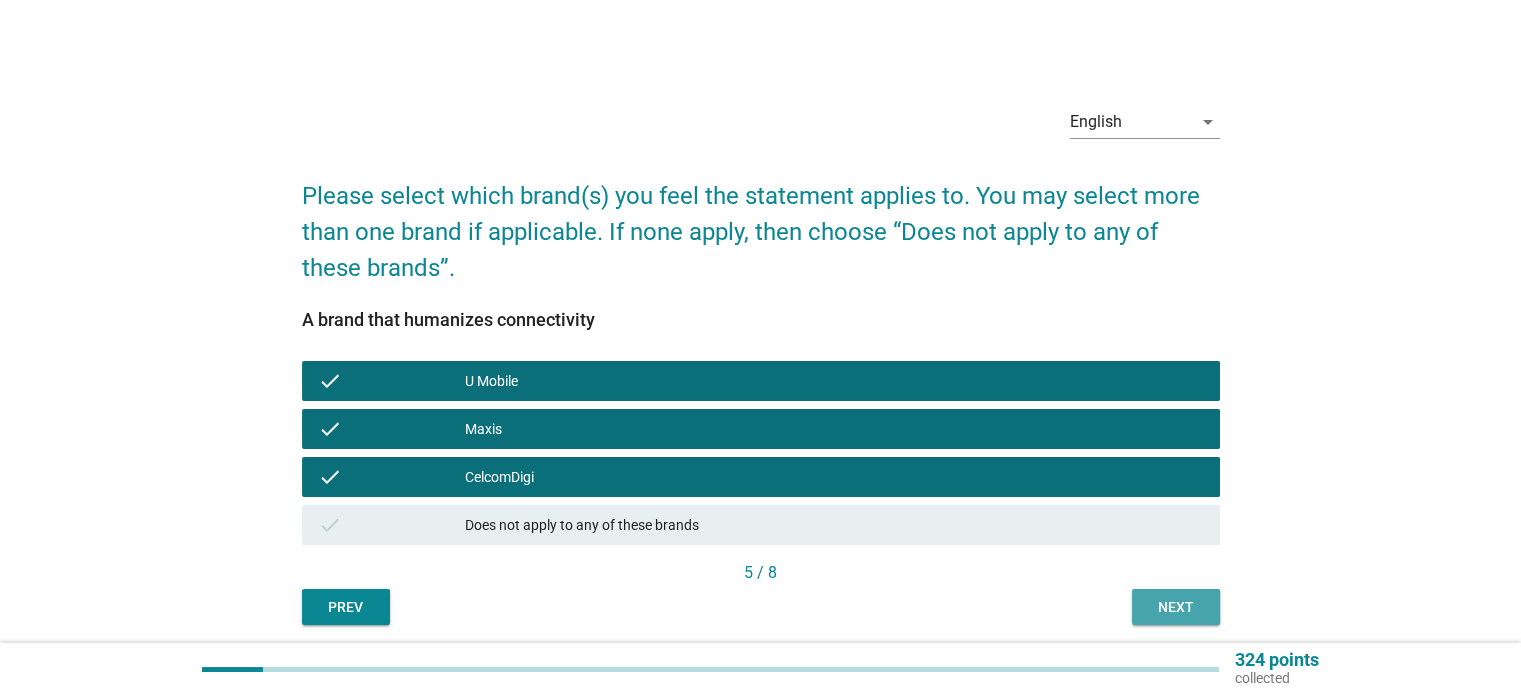 drag, startPoint x: 1156, startPoint y: 614, endPoint x: 1102, endPoint y: 595, distance: 57.245087 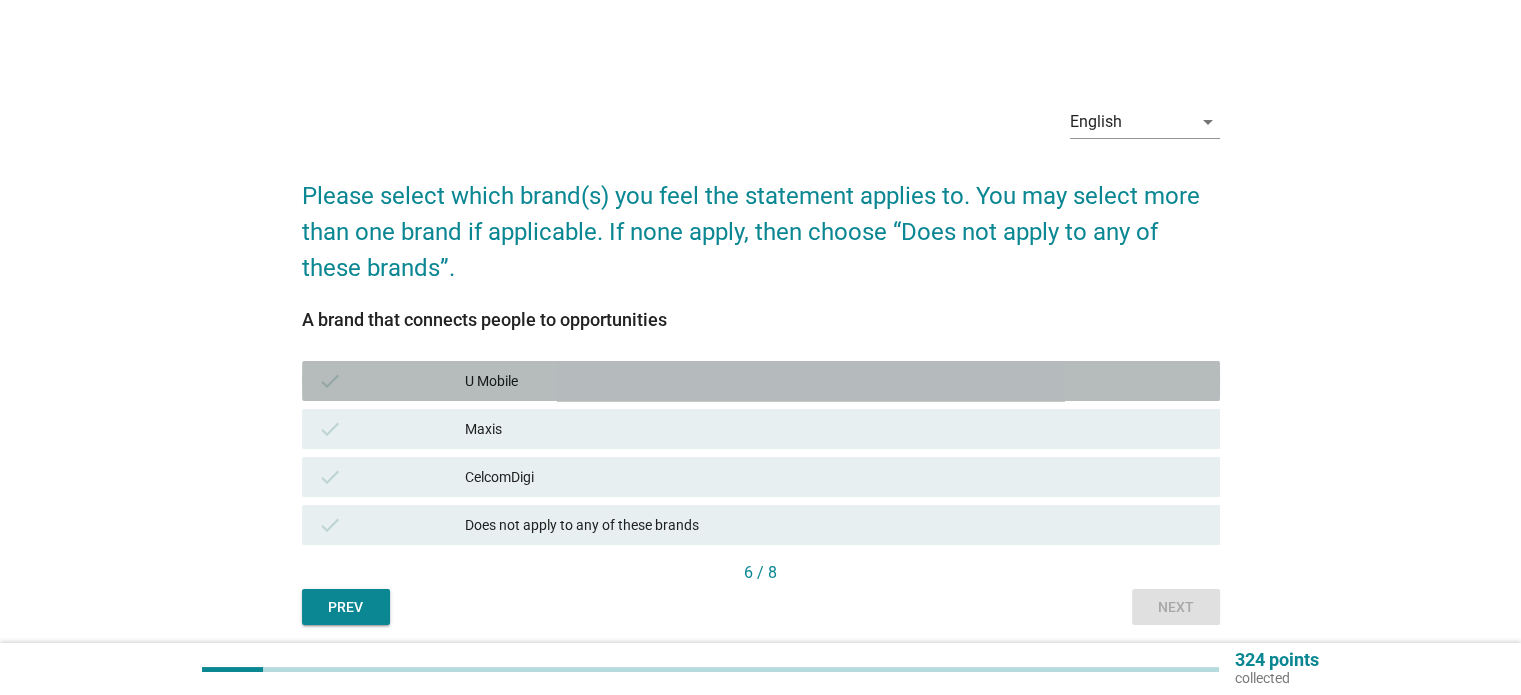 click on "U Mobile" at bounding box center (834, 381) 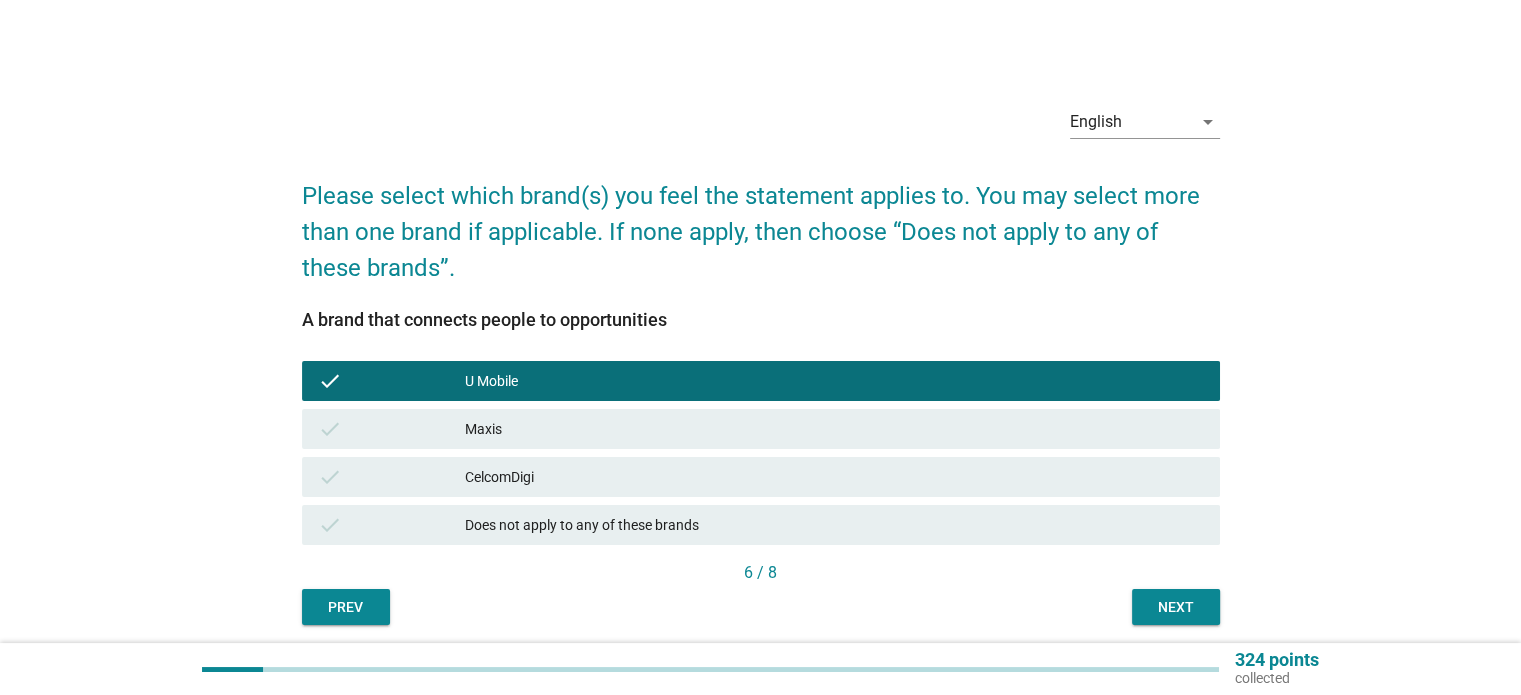 drag, startPoint x: 700, startPoint y: 428, endPoint x: 700, endPoint y: 463, distance: 35 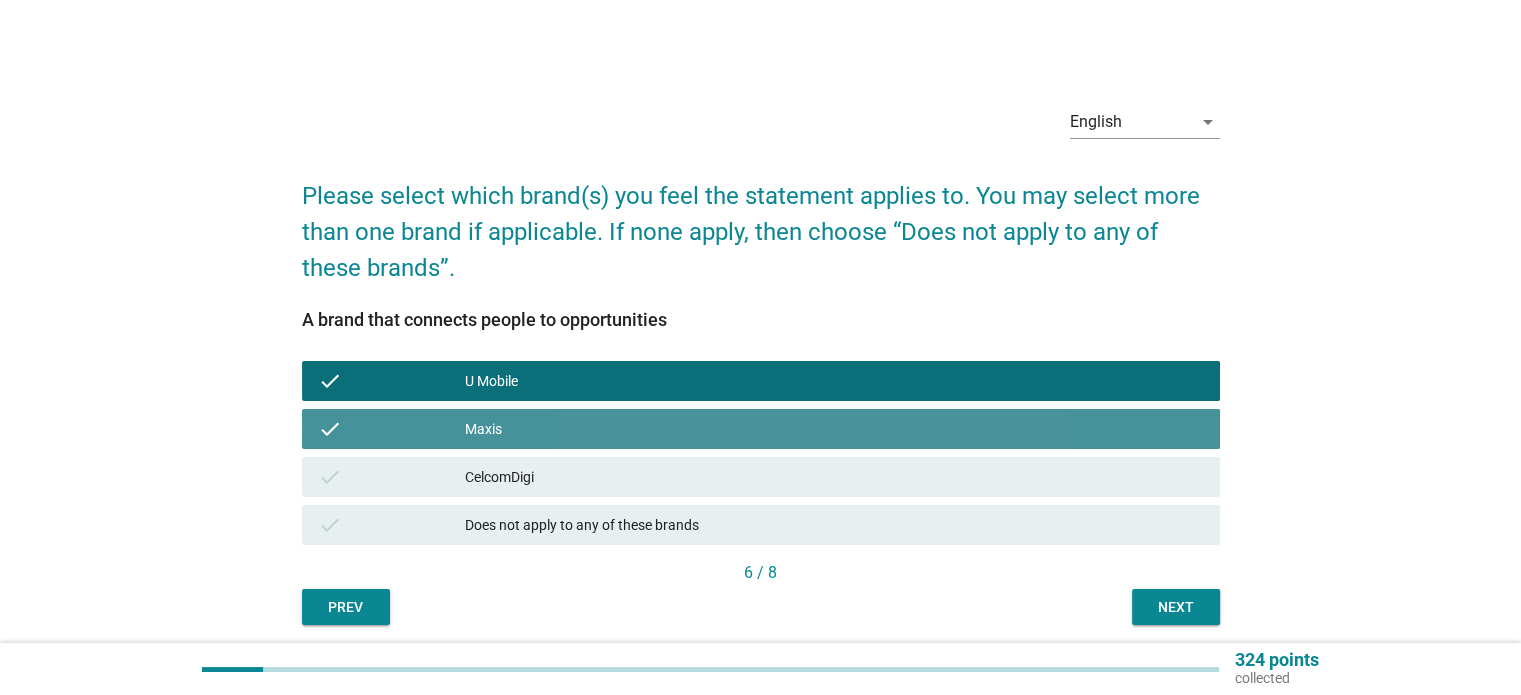 click on "CelcomDigi" at bounding box center [834, 477] 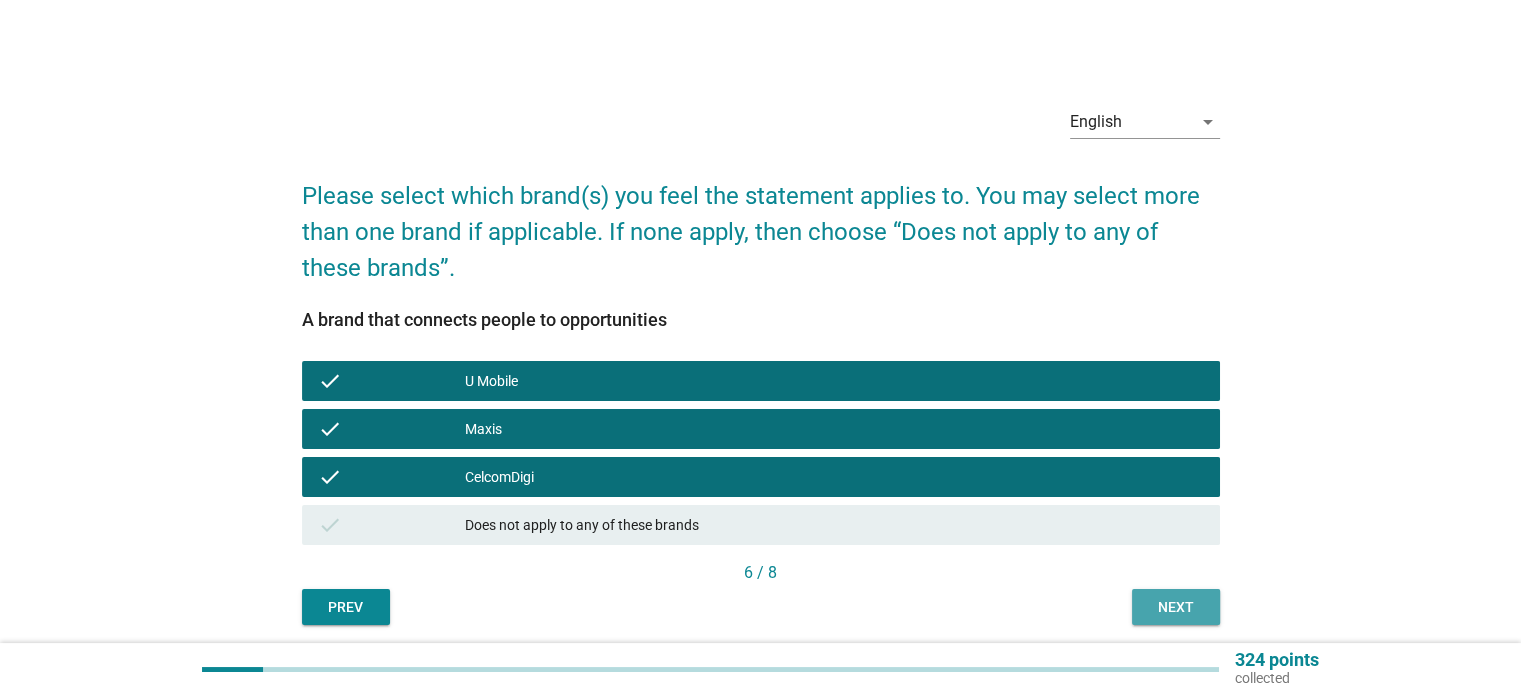 click on "Next" at bounding box center (1176, 607) 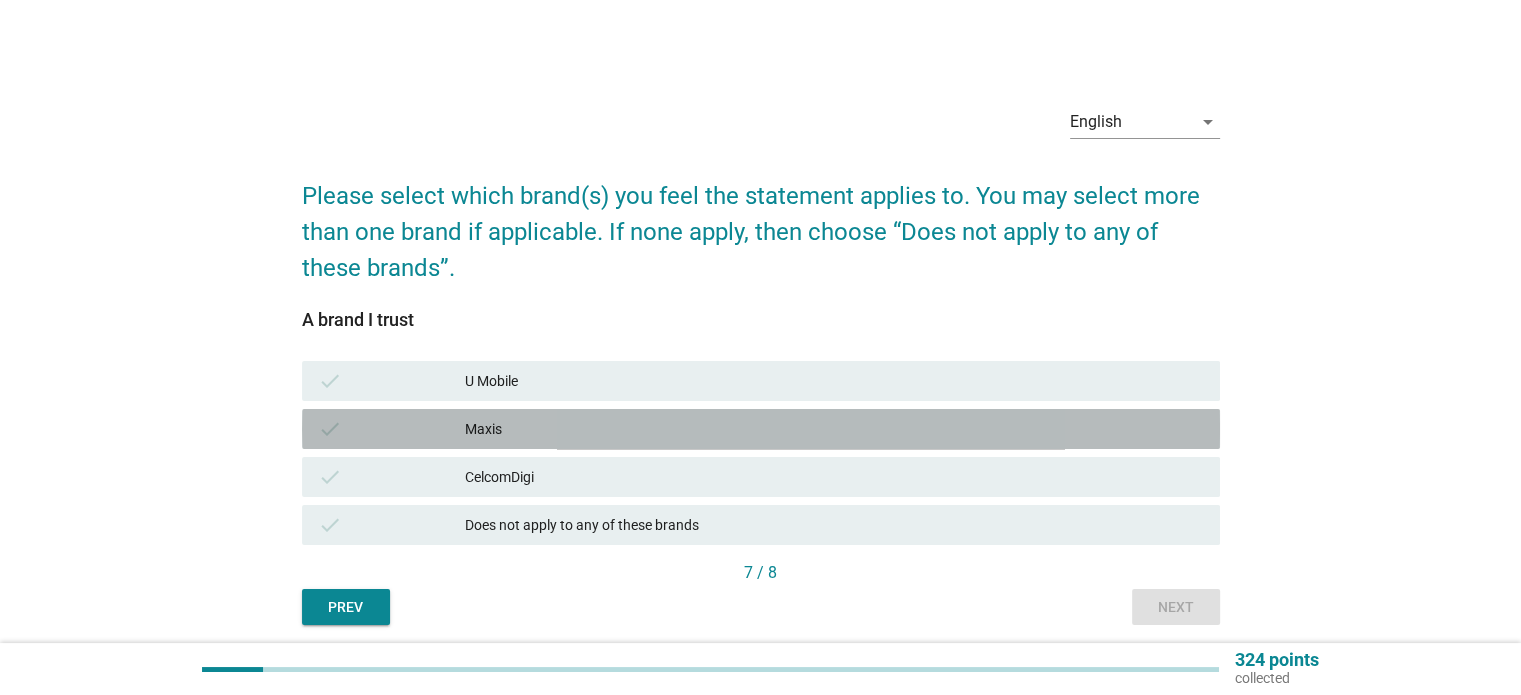 click on "Maxis" at bounding box center [834, 429] 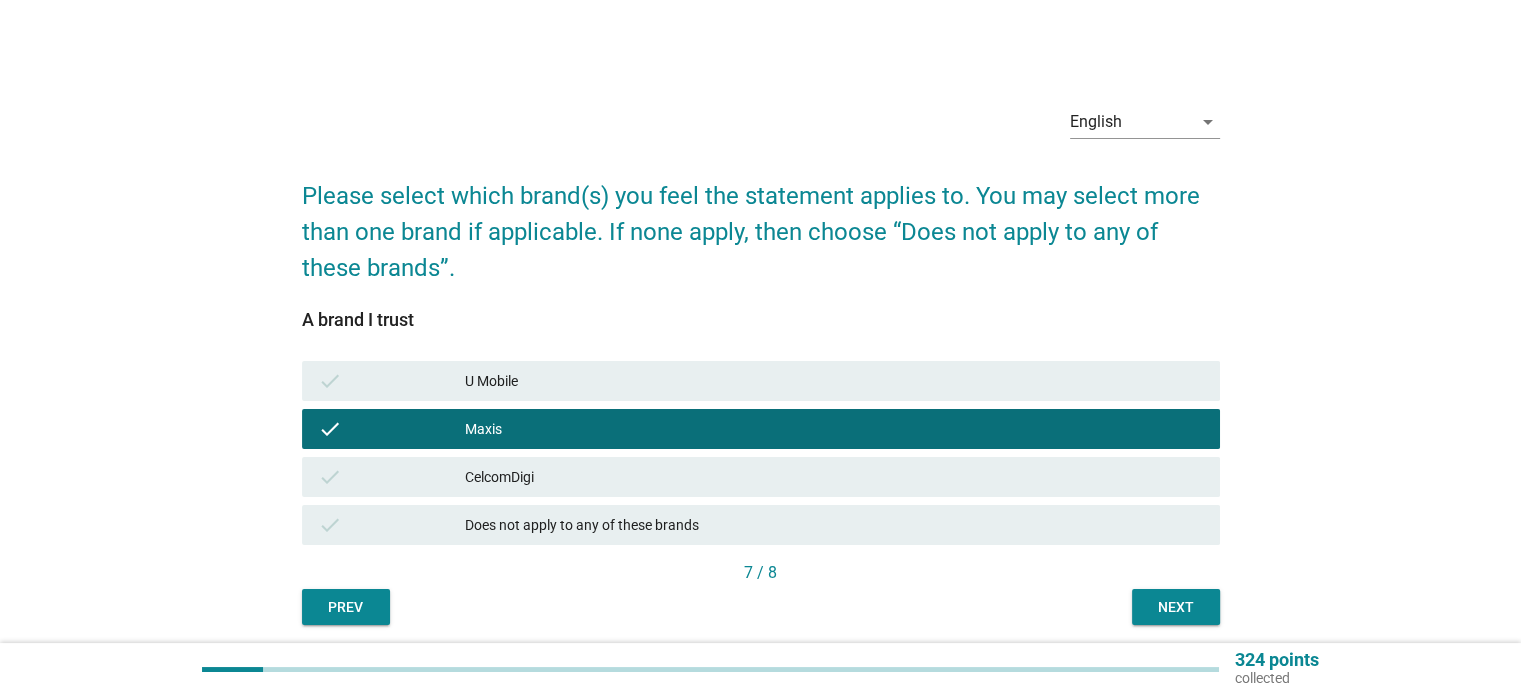 drag, startPoint x: 720, startPoint y: 471, endPoint x: 764, endPoint y: 485, distance: 46.173584 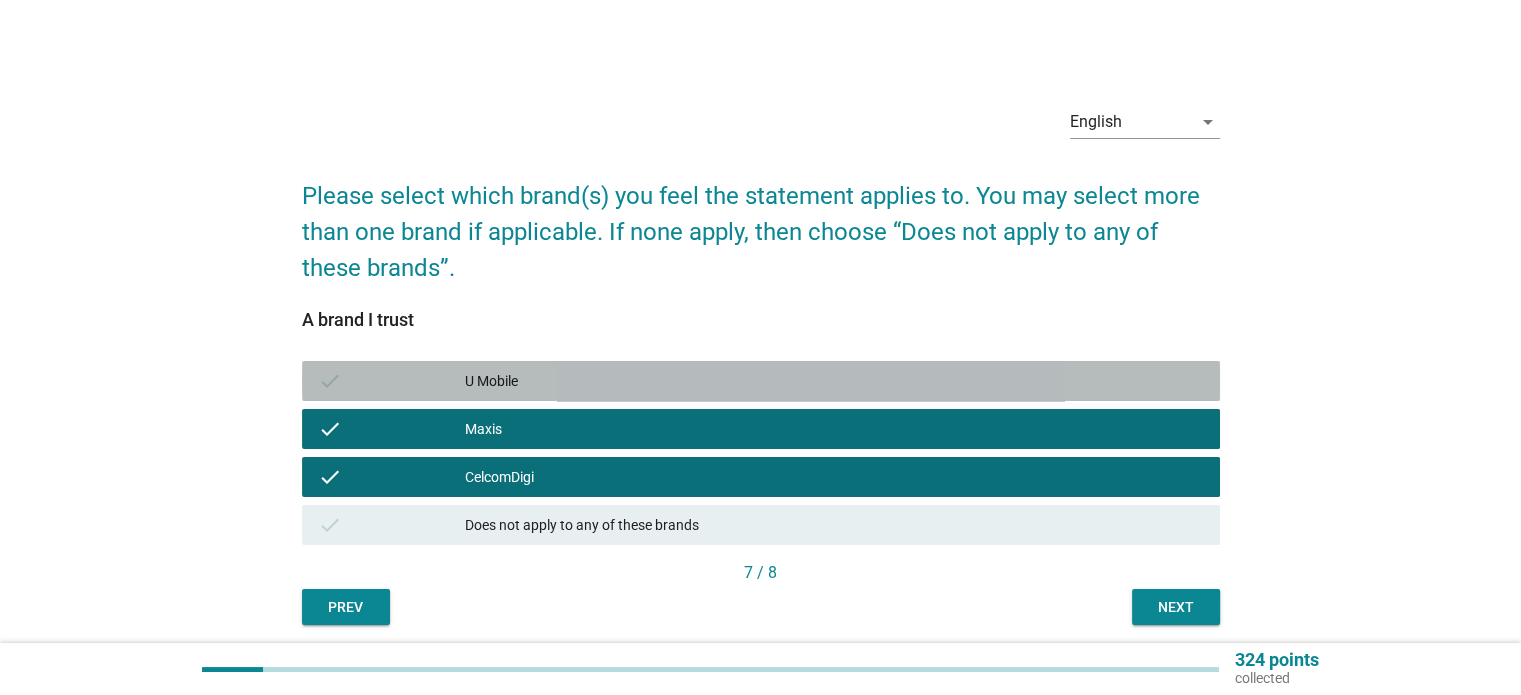 drag, startPoint x: 1130, startPoint y: 375, endPoint x: 1173, endPoint y: 456, distance: 91.706055 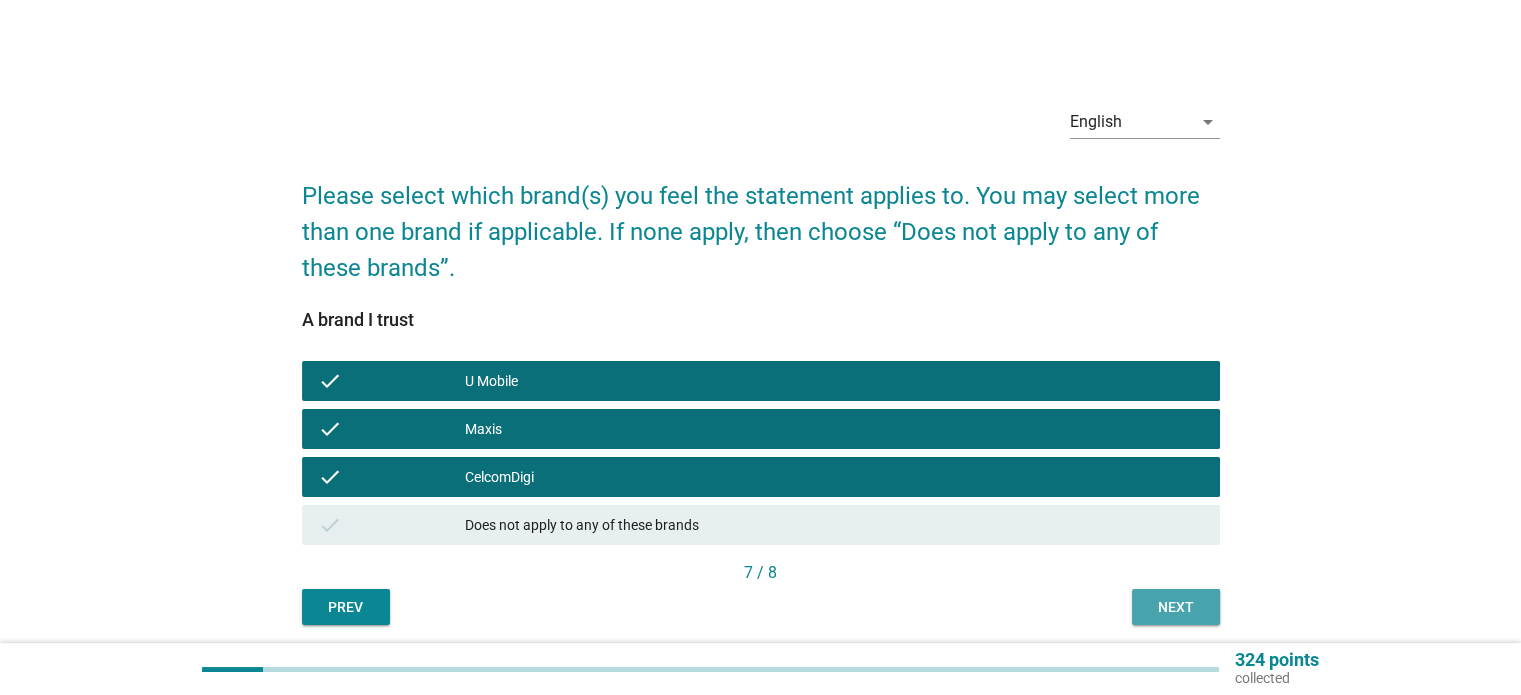click on "Next" at bounding box center [1176, 607] 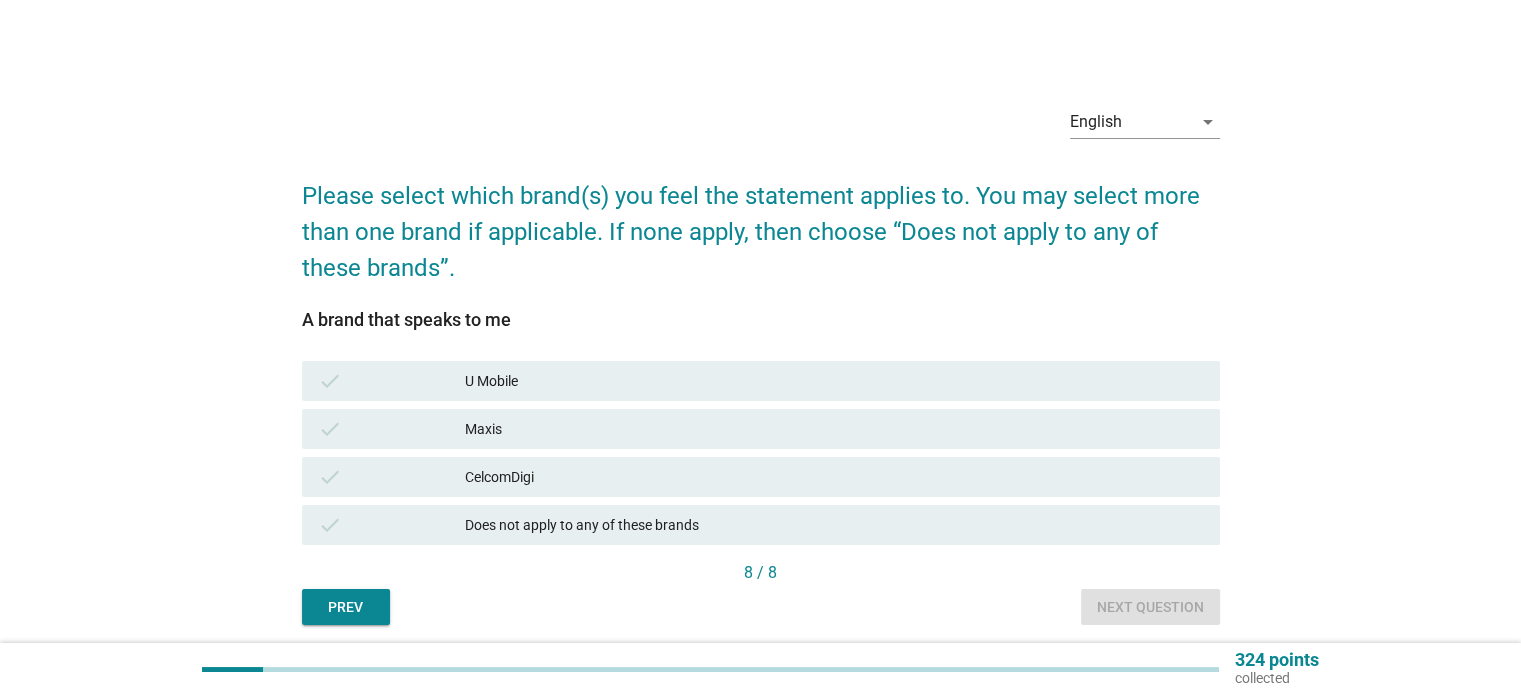 click on "Maxis" at bounding box center [834, 429] 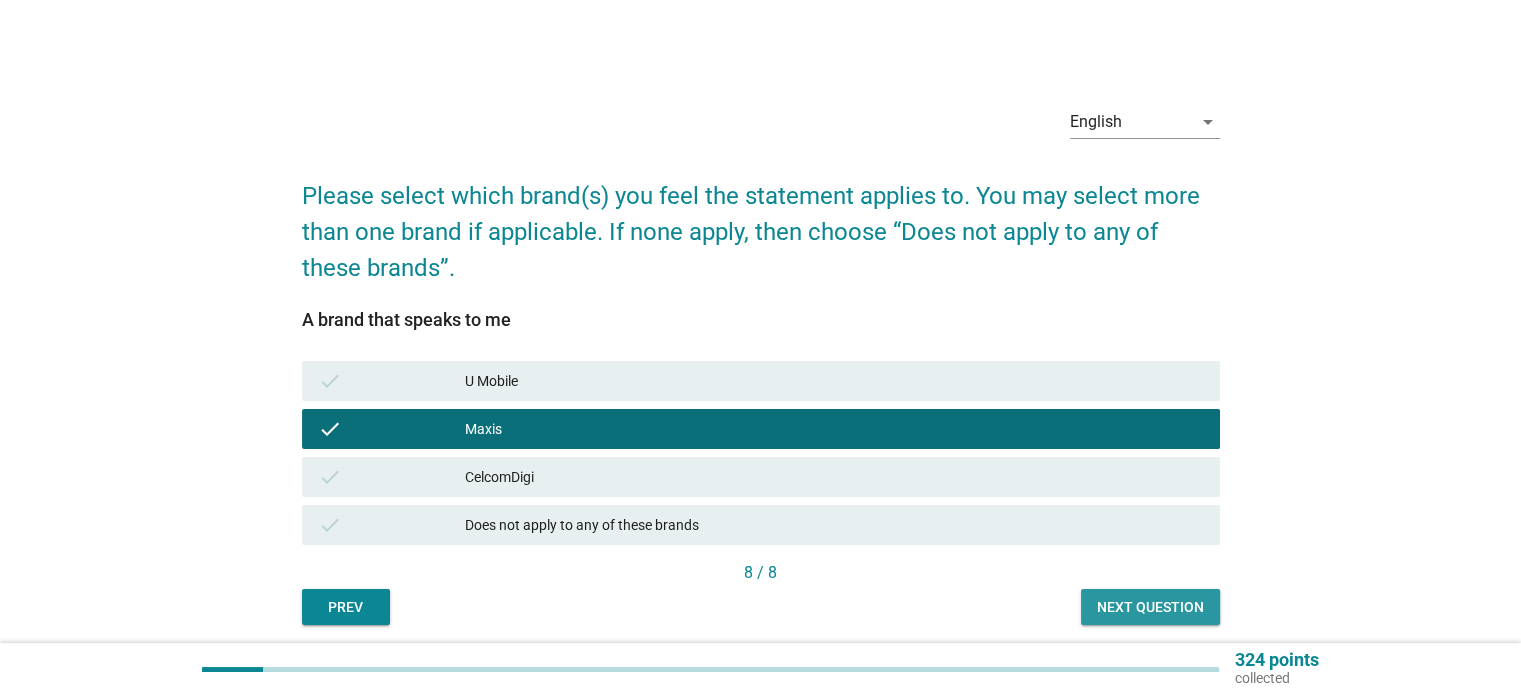 click on "Next question" at bounding box center [1150, 607] 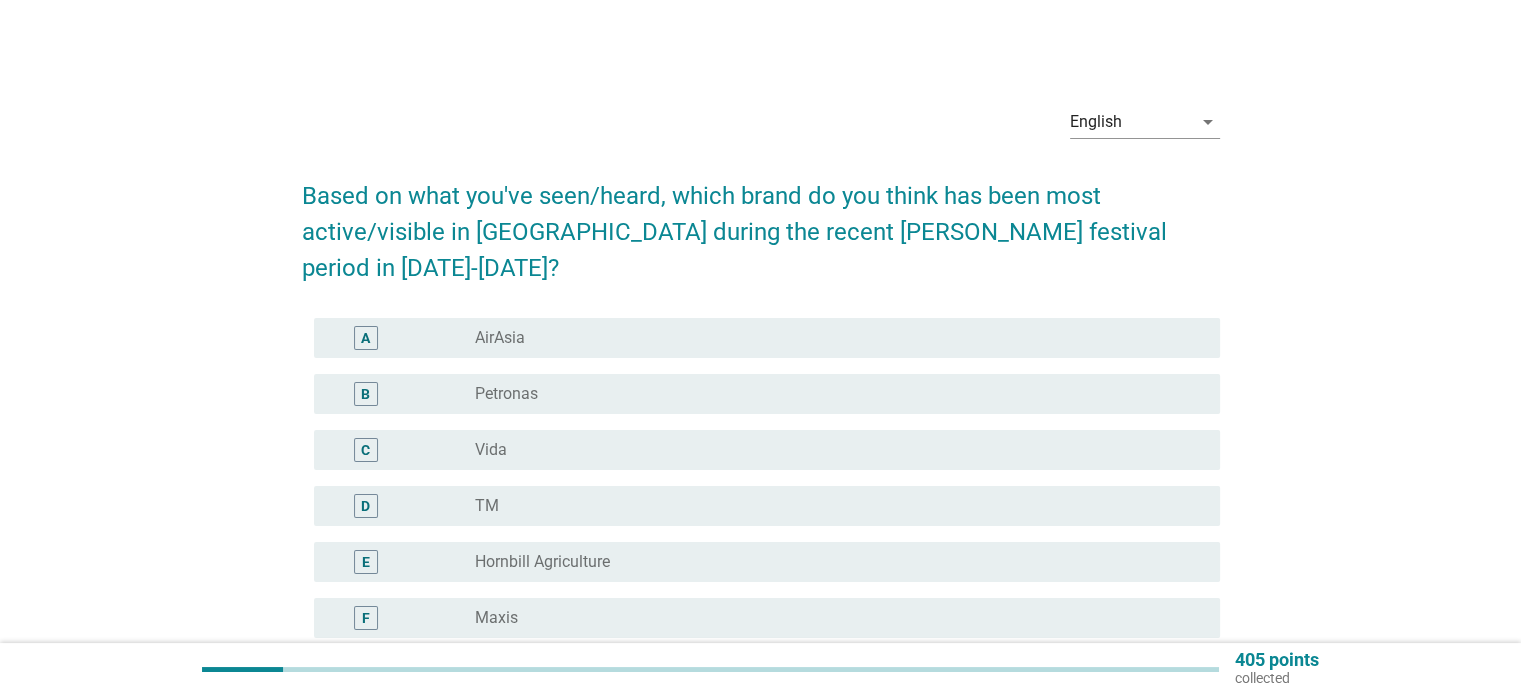 click on "radio_button_unchecked AirAsia" at bounding box center (831, 338) 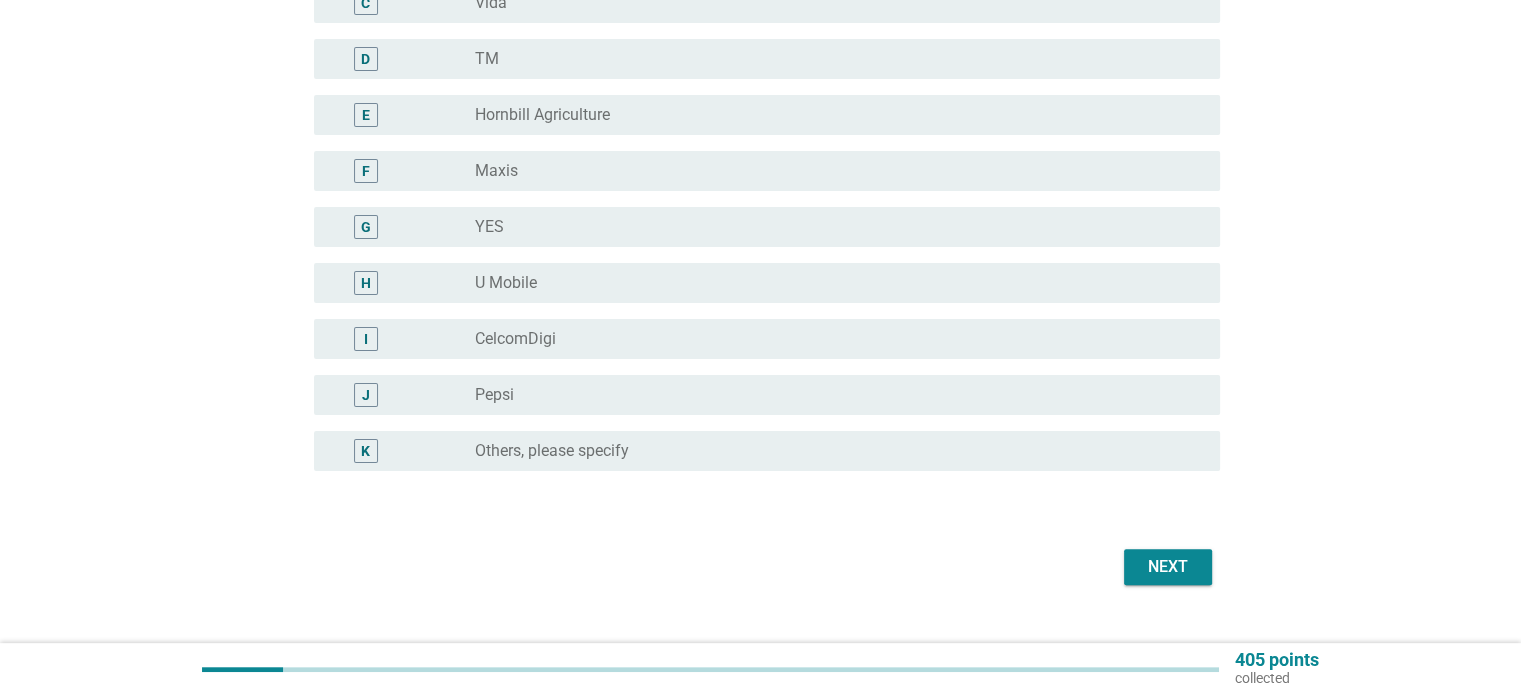 scroll, scrollTop: 448, scrollLeft: 0, axis: vertical 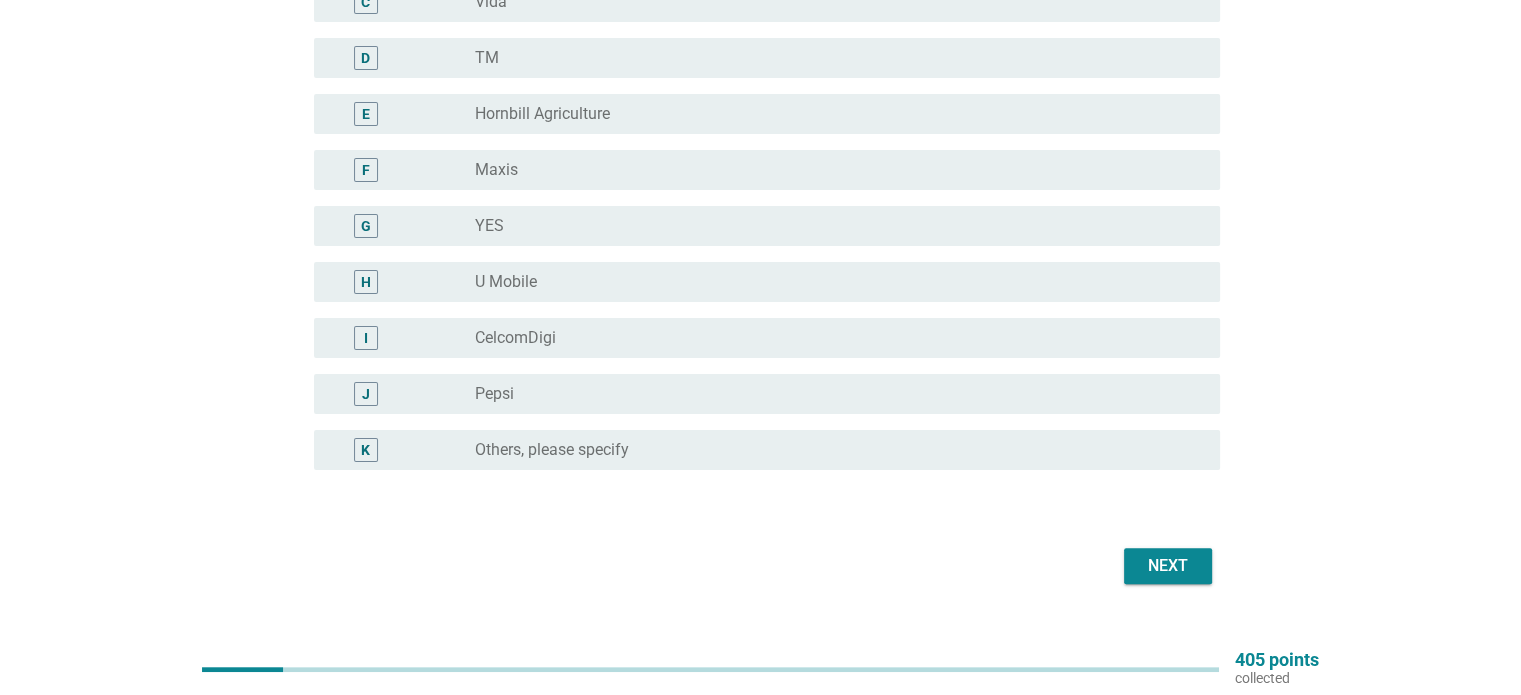 click on "Next" at bounding box center [761, 566] 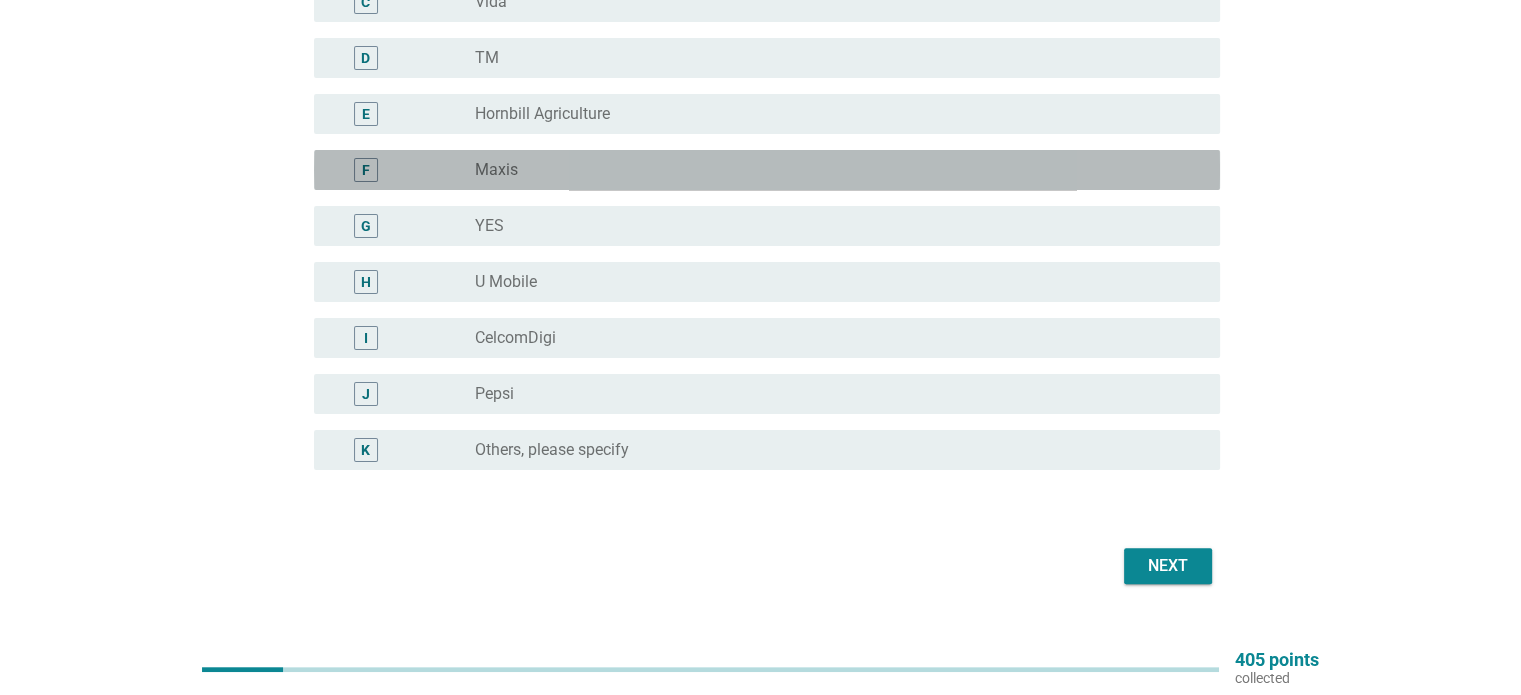 click on "radio_button_unchecked Maxis" at bounding box center (831, 170) 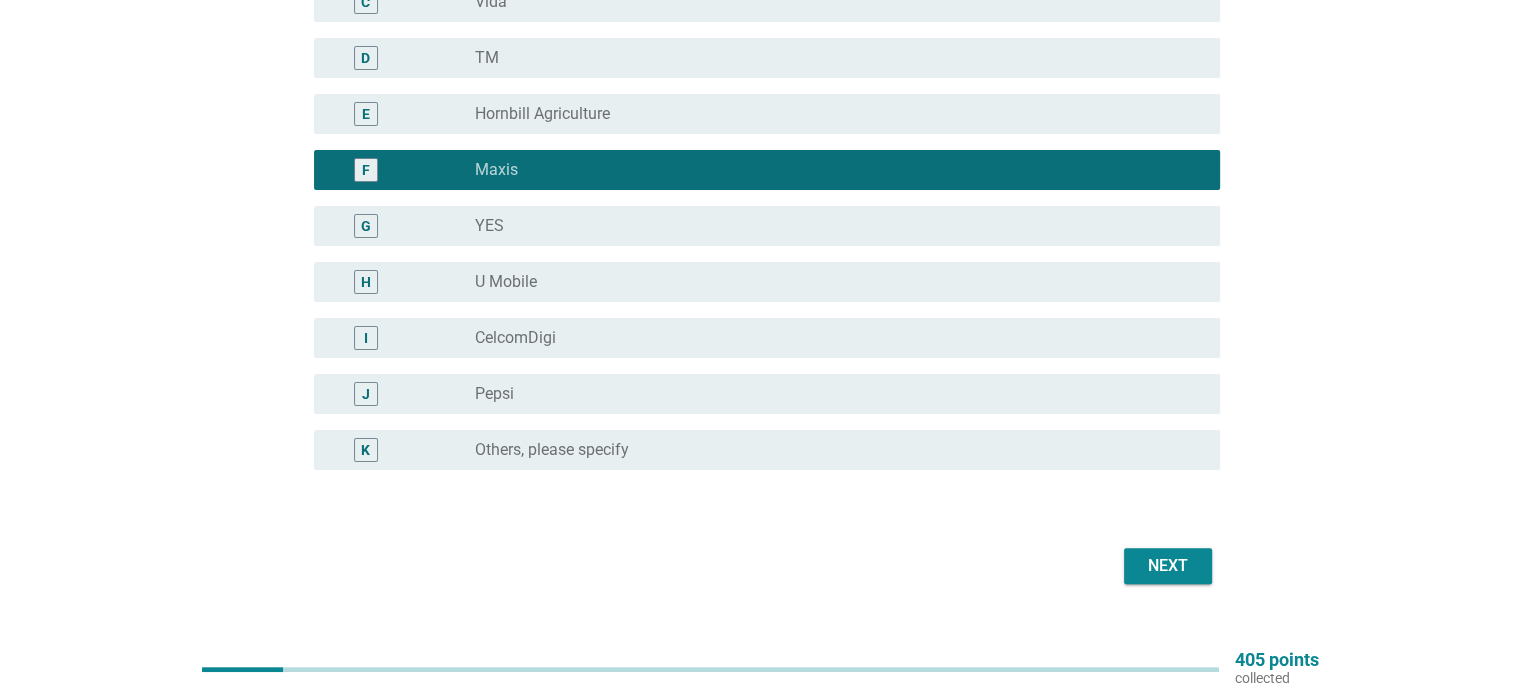 click on "Next" at bounding box center [1168, 566] 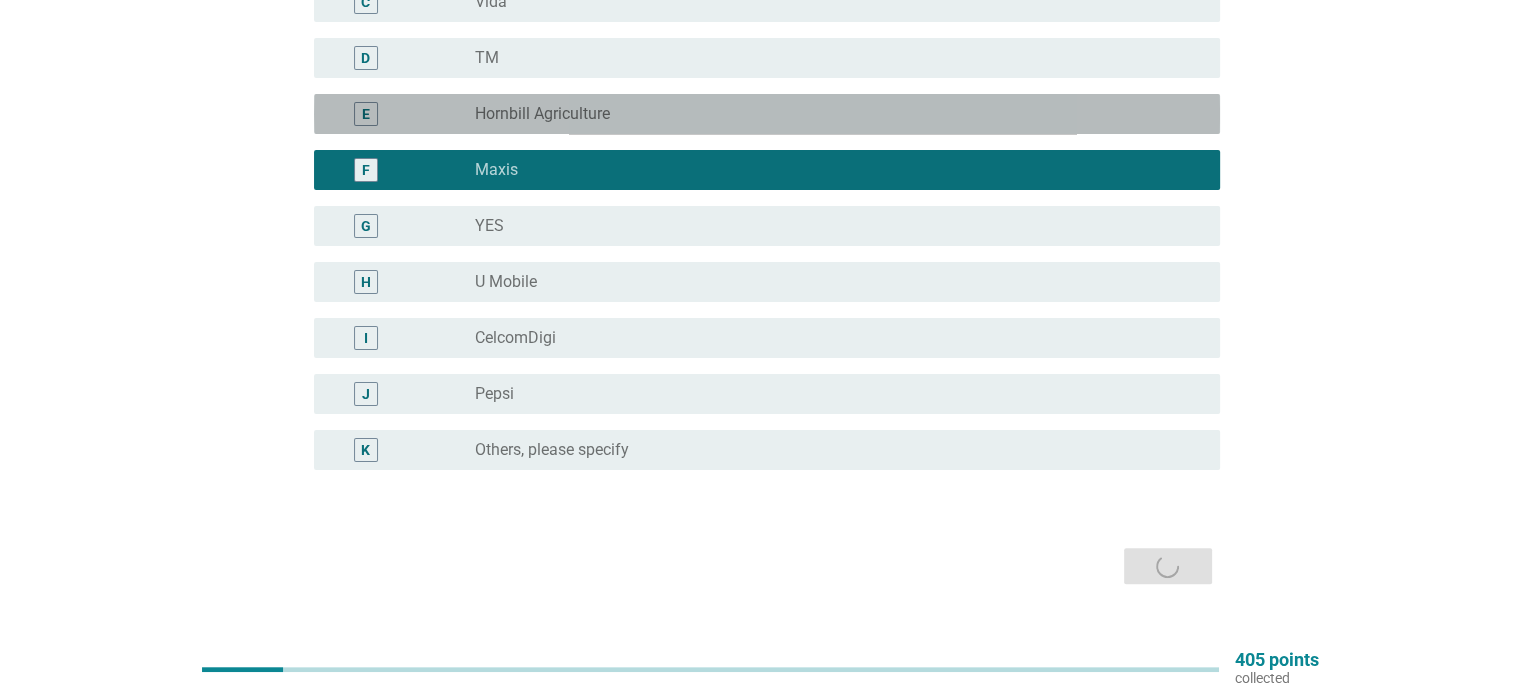 click on "radio_button_unchecked Hornbill Agriculture" at bounding box center [831, 114] 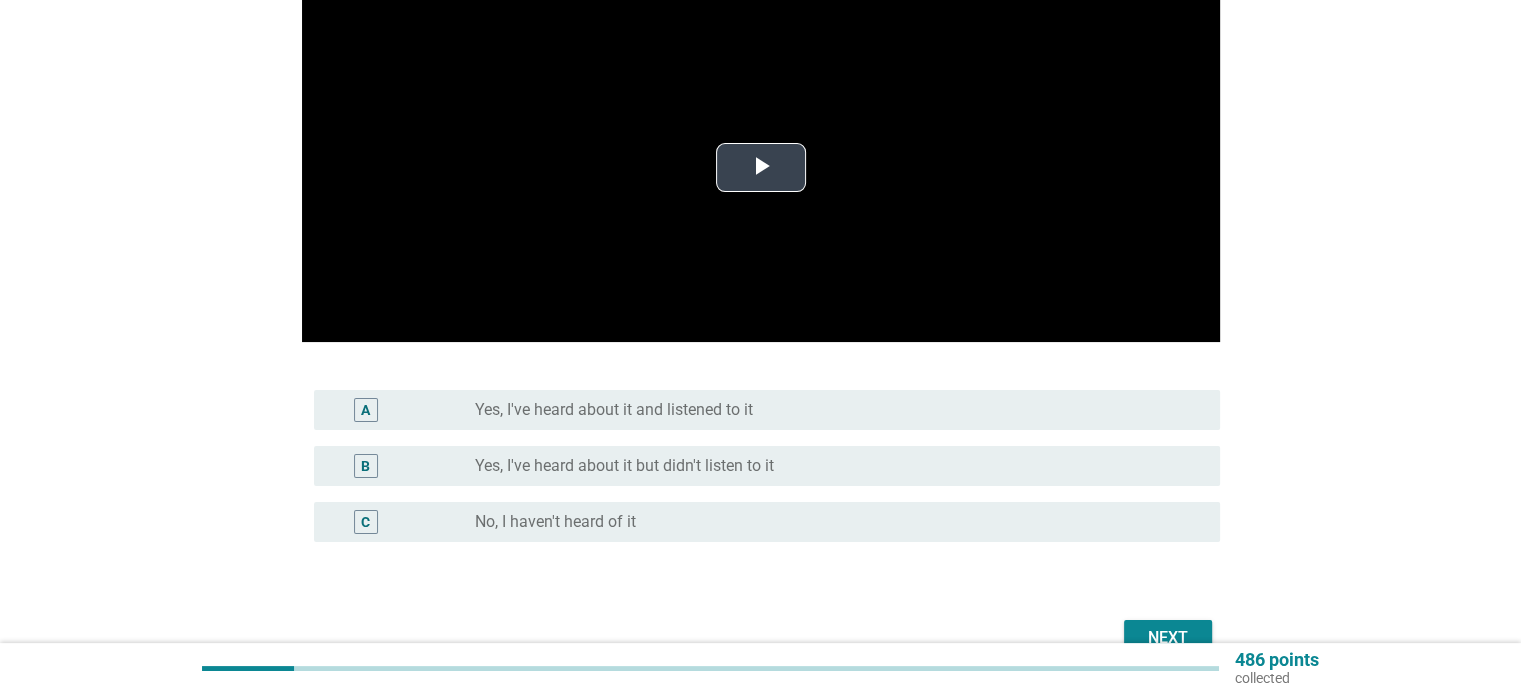 scroll, scrollTop: 300, scrollLeft: 0, axis: vertical 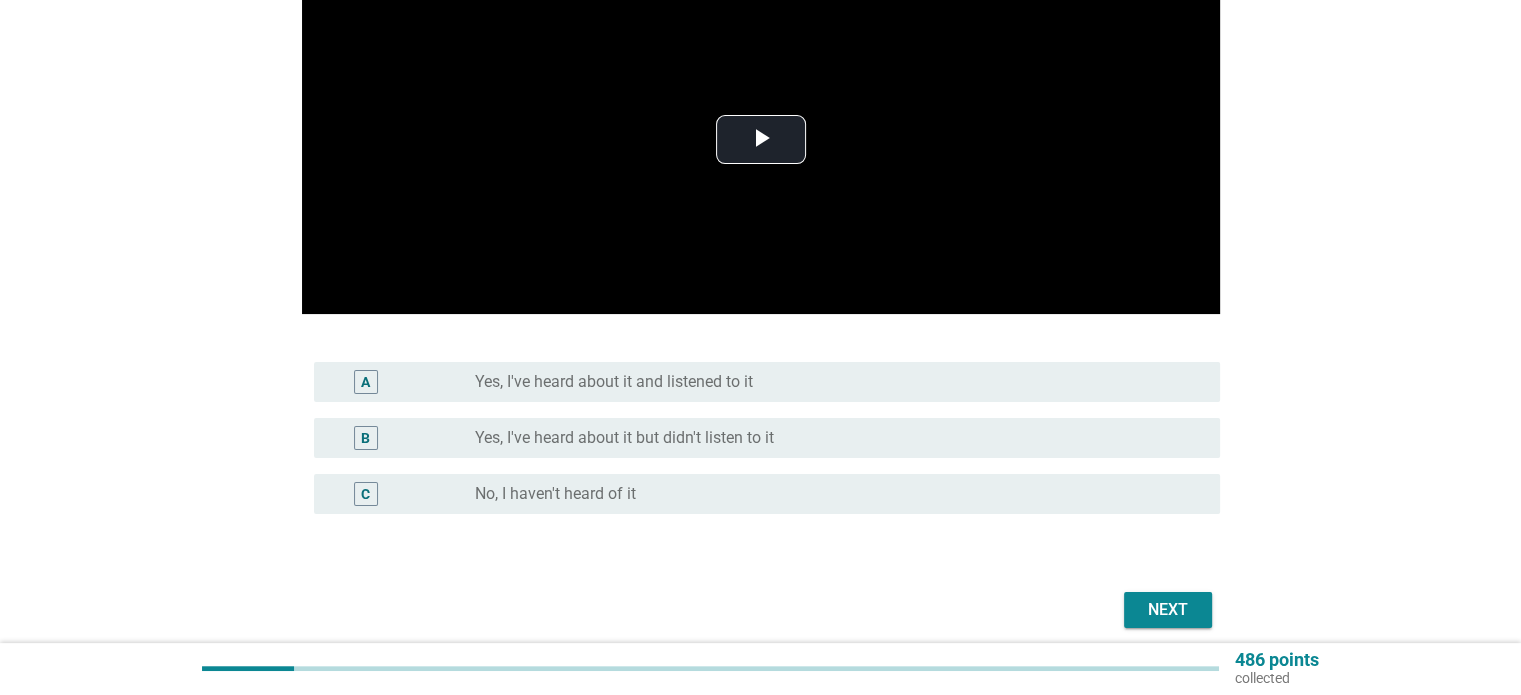 drag, startPoint x: 760, startPoint y: 486, endPoint x: 831, endPoint y: 508, distance: 74.330345 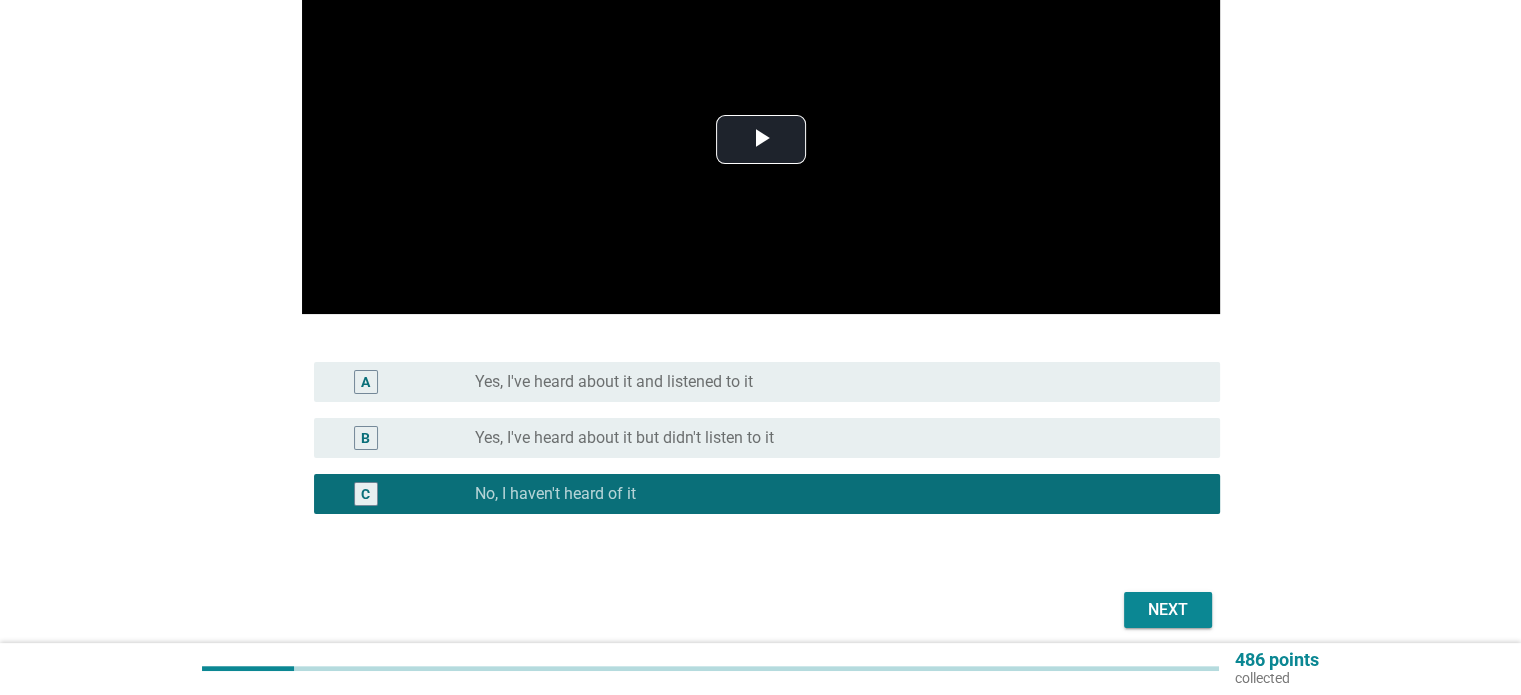 click on "Next" at bounding box center (1168, 610) 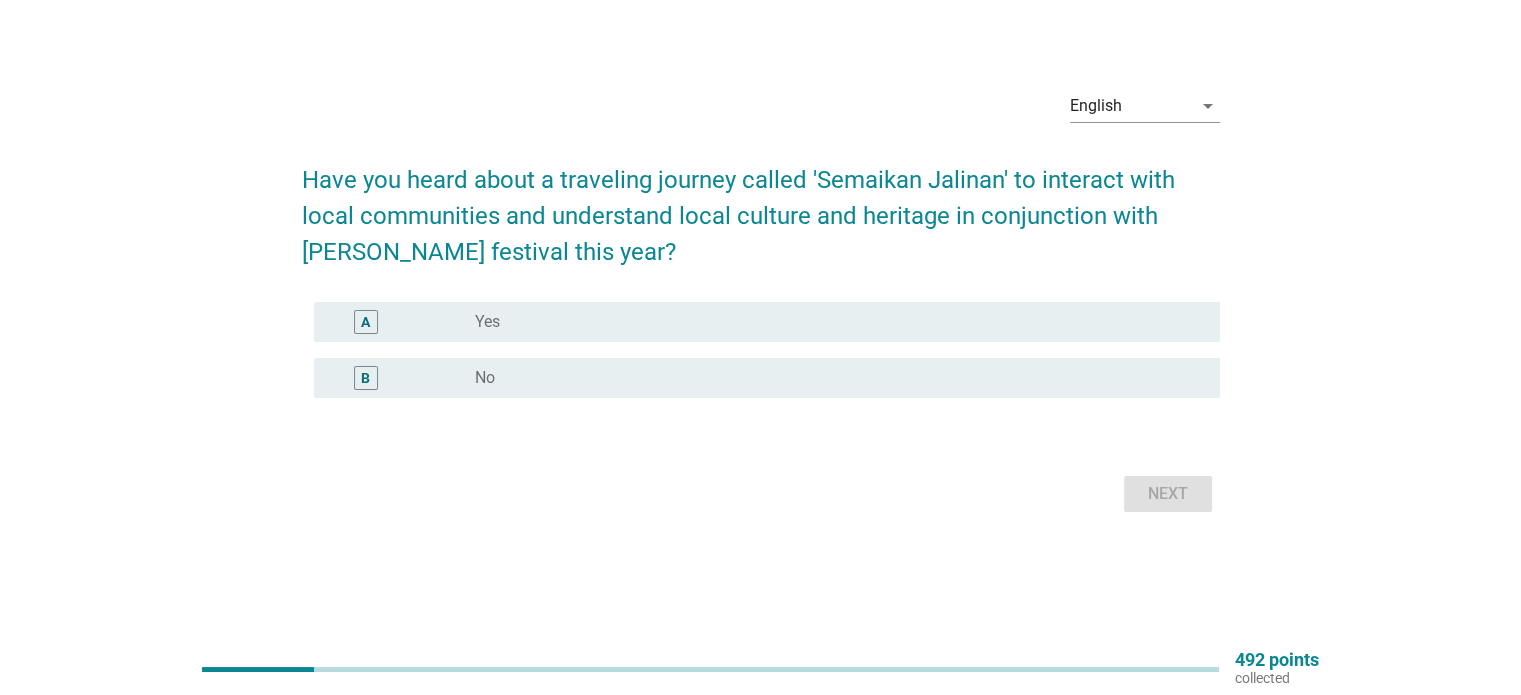 scroll, scrollTop: 0, scrollLeft: 0, axis: both 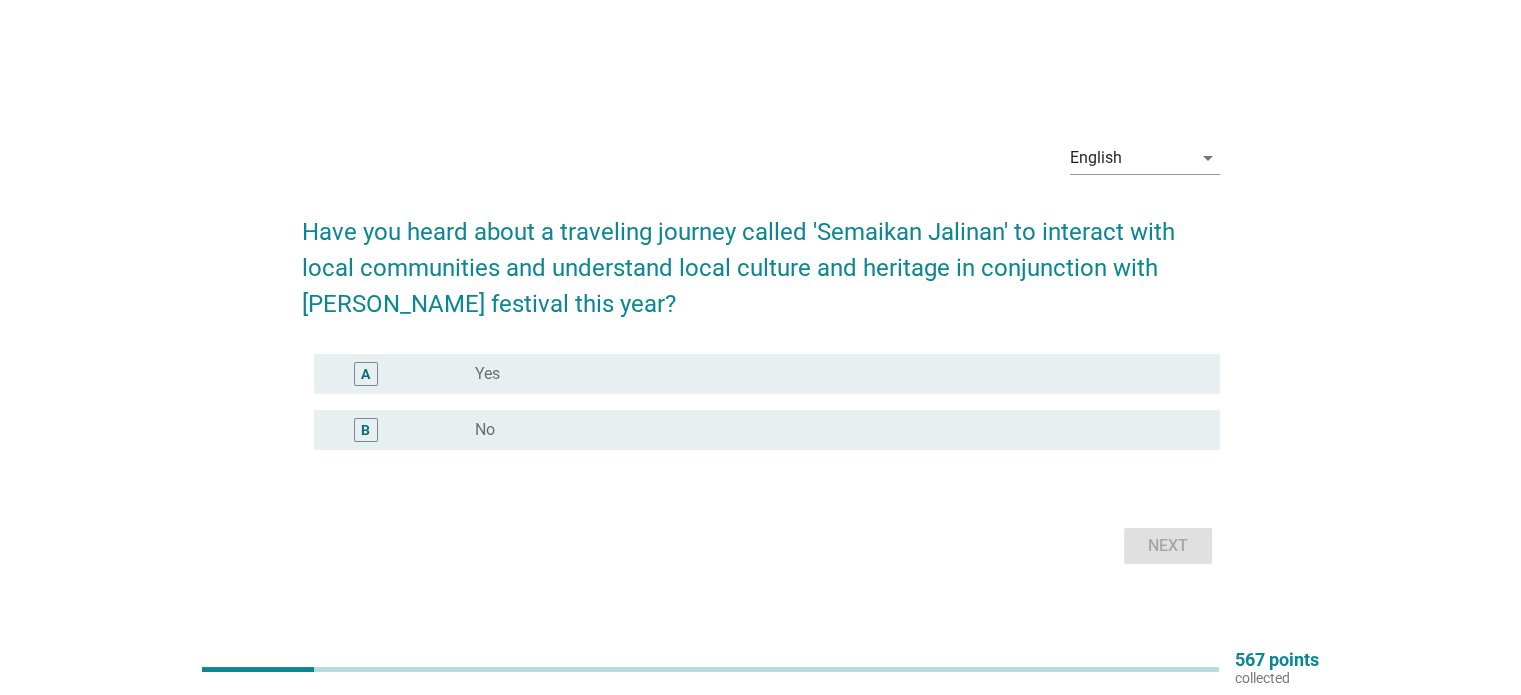 drag, startPoint x: 729, startPoint y: 423, endPoint x: 745, endPoint y: 429, distance: 17.088007 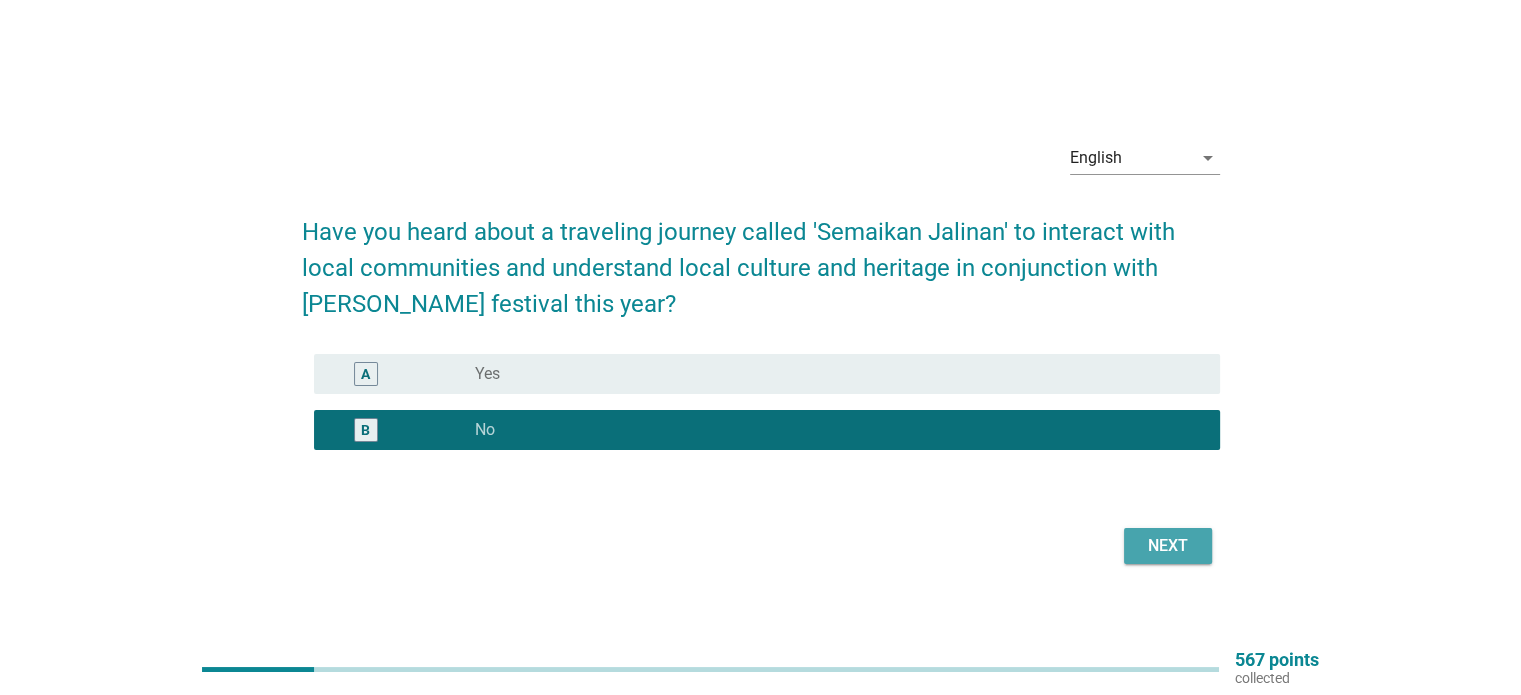click on "Next" at bounding box center (1168, 546) 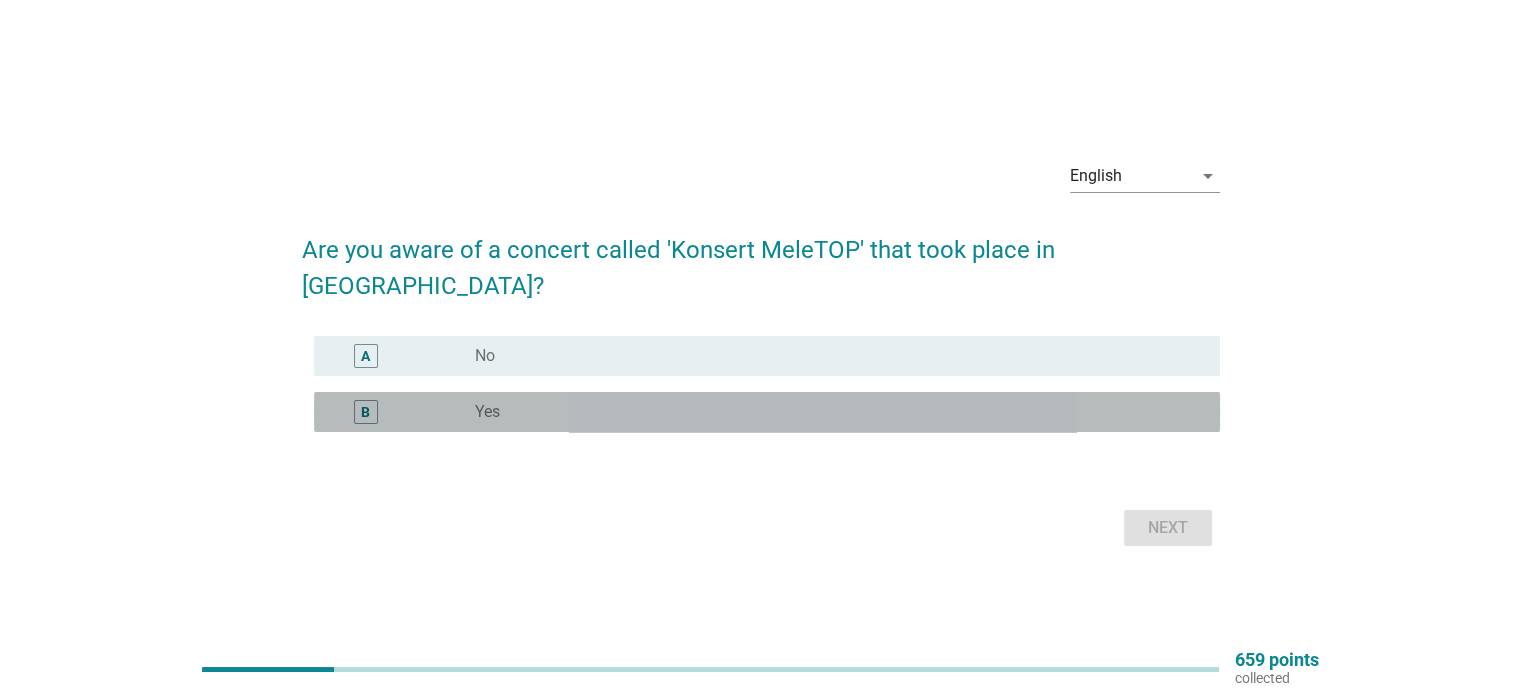 click on "radio_button_unchecked Yes" at bounding box center (831, 412) 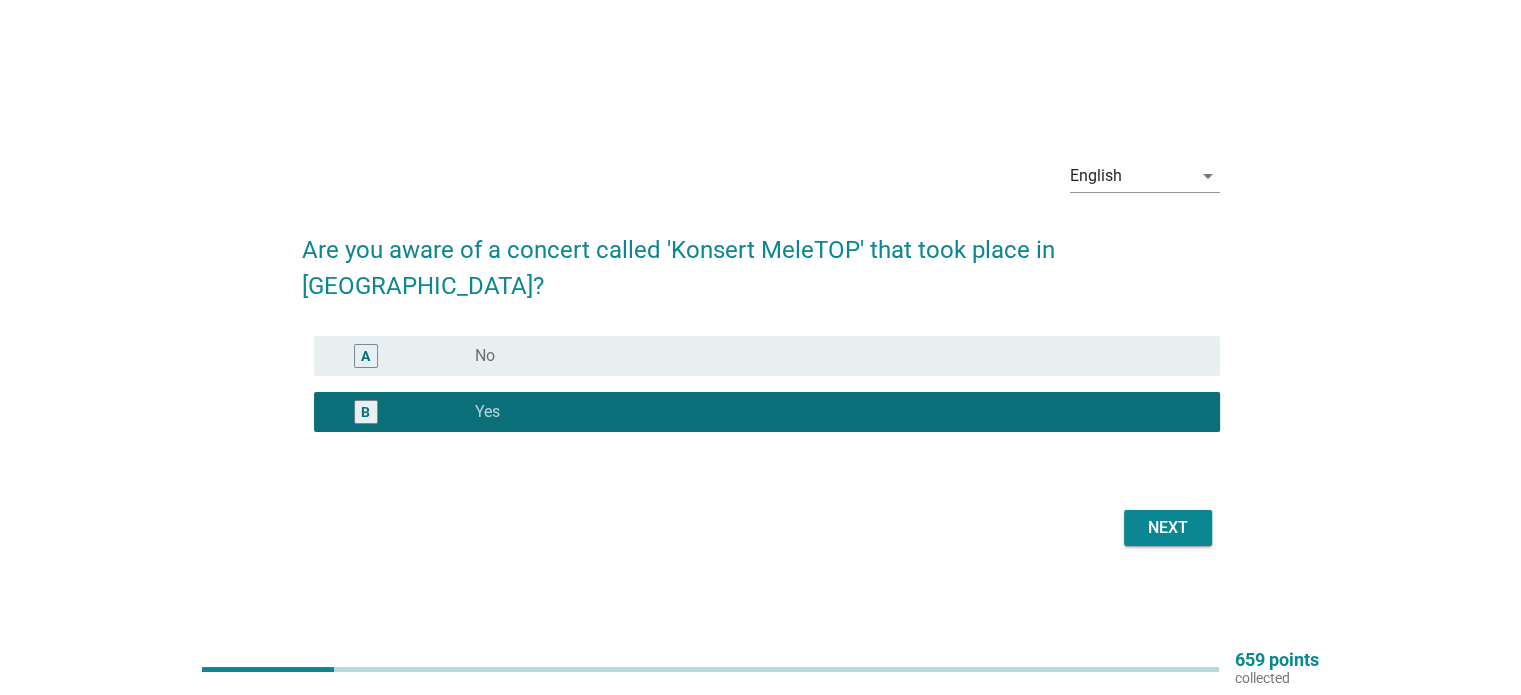 click on "Next" at bounding box center (1168, 528) 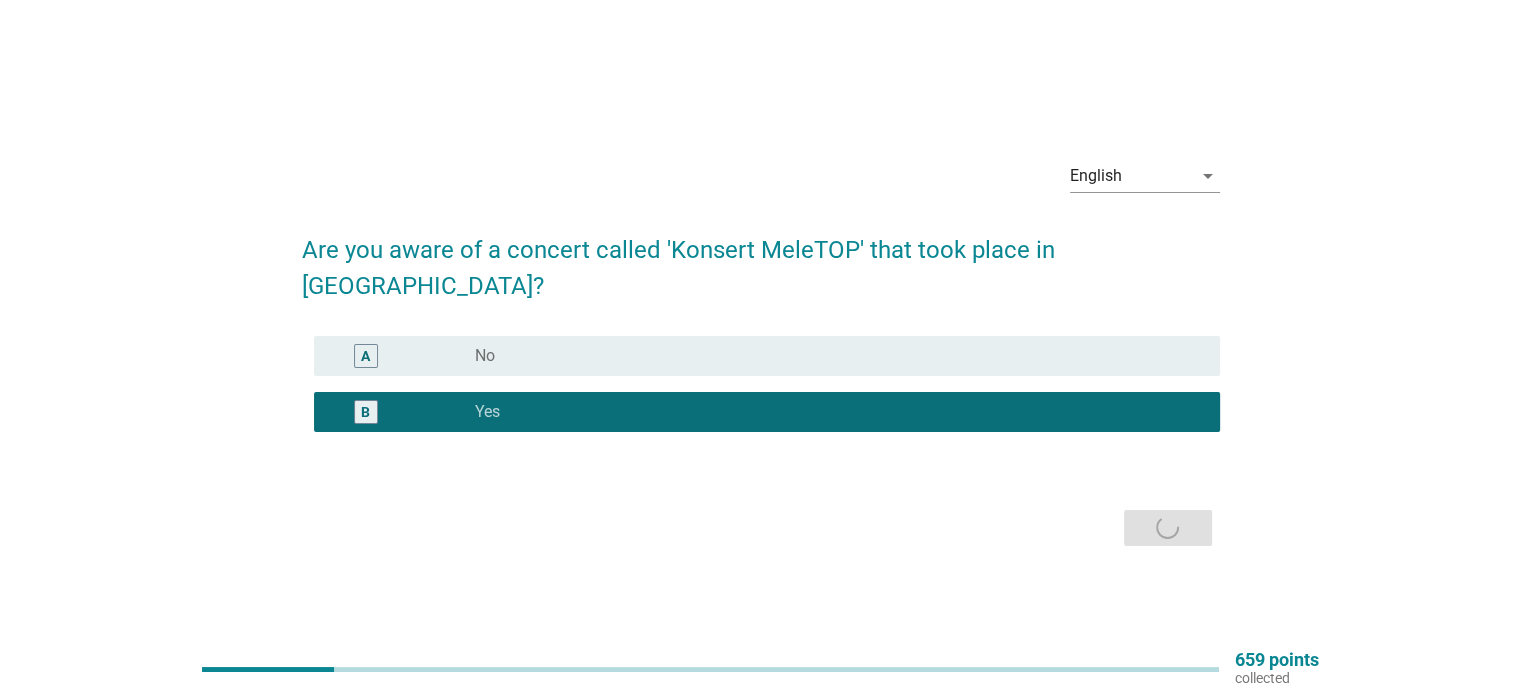 click on "radio_button_unchecked No" at bounding box center (831, 356) 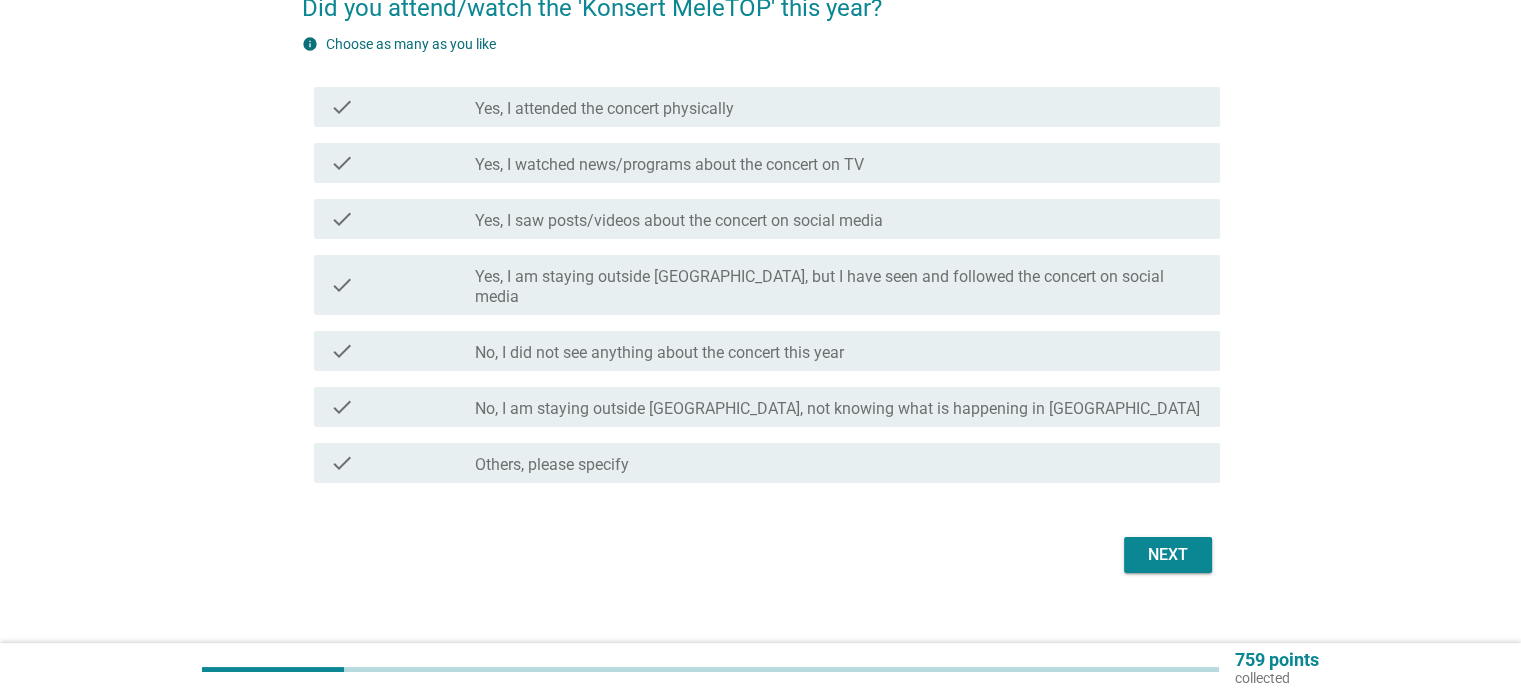 scroll, scrollTop: 193, scrollLeft: 0, axis: vertical 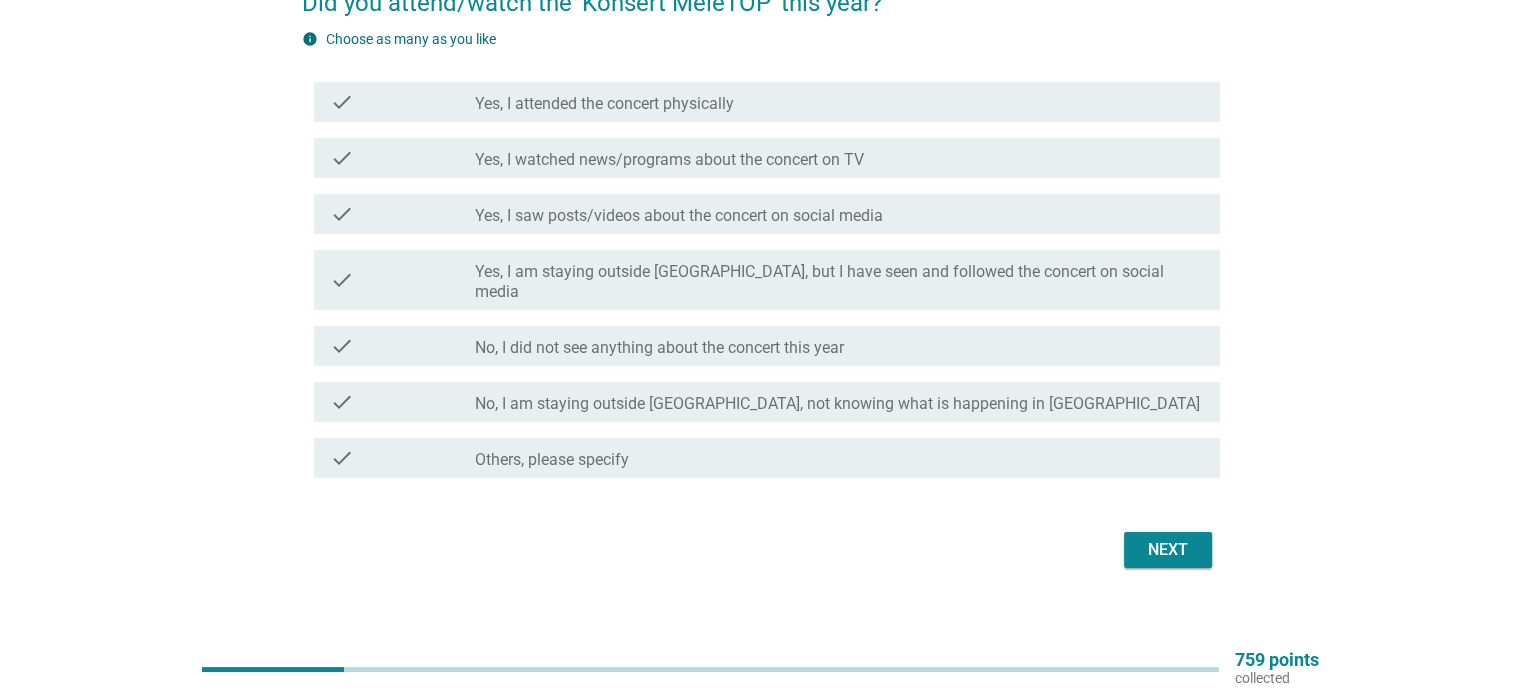 click on "check_box_outline_blank No, I did not see anything about the concert this year" at bounding box center (839, 346) 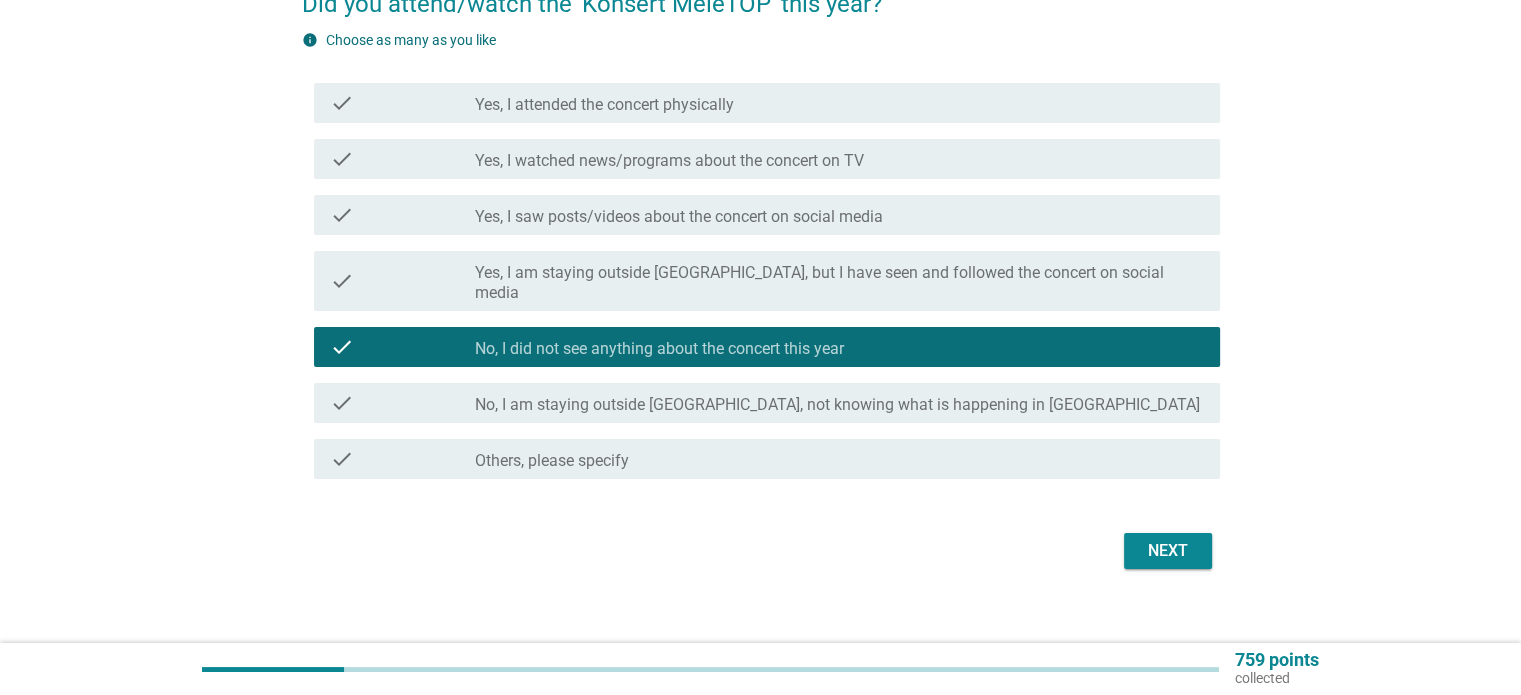 scroll, scrollTop: 193, scrollLeft: 0, axis: vertical 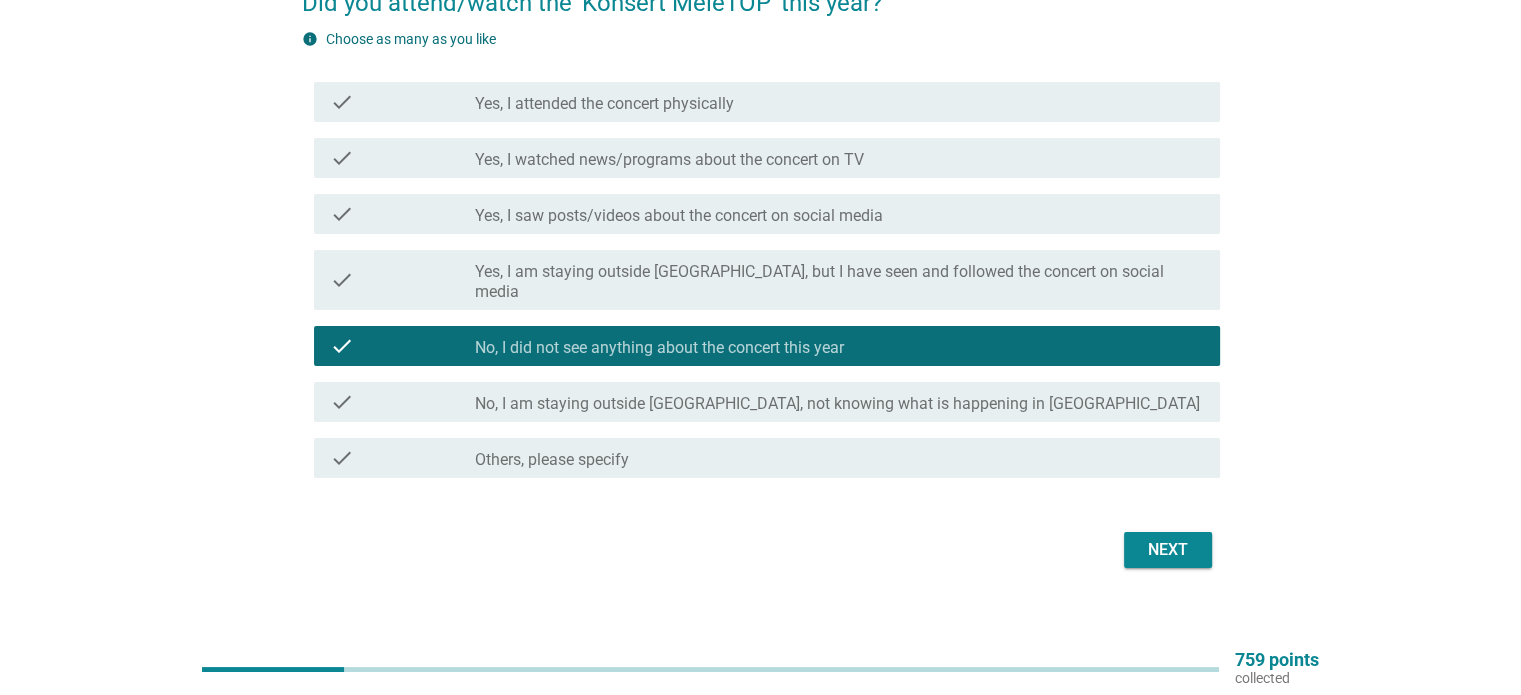 click on "Next" at bounding box center (1168, 550) 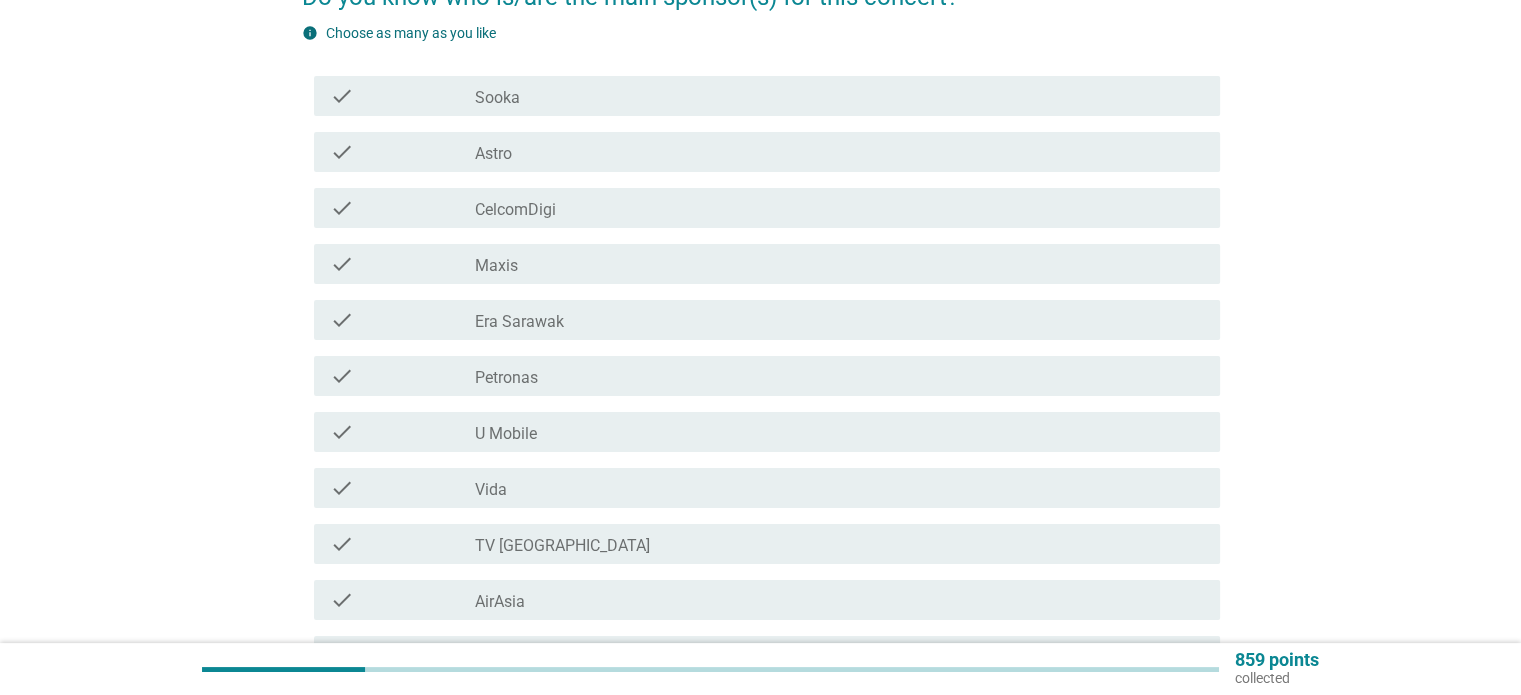 scroll, scrollTop: 200, scrollLeft: 0, axis: vertical 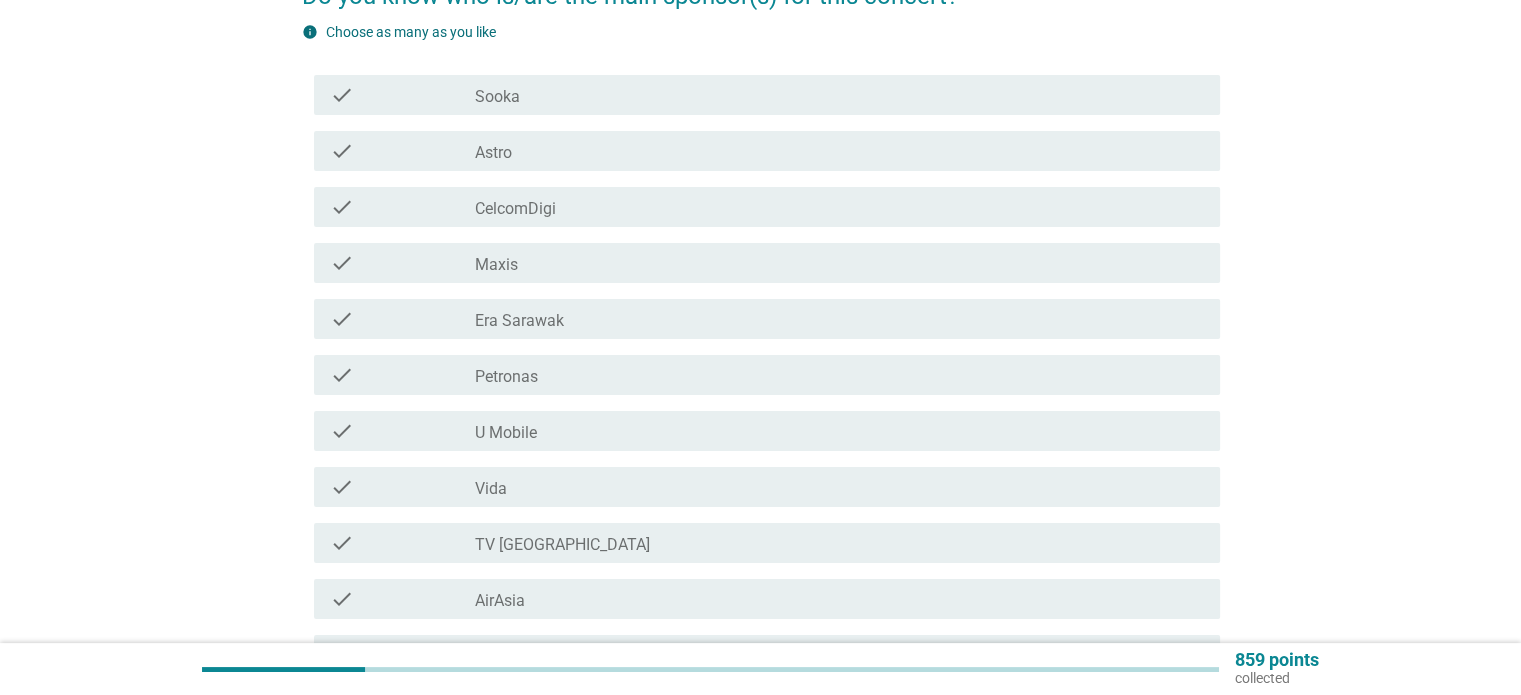 click on "check     check_box_outline_blank TV [GEOGRAPHIC_DATA]" at bounding box center (767, 543) 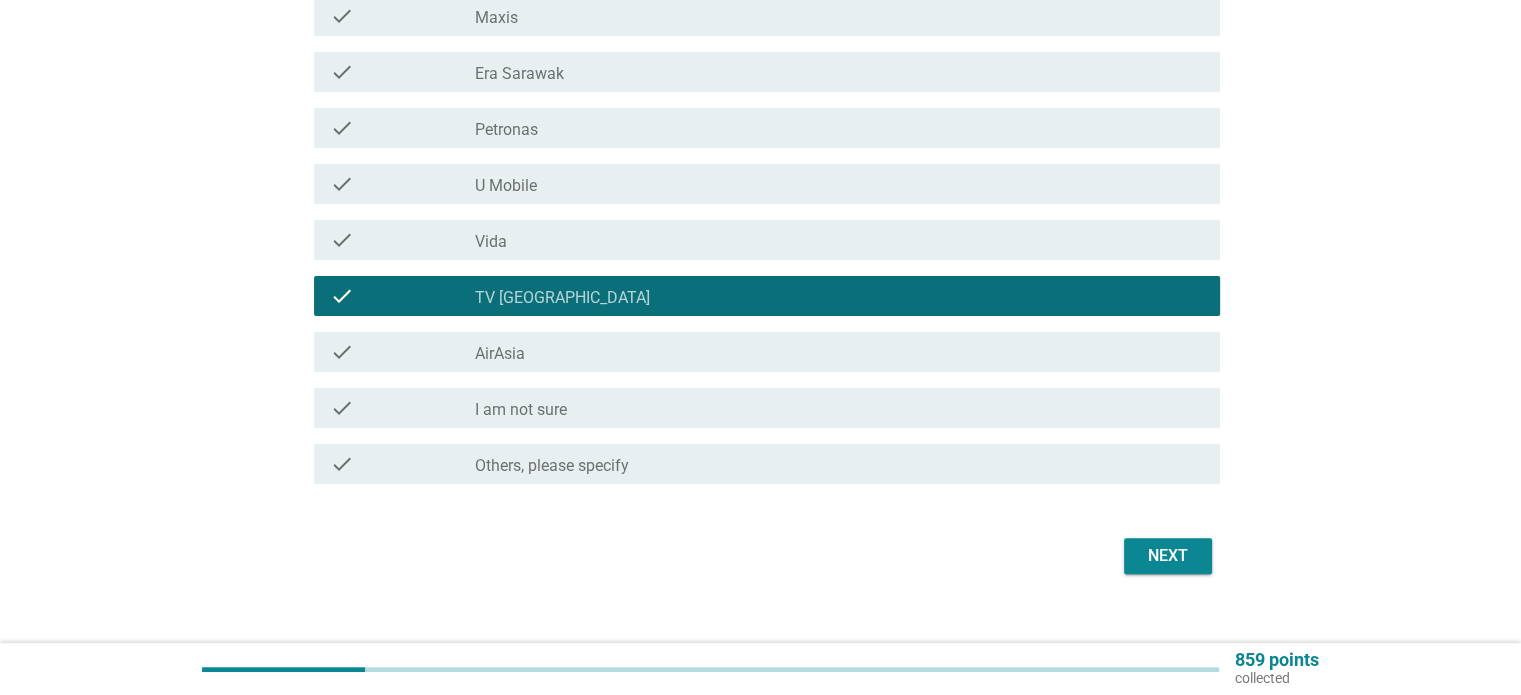 scroll, scrollTop: 473, scrollLeft: 0, axis: vertical 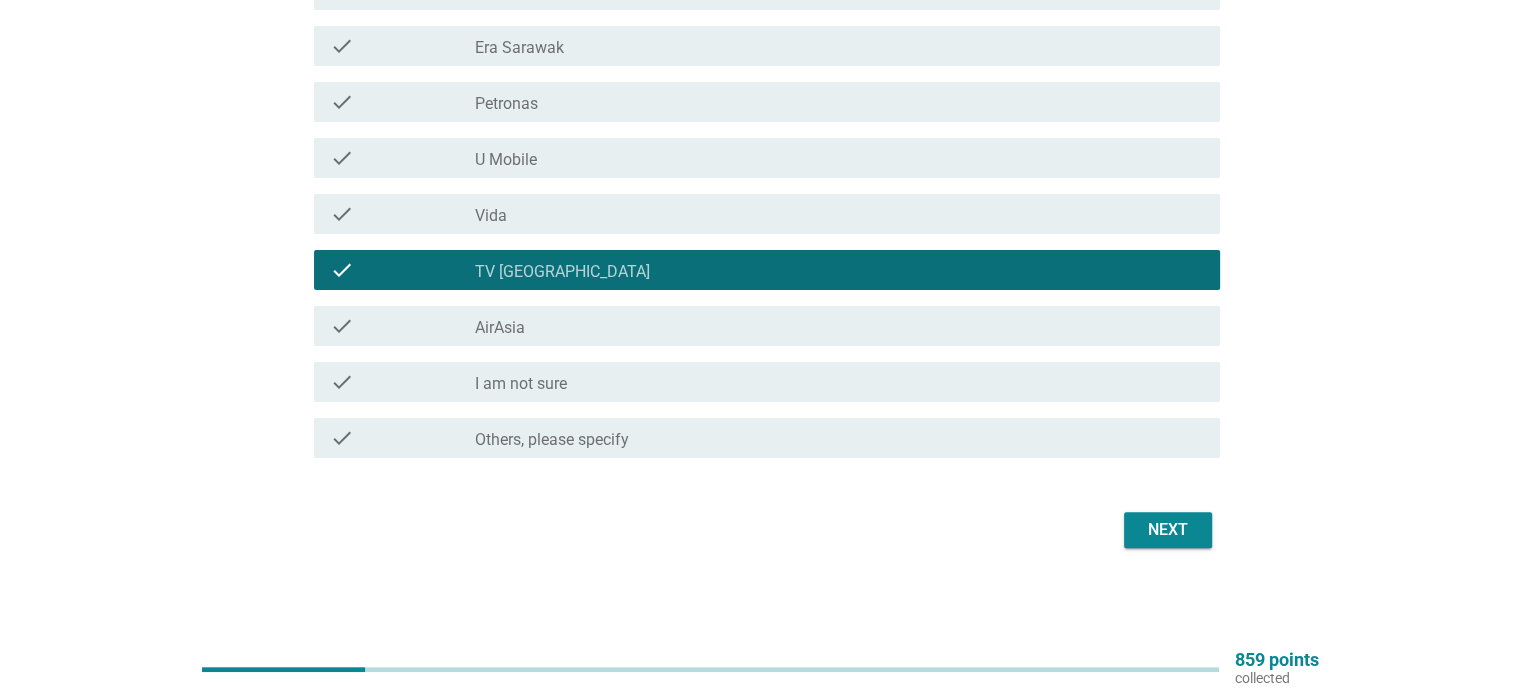 click on "Next" at bounding box center [1168, 530] 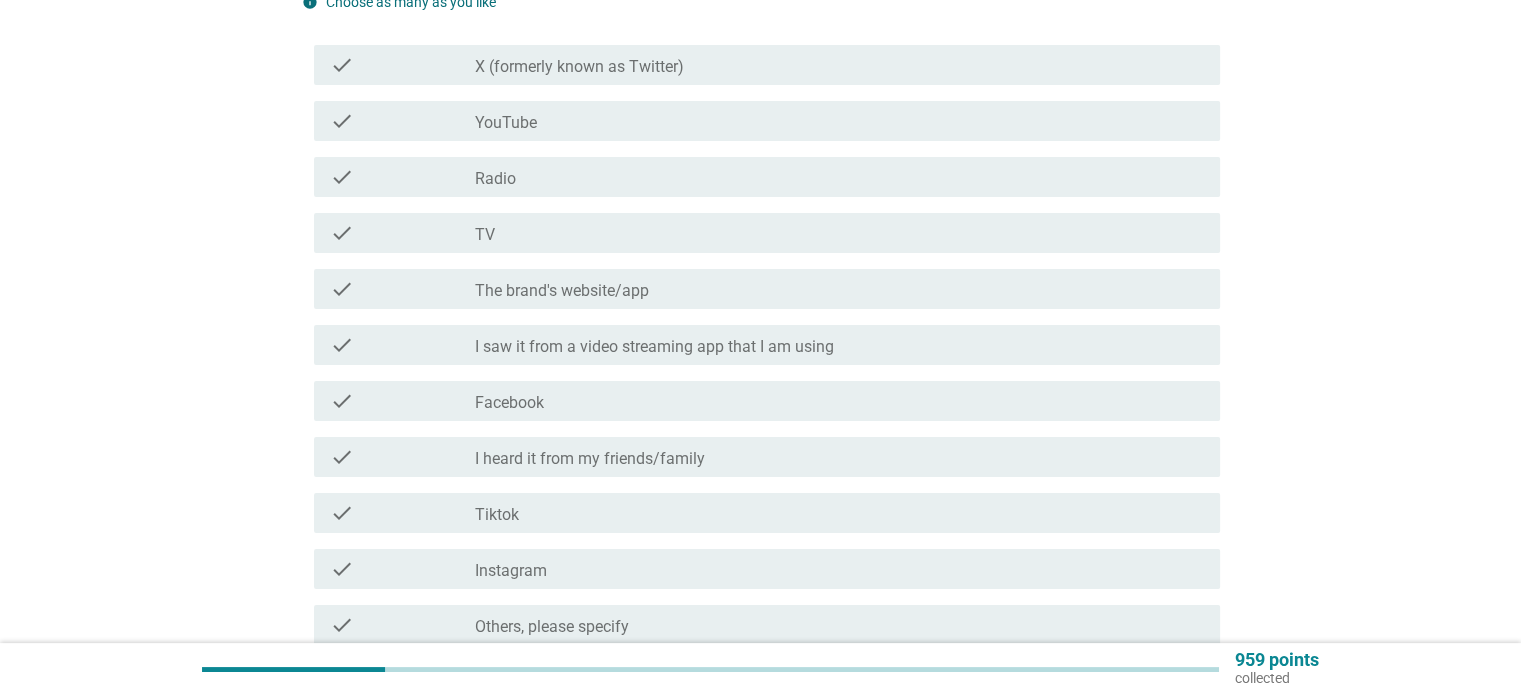 scroll, scrollTop: 300, scrollLeft: 0, axis: vertical 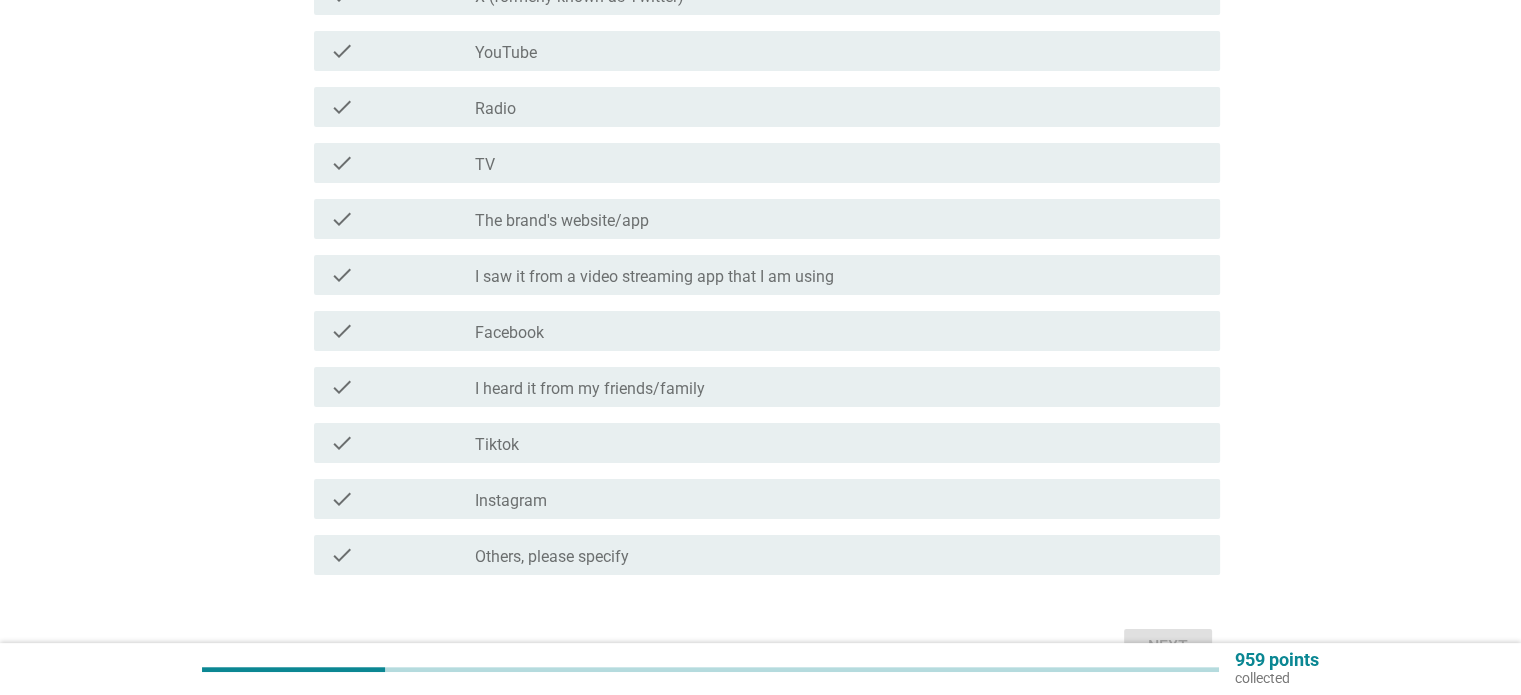 click on "check_box_outline_blank Facebook" at bounding box center (839, 331) 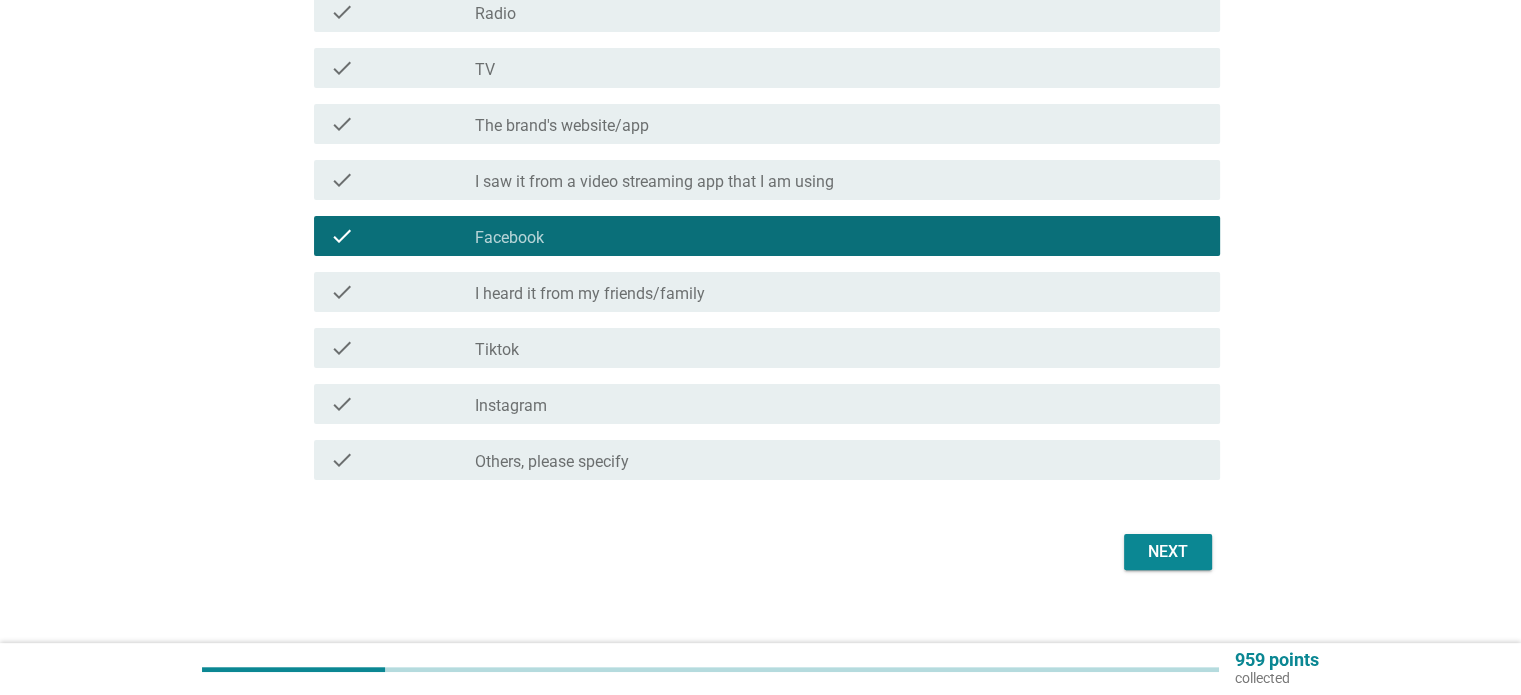 scroll, scrollTop: 400, scrollLeft: 0, axis: vertical 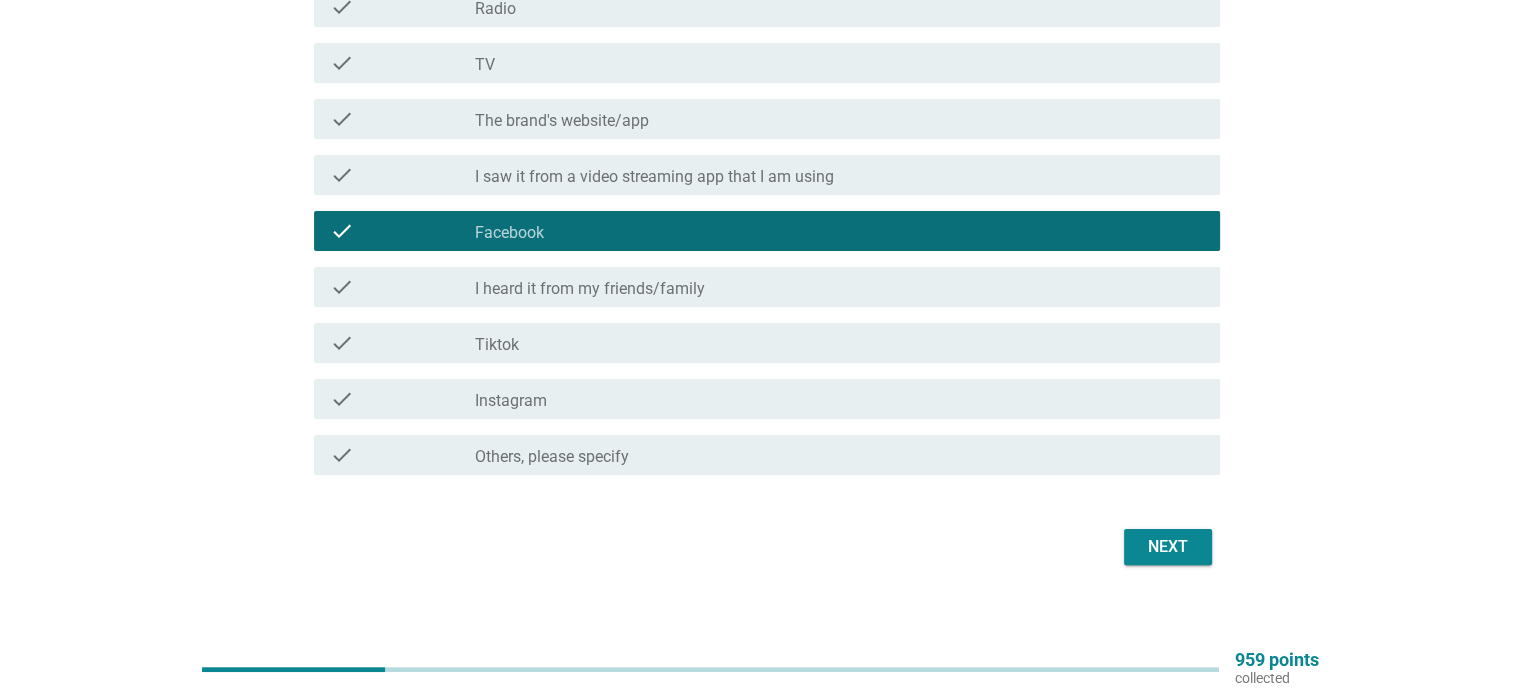 click on "Next" at bounding box center (761, 547) 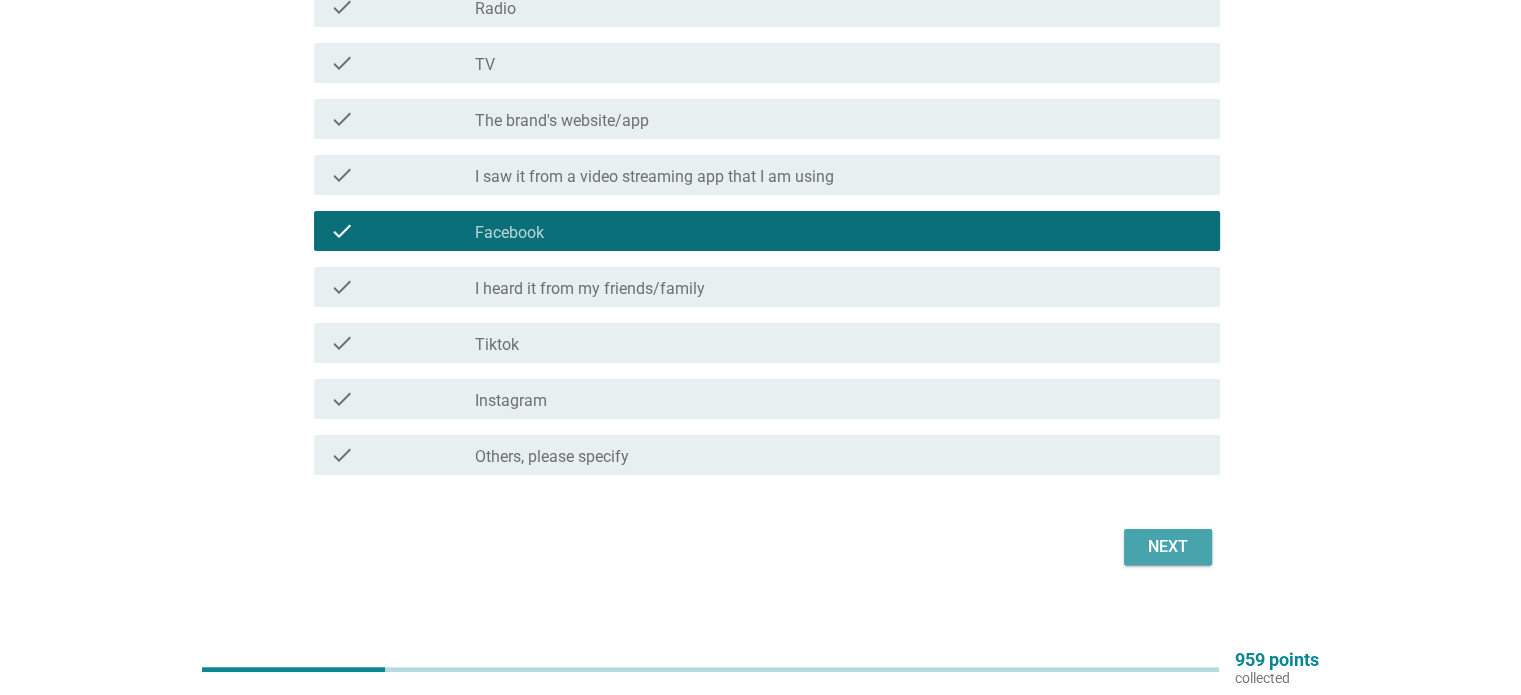 click on "Next" at bounding box center [1168, 547] 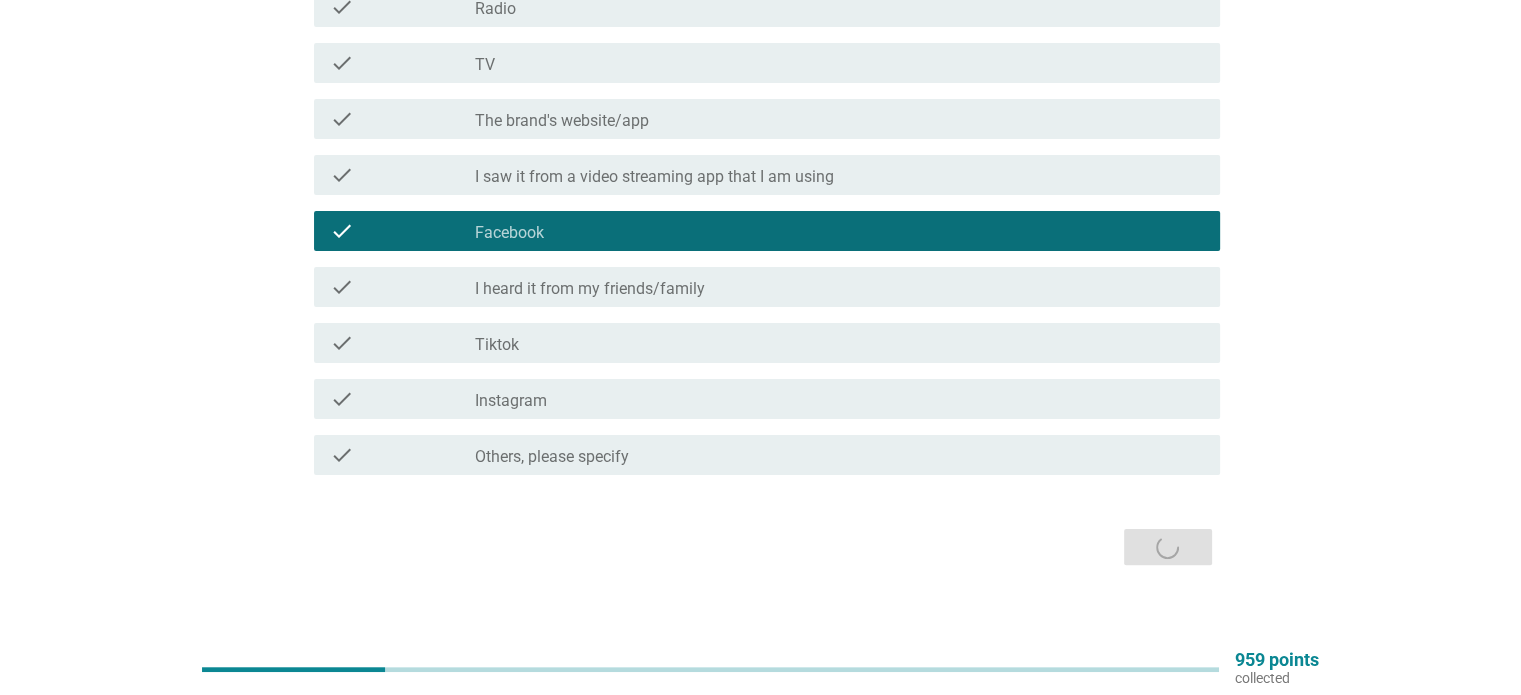 scroll, scrollTop: 0, scrollLeft: 0, axis: both 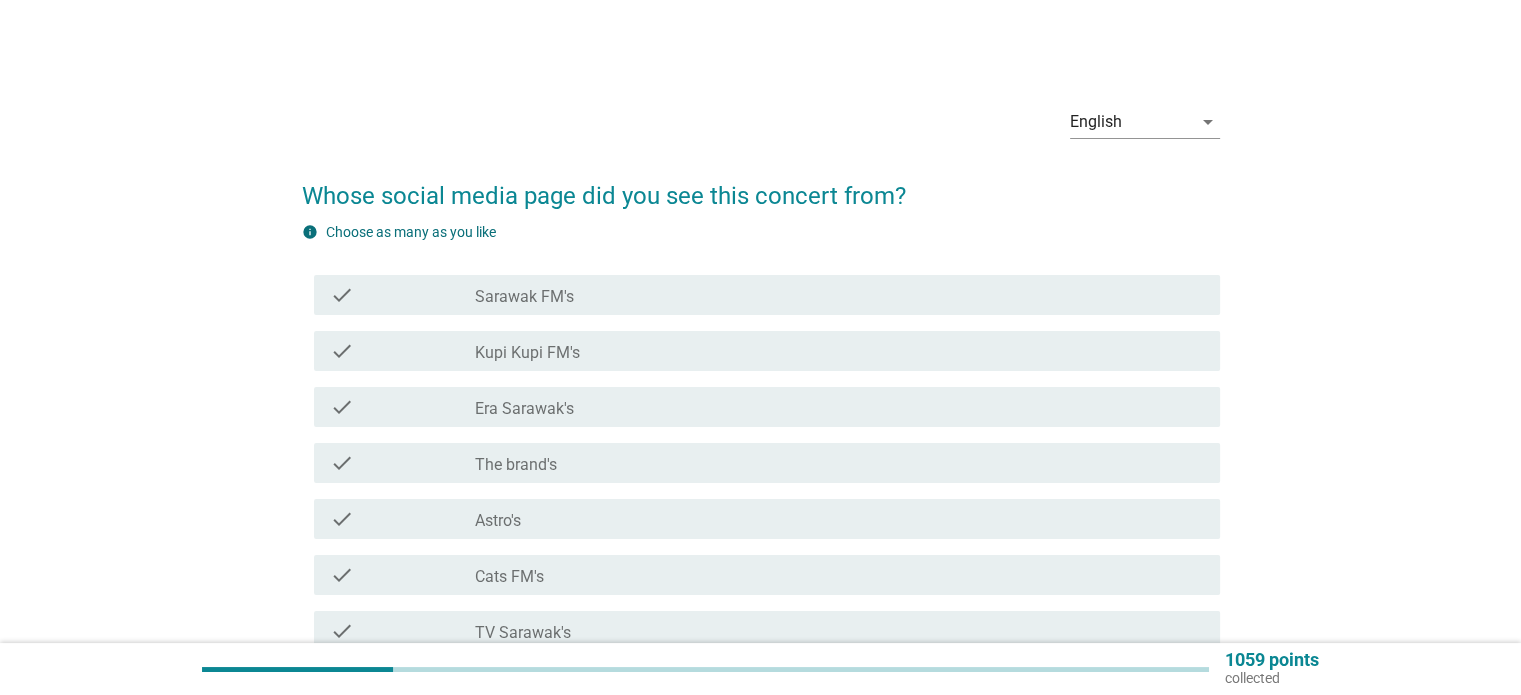 click on "check_box_outline_blank Sarawak FM's" at bounding box center (839, 295) 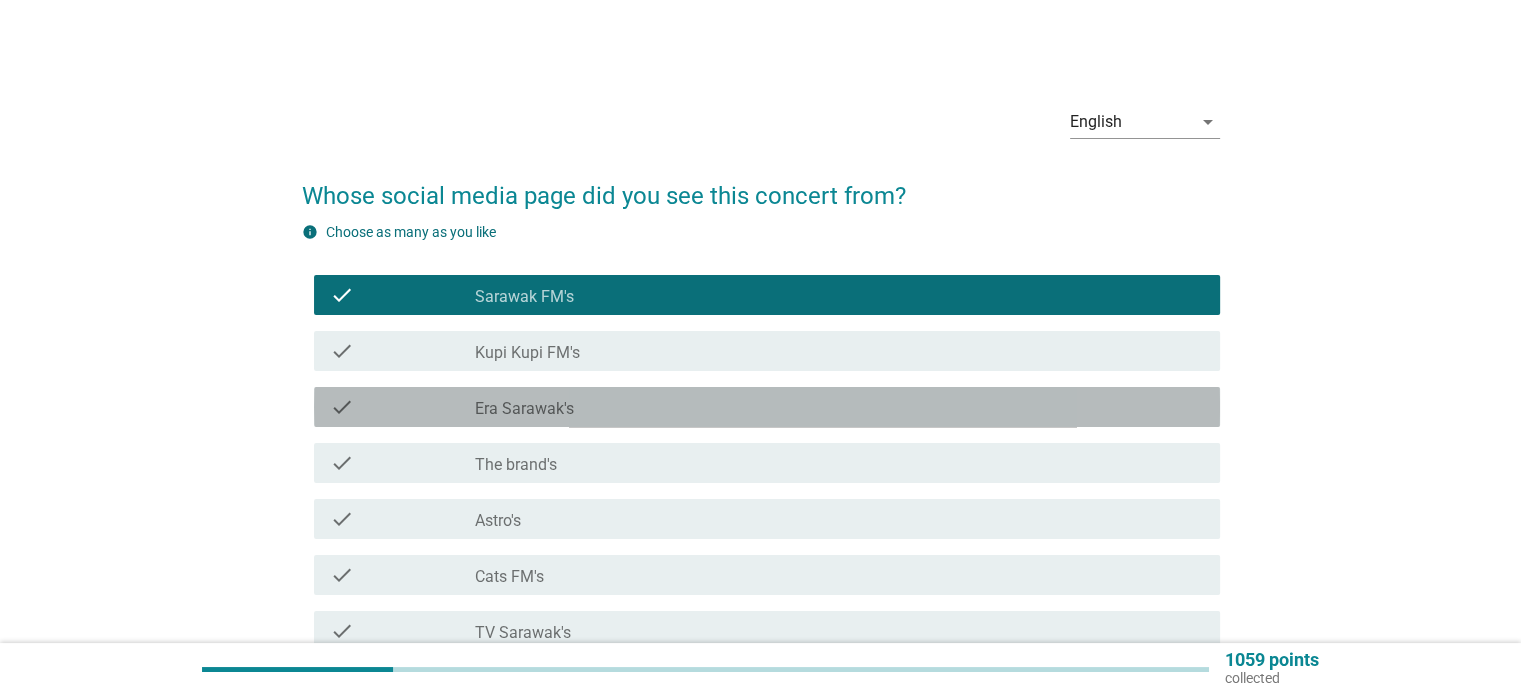 click on "check_box_outline_blank Era Sarawak's" at bounding box center [839, 407] 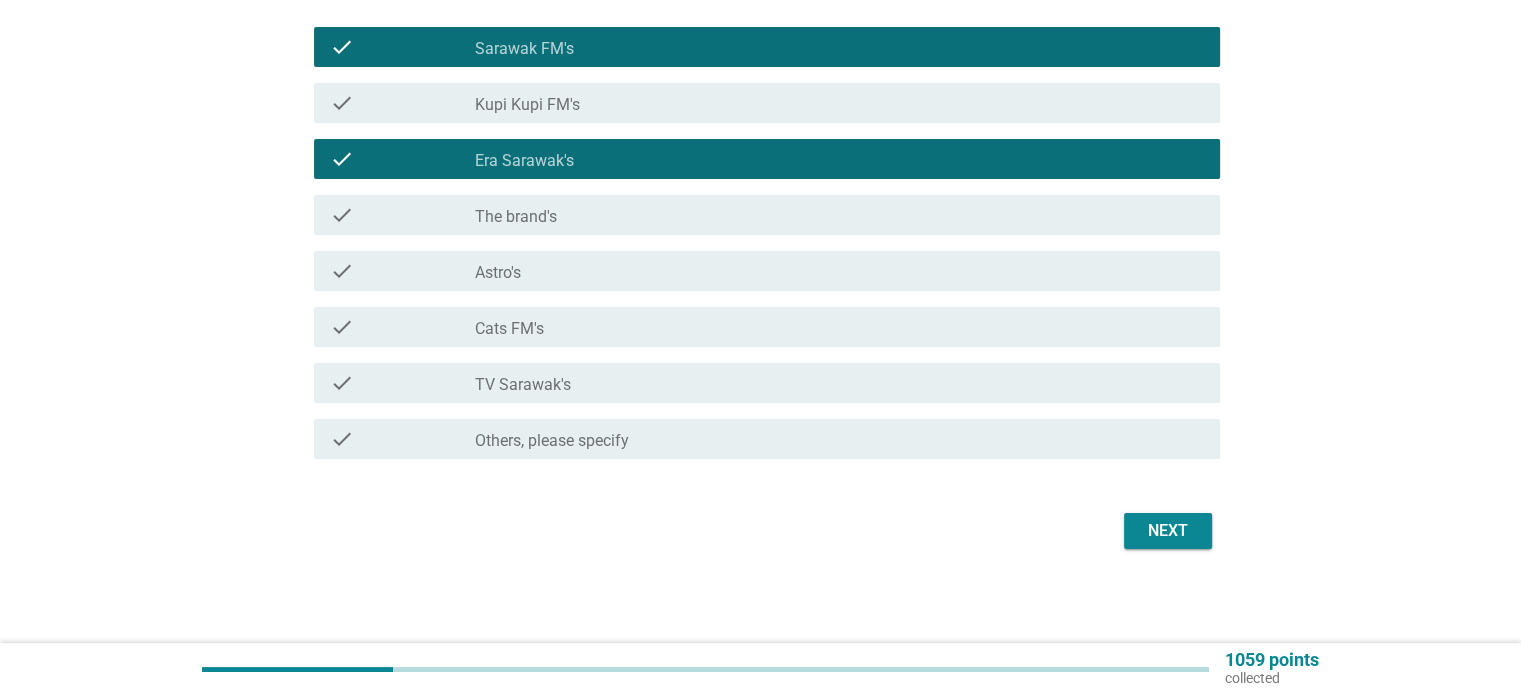 scroll, scrollTop: 249, scrollLeft: 0, axis: vertical 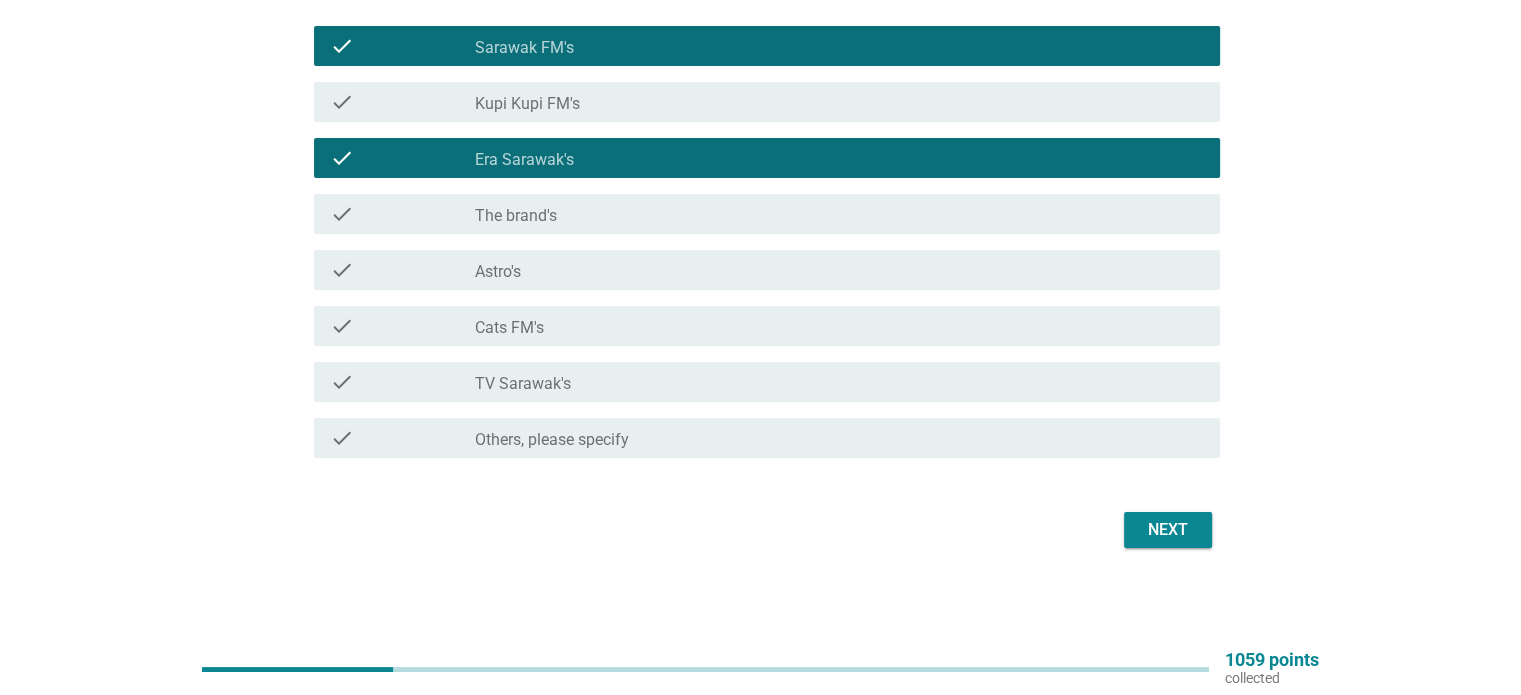 click on "check     check_box_outline_blank TV Sarawak's" at bounding box center (767, 382) 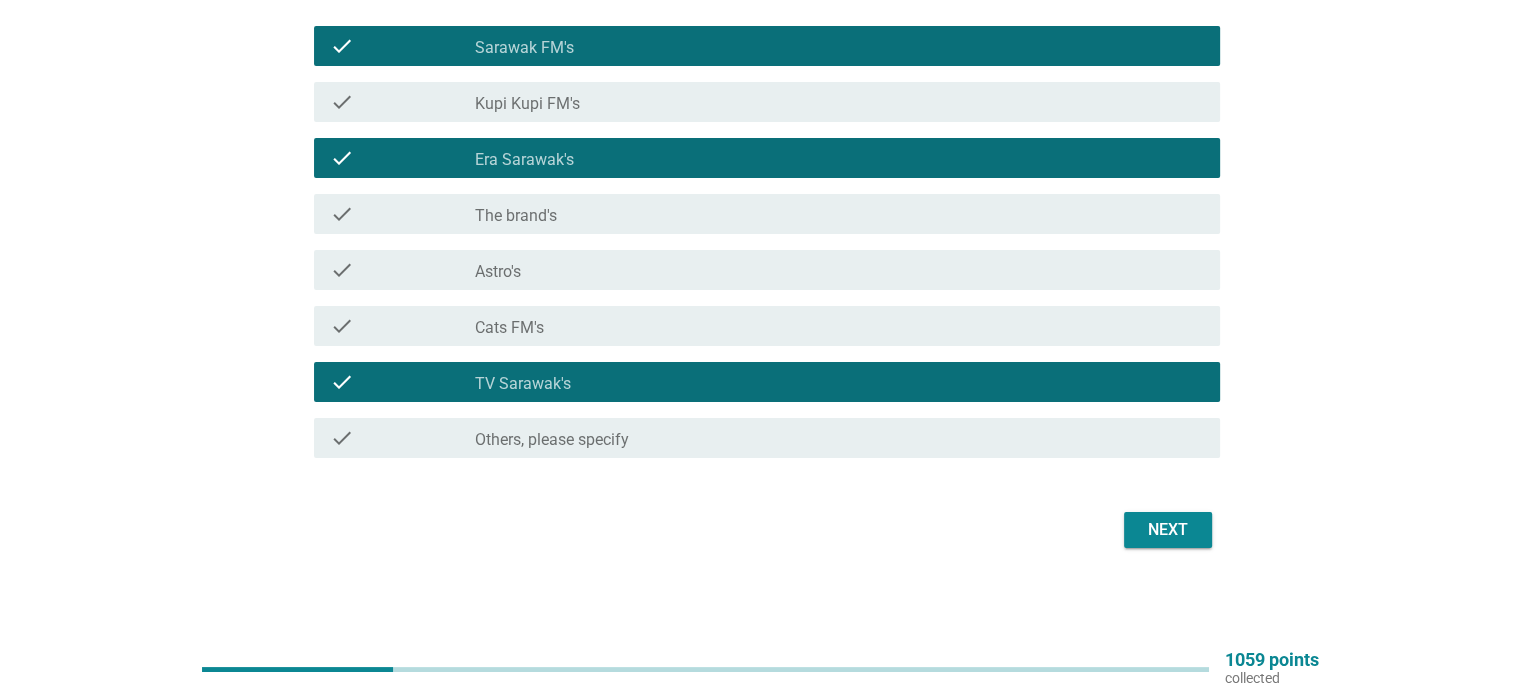 click on "Next" at bounding box center (1168, 530) 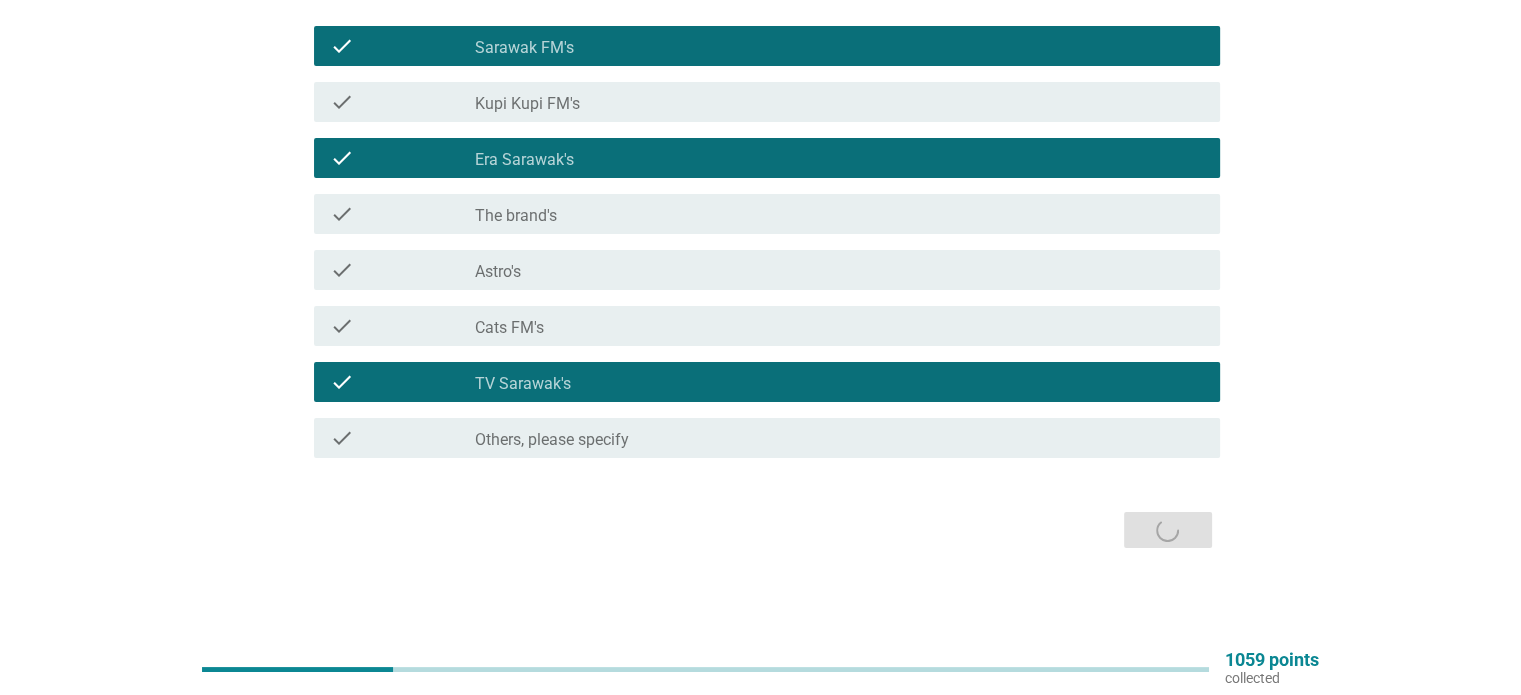 scroll, scrollTop: 0, scrollLeft: 0, axis: both 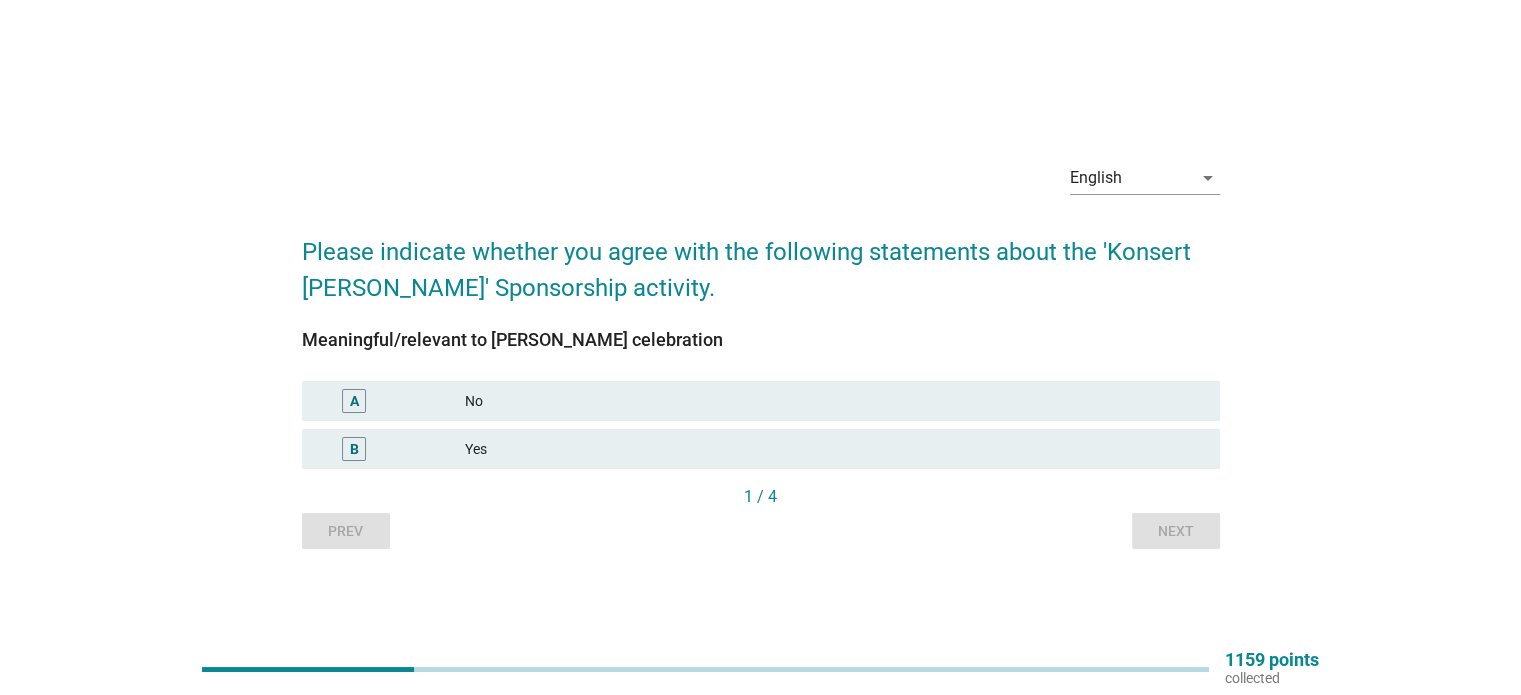 click on "Yes" at bounding box center (834, 449) 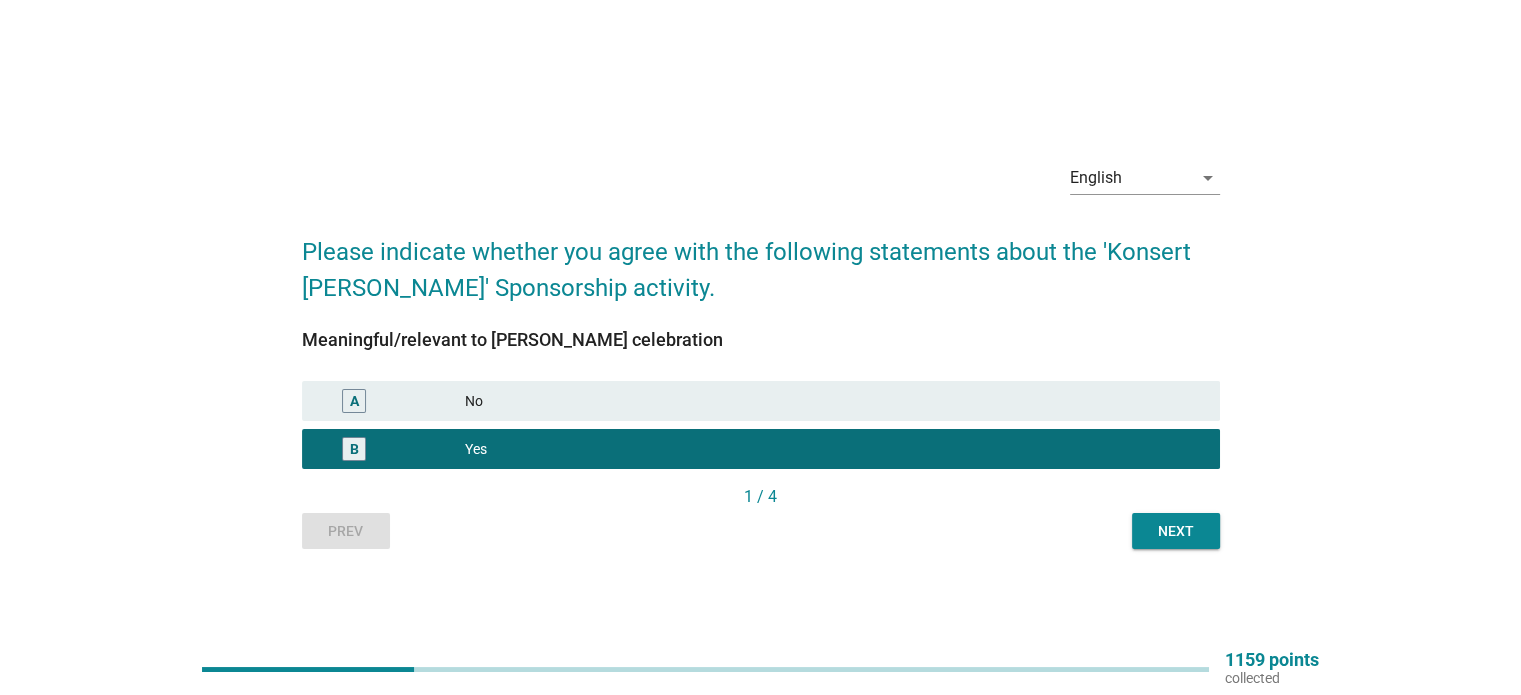 click on "Next" at bounding box center (1176, 531) 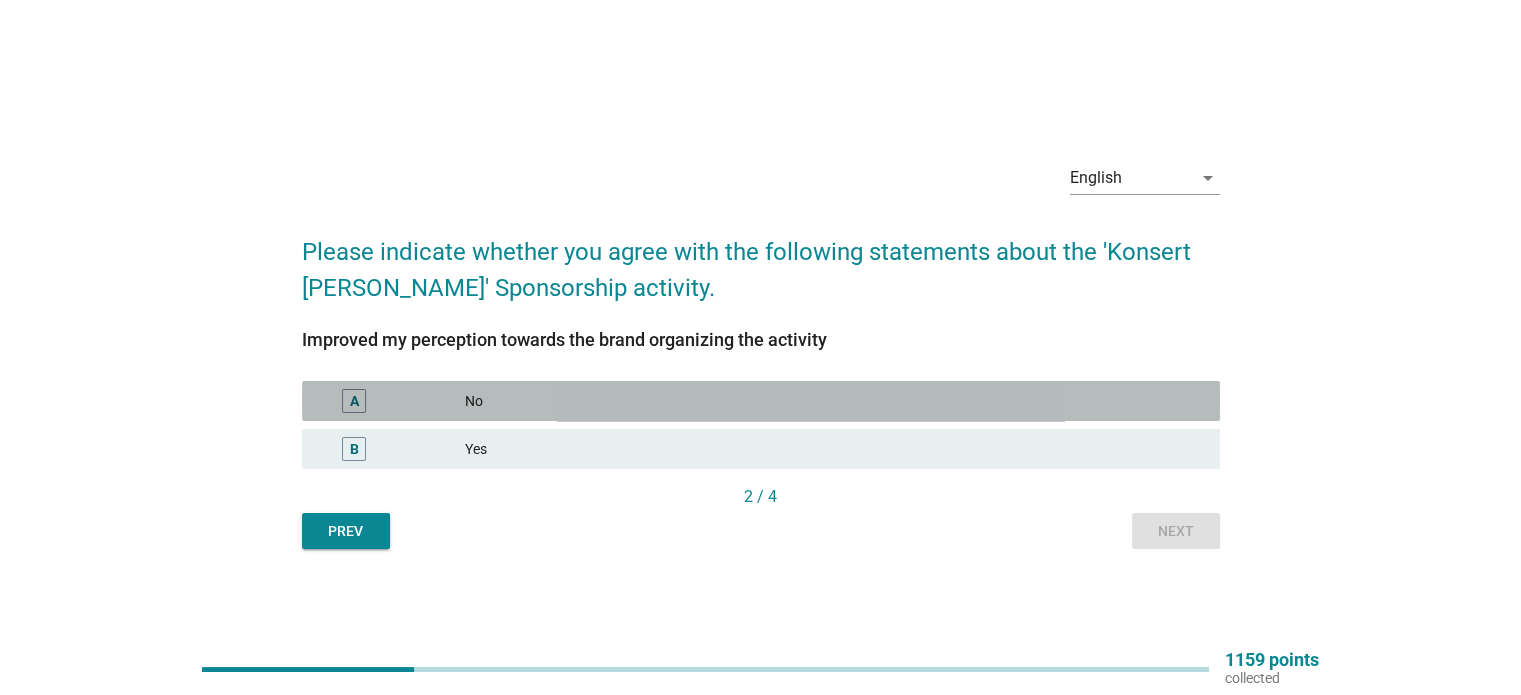 click on "No" at bounding box center [834, 401] 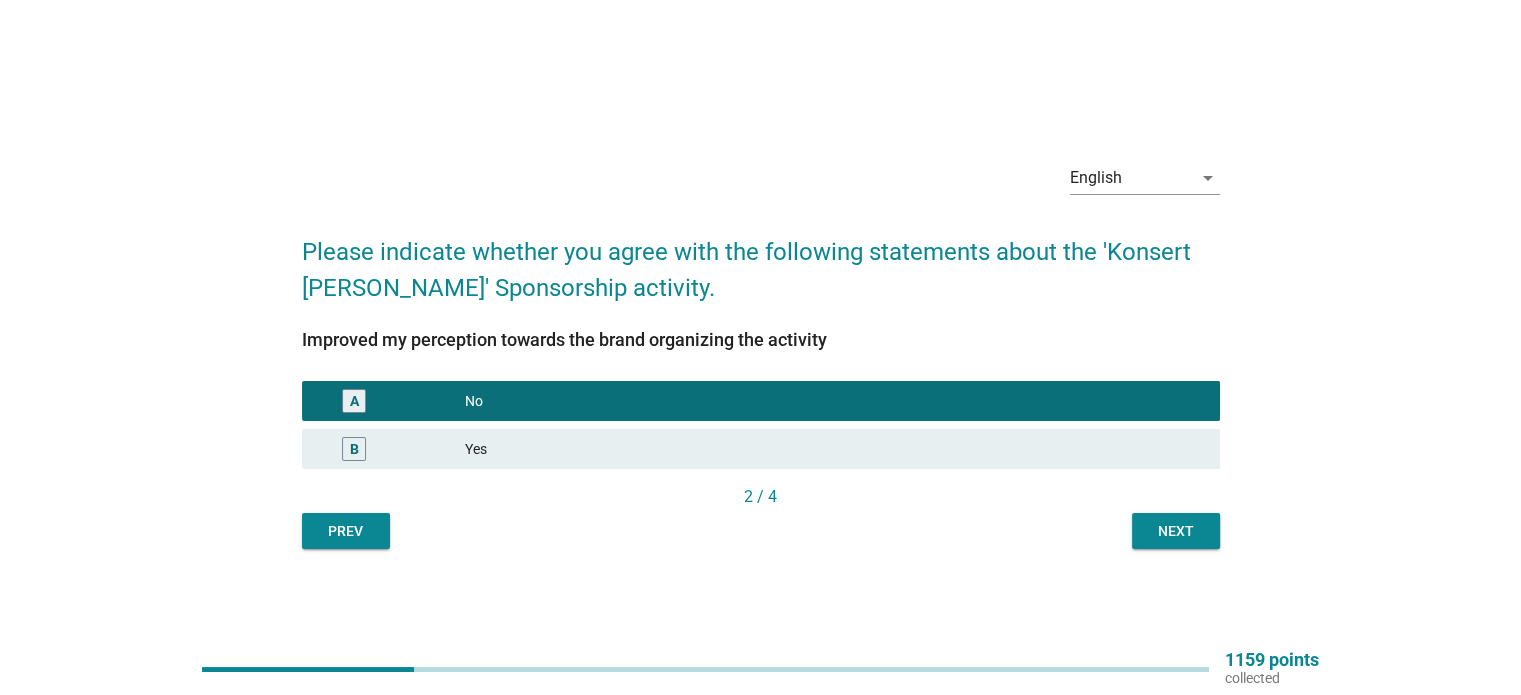 click on "Next" at bounding box center [1176, 531] 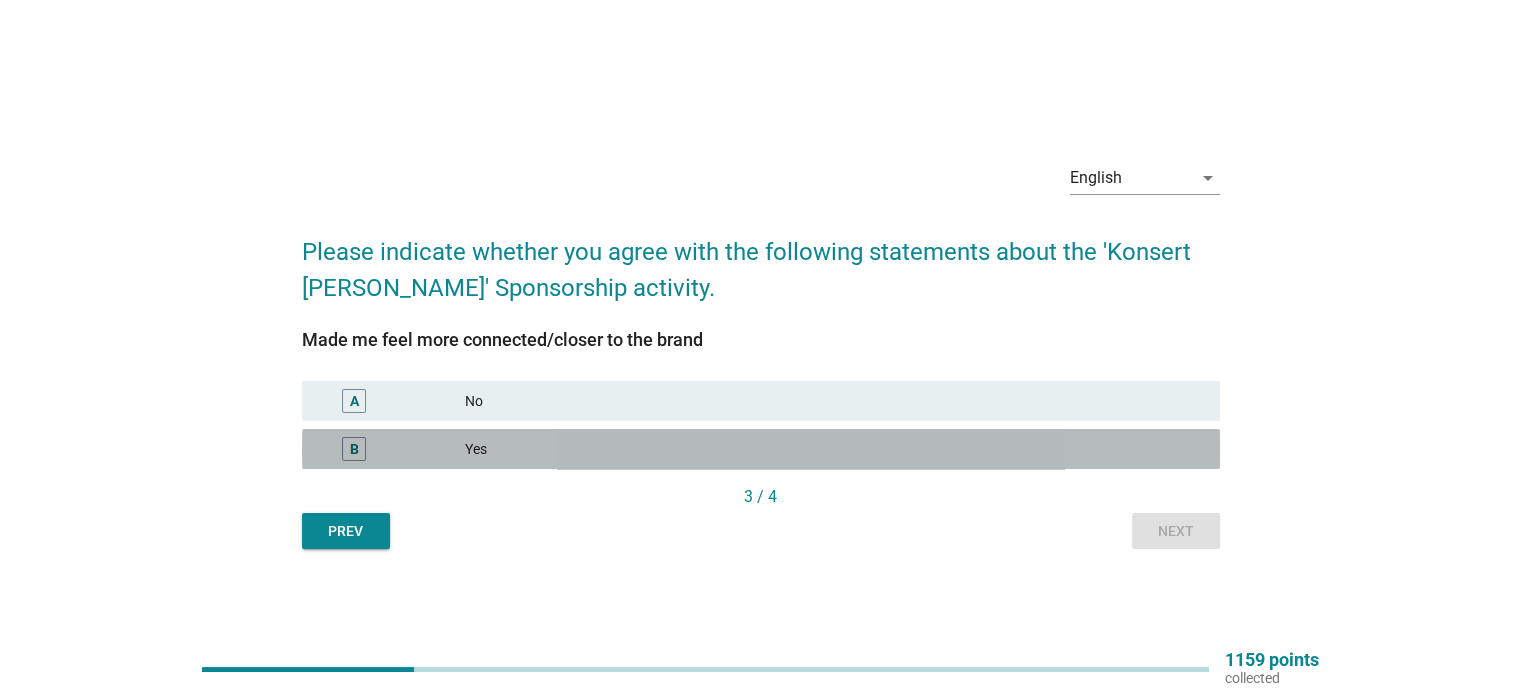 click on "Yes" at bounding box center (834, 449) 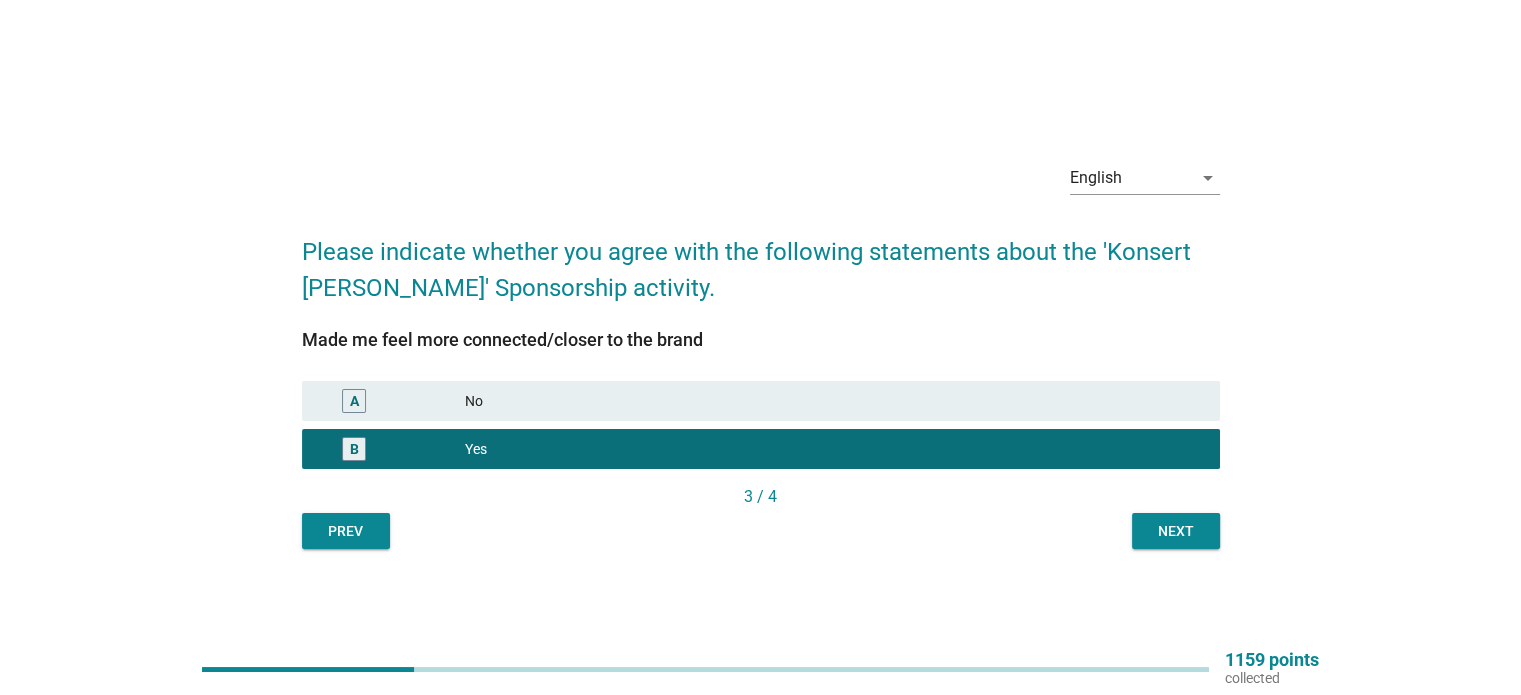 click on "Next" at bounding box center [1176, 531] 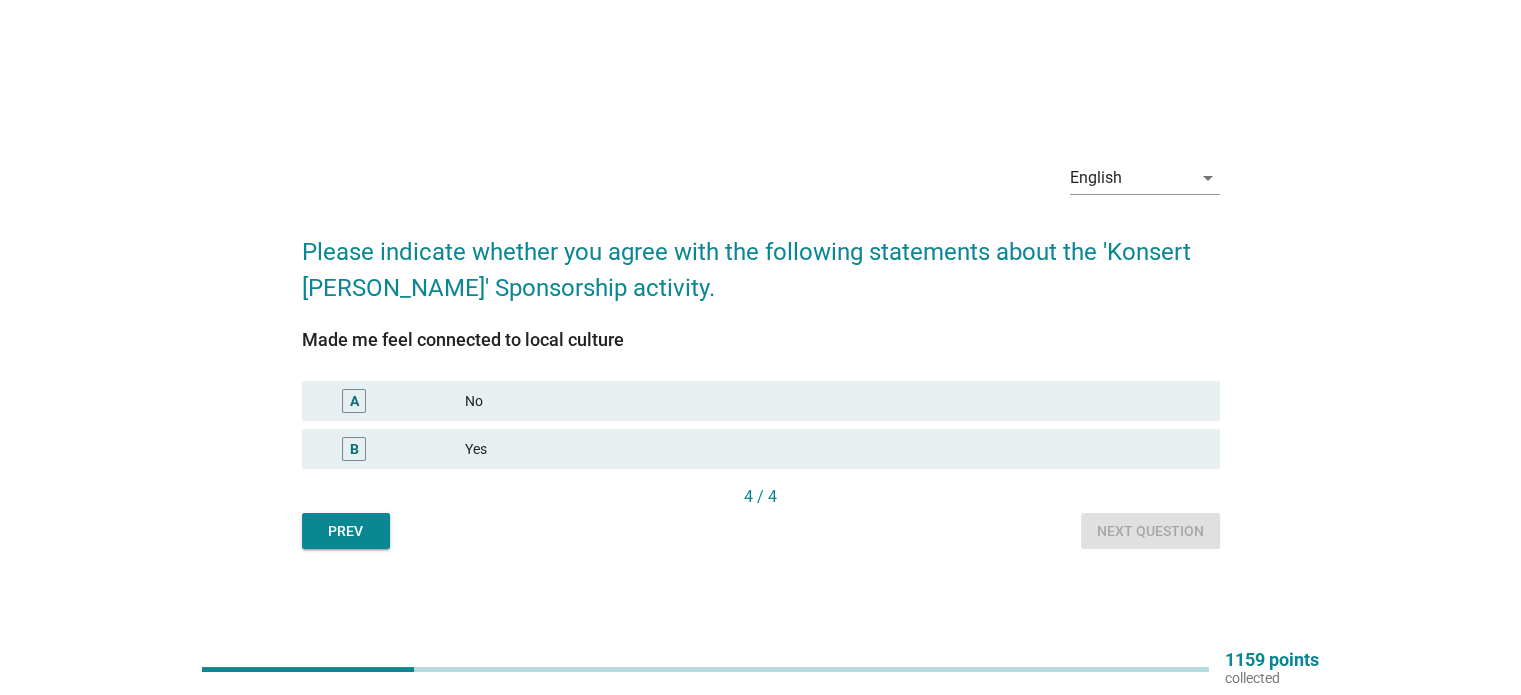 drag, startPoint x: 813, startPoint y: 443, endPoint x: 990, endPoint y: 471, distance: 179.201 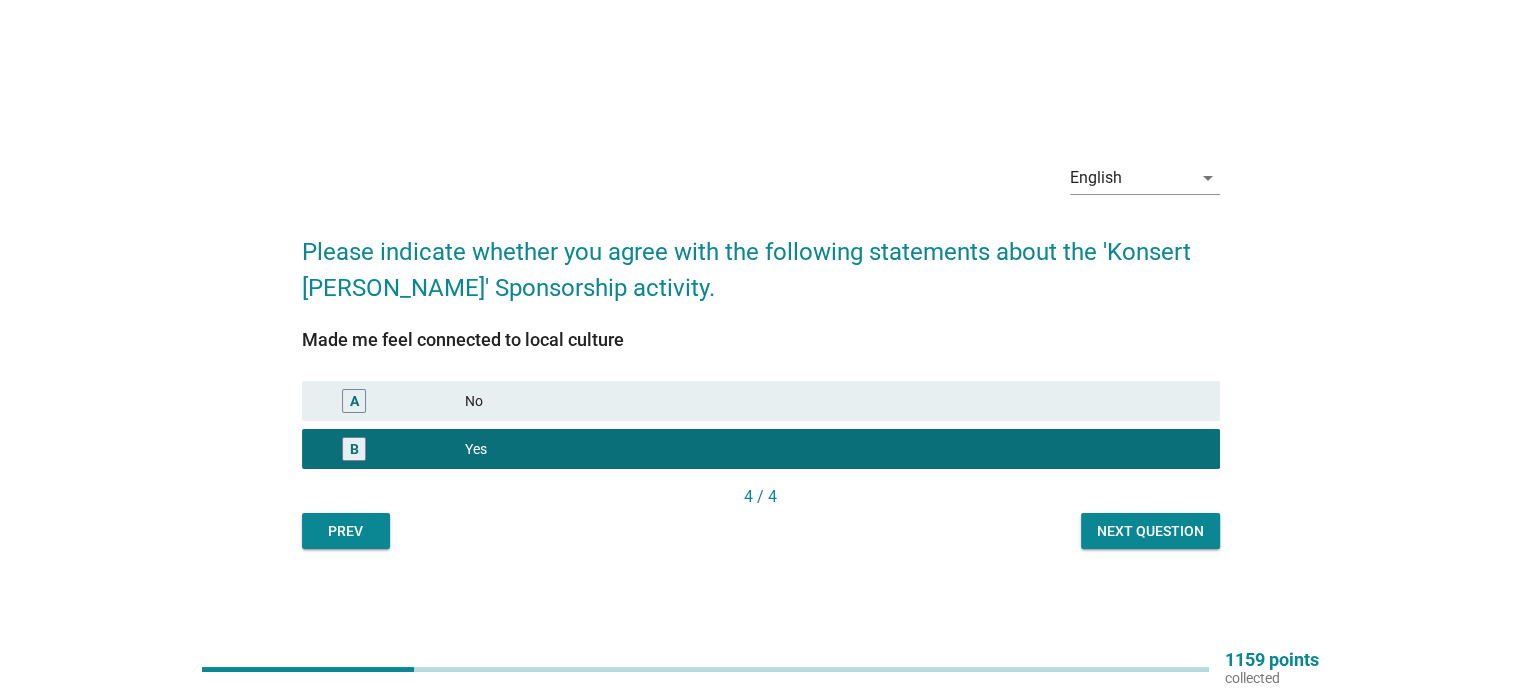 click on "Next question" at bounding box center (1150, 531) 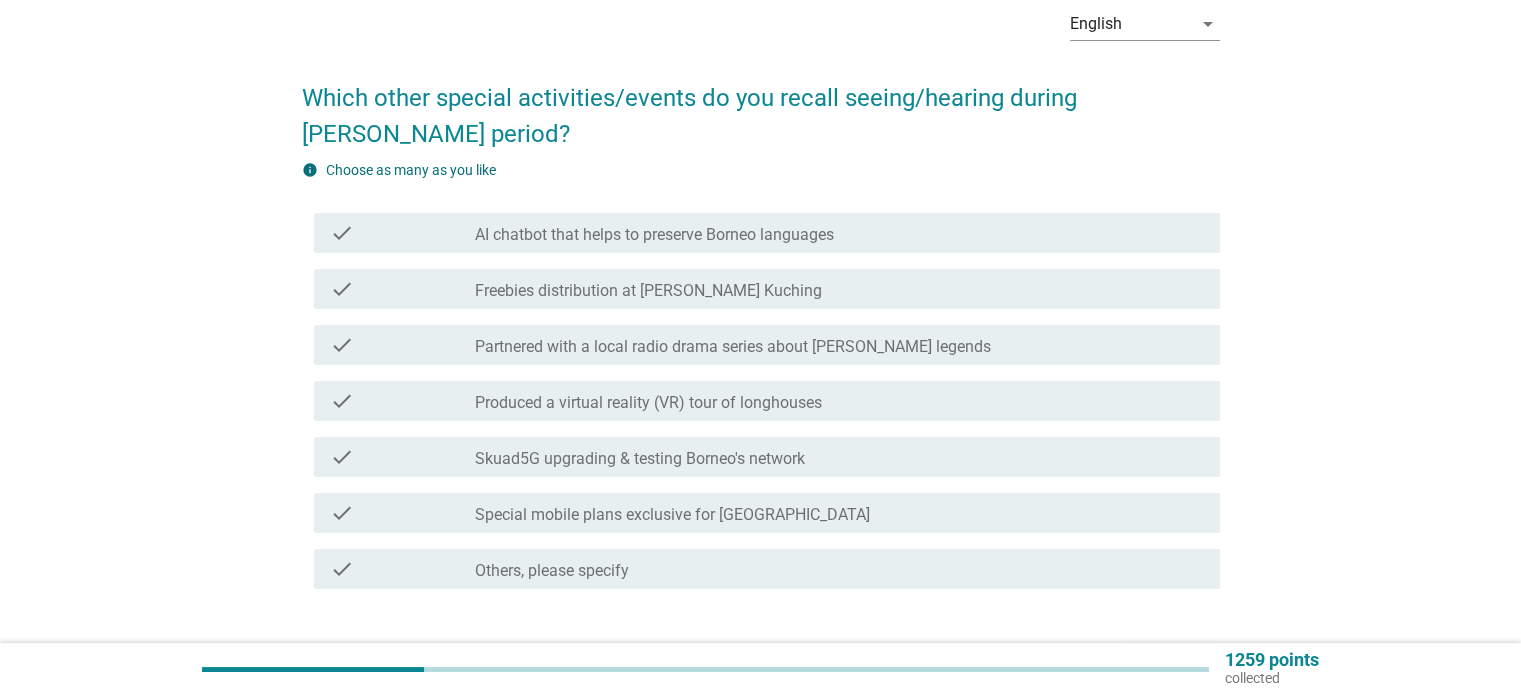 scroll, scrollTop: 100, scrollLeft: 0, axis: vertical 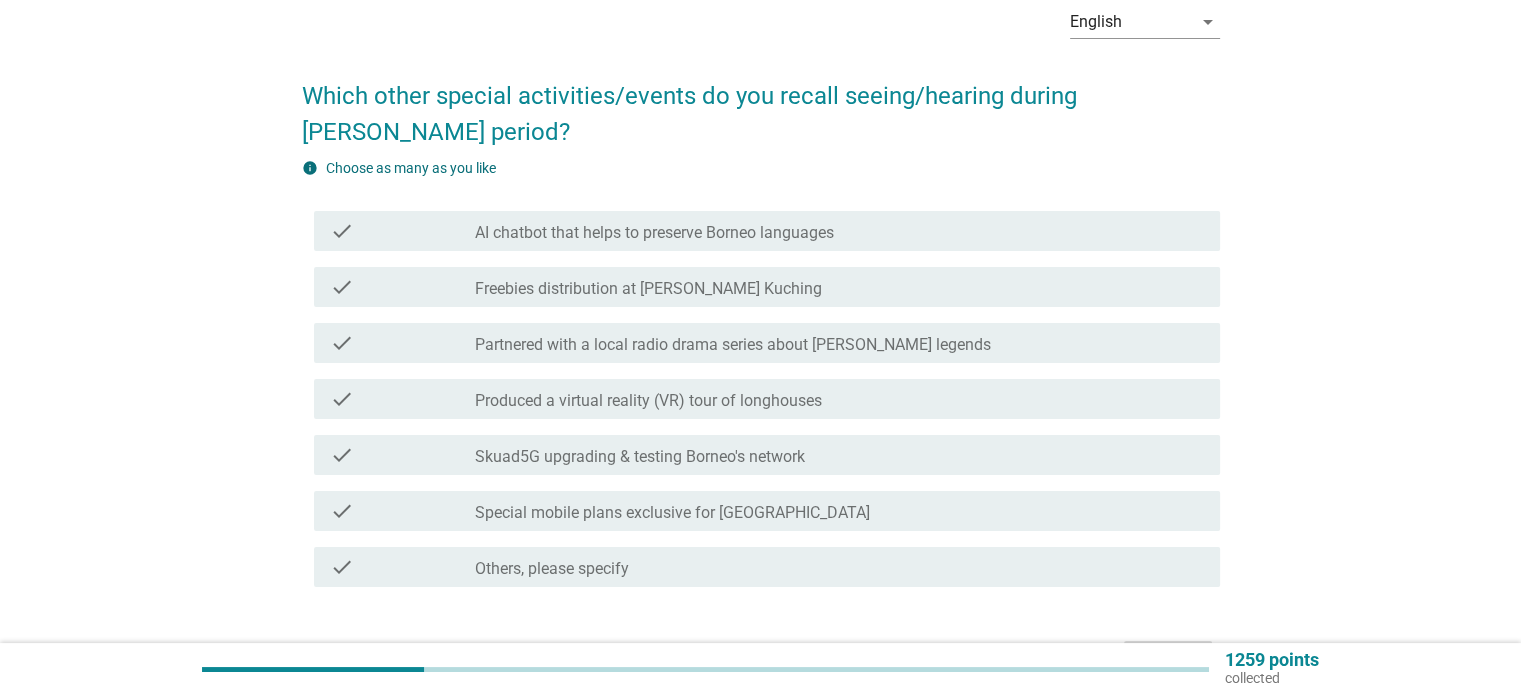 click on "check     check_box_outline_blank Skuad5G upgrading & testing Borneo's network" at bounding box center (767, 455) 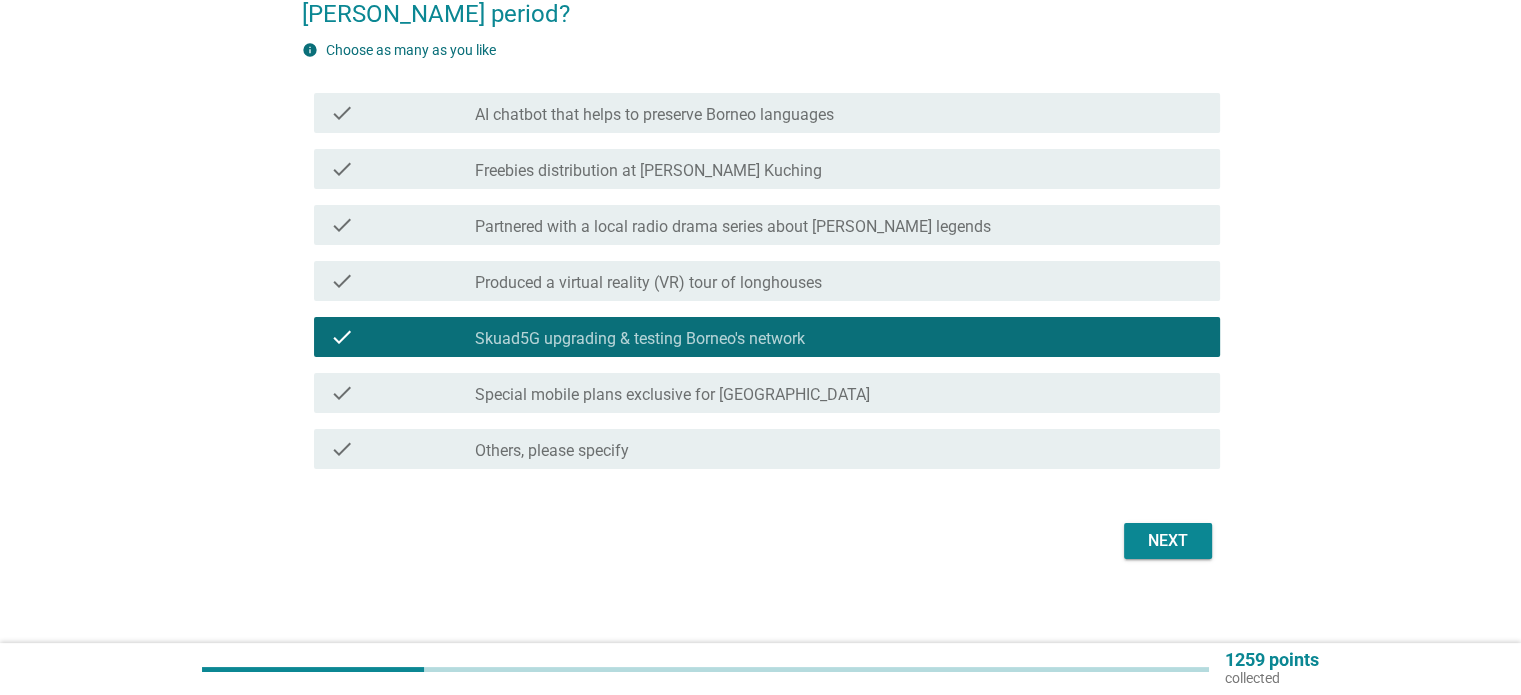 scroll, scrollTop: 229, scrollLeft: 0, axis: vertical 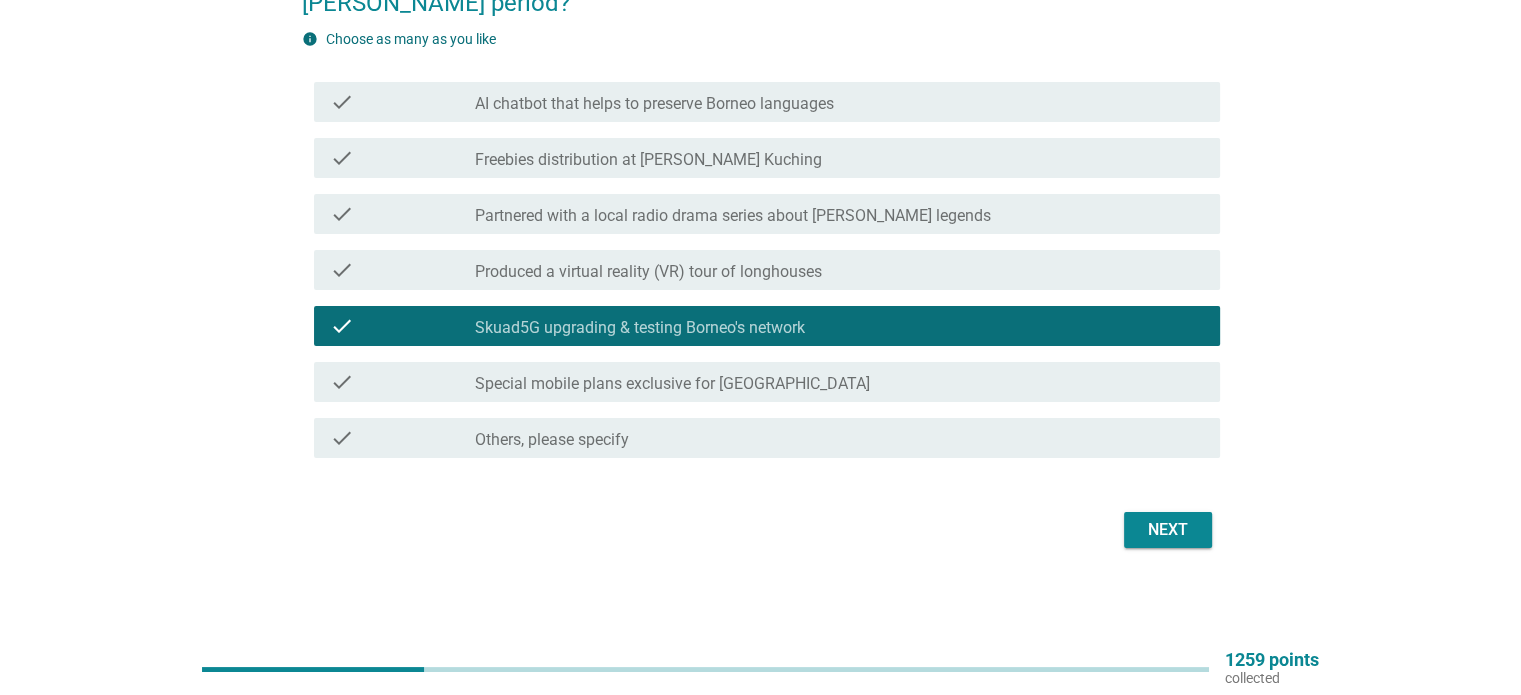 click on "Next" at bounding box center (761, 530) 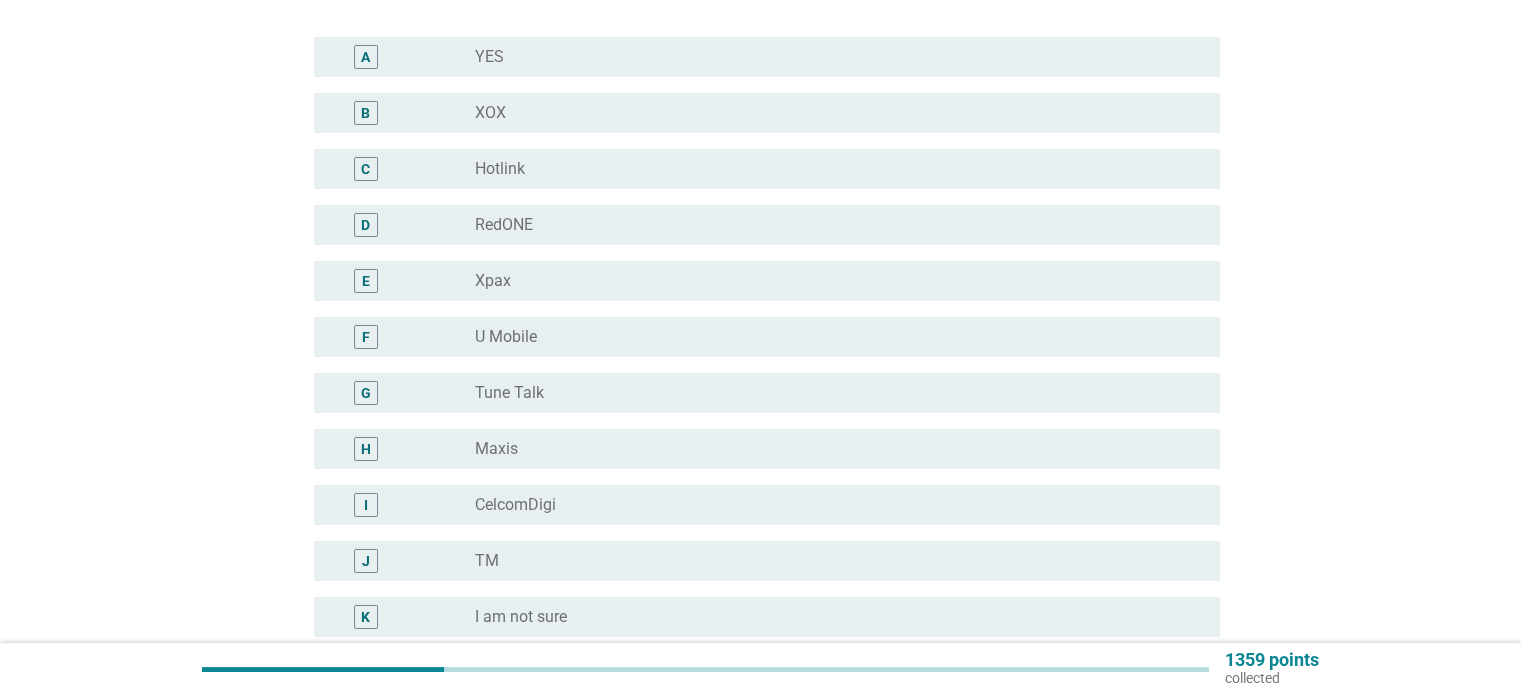 scroll, scrollTop: 300, scrollLeft: 0, axis: vertical 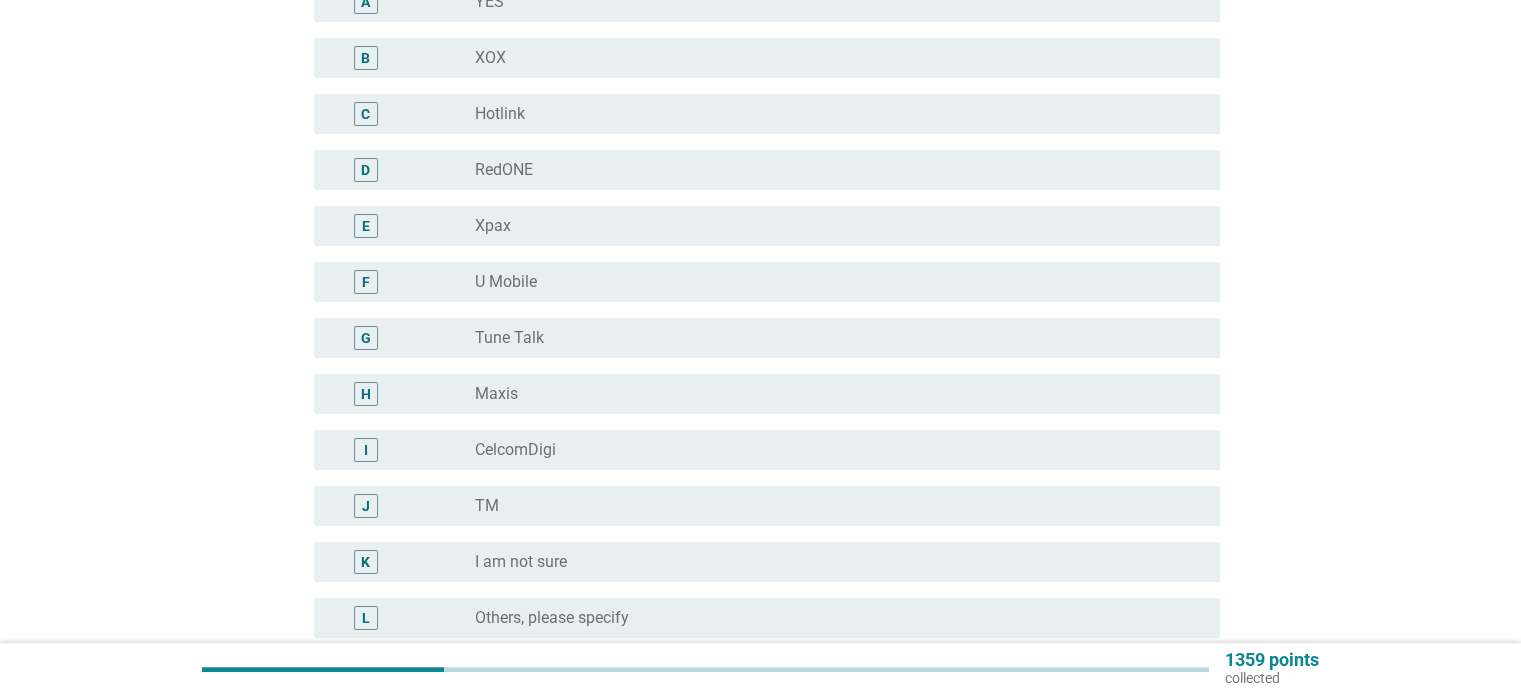 click on "radio_button_unchecked U Mobile" at bounding box center (831, 282) 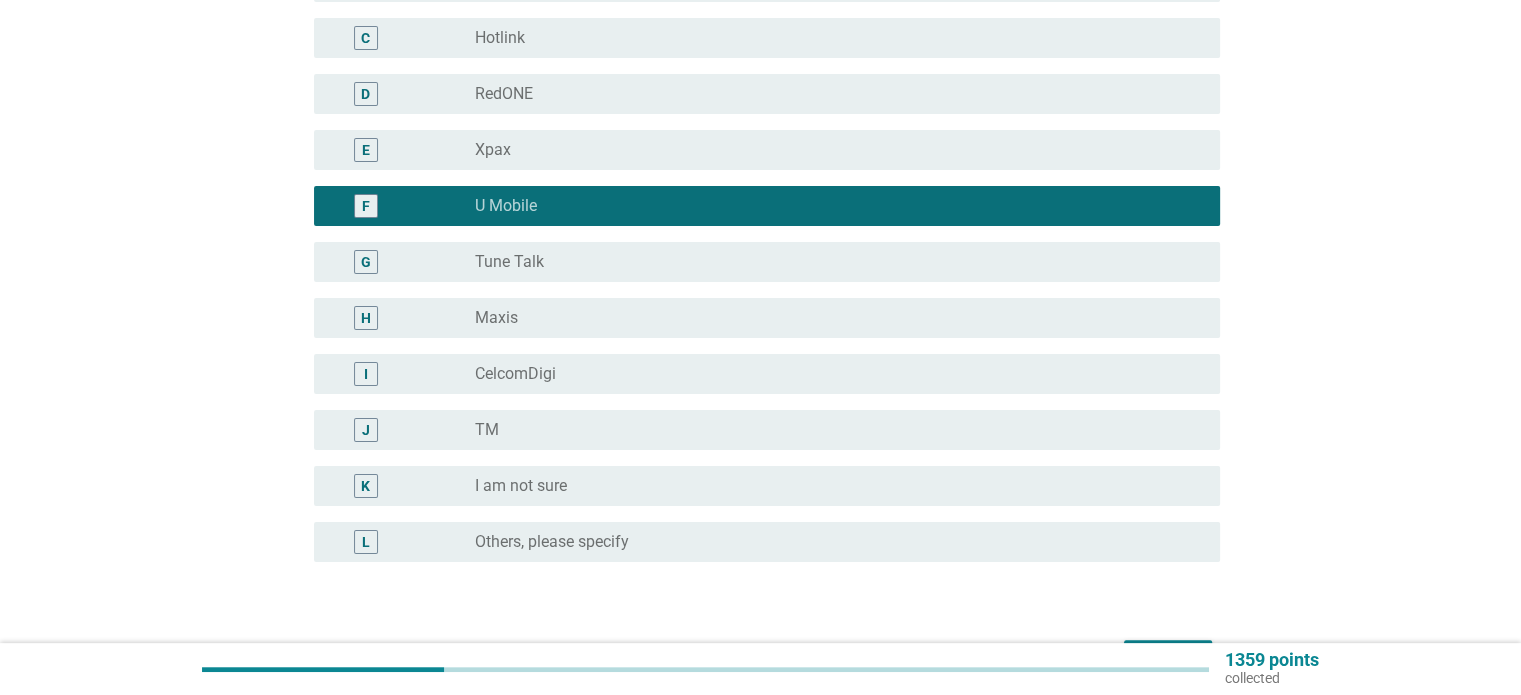 scroll, scrollTop: 504, scrollLeft: 0, axis: vertical 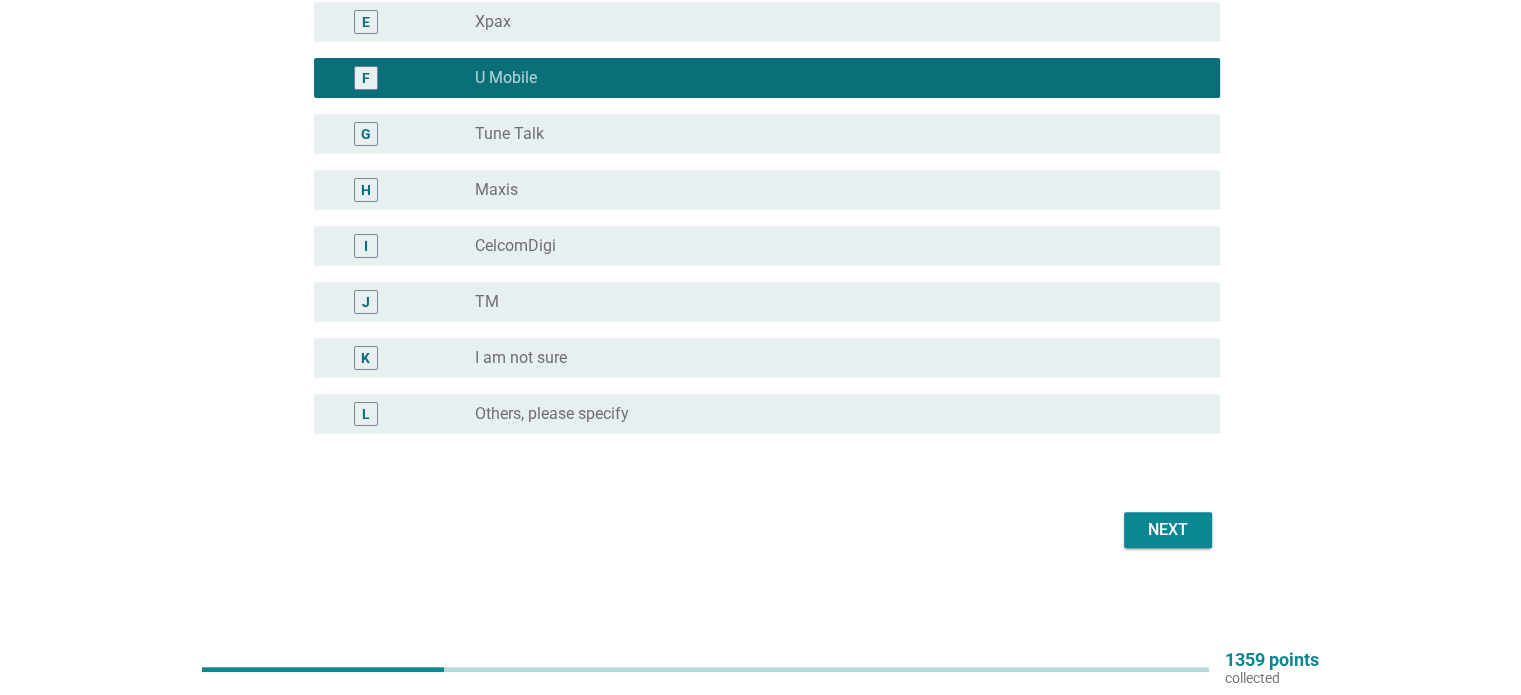 click on "Next" at bounding box center (1168, 530) 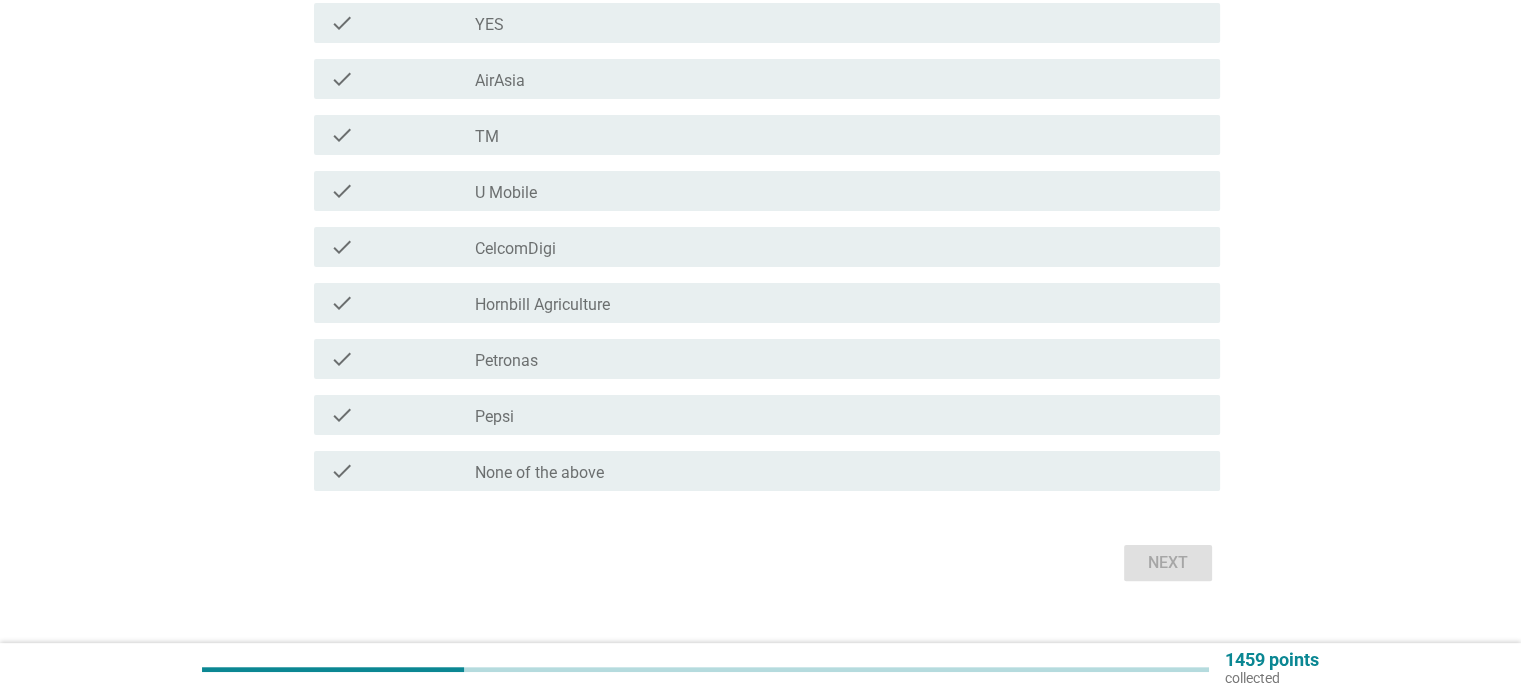 scroll, scrollTop: 400, scrollLeft: 0, axis: vertical 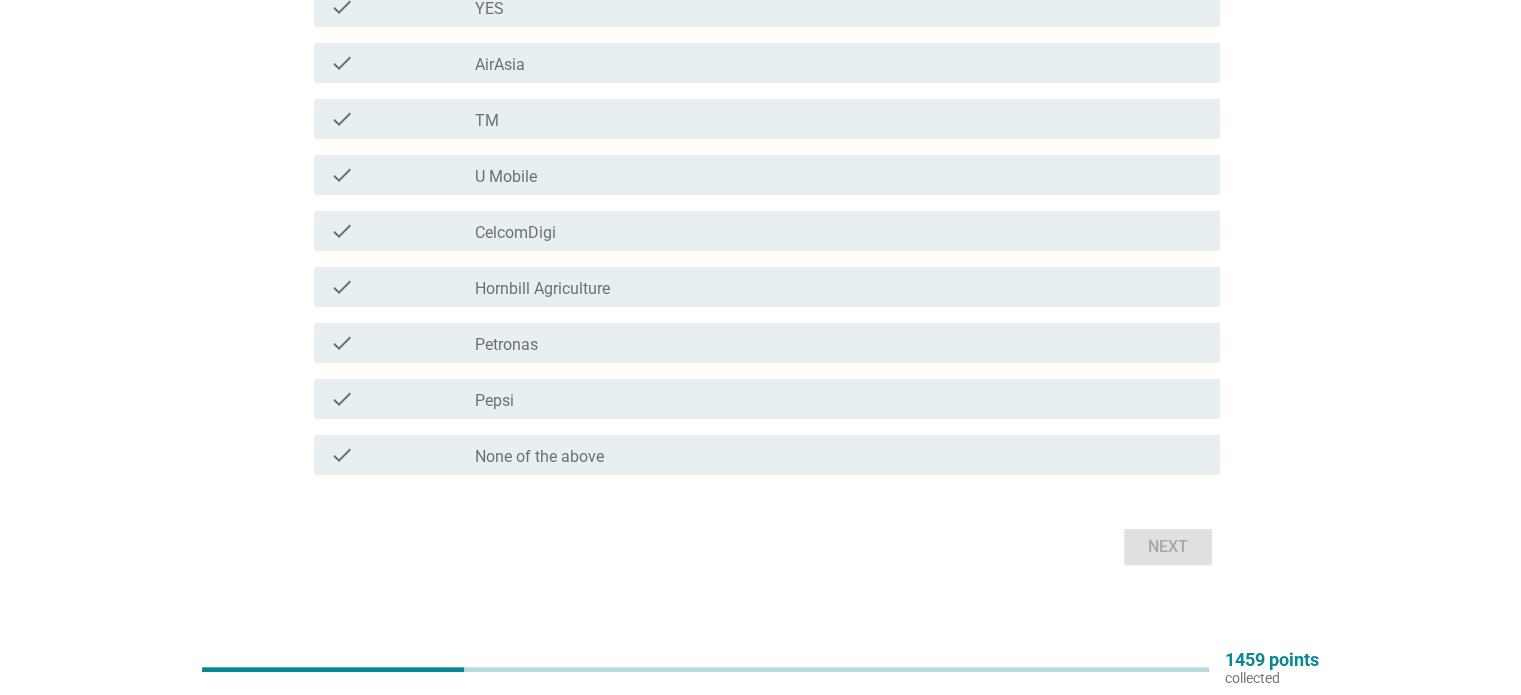 click on "check_box_outline_blank None of the above" at bounding box center [839, 455] 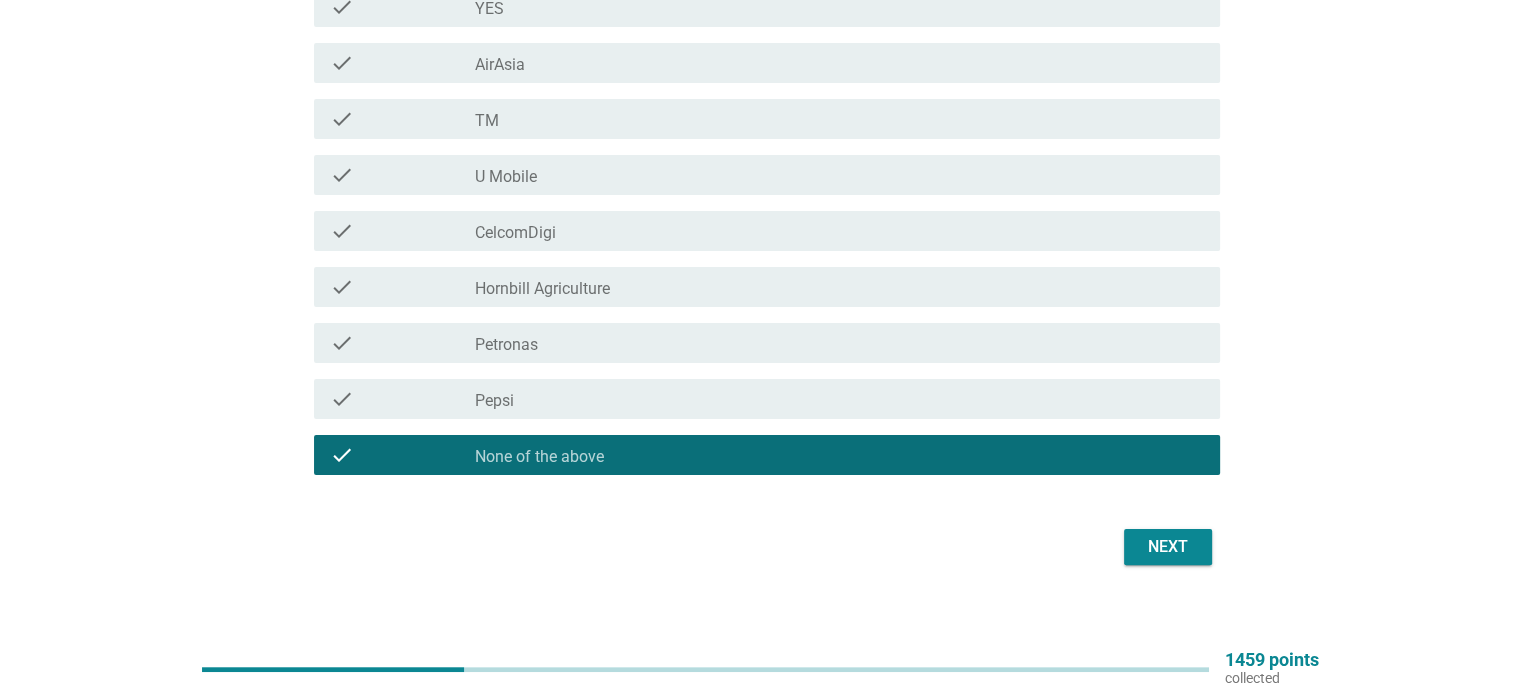 click on "Next" at bounding box center [1168, 547] 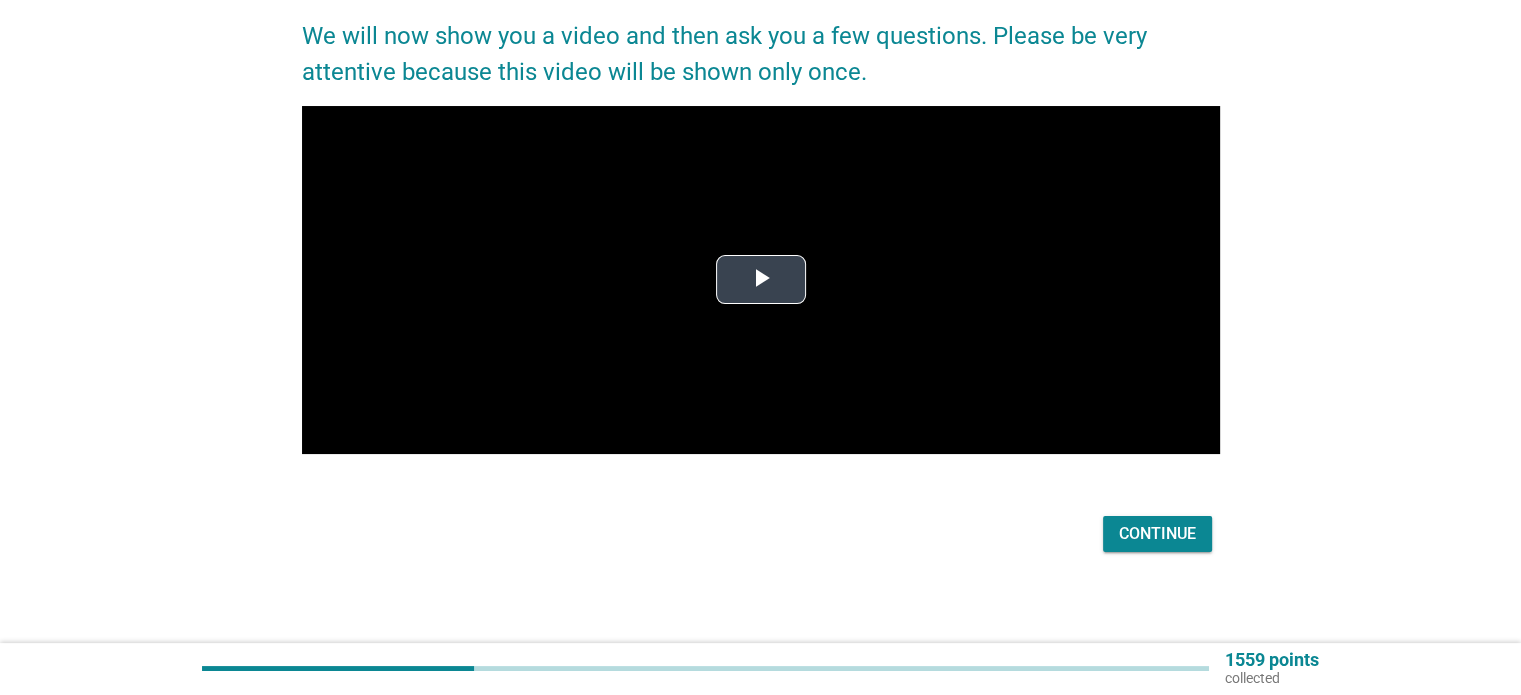 scroll, scrollTop: 164, scrollLeft: 0, axis: vertical 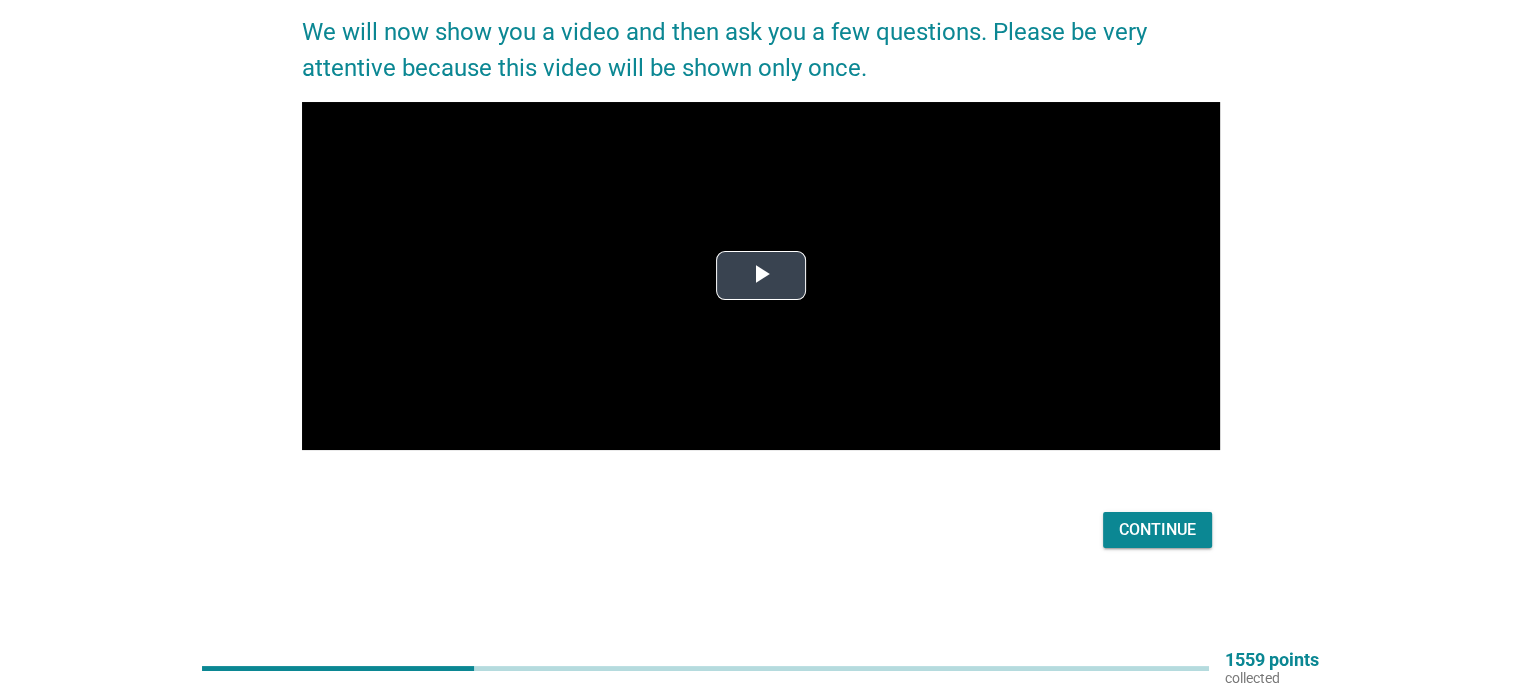 click at bounding box center (761, 276) 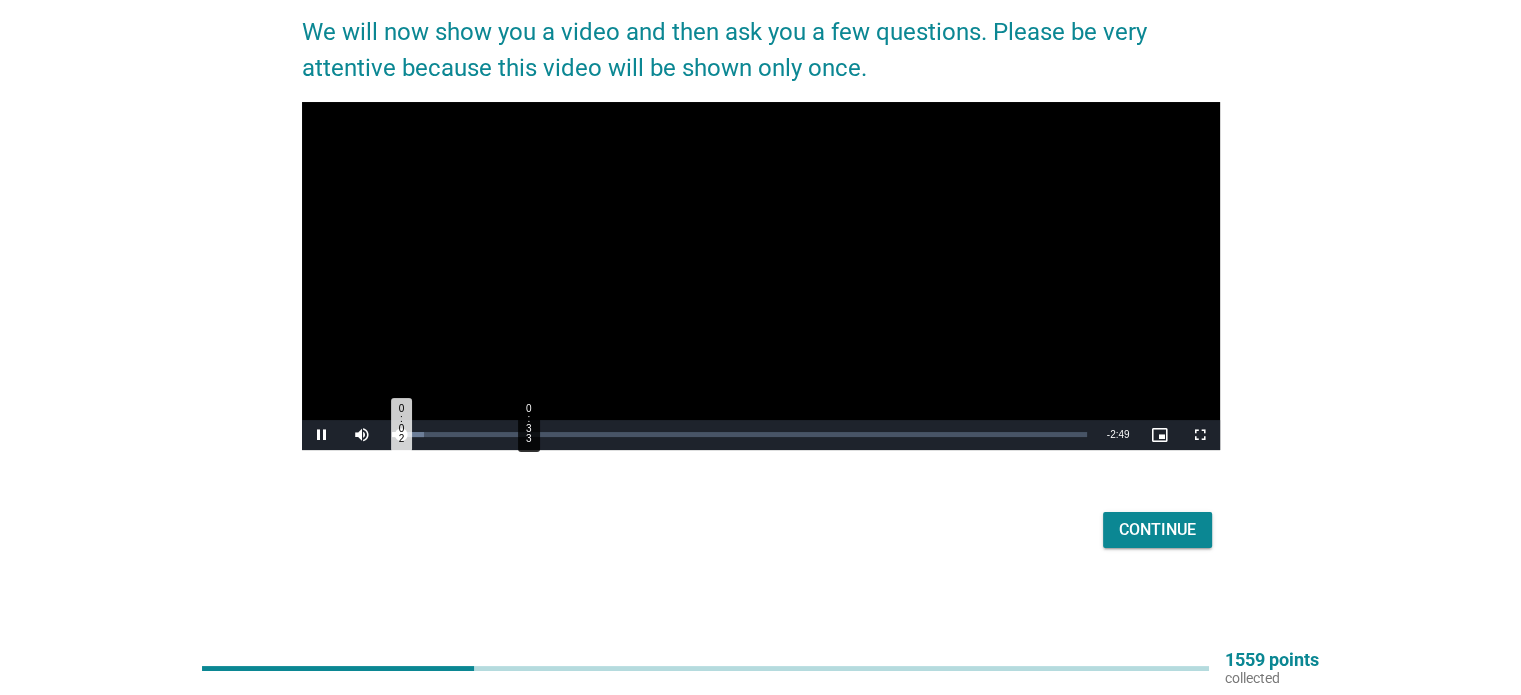 click on "Loaded :  4.66% 0:33 0:02" at bounding box center [739, 435] 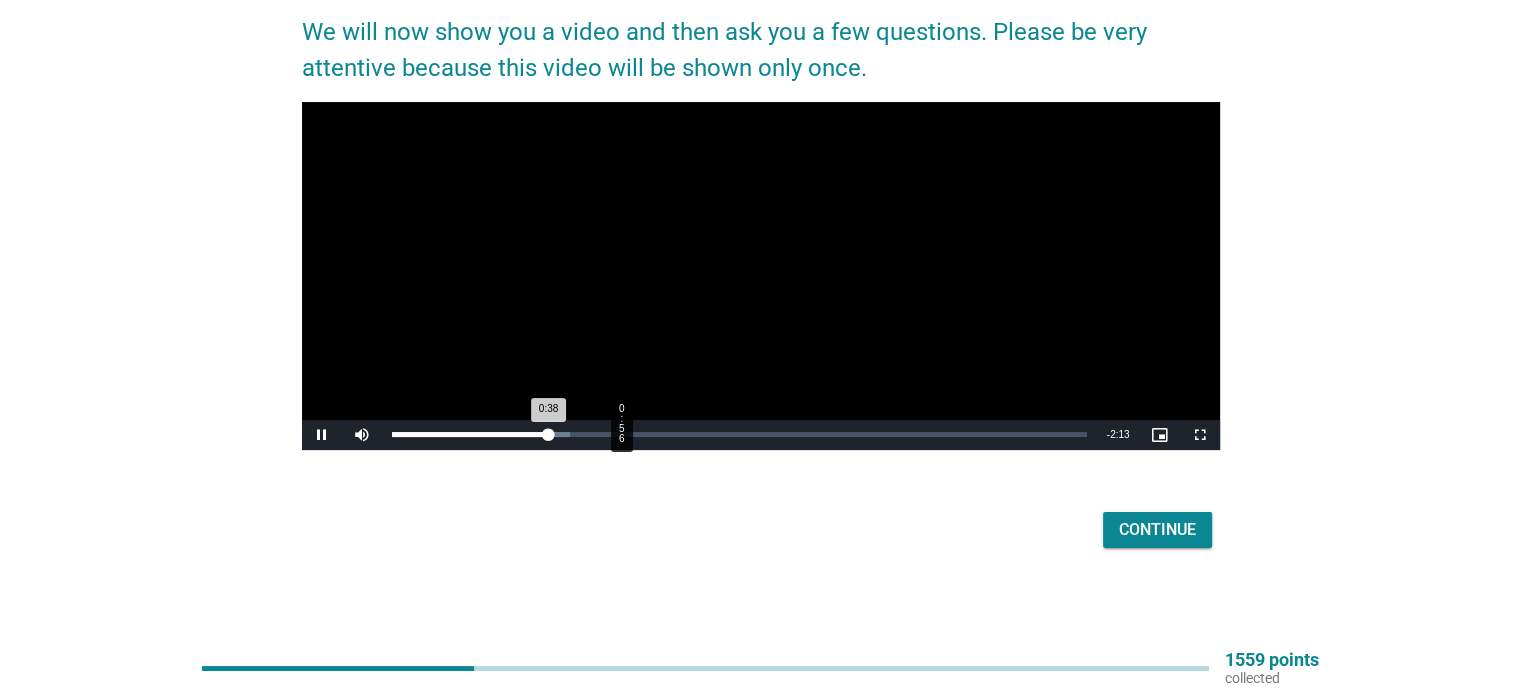 click on "Loaded :  25.64% 0:56 0:38" at bounding box center [739, 435] 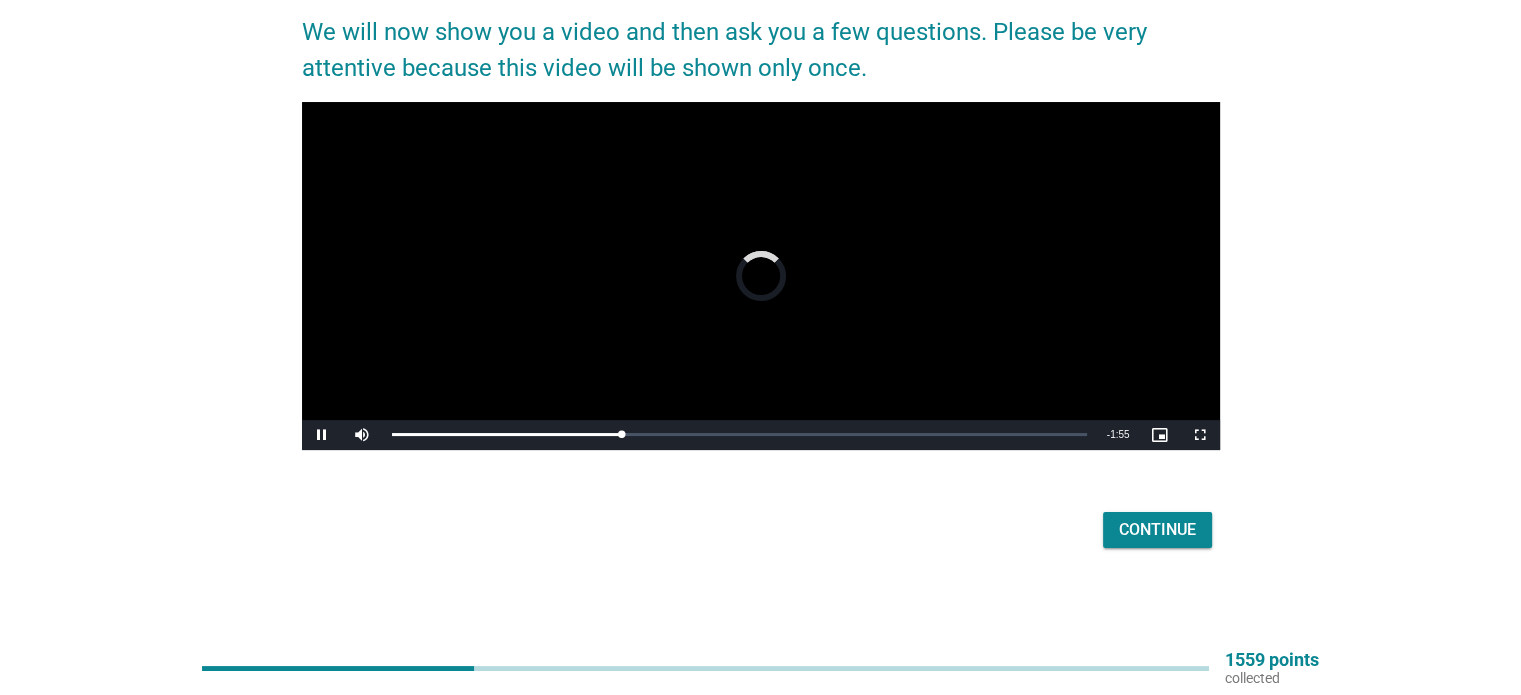 click on "Continue" at bounding box center [1157, 530] 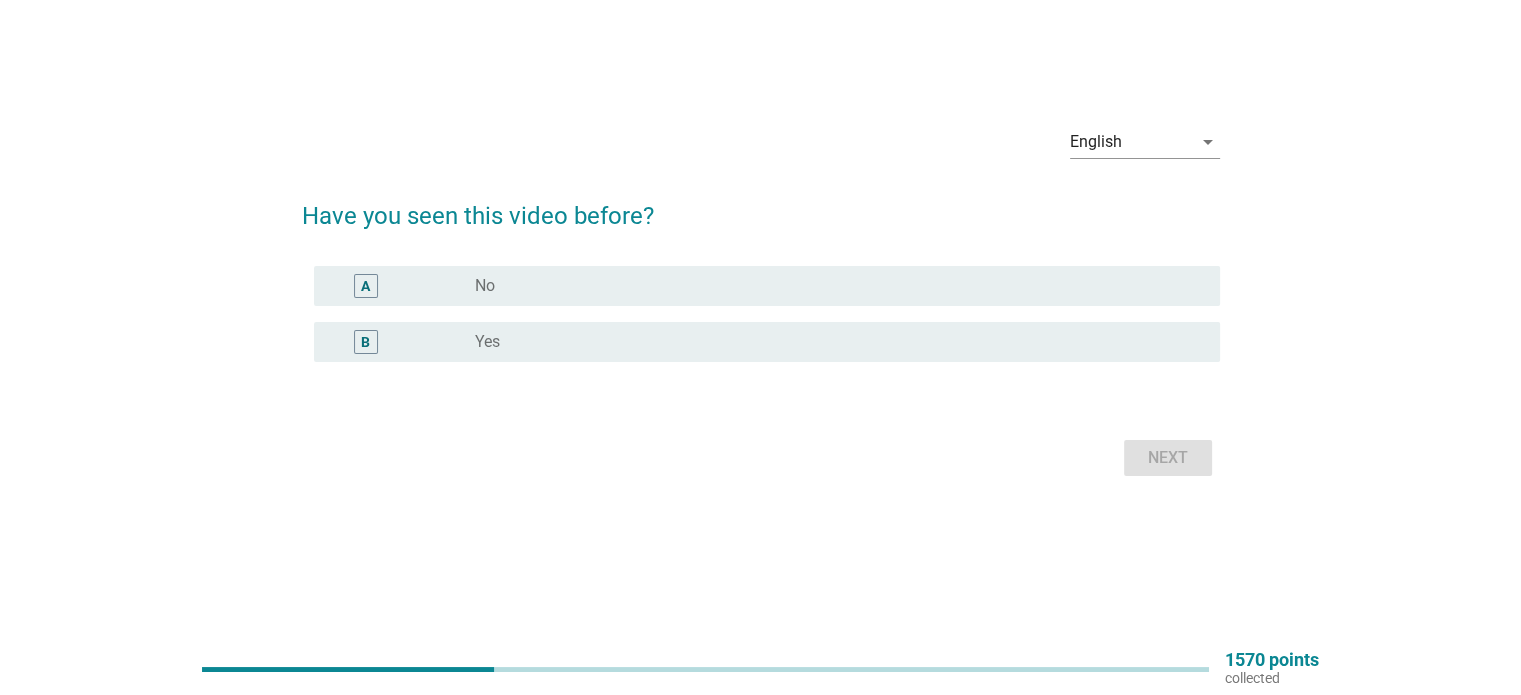 scroll, scrollTop: 0, scrollLeft: 0, axis: both 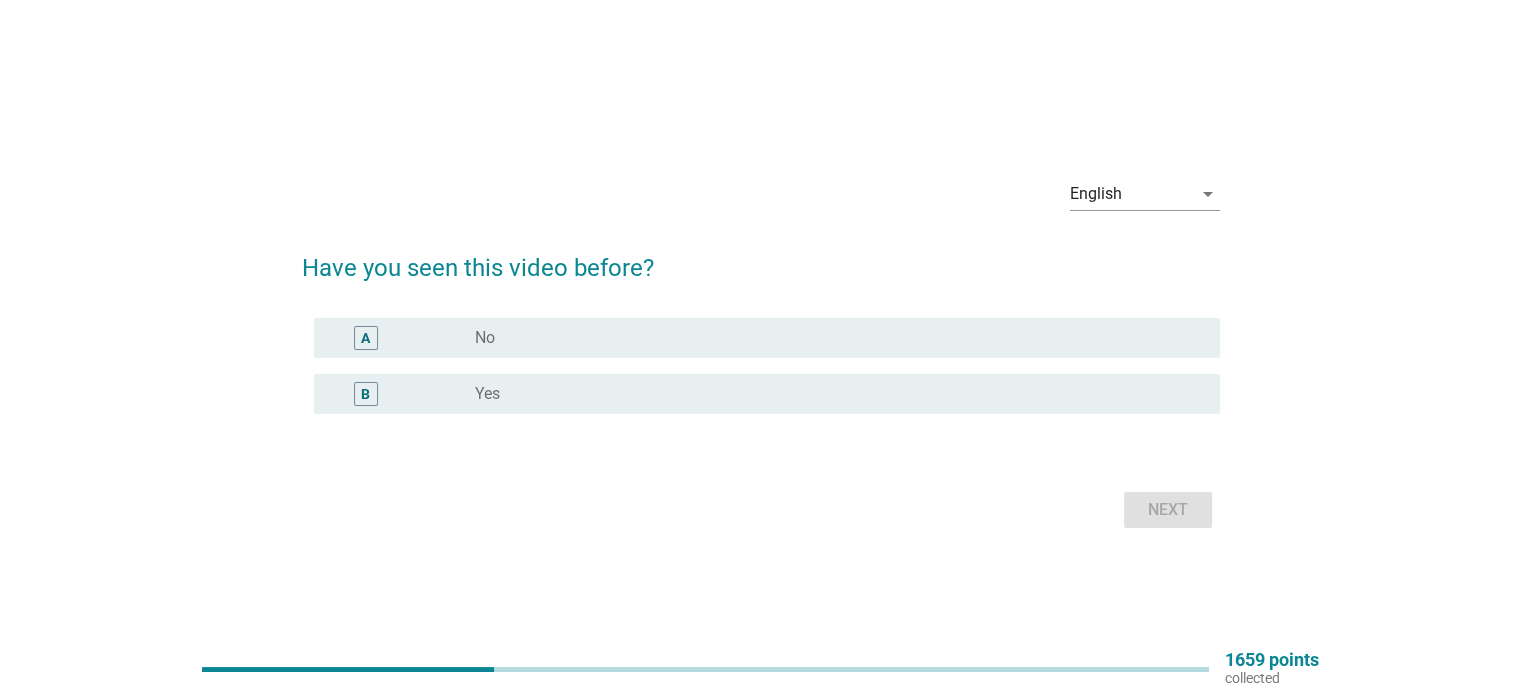 click on "radio_button_unchecked No" at bounding box center (831, 338) 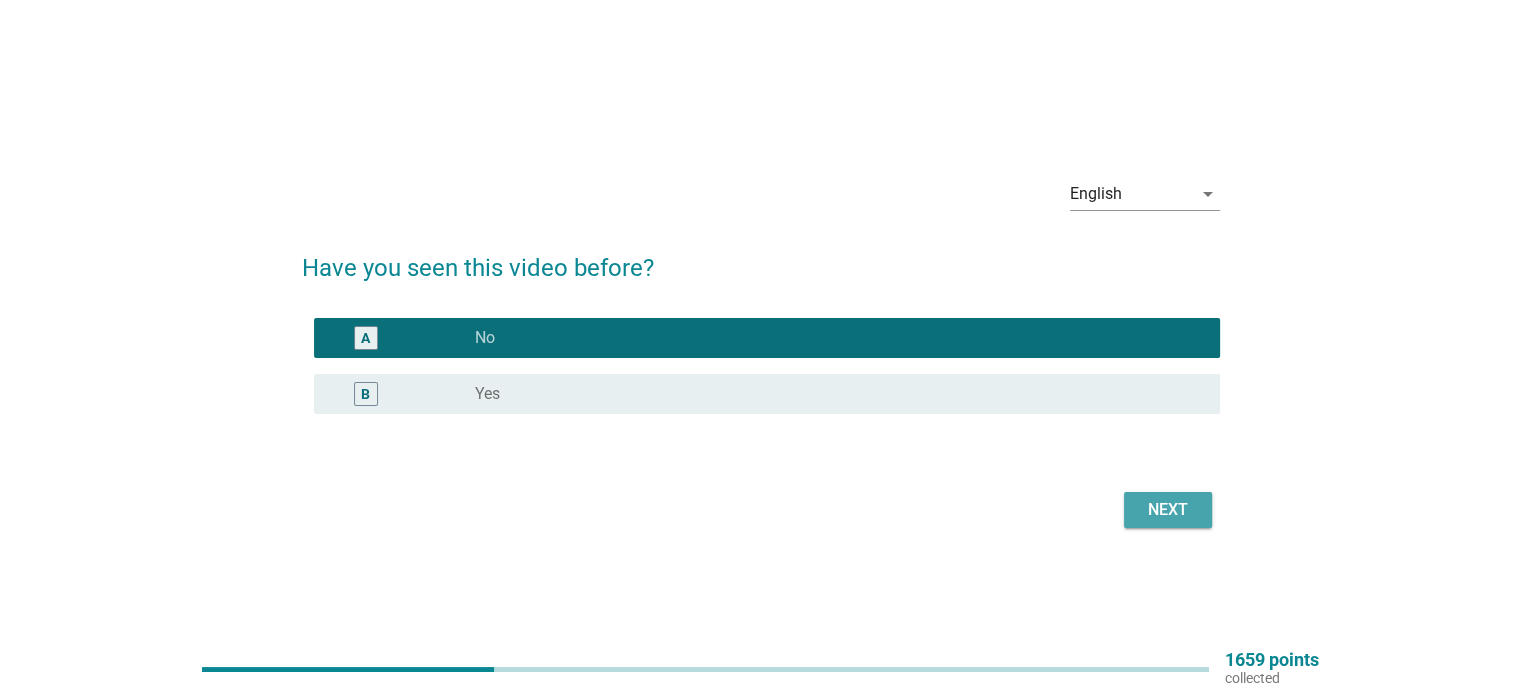 click on "Next" at bounding box center [1168, 510] 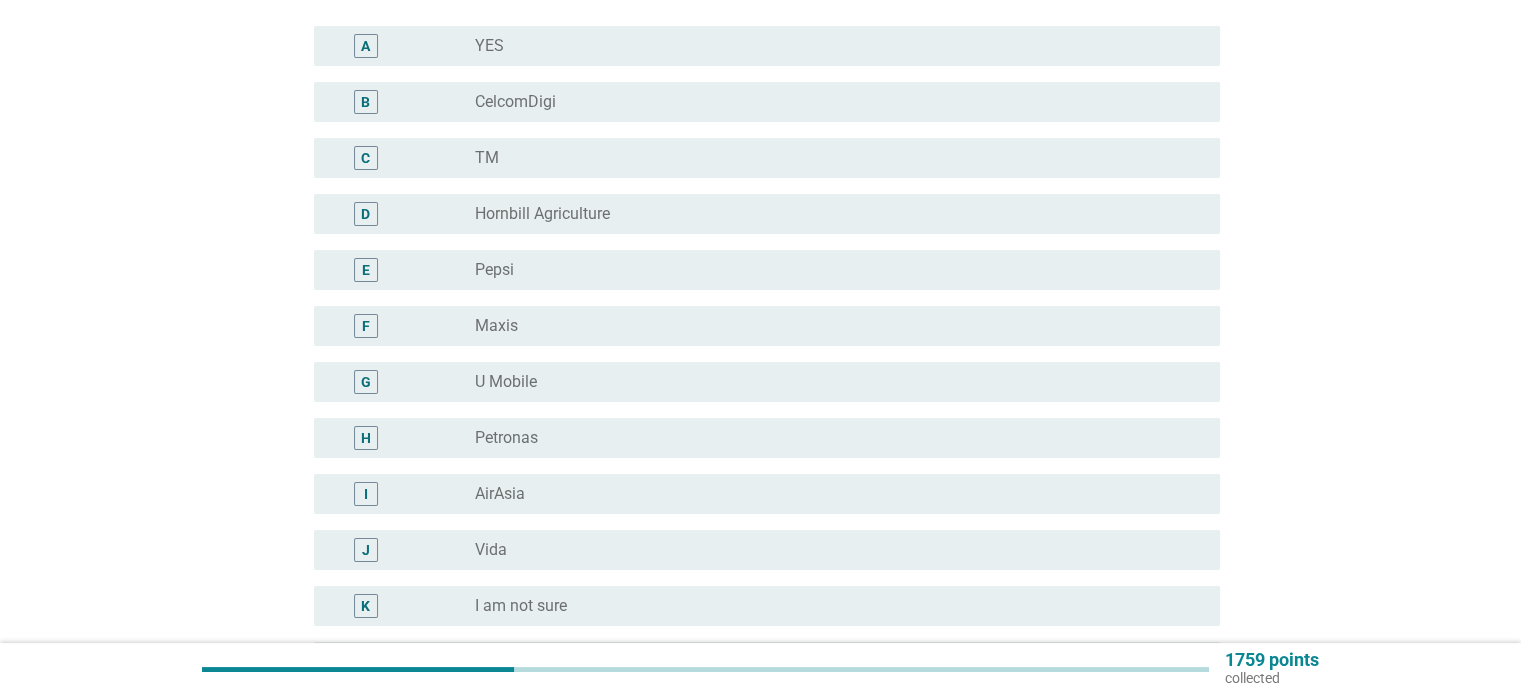 scroll, scrollTop: 200, scrollLeft: 0, axis: vertical 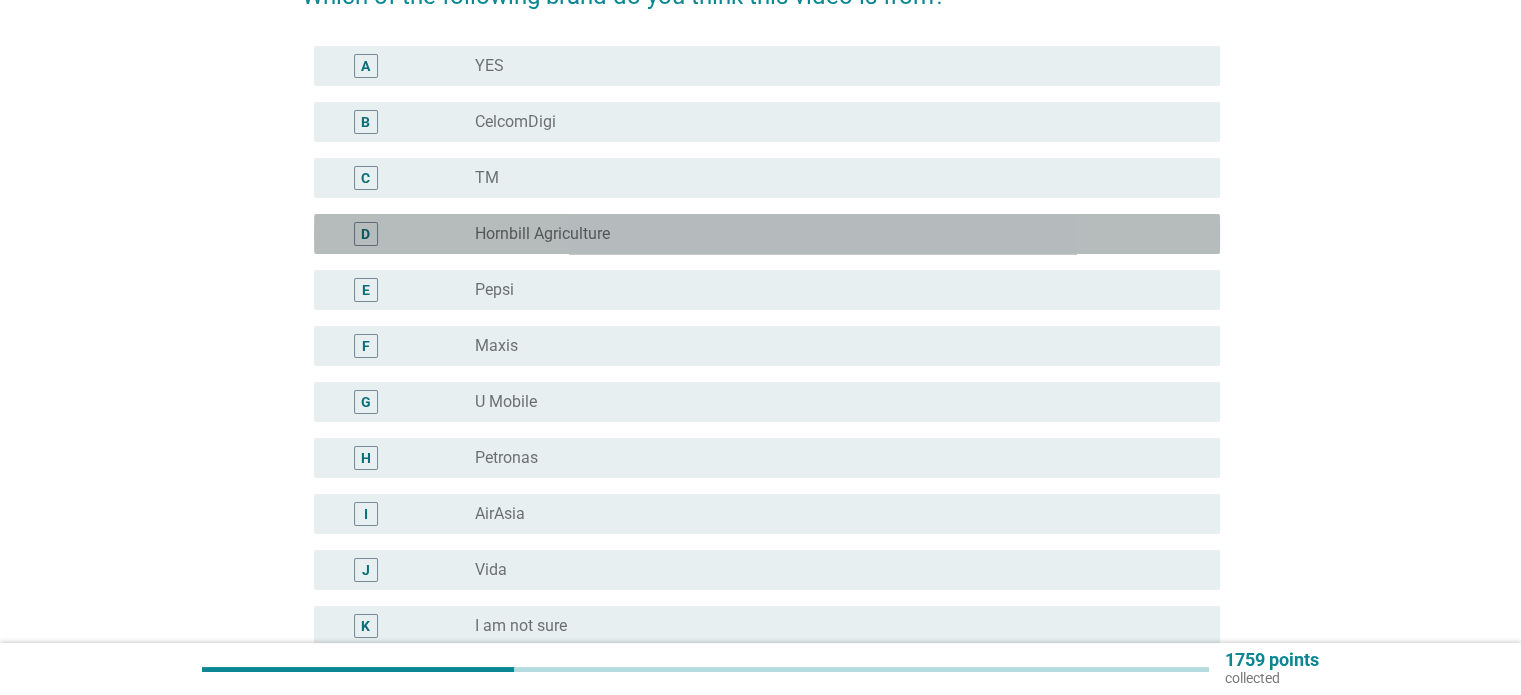 click on "radio_button_unchecked Hornbill Agriculture" at bounding box center [831, 234] 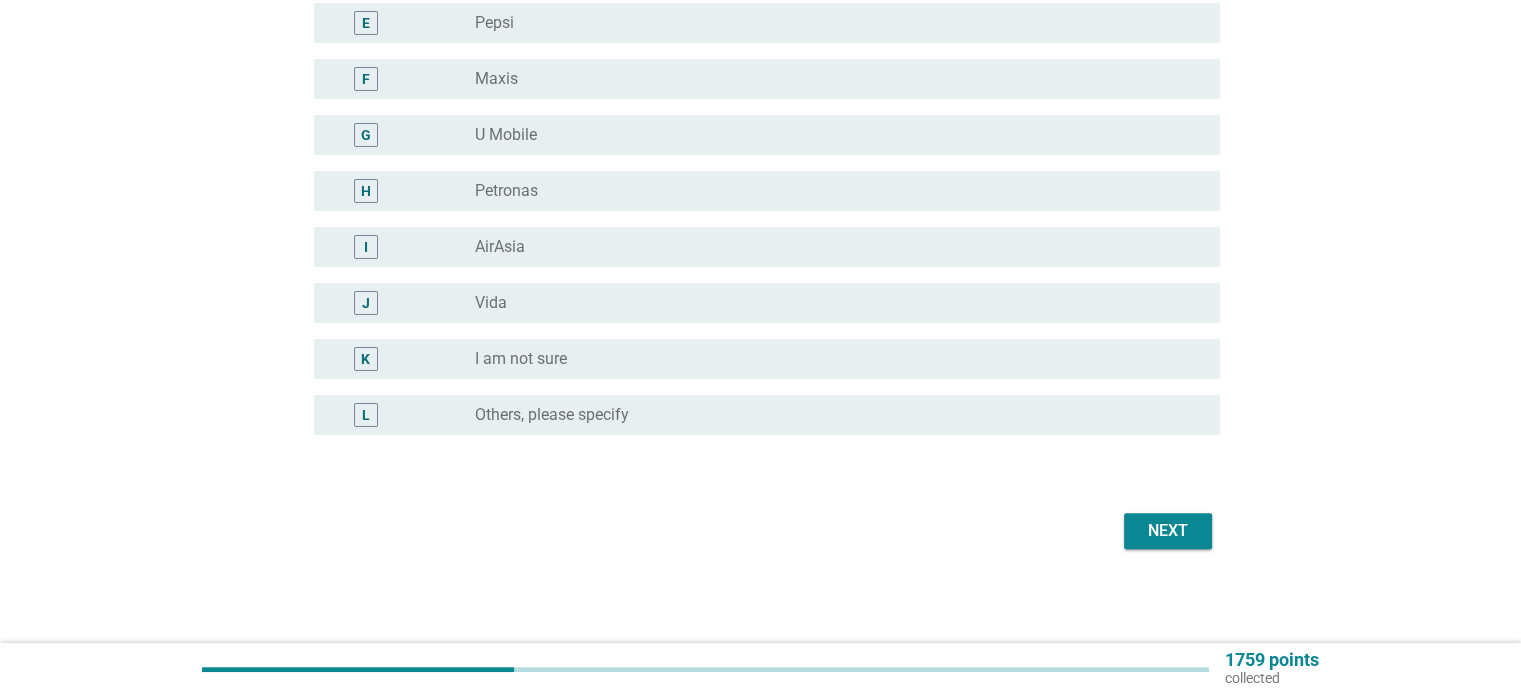 scroll, scrollTop: 468, scrollLeft: 0, axis: vertical 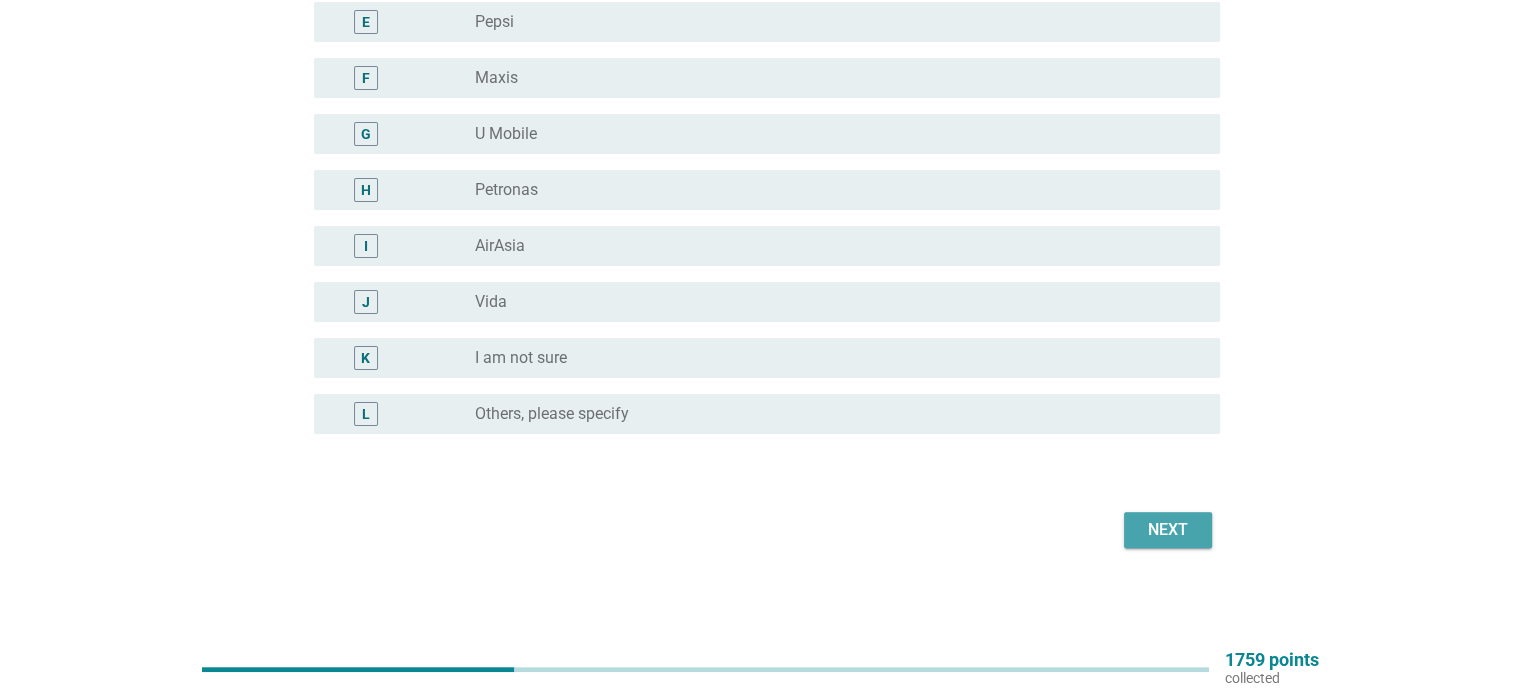 click on "Next" at bounding box center (1168, 530) 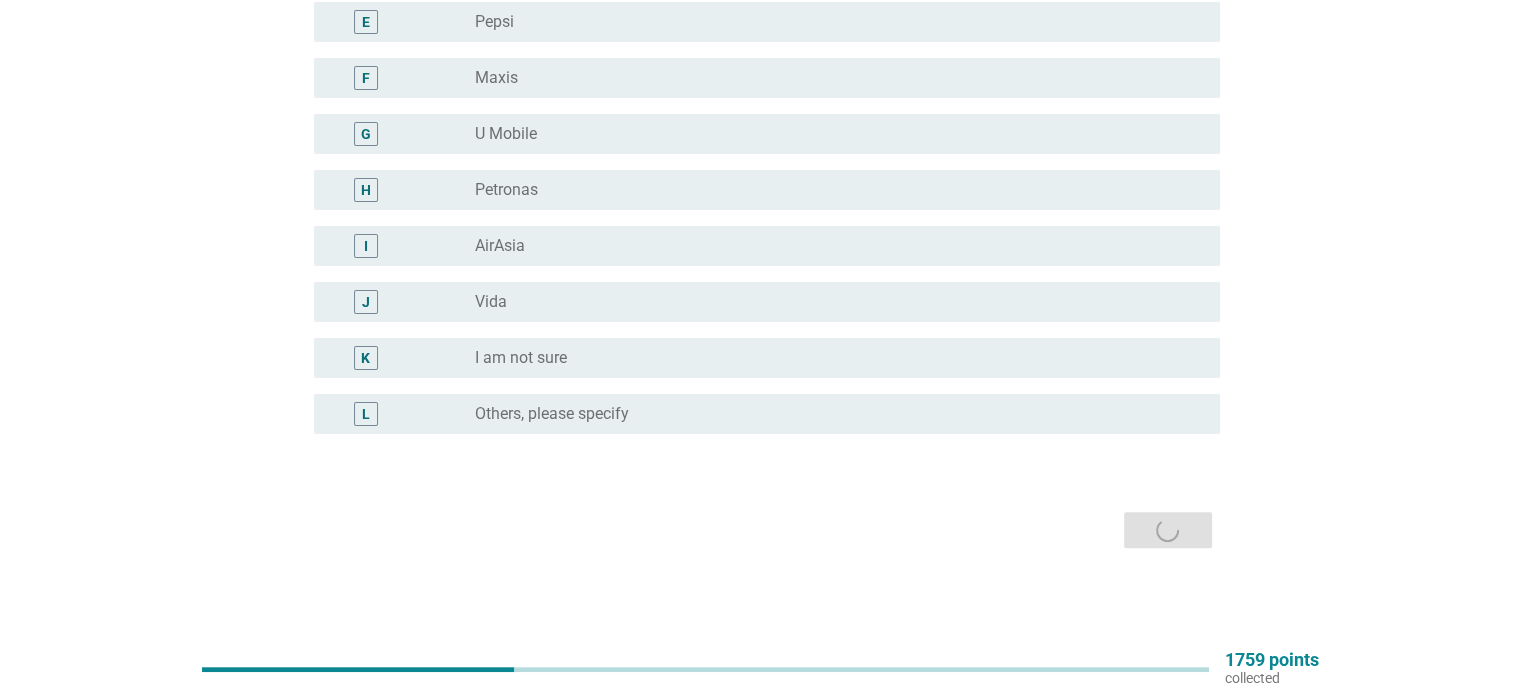 scroll, scrollTop: 0, scrollLeft: 0, axis: both 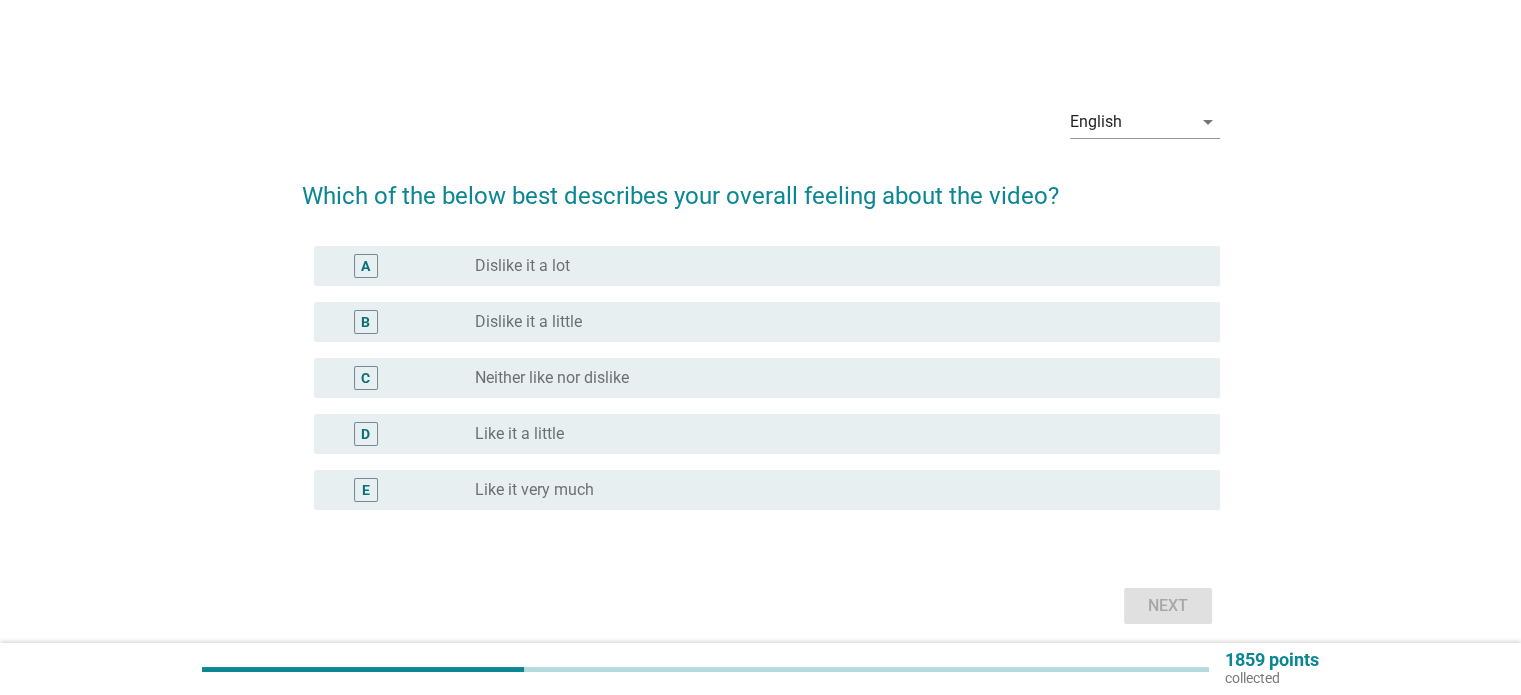 click on "C     radio_button_unchecked Neither like nor dislike" at bounding box center [767, 378] 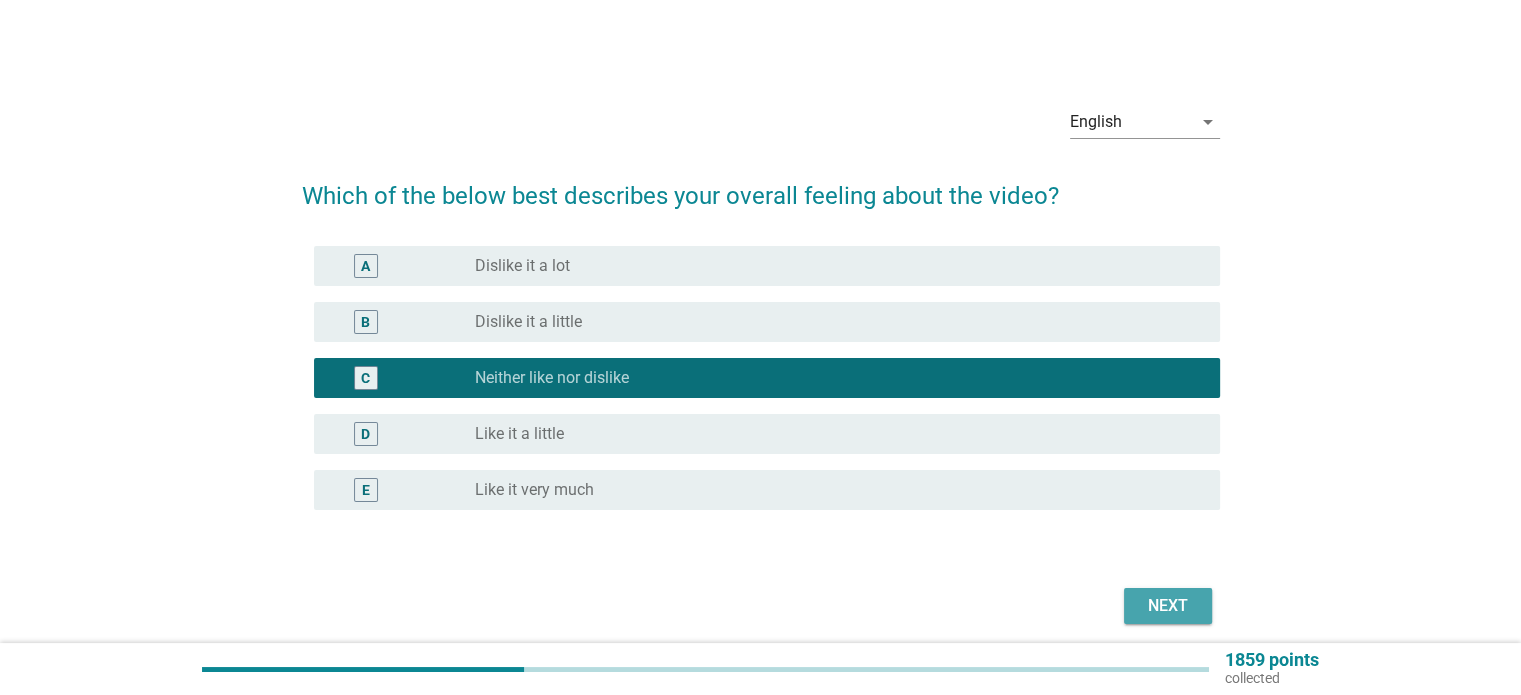 click on "Next" at bounding box center [1168, 606] 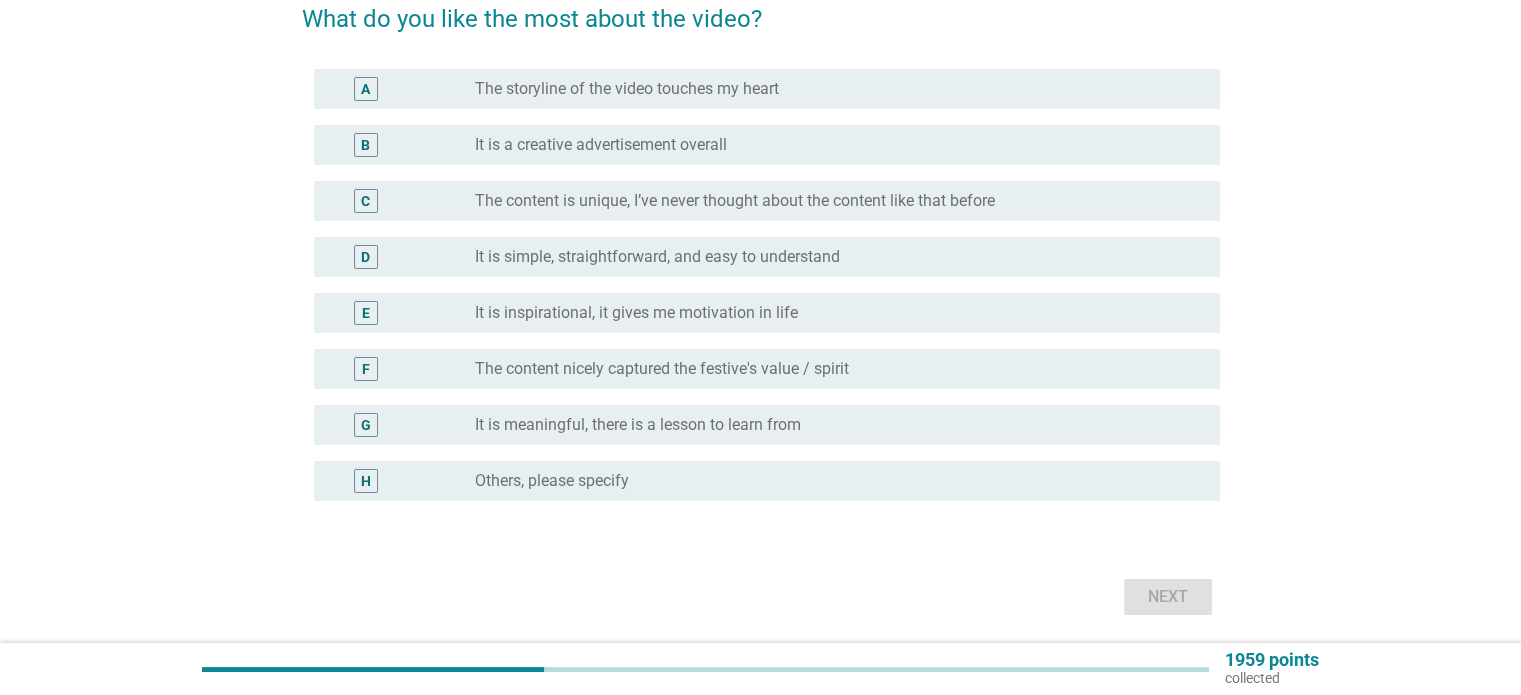 scroll, scrollTop: 200, scrollLeft: 0, axis: vertical 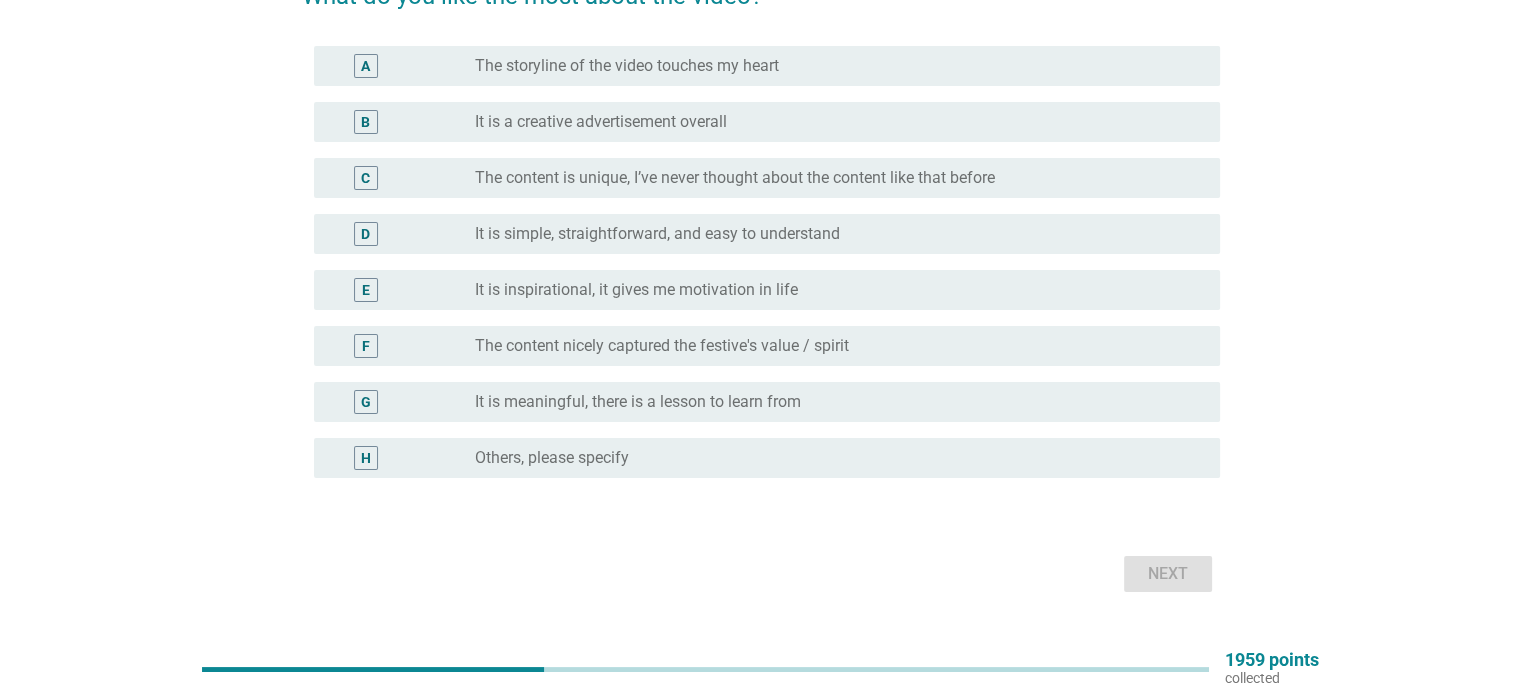 click on "D     radio_button_unchecked It is simple, straightforward, and easy to understand" at bounding box center [767, 234] 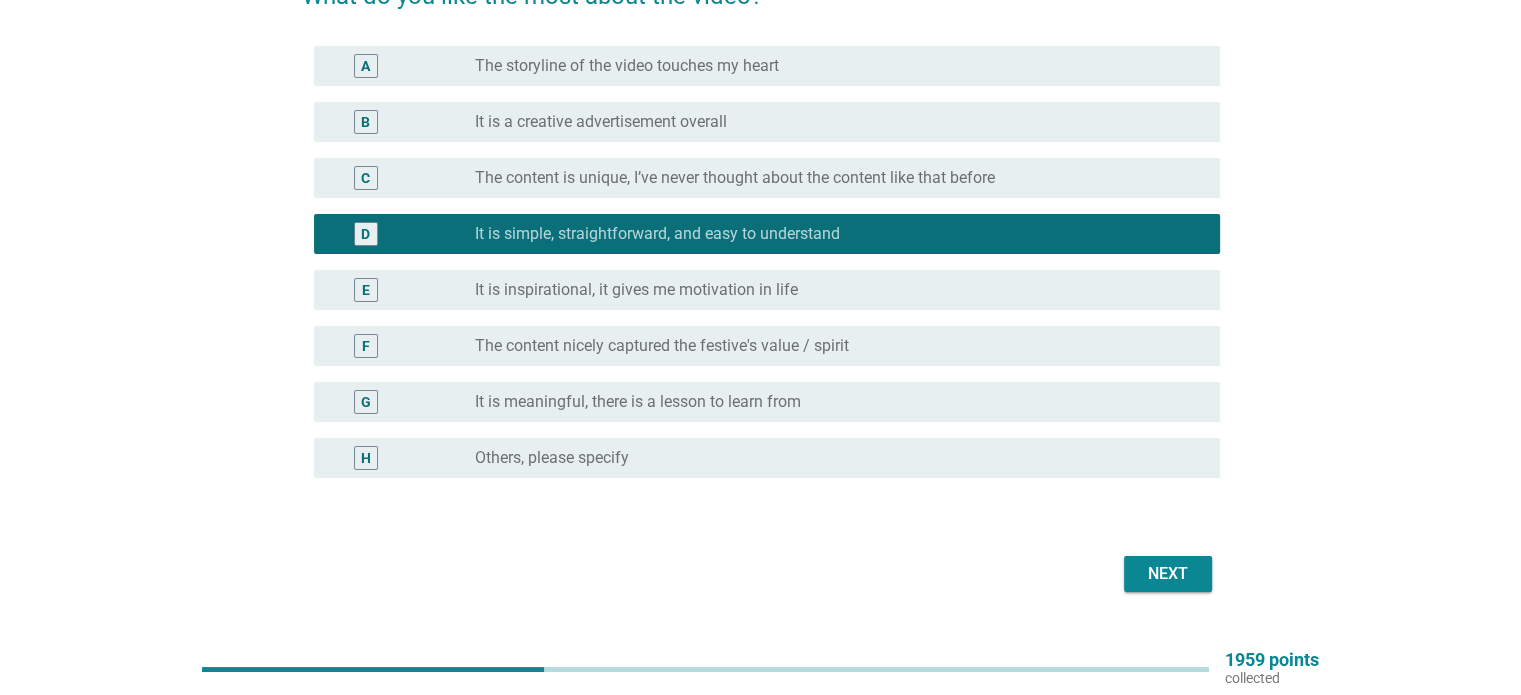 click on "radio_button_unchecked It is inspirational, it gives me motivation in life" at bounding box center (831, 290) 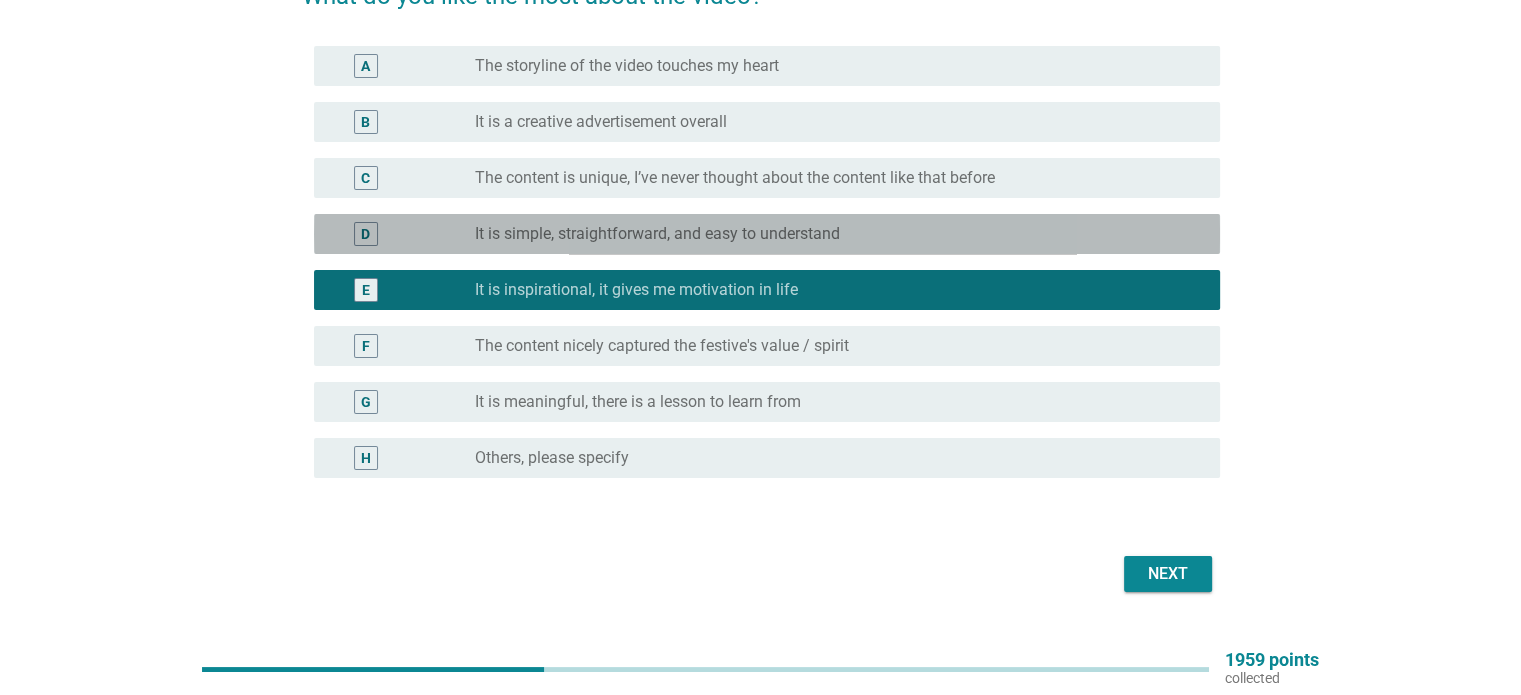 click on "It is simple, straightforward, and easy to understand" at bounding box center (657, 234) 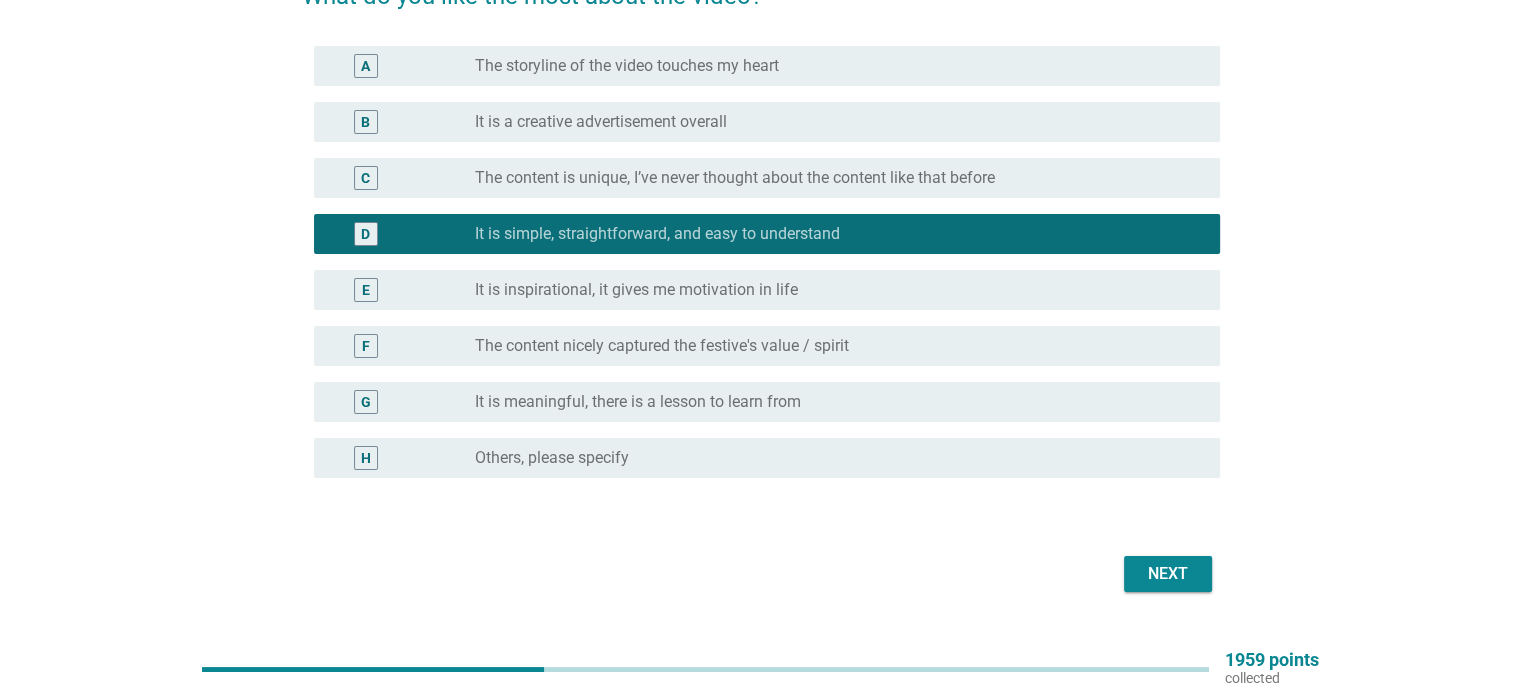 click on "radio_button_unchecked The content nicely captured the festive's value / spirit" at bounding box center [831, 346] 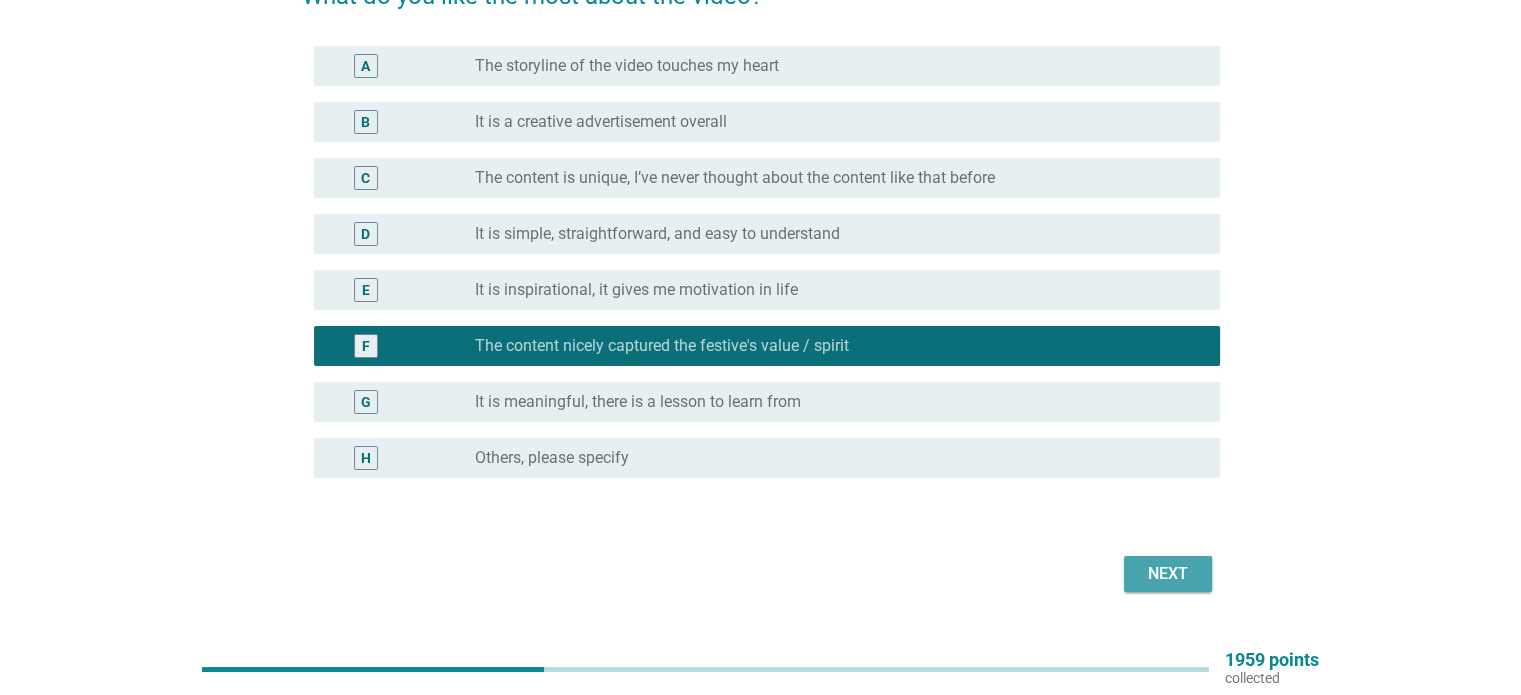 click on "Next" at bounding box center [1168, 574] 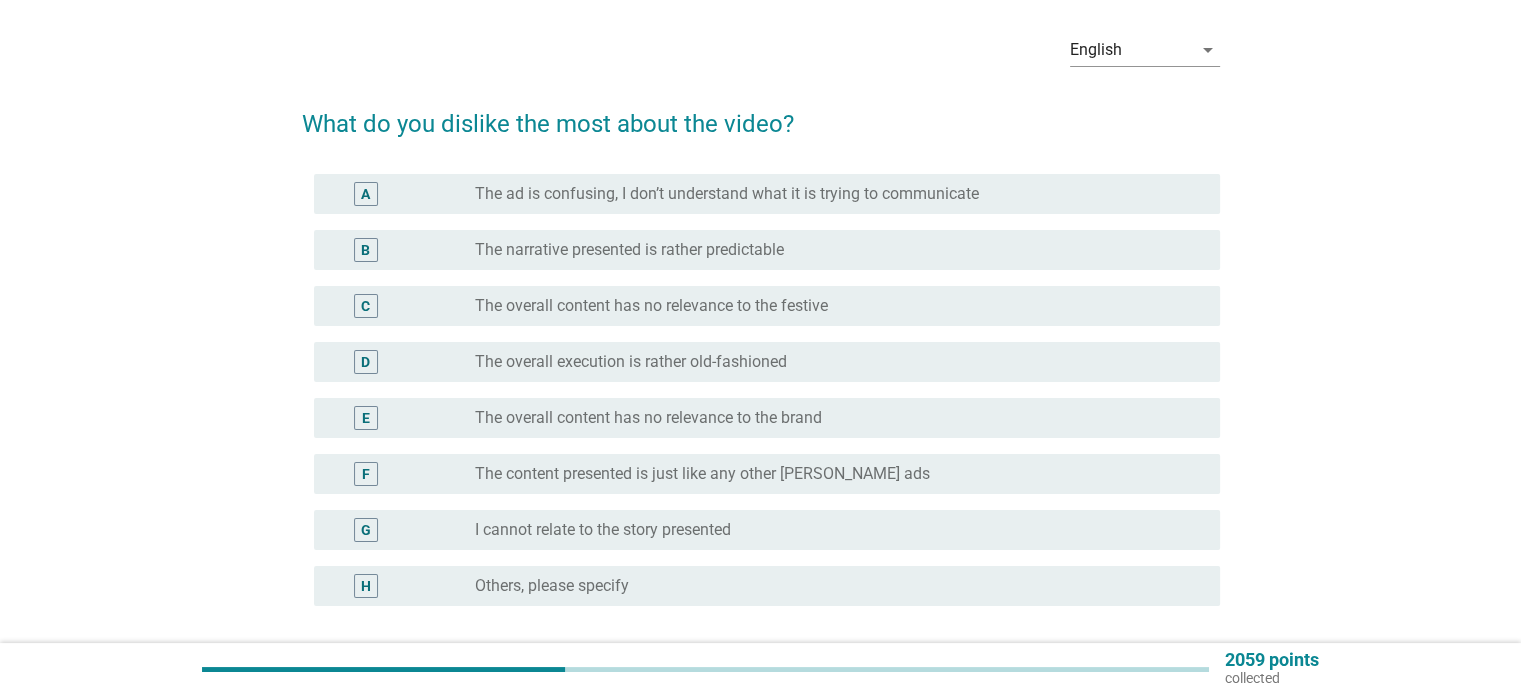 scroll, scrollTop: 200, scrollLeft: 0, axis: vertical 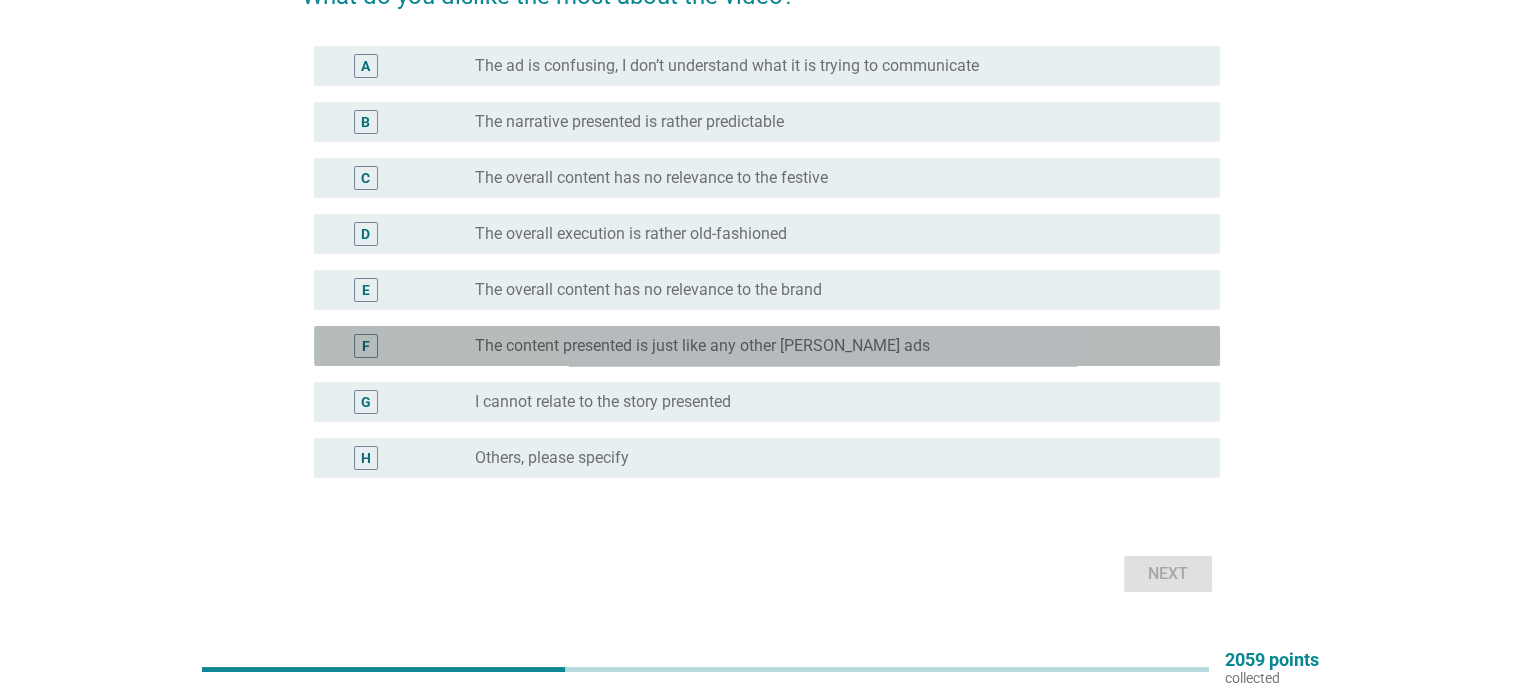 click on "radio_button_unchecked The content presented is just like any other [PERSON_NAME] ads" at bounding box center (831, 346) 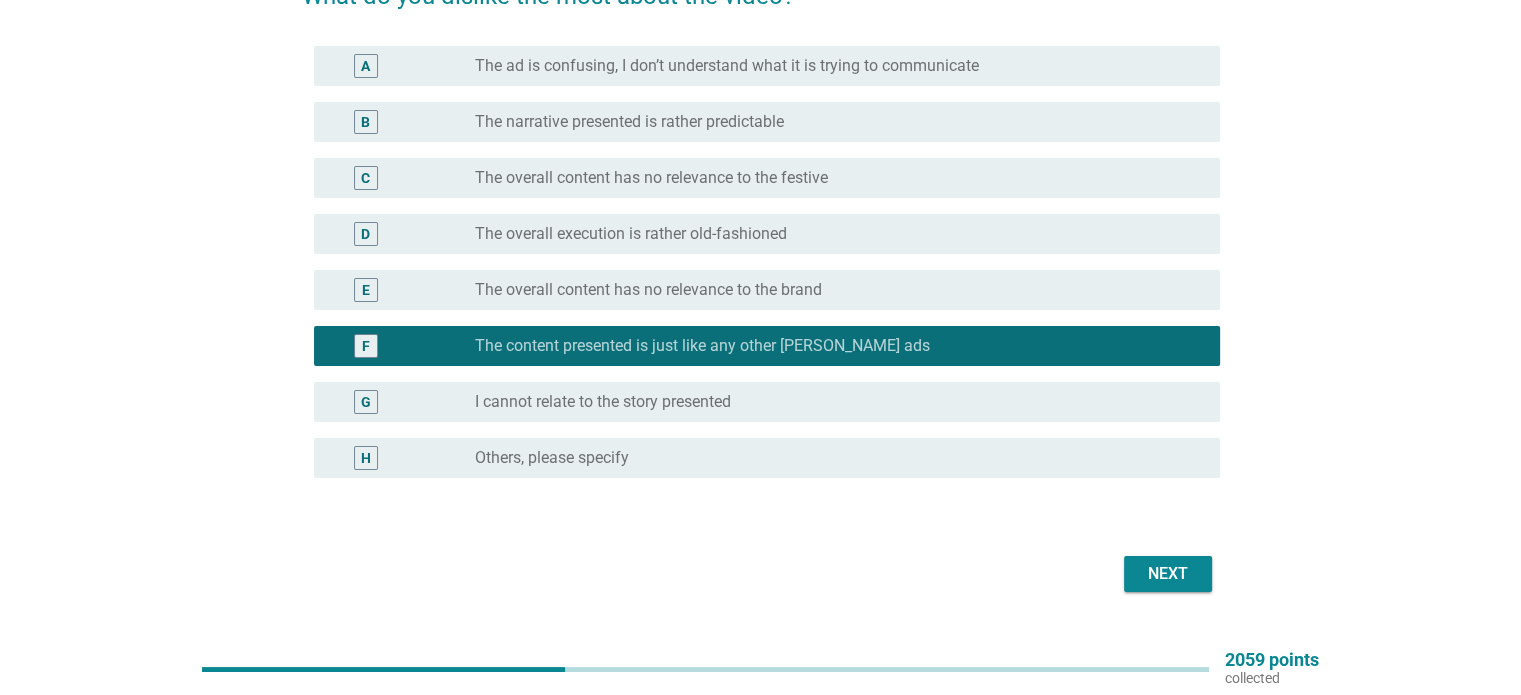 click on "Next" at bounding box center (1168, 574) 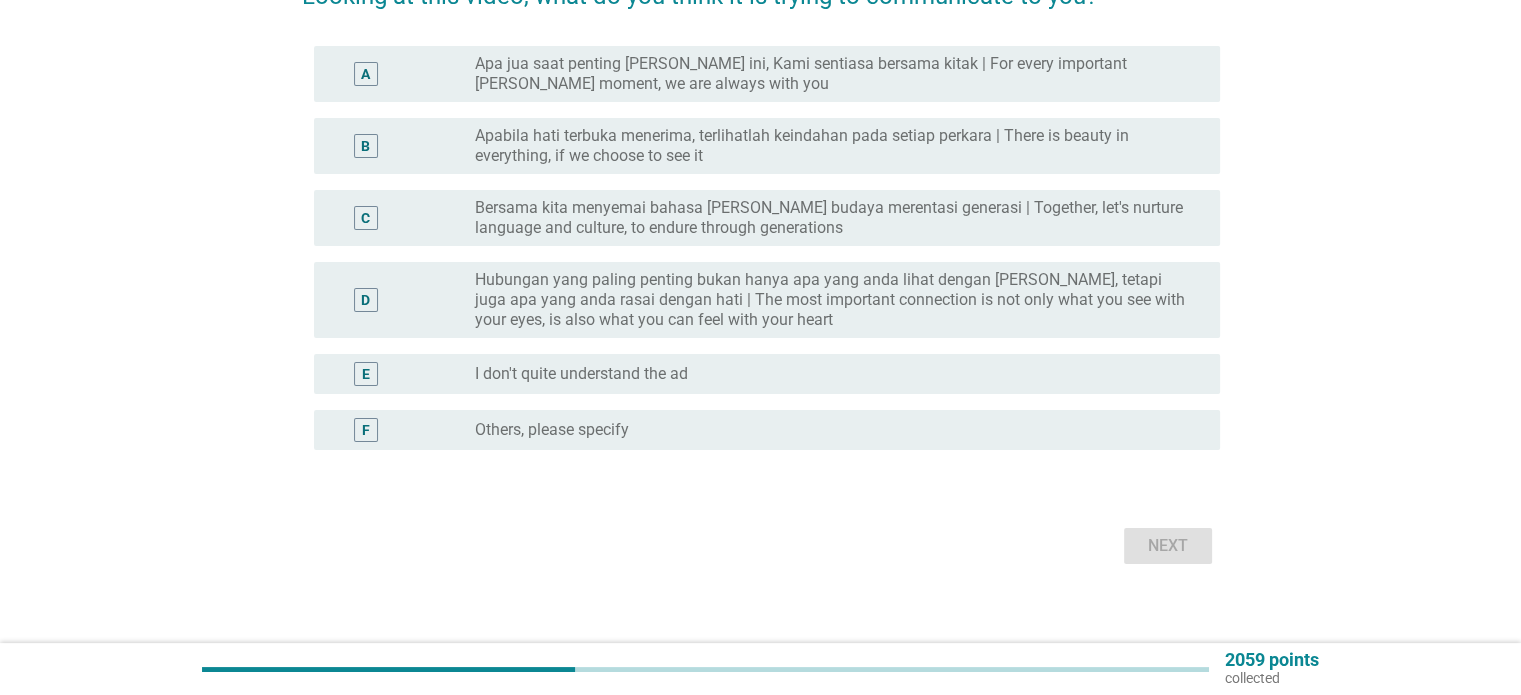 scroll, scrollTop: 0, scrollLeft: 0, axis: both 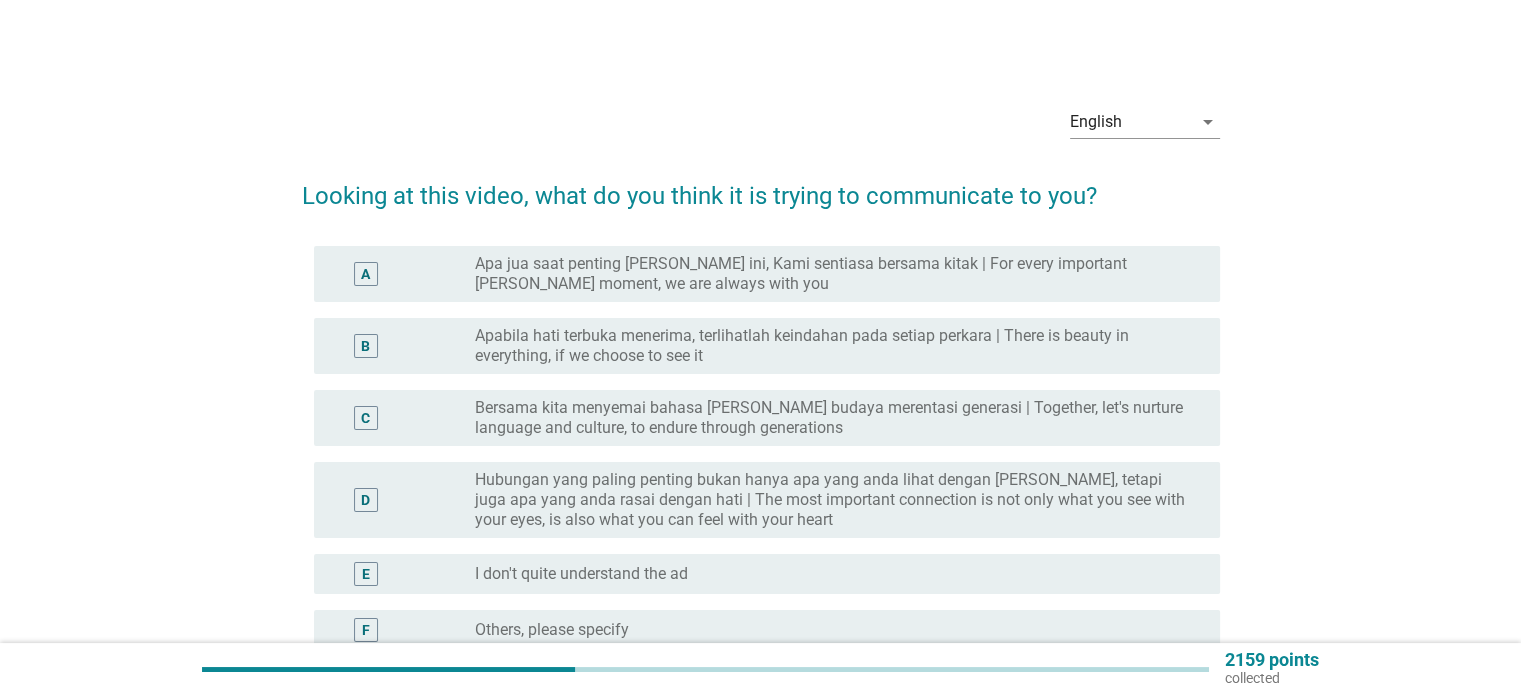 click on "Apabila hati terbuka menerima, terlihatlah keindahan pada setiap perkara | There is beauty in everything, if we choose to see it" at bounding box center [831, 346] 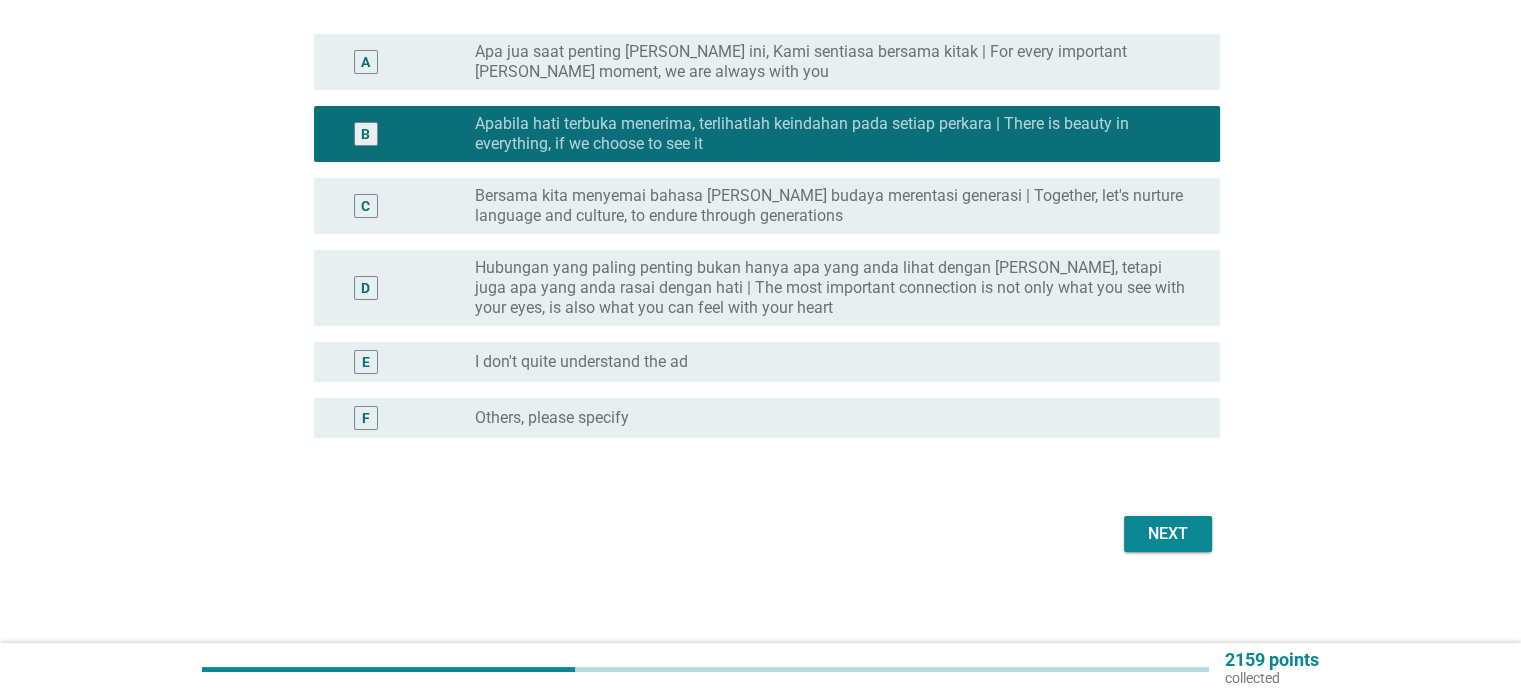 scroll, scrollTop: 216, scrollLeft: 0, axis: vertical 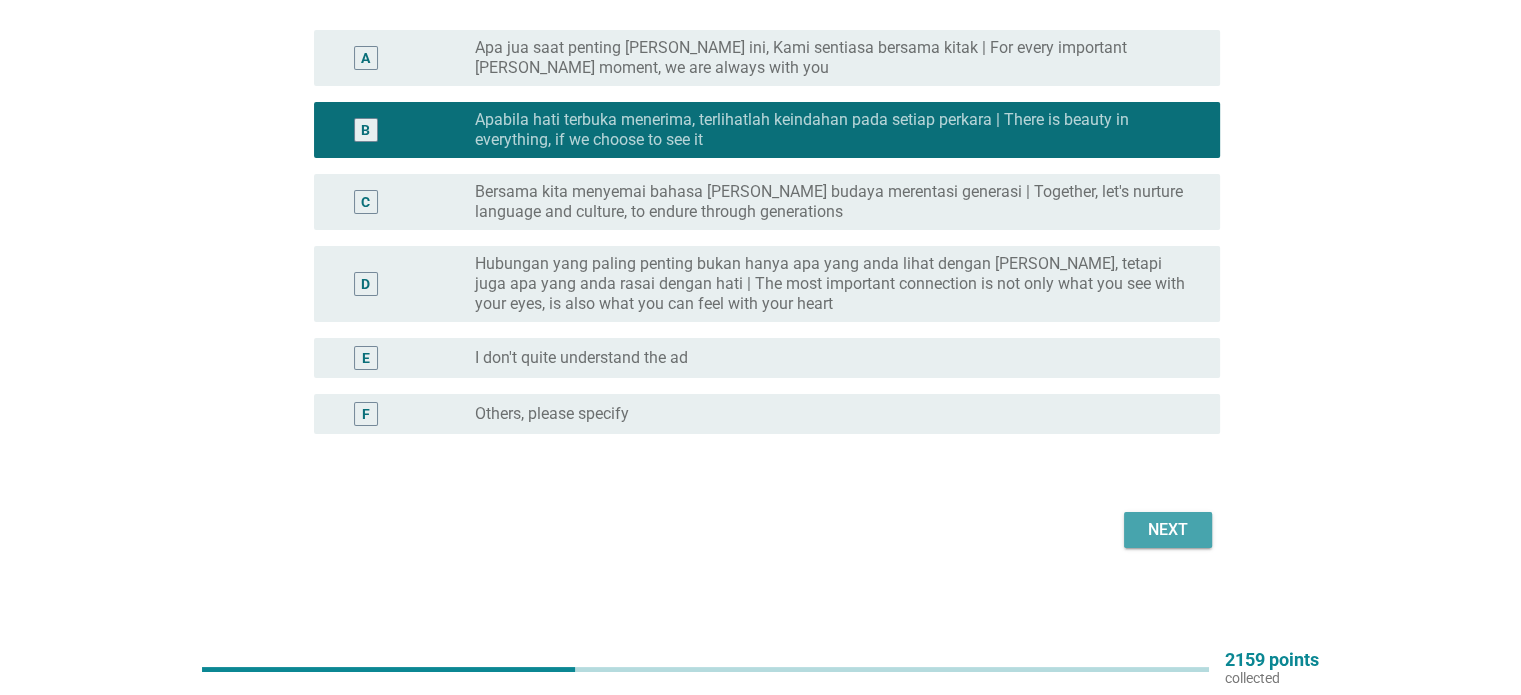 click on "Next" at bounding box center (1168, 530) 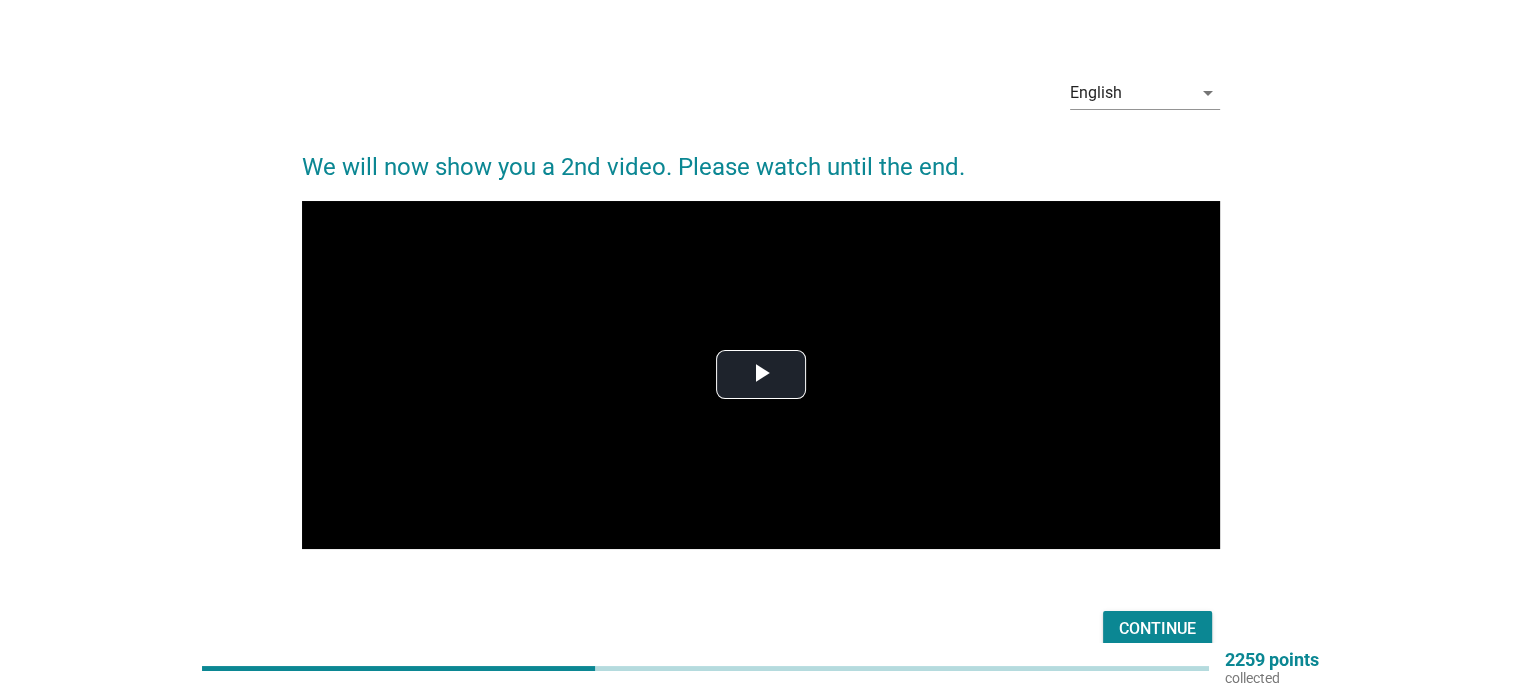 scroll, scrollTop: 28, scrollLeft: 0, axis: vertical 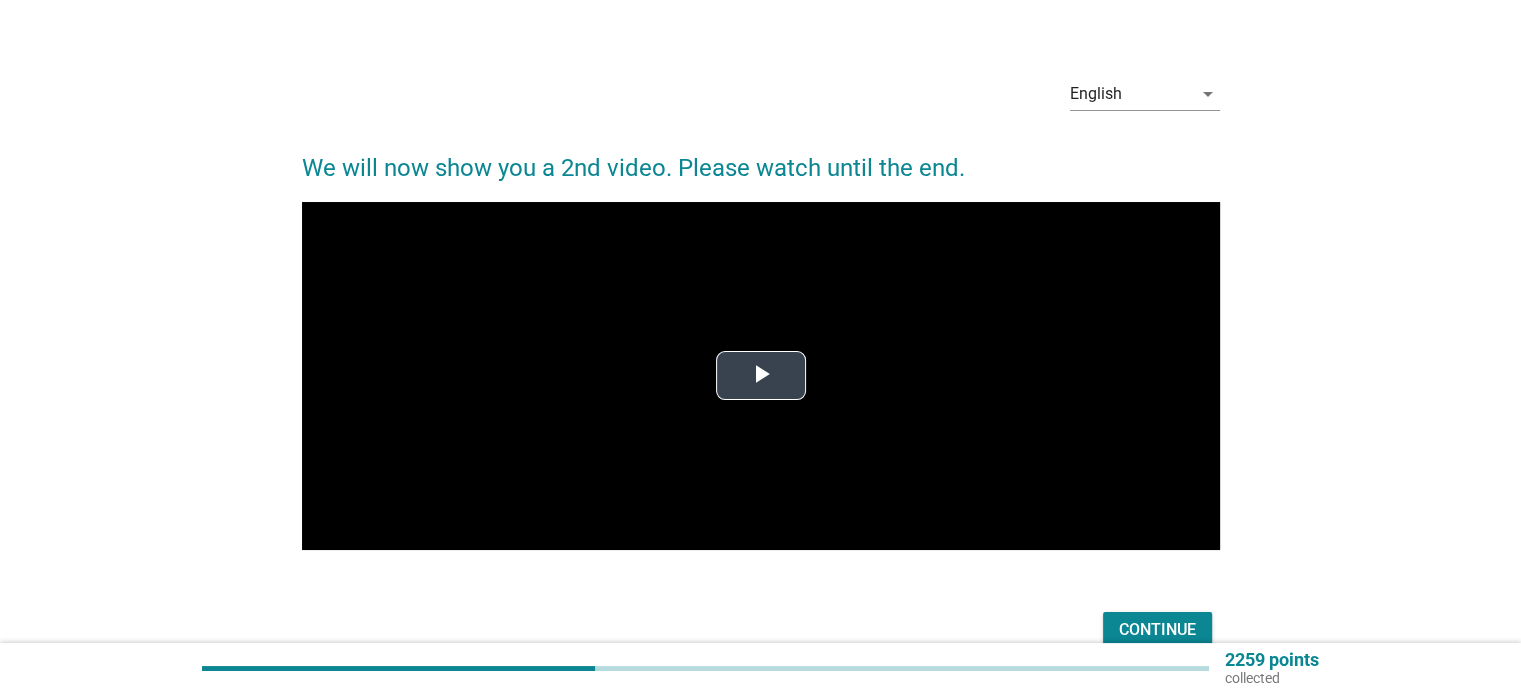 click at bounding box center (761, 376) 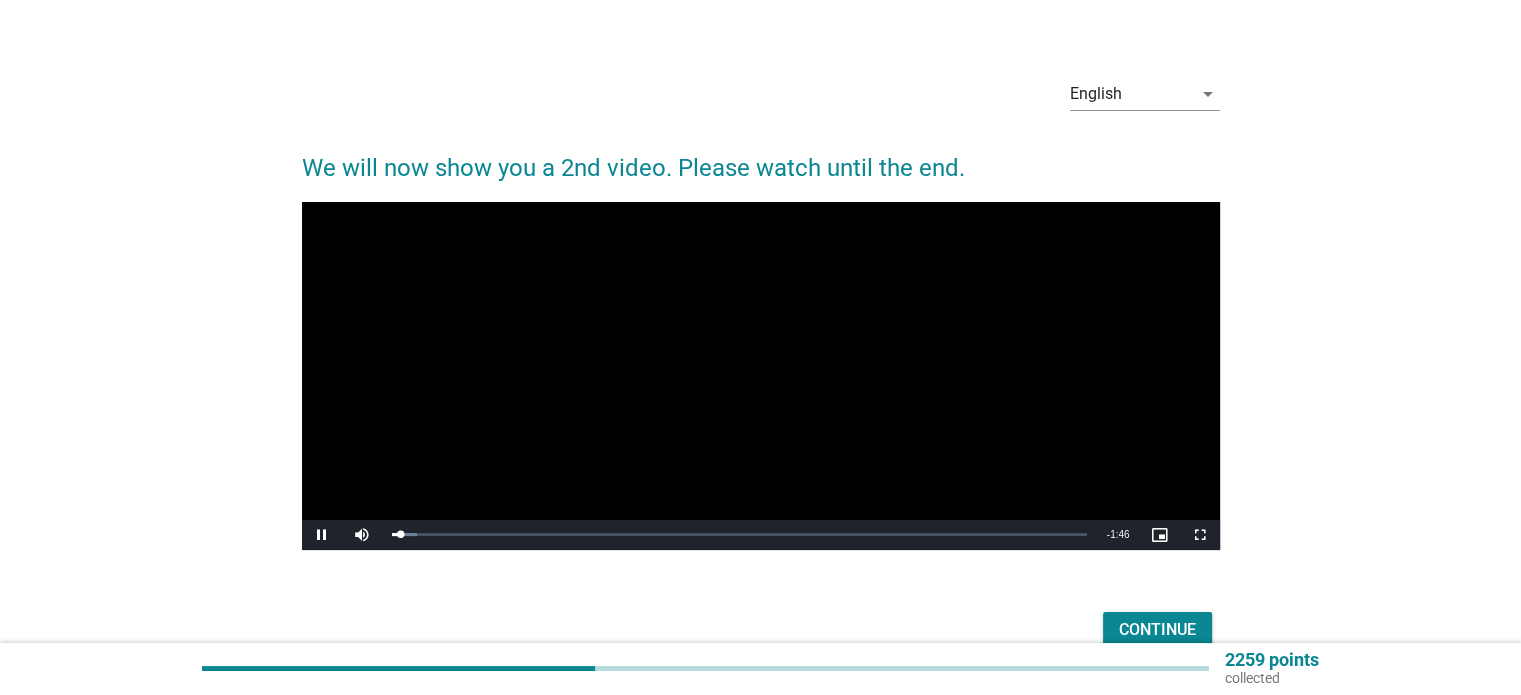 click on "Continue" at bounding box center [1157, 630] 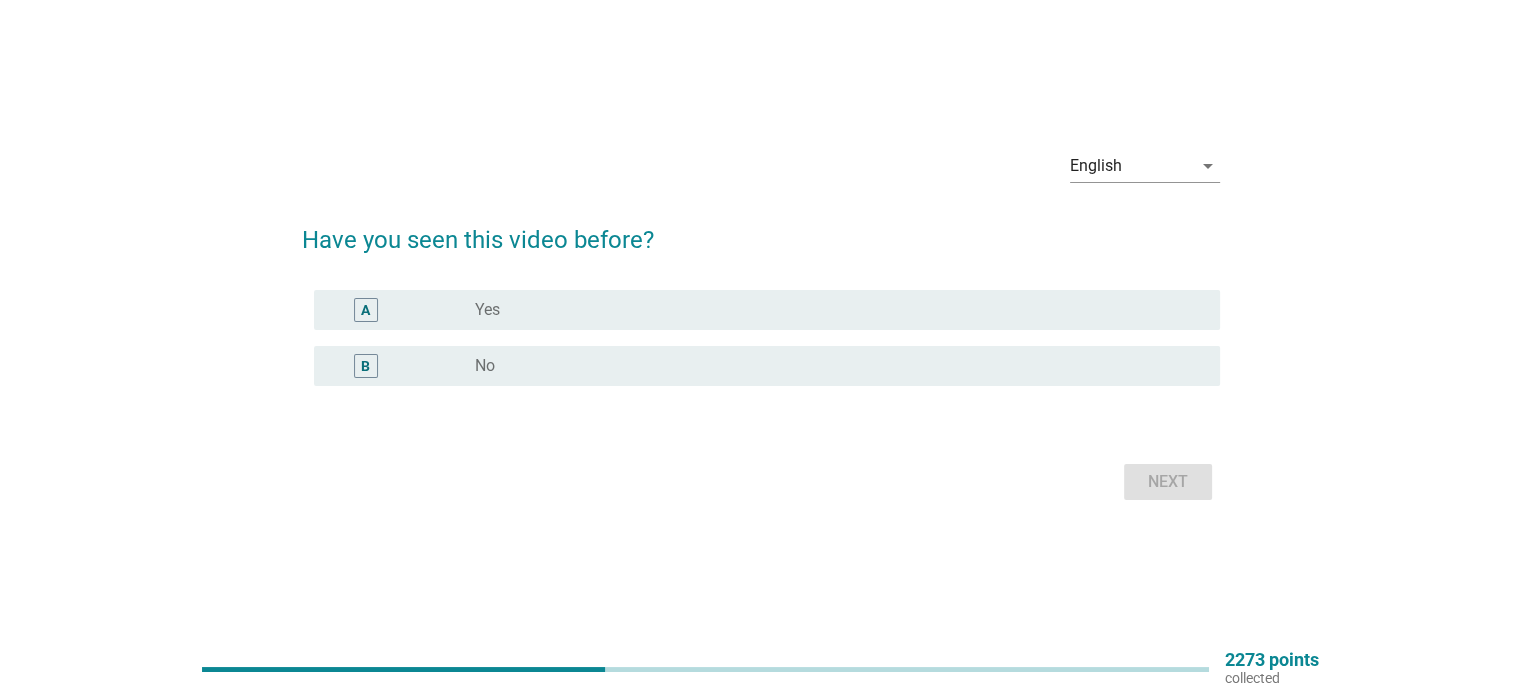 scroll, scrollTop: 0, scrollLeft: 0, axis: both 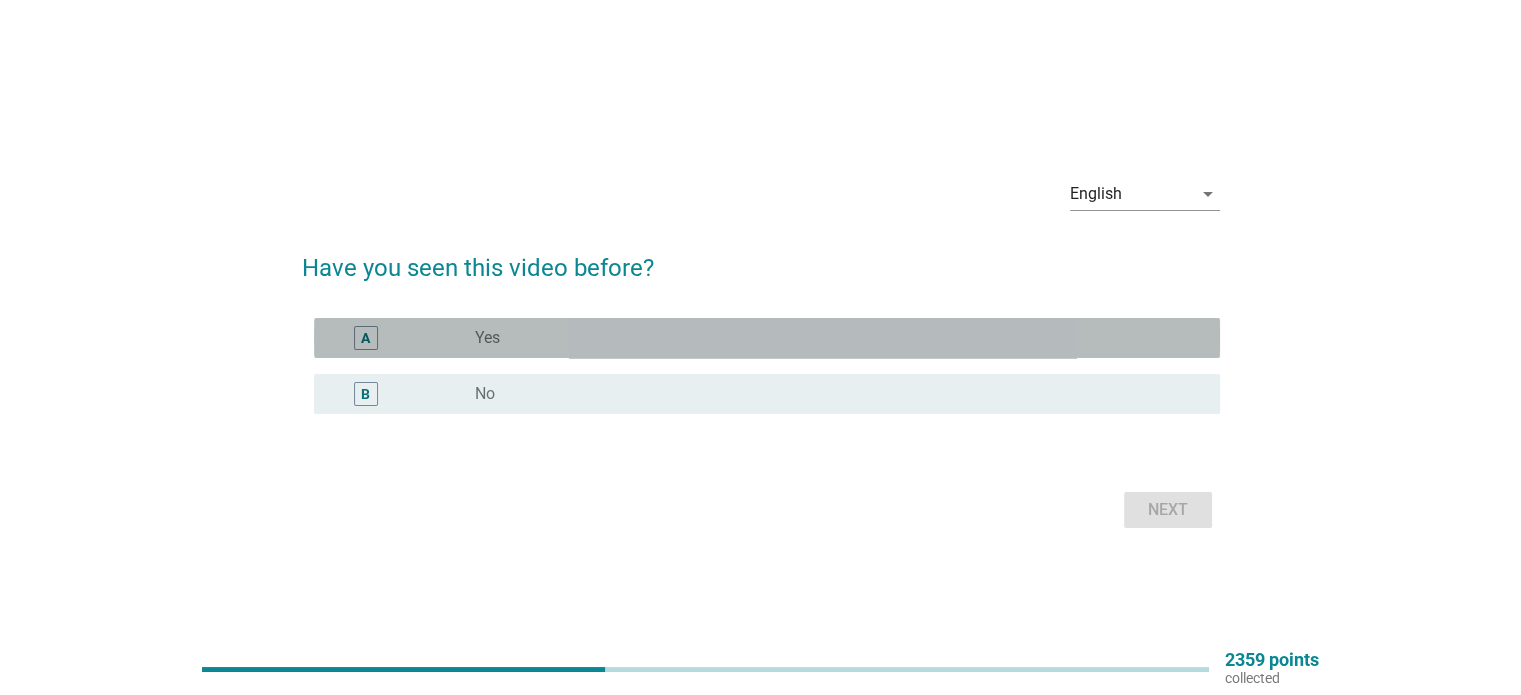 click on "radio_button_unchecked Yes" at bounding box center (831, 338) 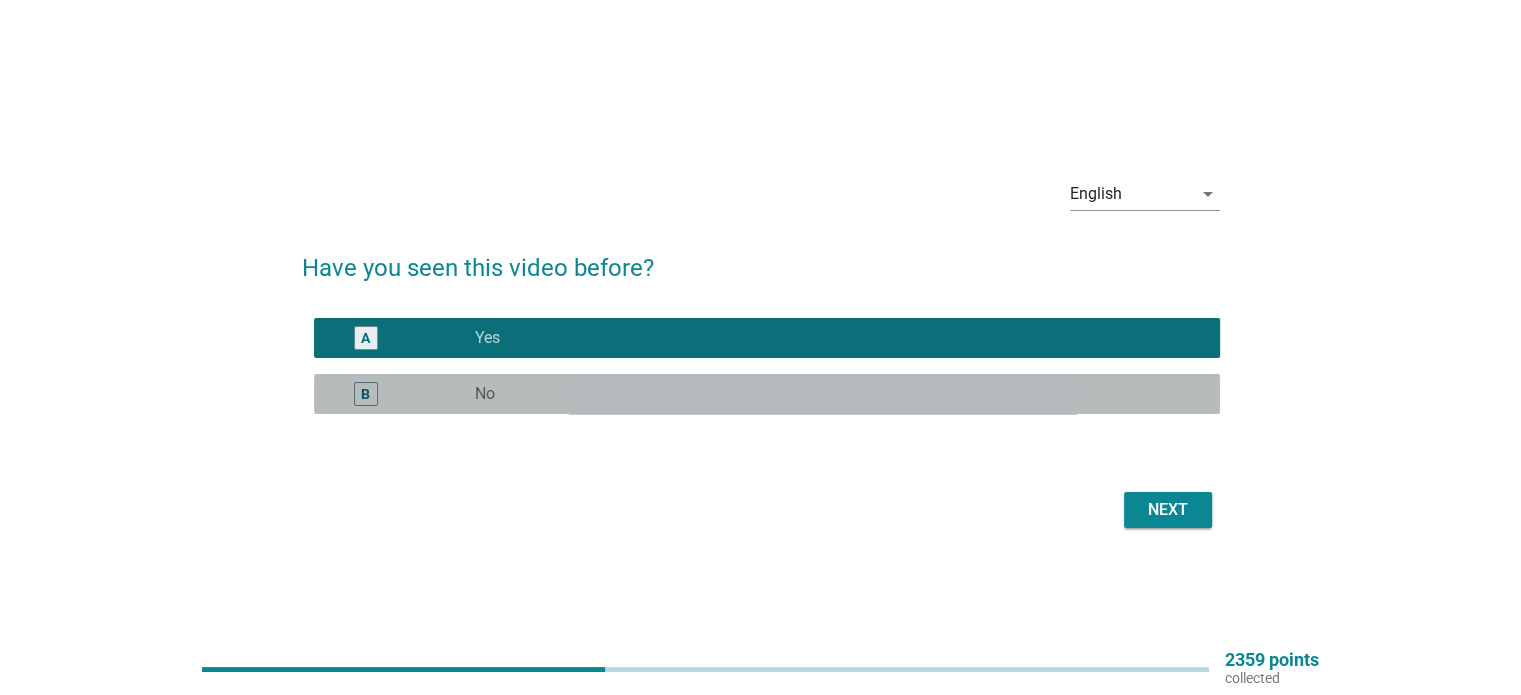 click on "radio_button_unchecked No" at bounding box center [831, 394] 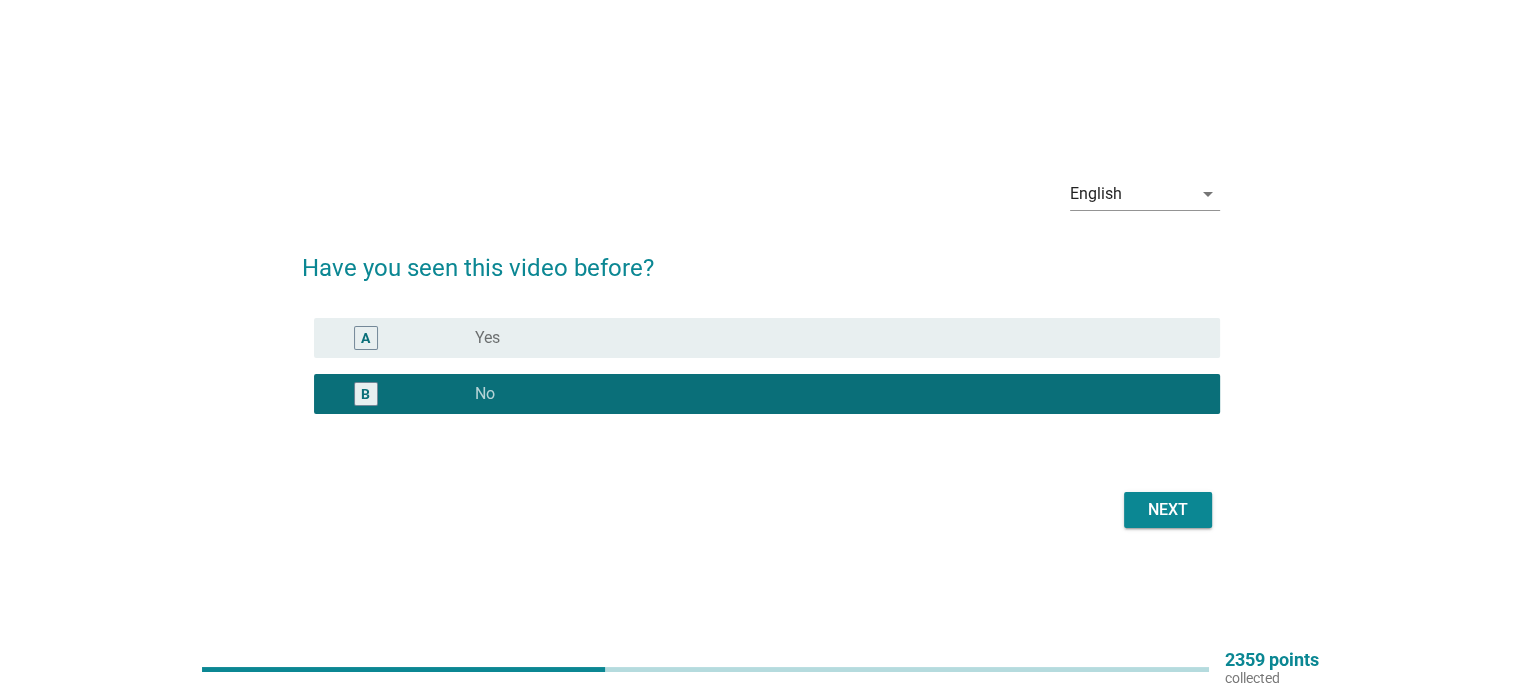 click on "Next" at bounding box center (1168, 510) 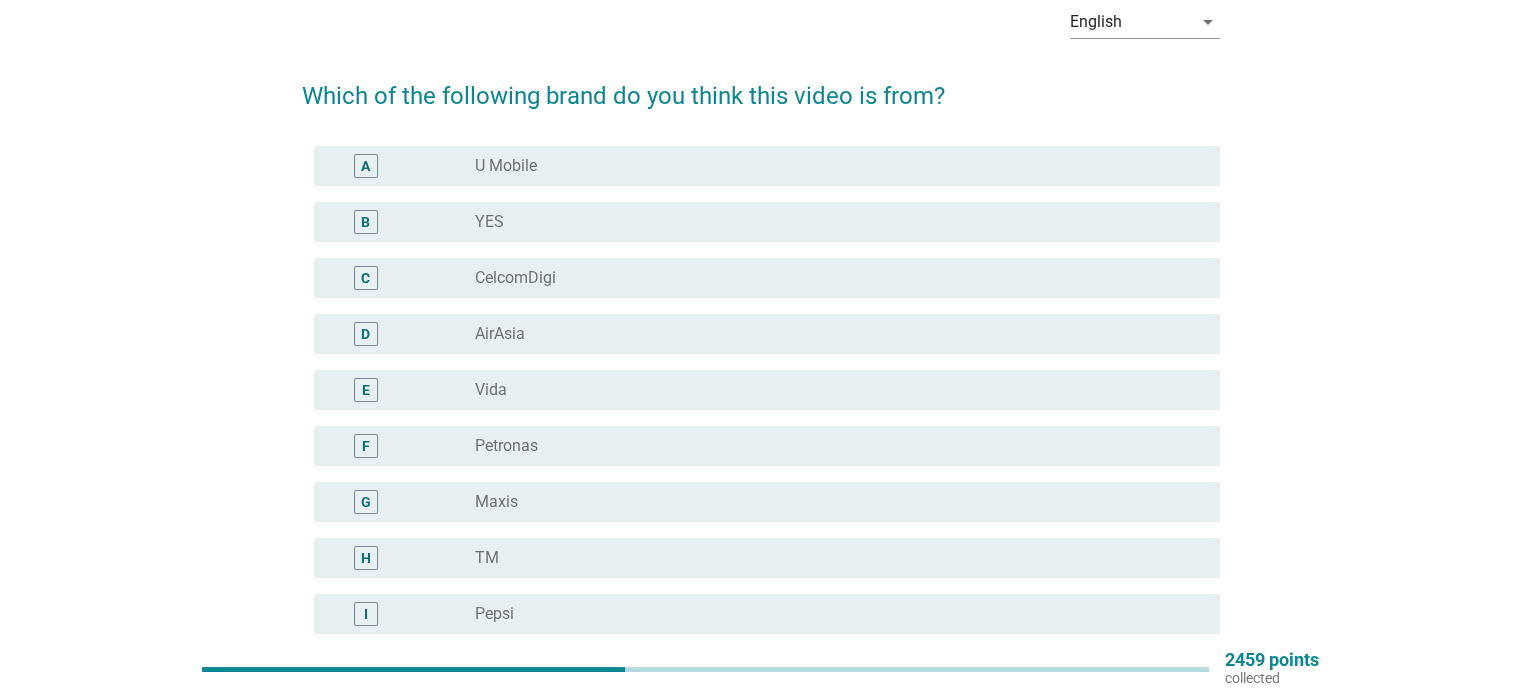 click on "radio_button_unchecked Maxis" at bounding box center [831, 502] 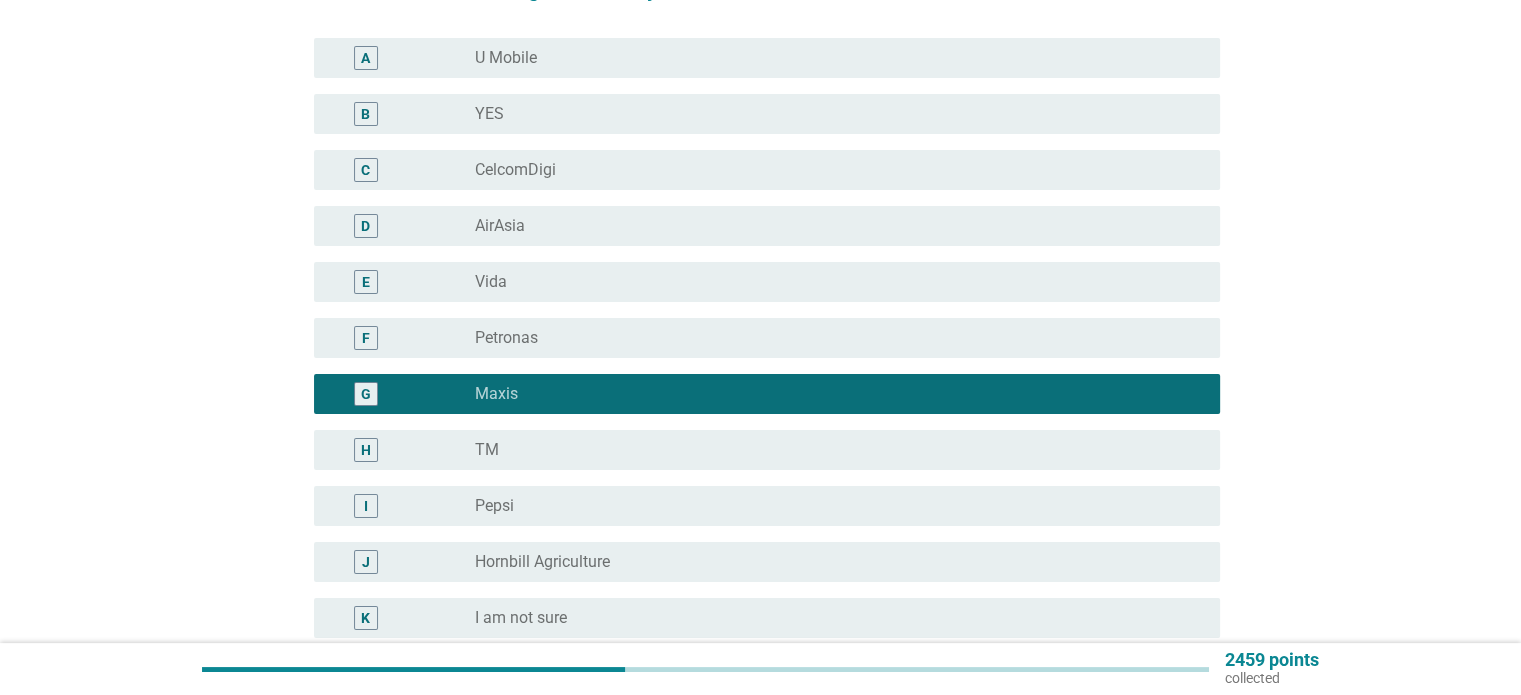 scroll, scrollTop: 468, scrollLeft: 0, axis: vertical 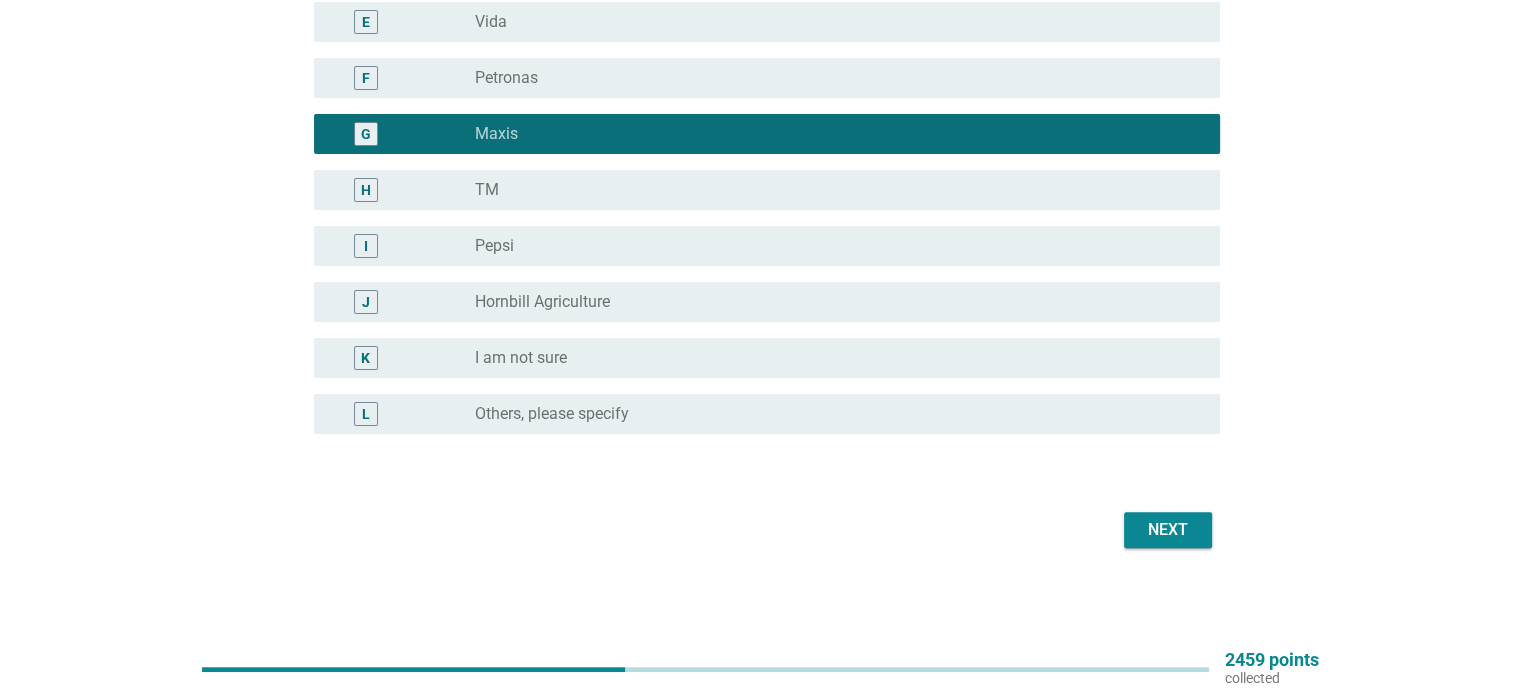 click on "Next" at bounding box center (1168, 530) 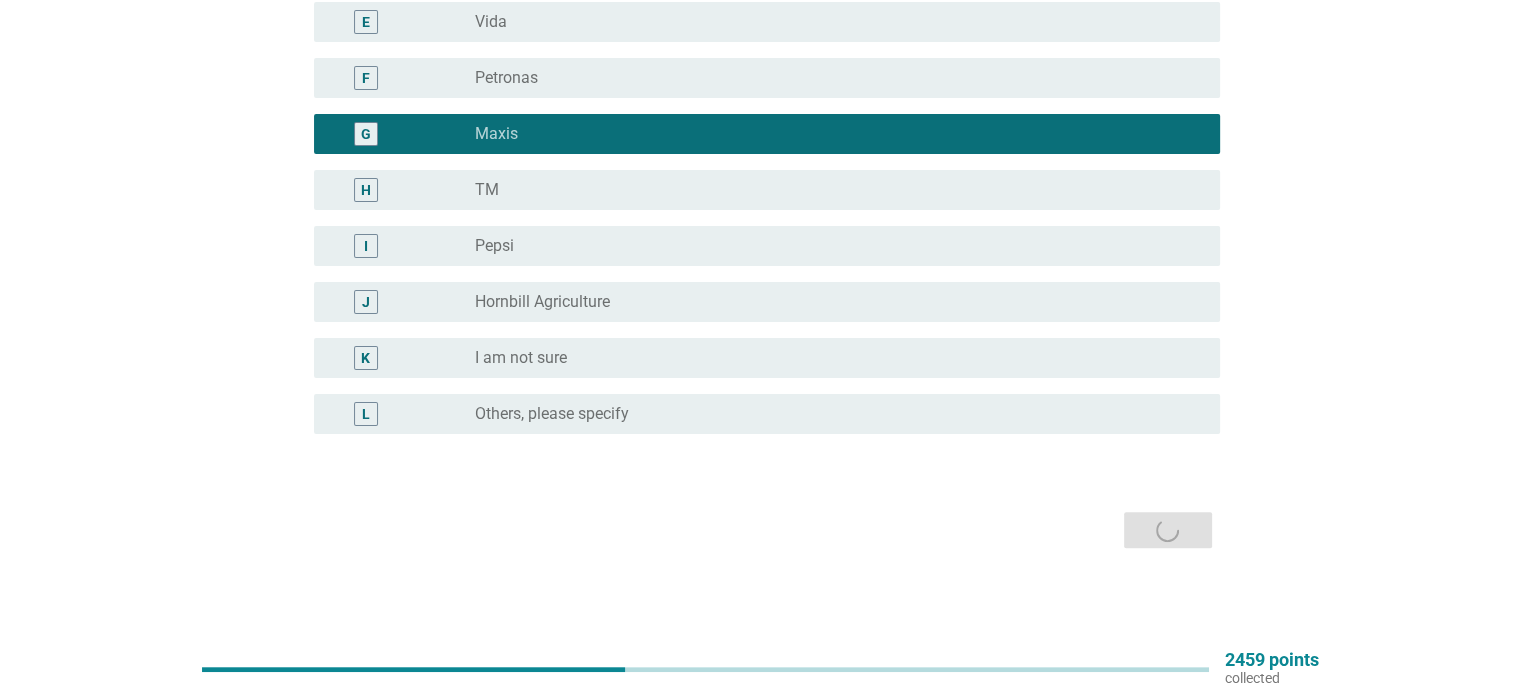 scroll, scrollTop: 0, scrollLeft: 0, axis: both 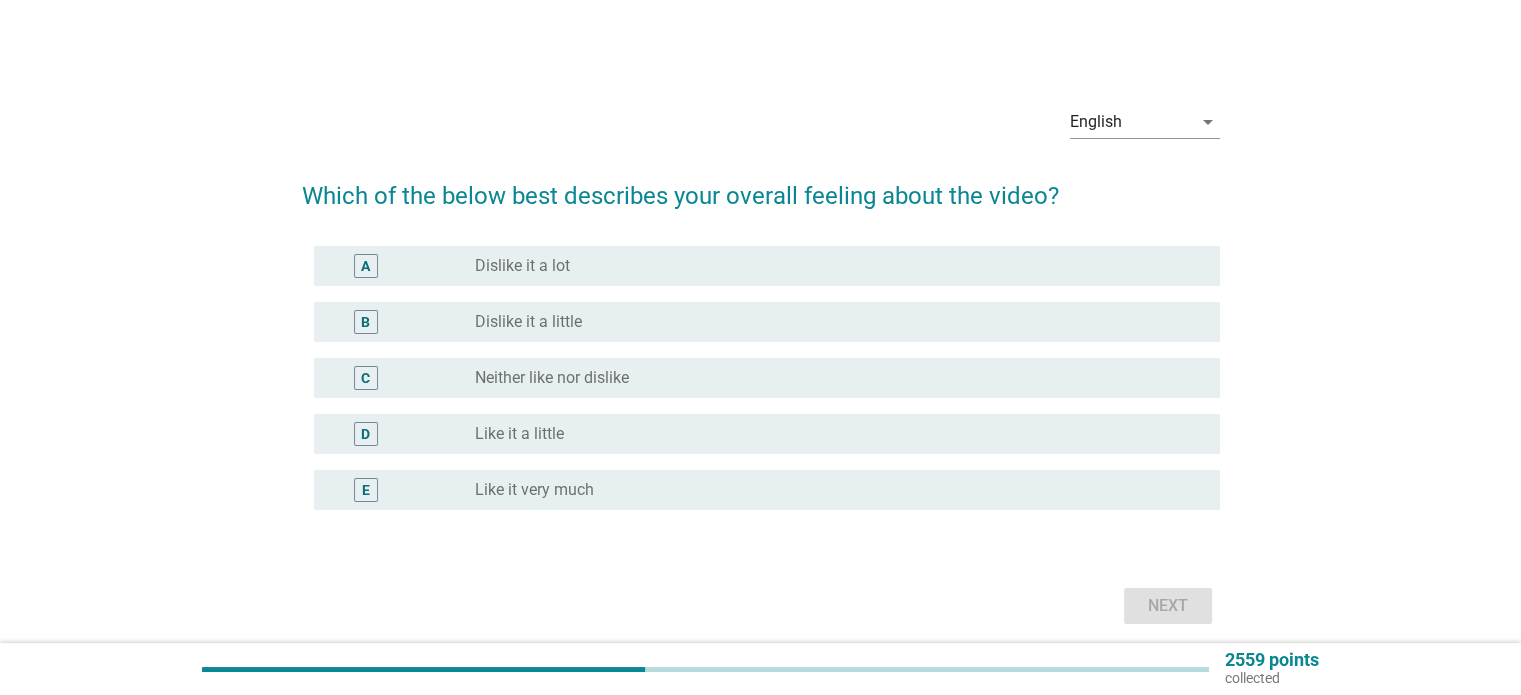 click on "radio_button_unchecked Neither like nor dislike" at bounding box center [831, 378] 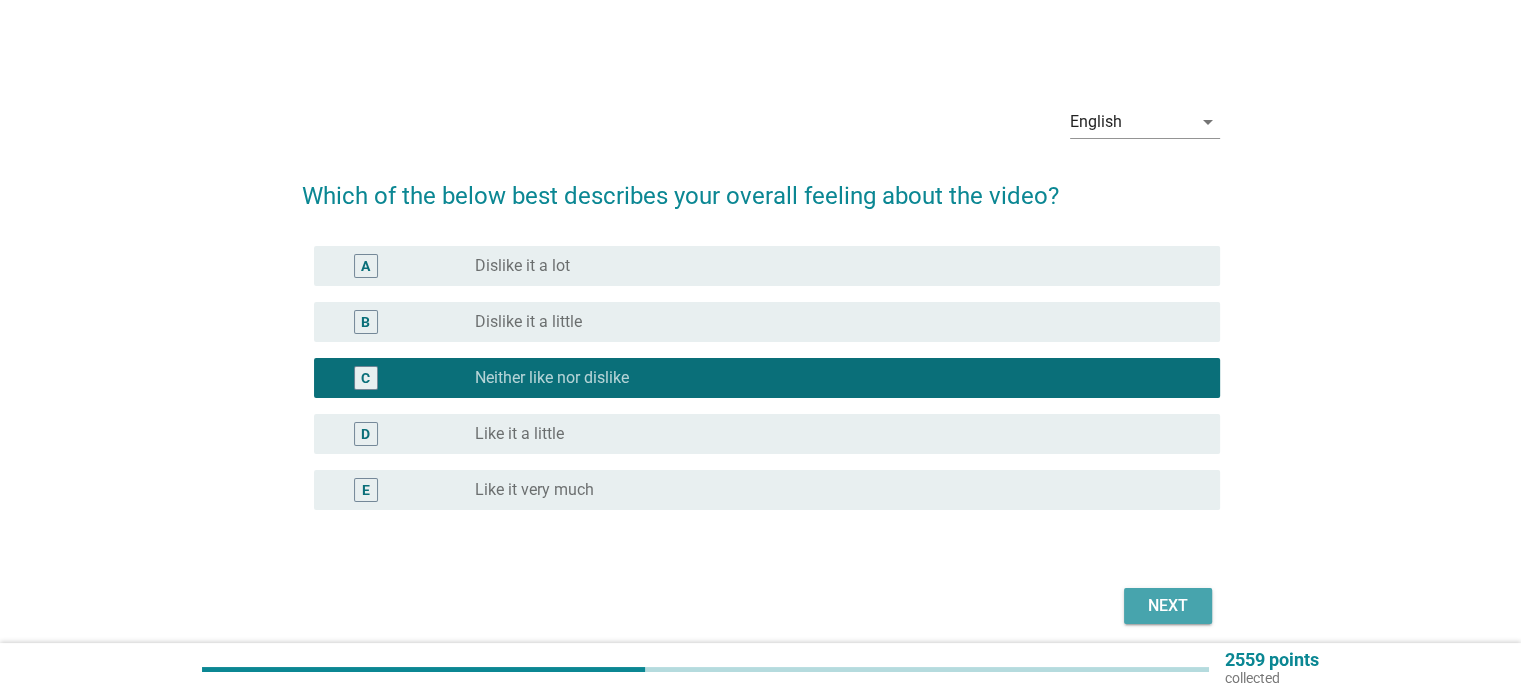 click on "Next" at bounding box center (1168, 606) 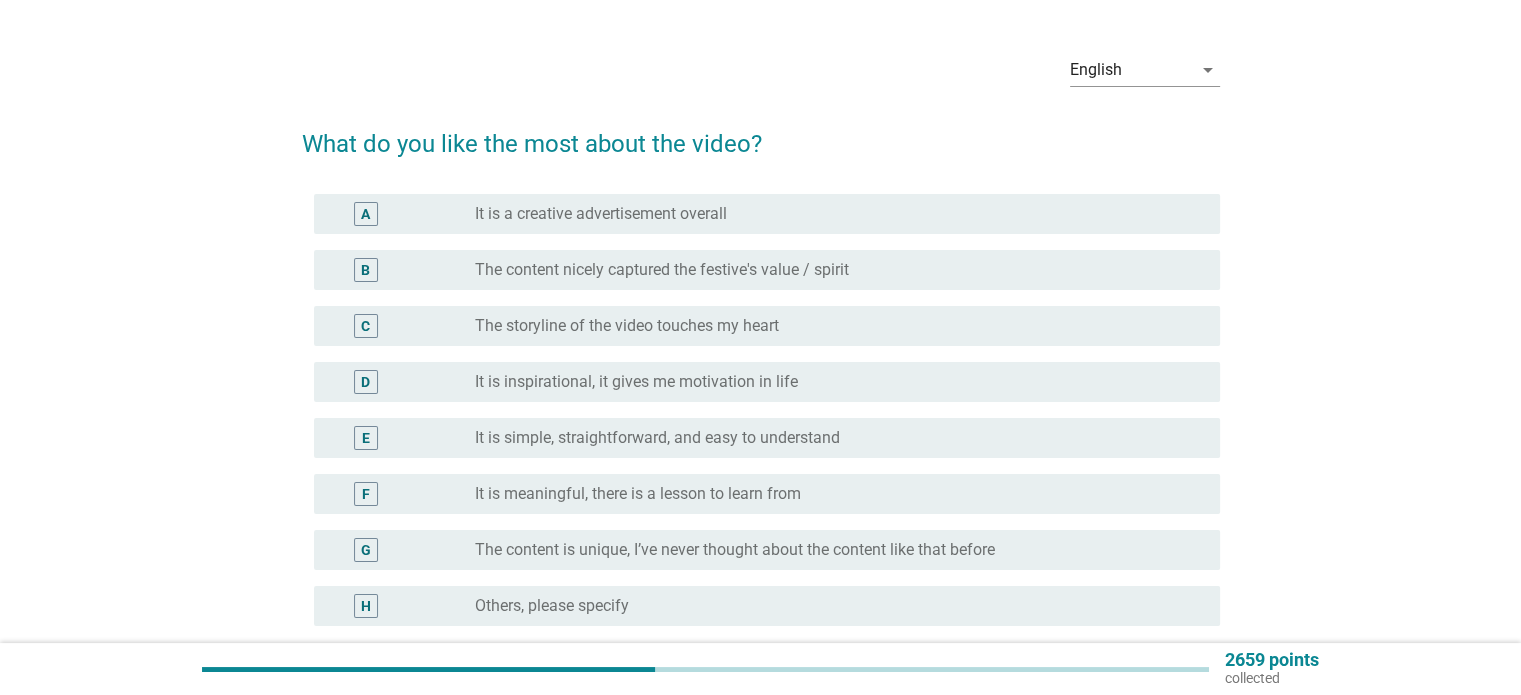 scroll, scrollTop: 100, scrollLeft: 0, axis: vertical 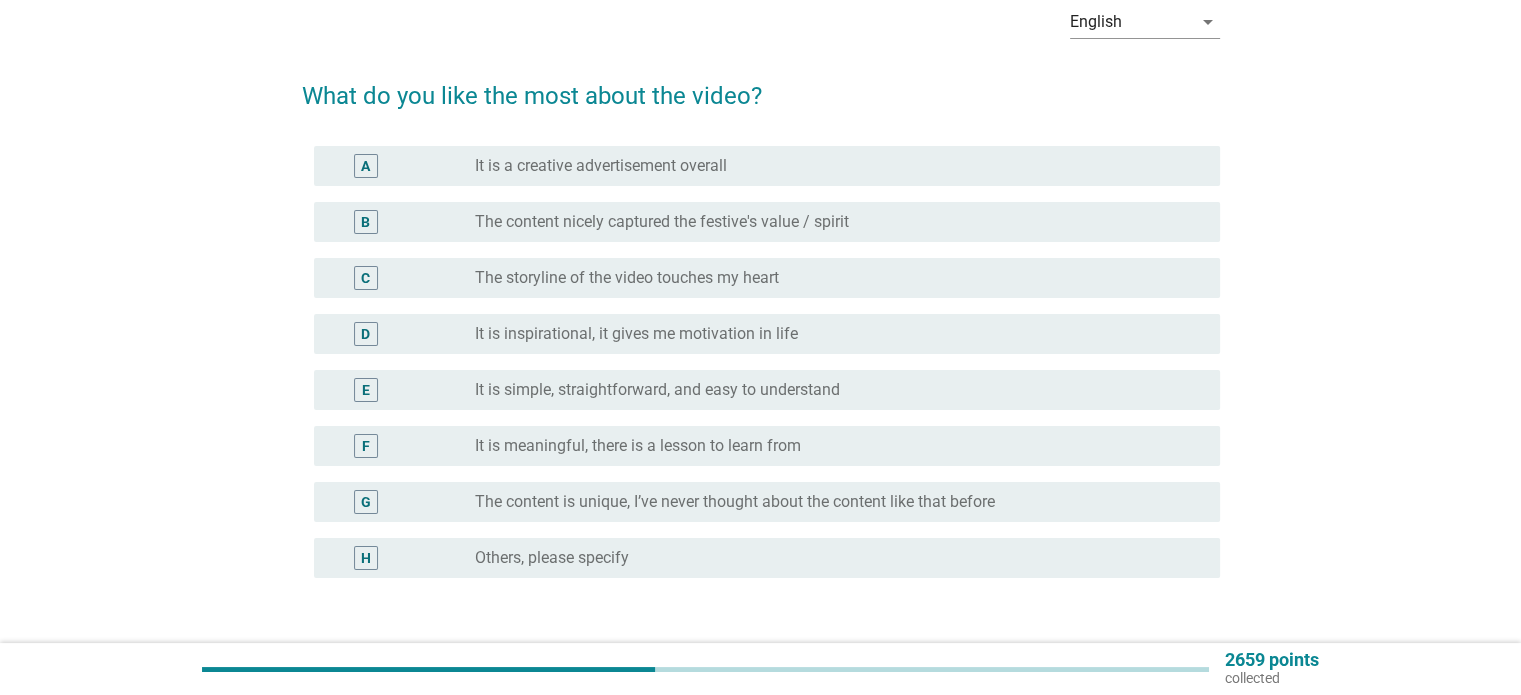 click on "It is meaningful, there is a lesson to learn from" at bounding box center (638, 446) 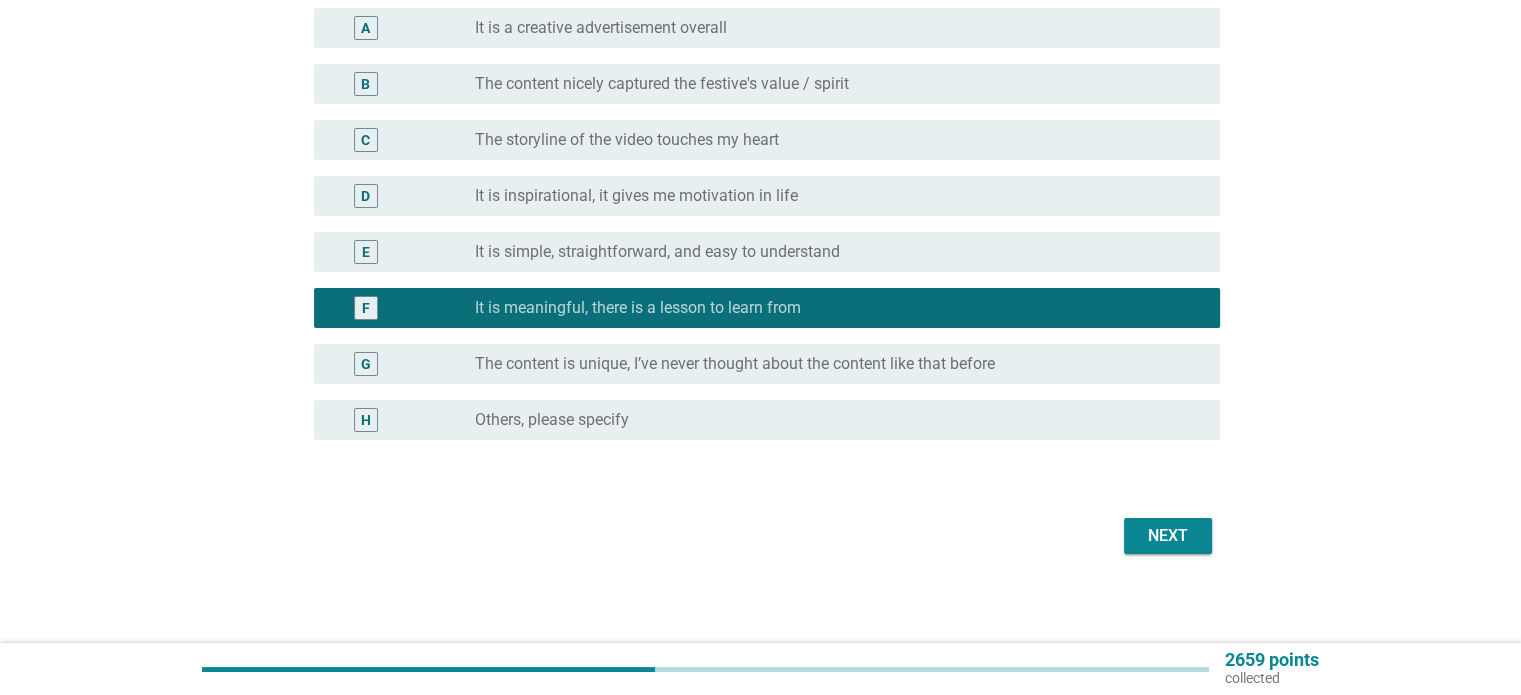 scroll, scrollTop: 244, scrollLeft: 0, axis: vertical 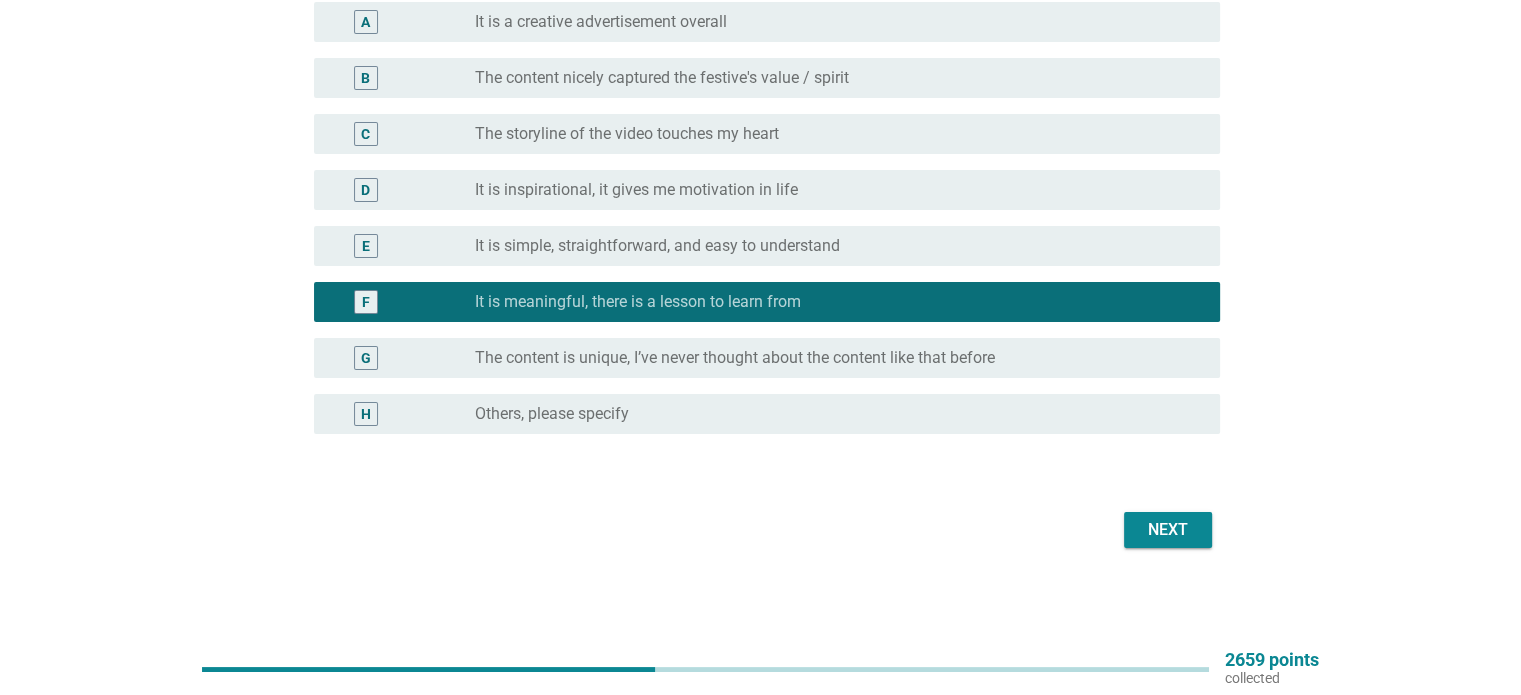 click on "Next" at bounding box center (1168, 530) 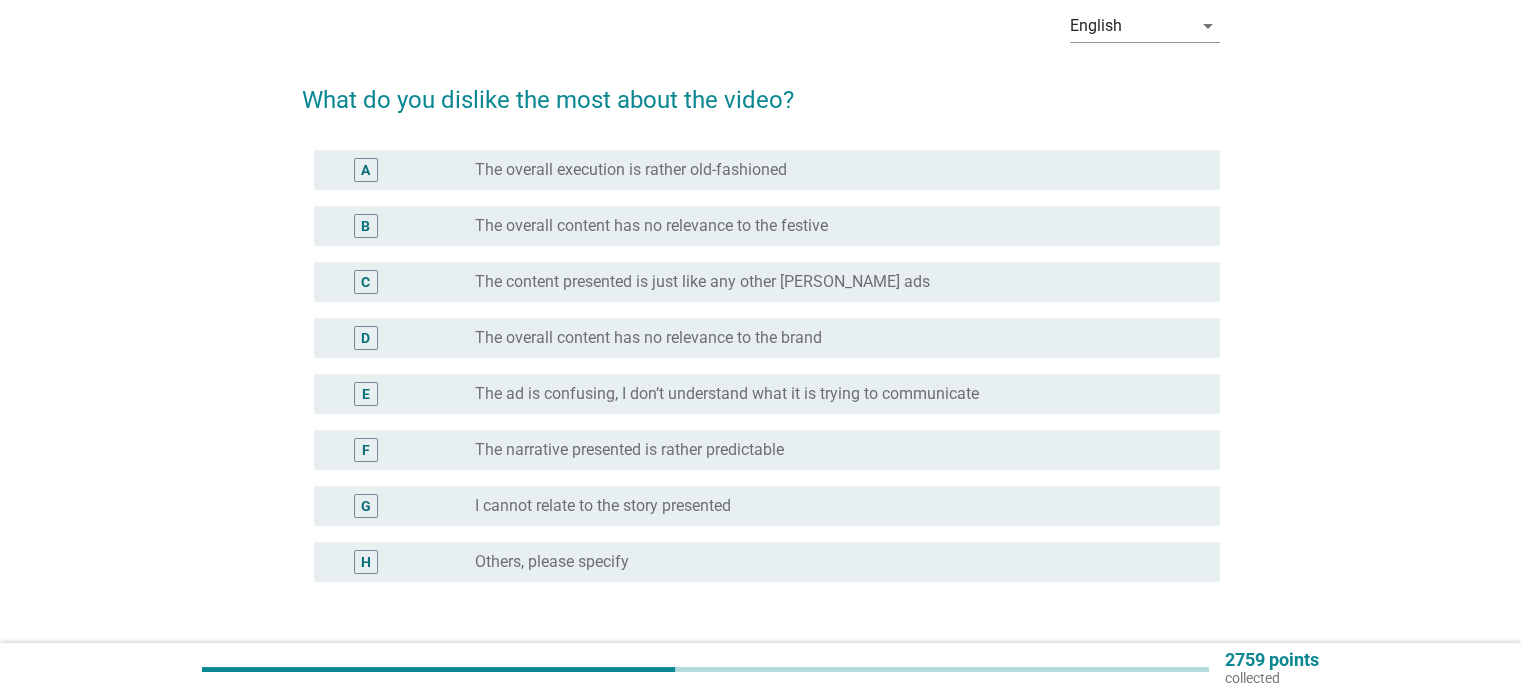 scroll, scrollTop: 100, scrollLeft: 0, axis: vertical 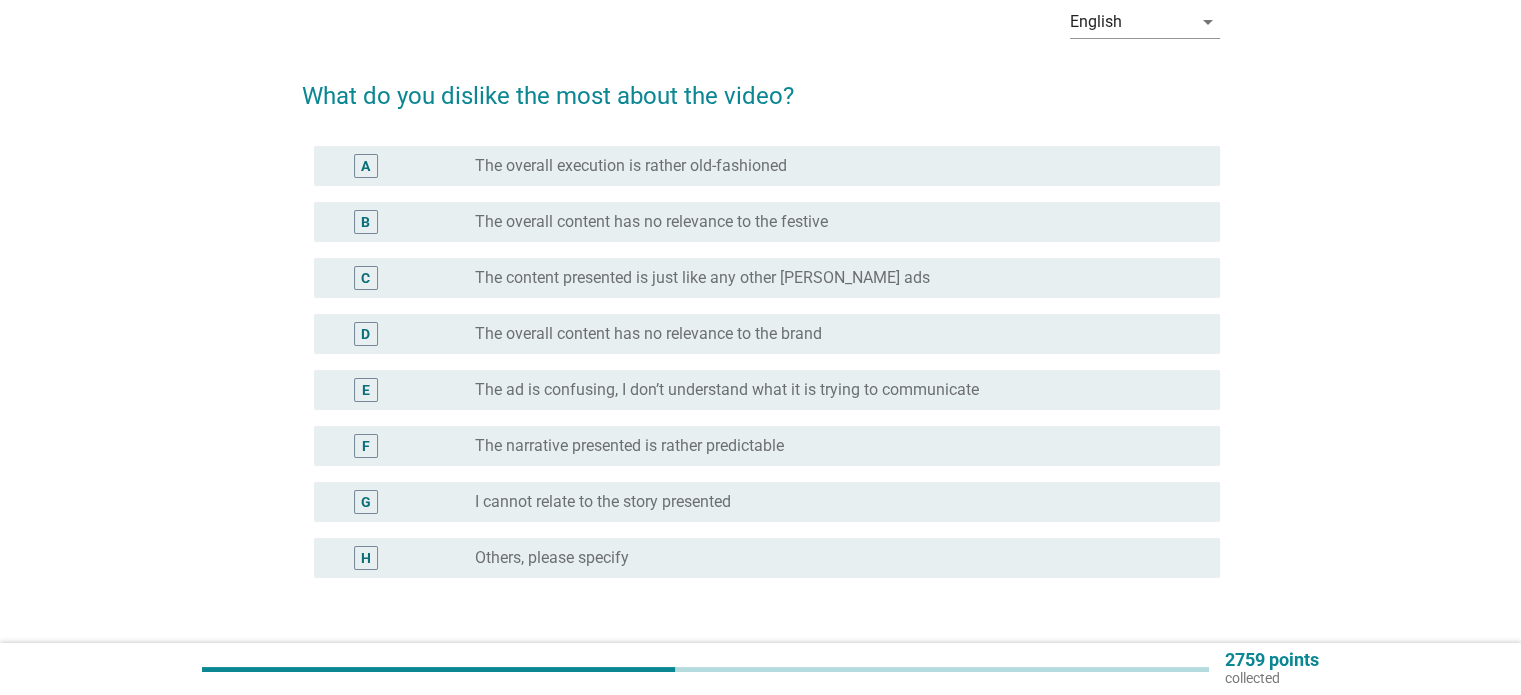 click on "radio_button_unchecked The narrative presented is rather predictable" at bounding box center (831, 446) 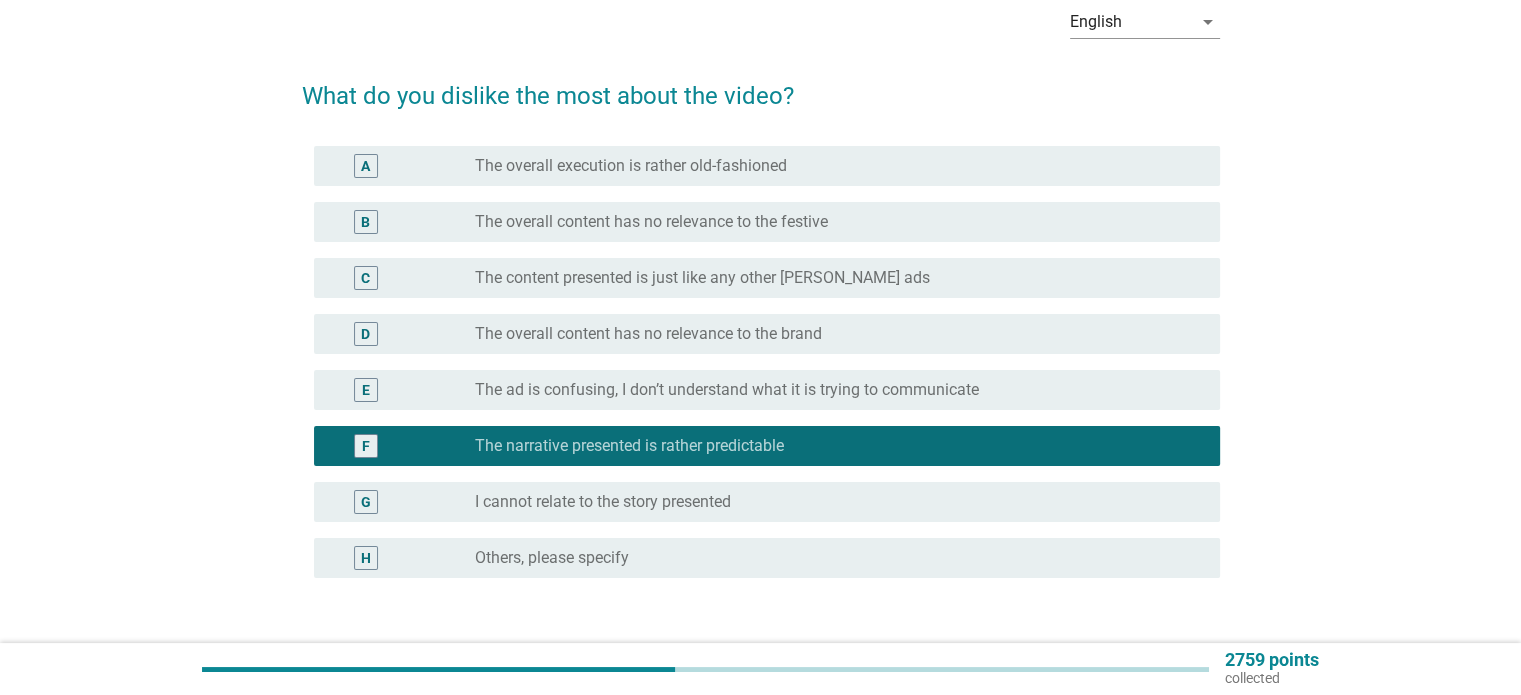 click on "radio_button_unchecked The overall execution is rather old-fashioned" at bounding box center [831, 166] 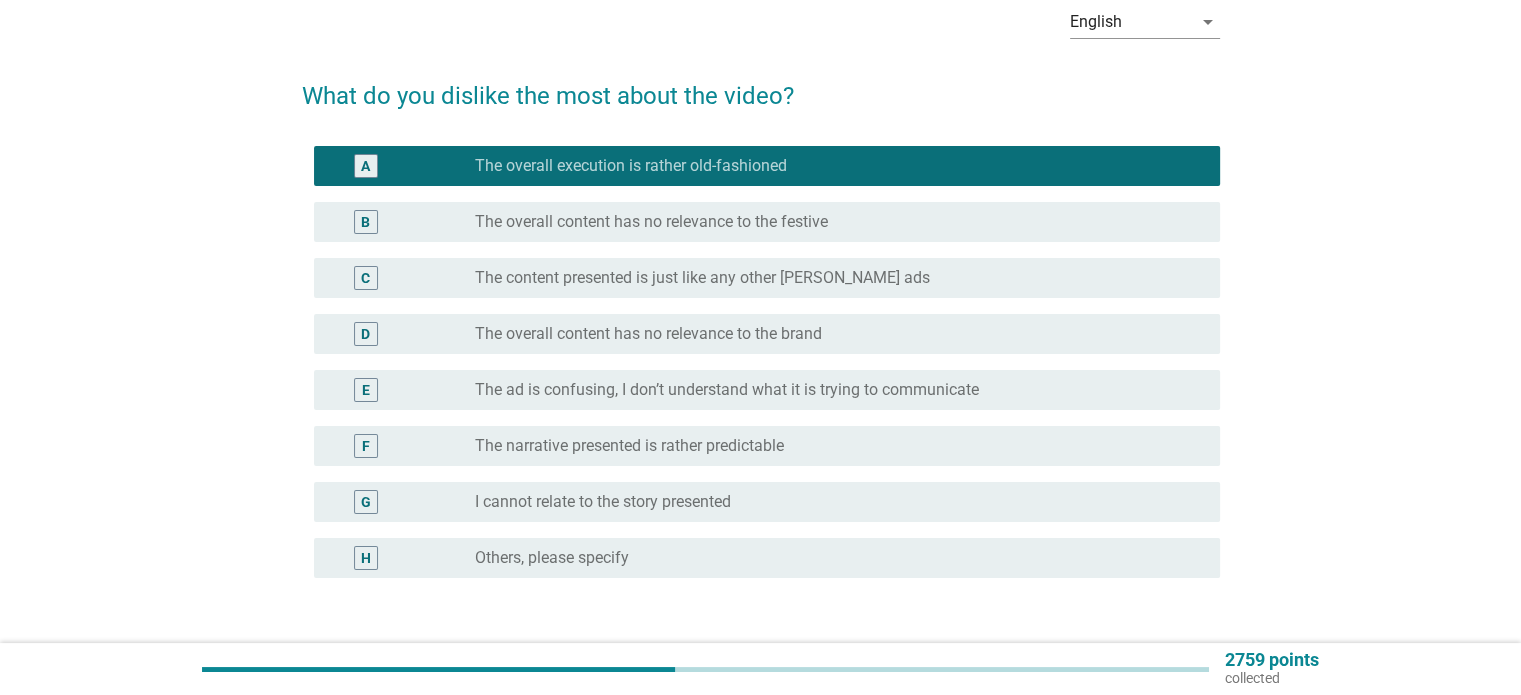 click on "B     radio_button_unchecked The overall content has no relevance to the festive" at bounding box center [767, 222] 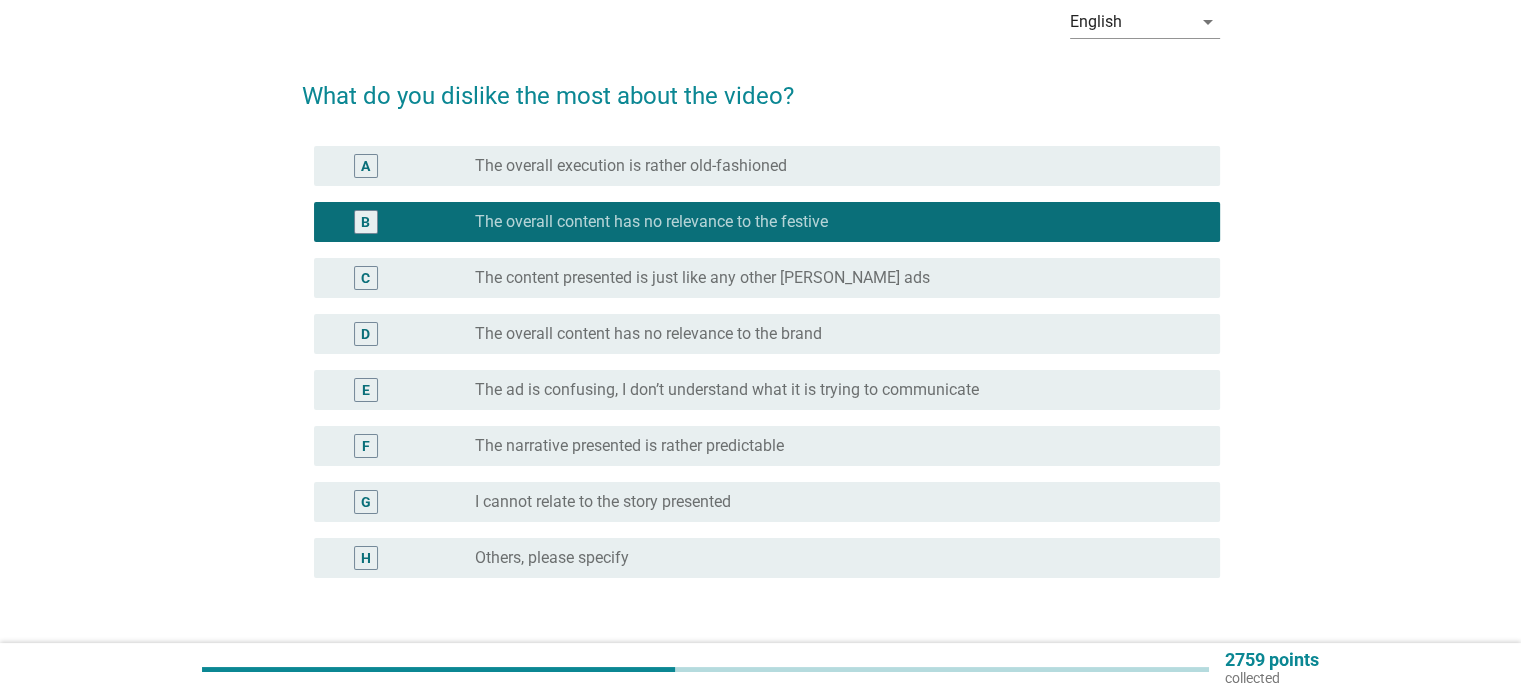 click on "I cannot relate to the story presented" at bounding box center (603, 502) 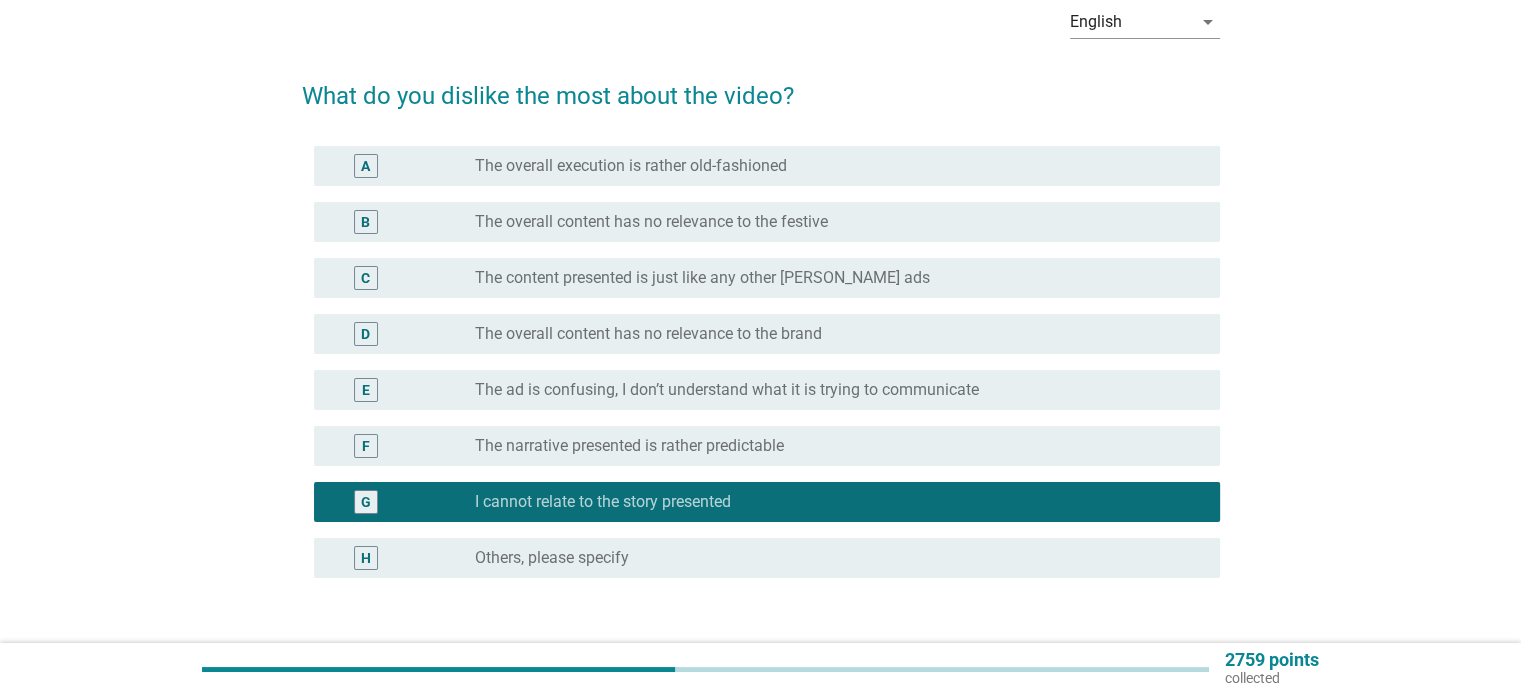 click on "radio_button_unchecked The narrative presented is rather predictable" at bounding box center [831, 446] 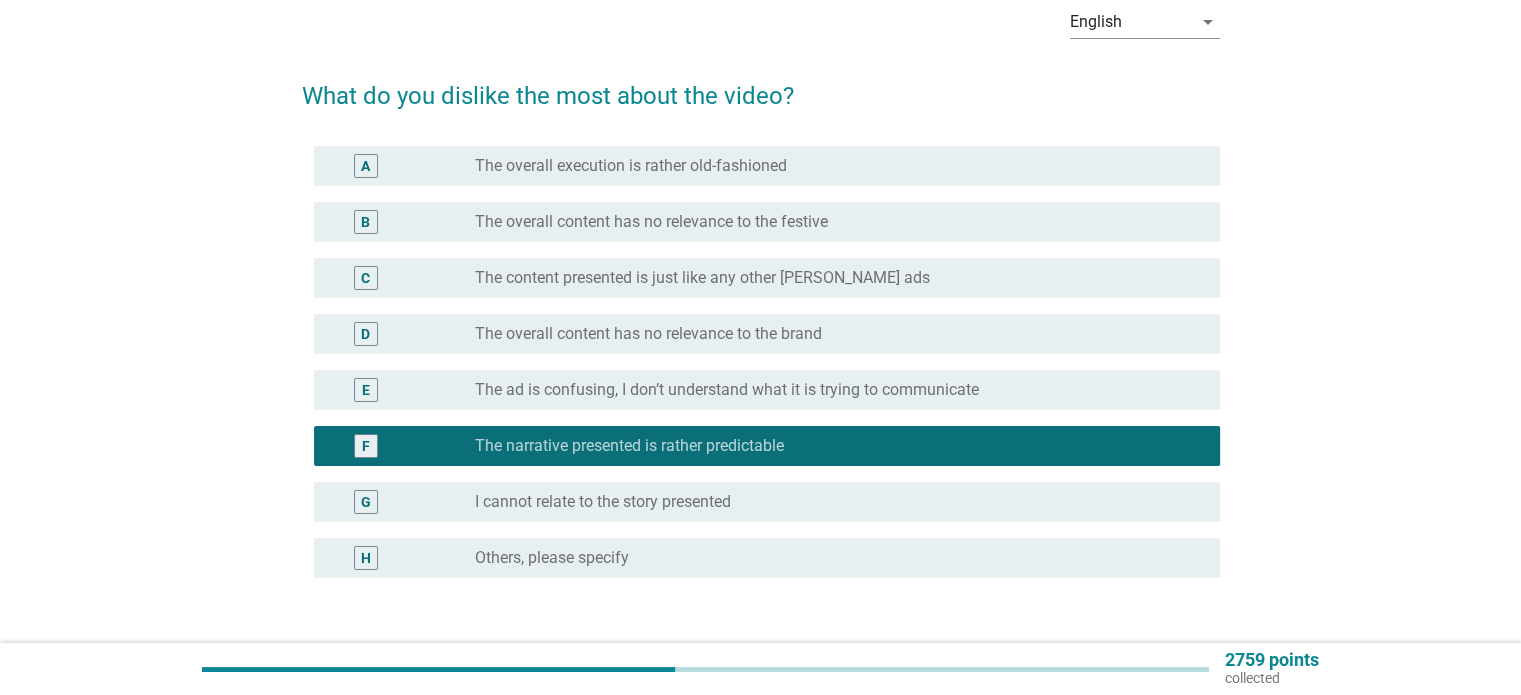 click on "The overall content has no relevance to the brand" at bounding box center (648, 334) 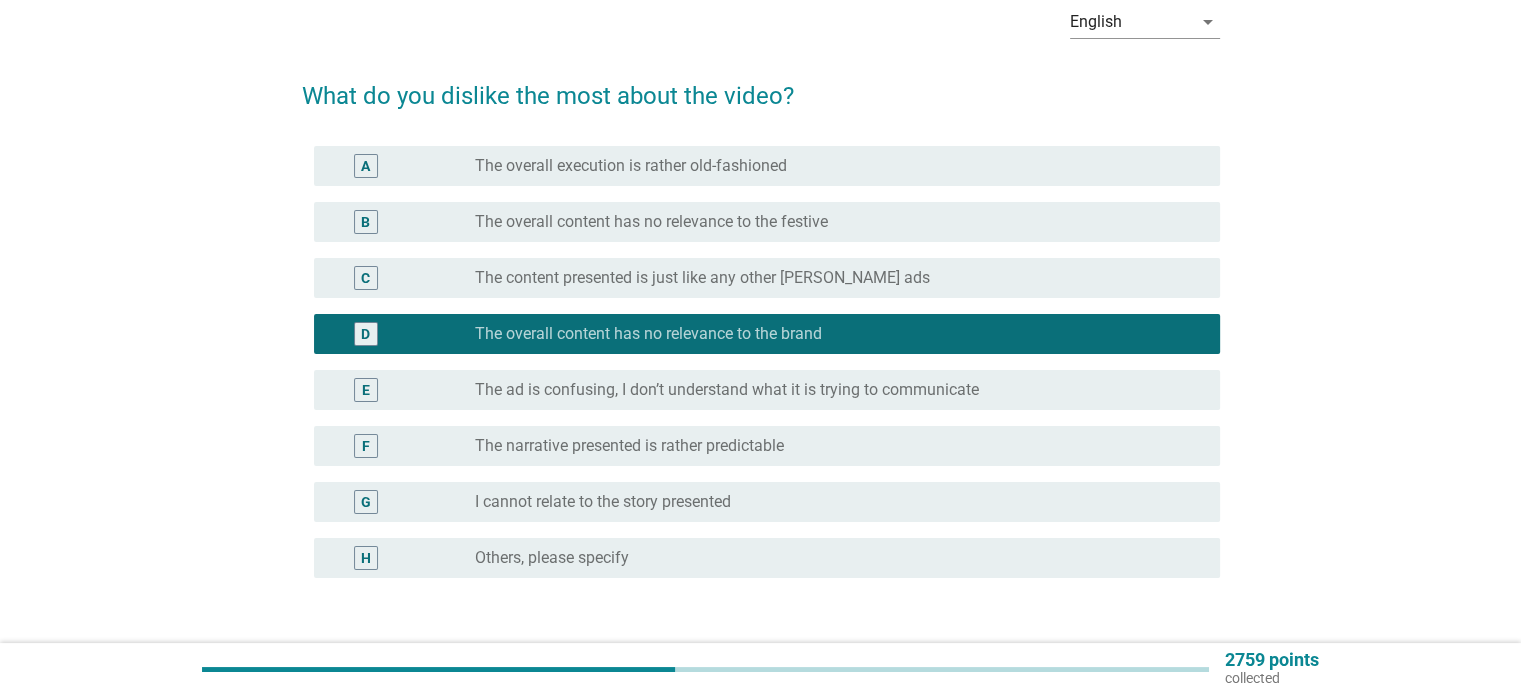 click on "radio_button_unchecked I cannot relate to the story presented" at bounding box center (831, 502) 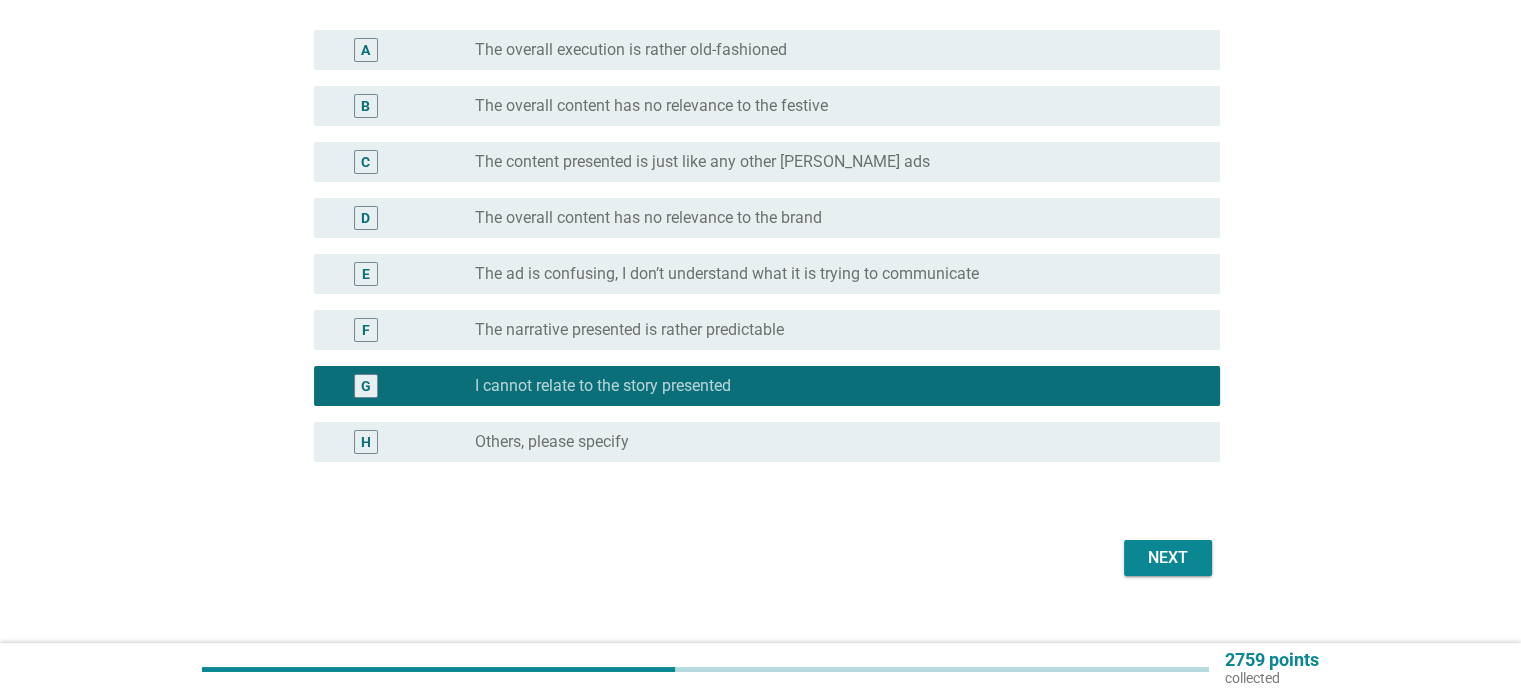 scroll, scrollTop: 244, scrollLeft: 0, axis: vertical 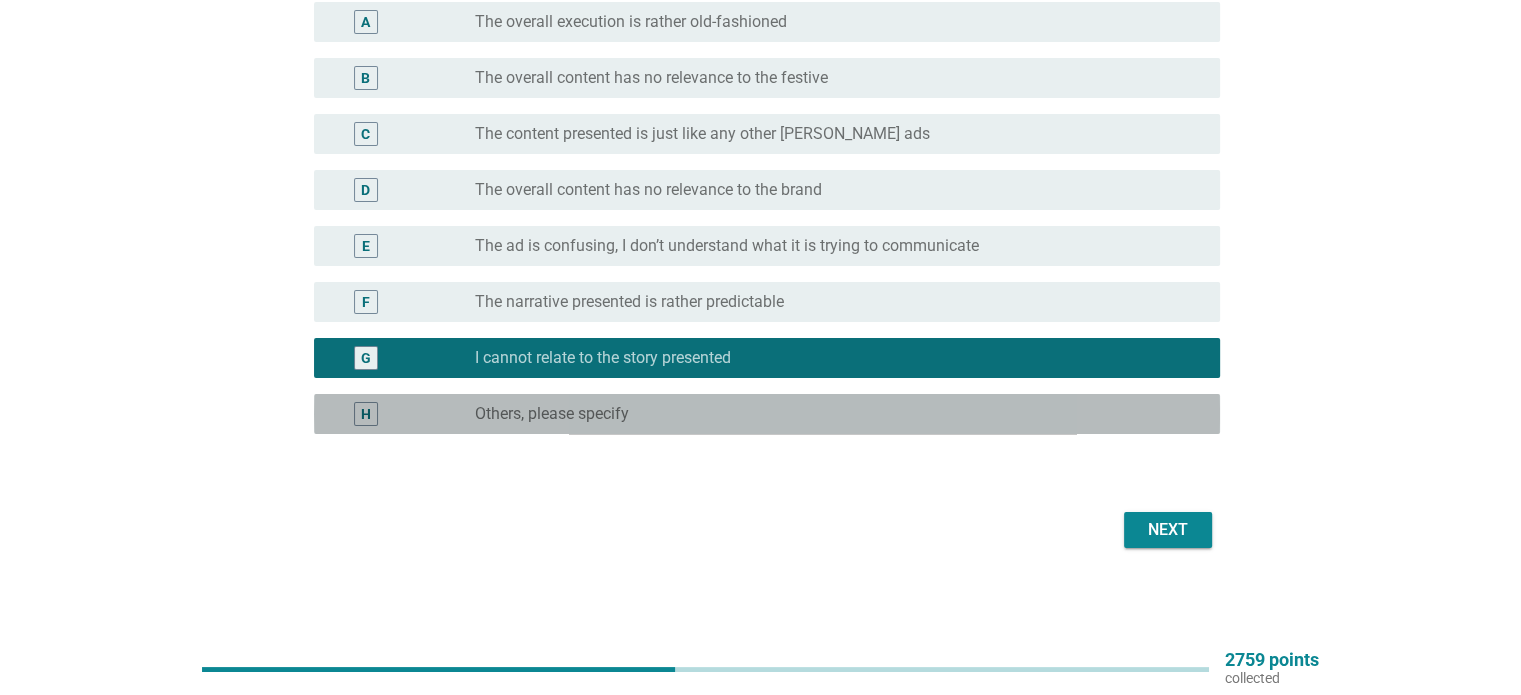 click on "radio_button_unchecked Others, please specify" at bounding box center (839, 414) 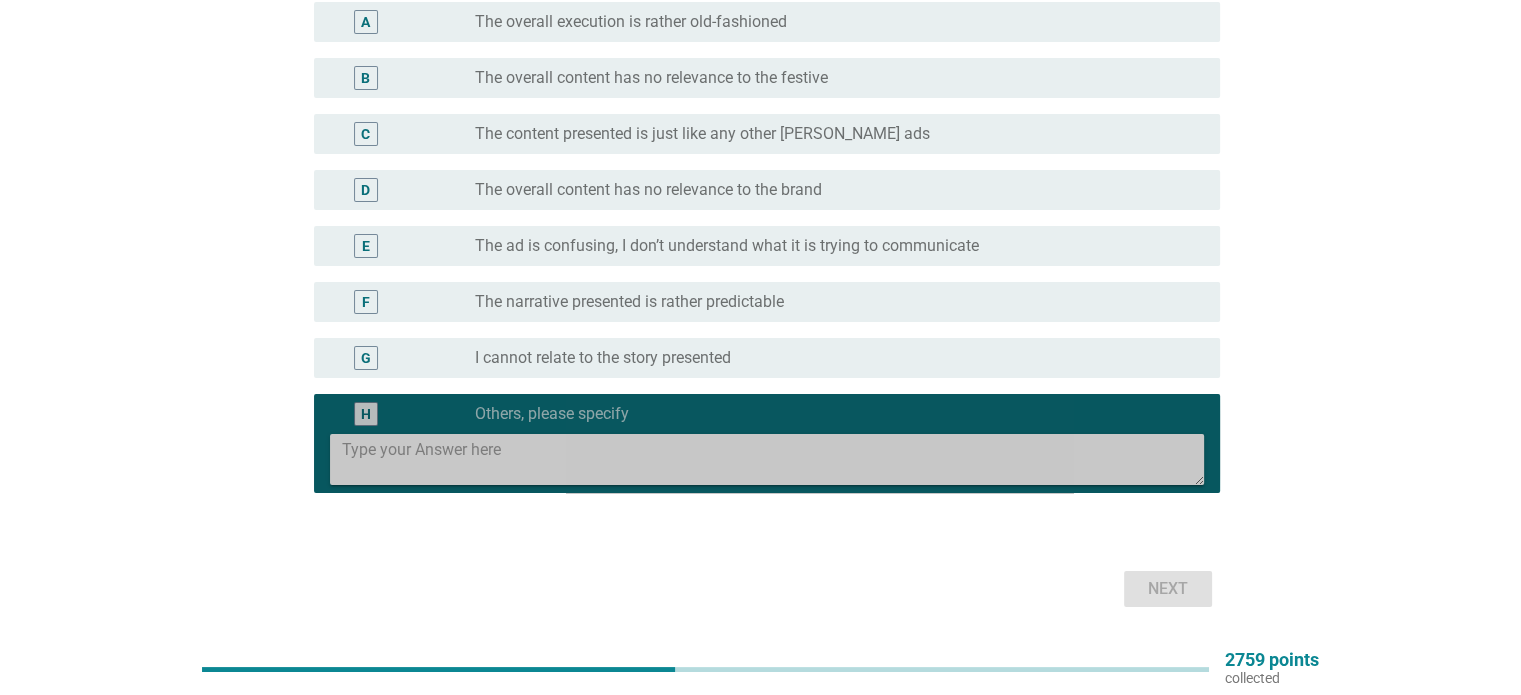 click at bounding box center [773, 459] 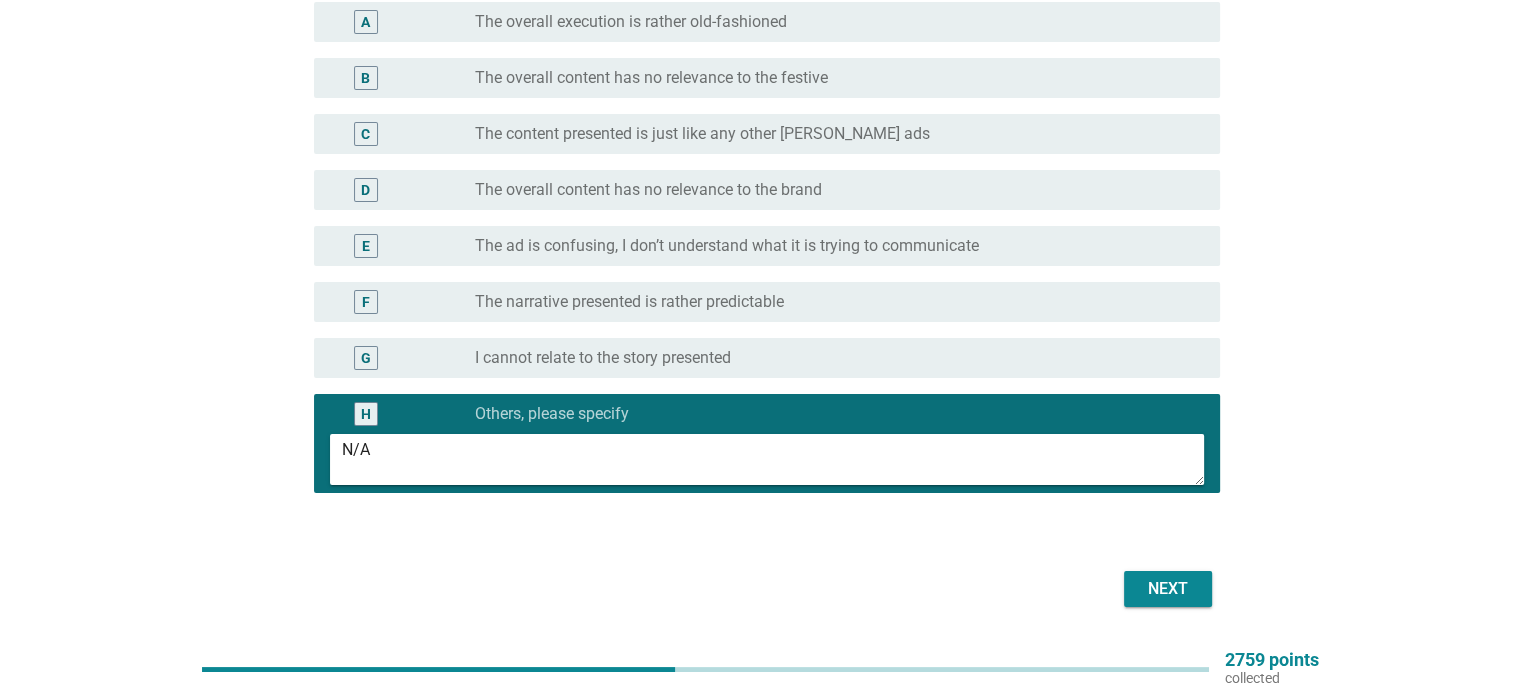 type on "N/A" 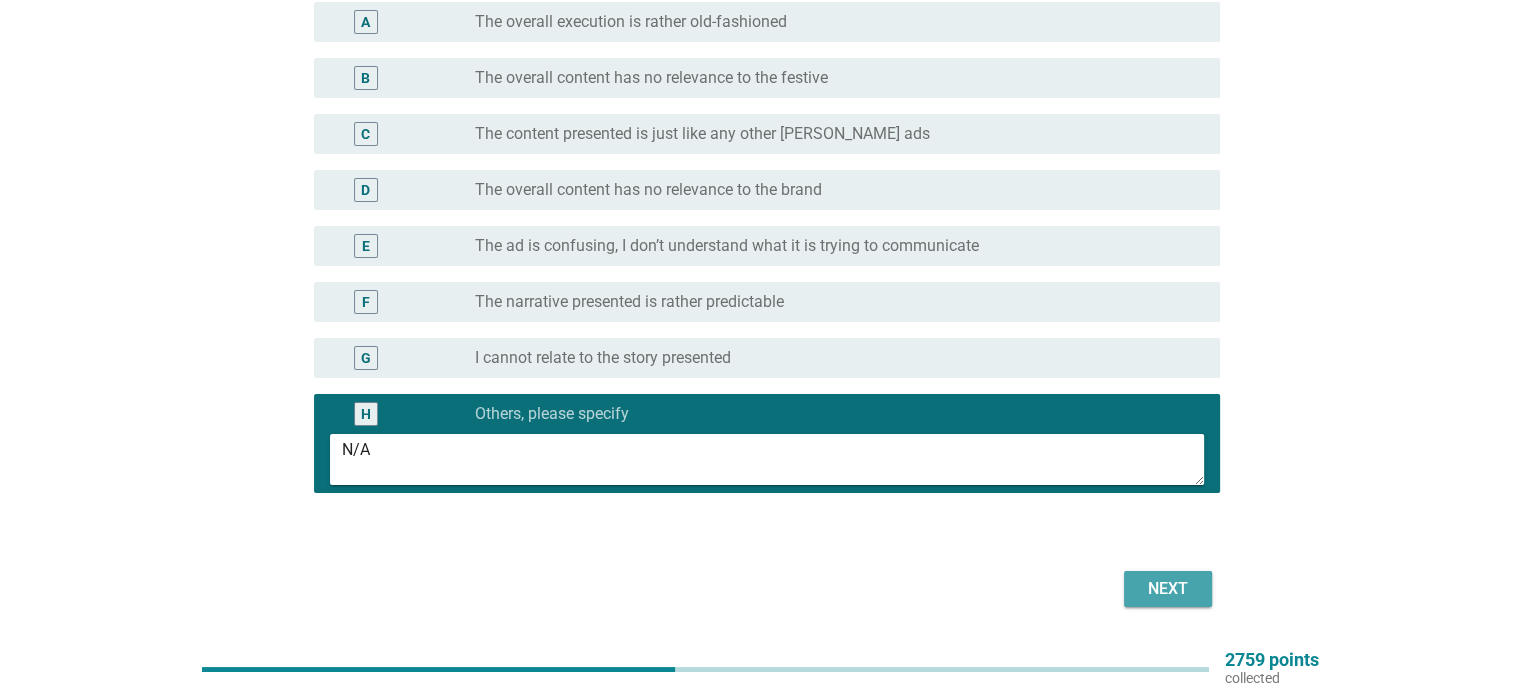 click on "Next" at bounding box center [1168, 589] 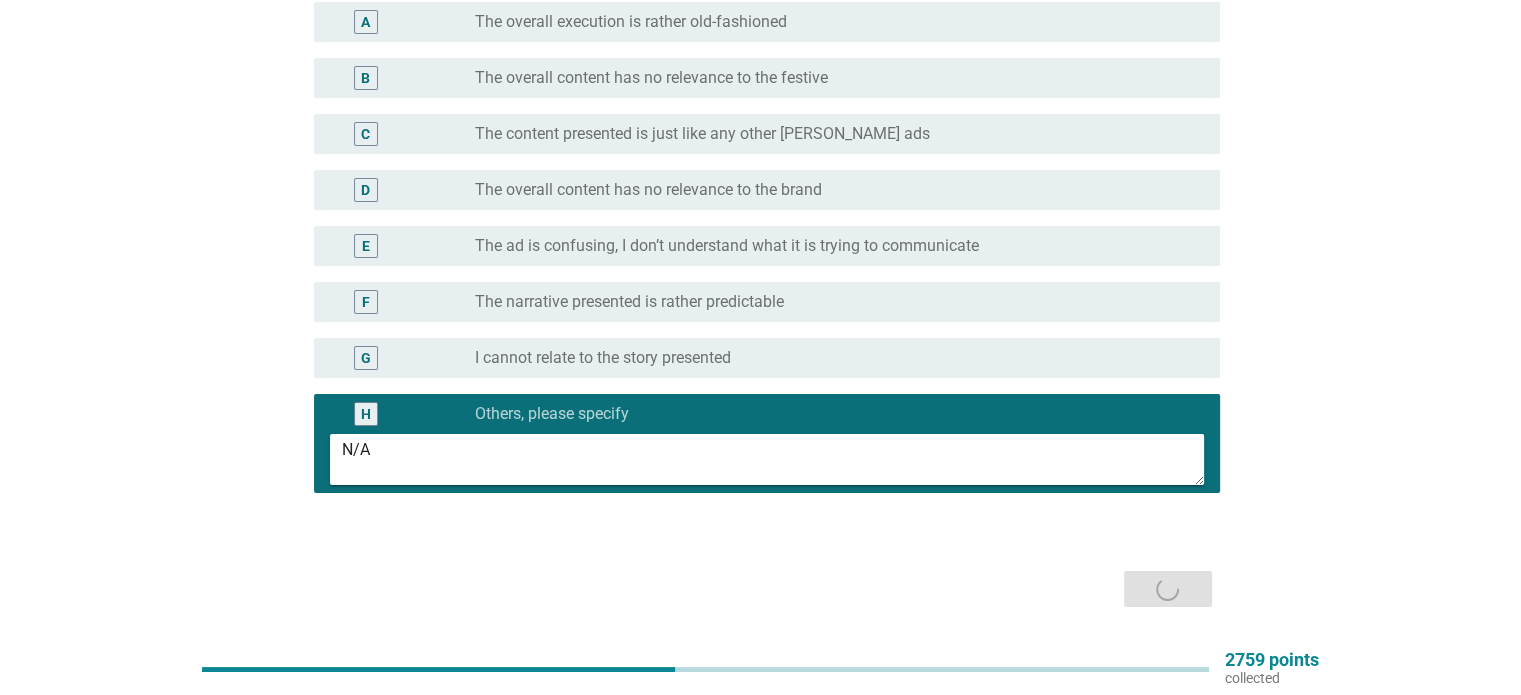 scroll, scrollTop: 0, scrollLeft: 0, axis: both 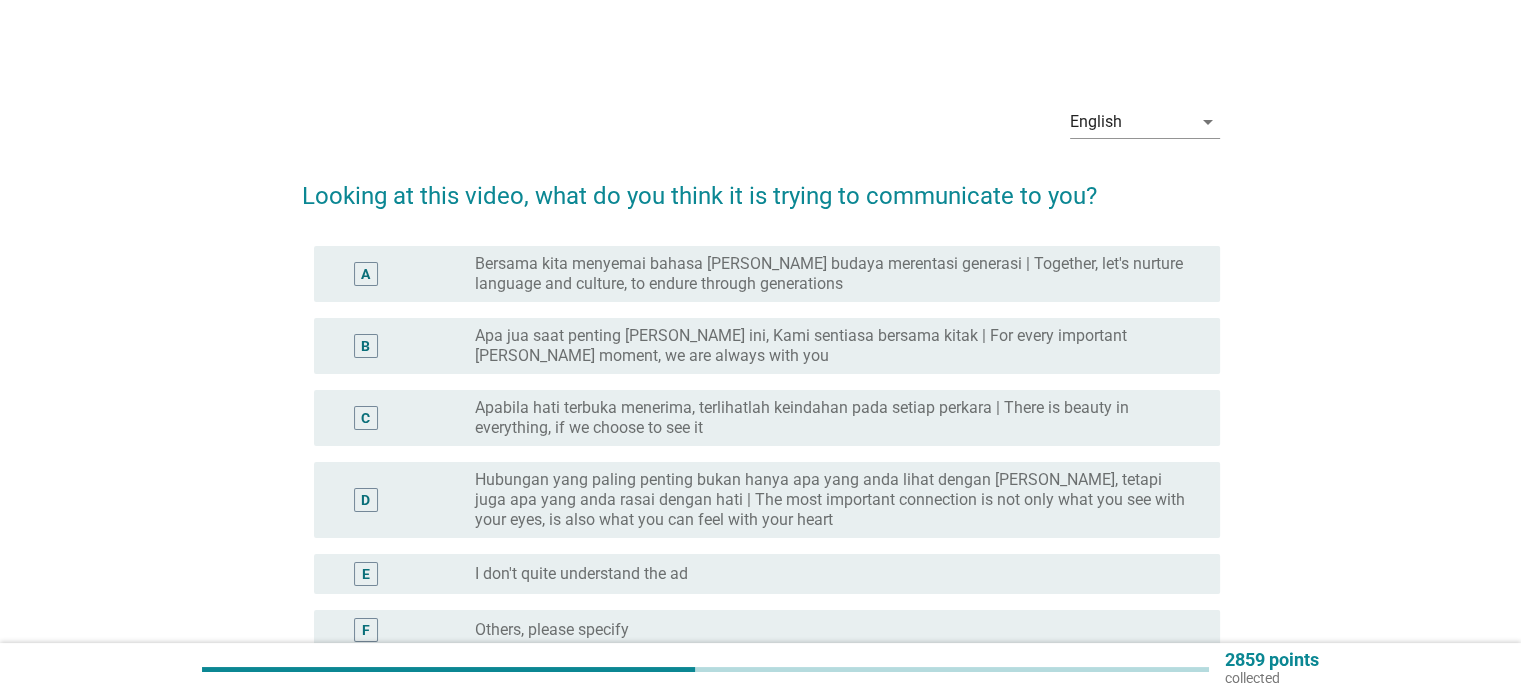 click on "Apa jua saat penting [PERSON_NAME] ini, Kami sentiasa bersama kitak | For every important [PERSON_NAME] moment, we are always with you" at bounding box center [831, 346] 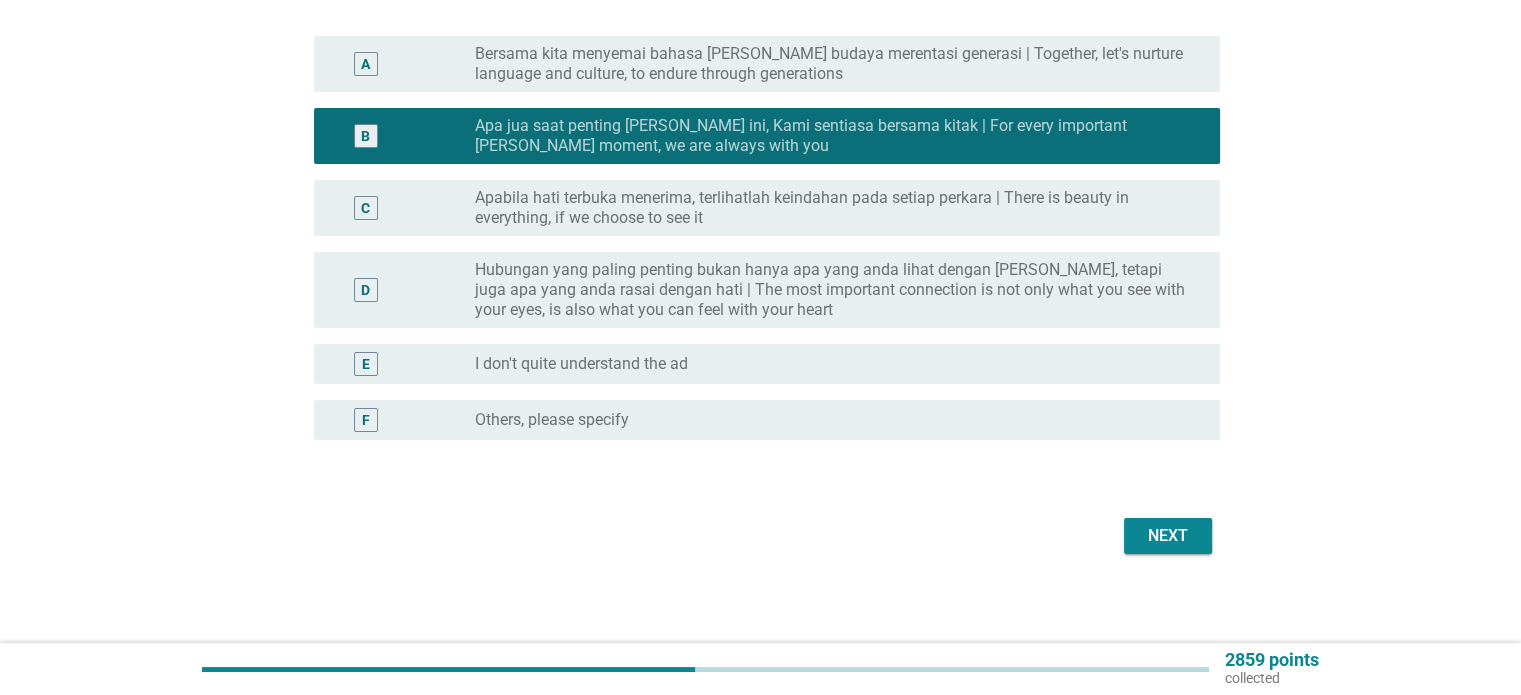 scroll, scrollTop: 216, scrollLeft: 0, axis: vertical 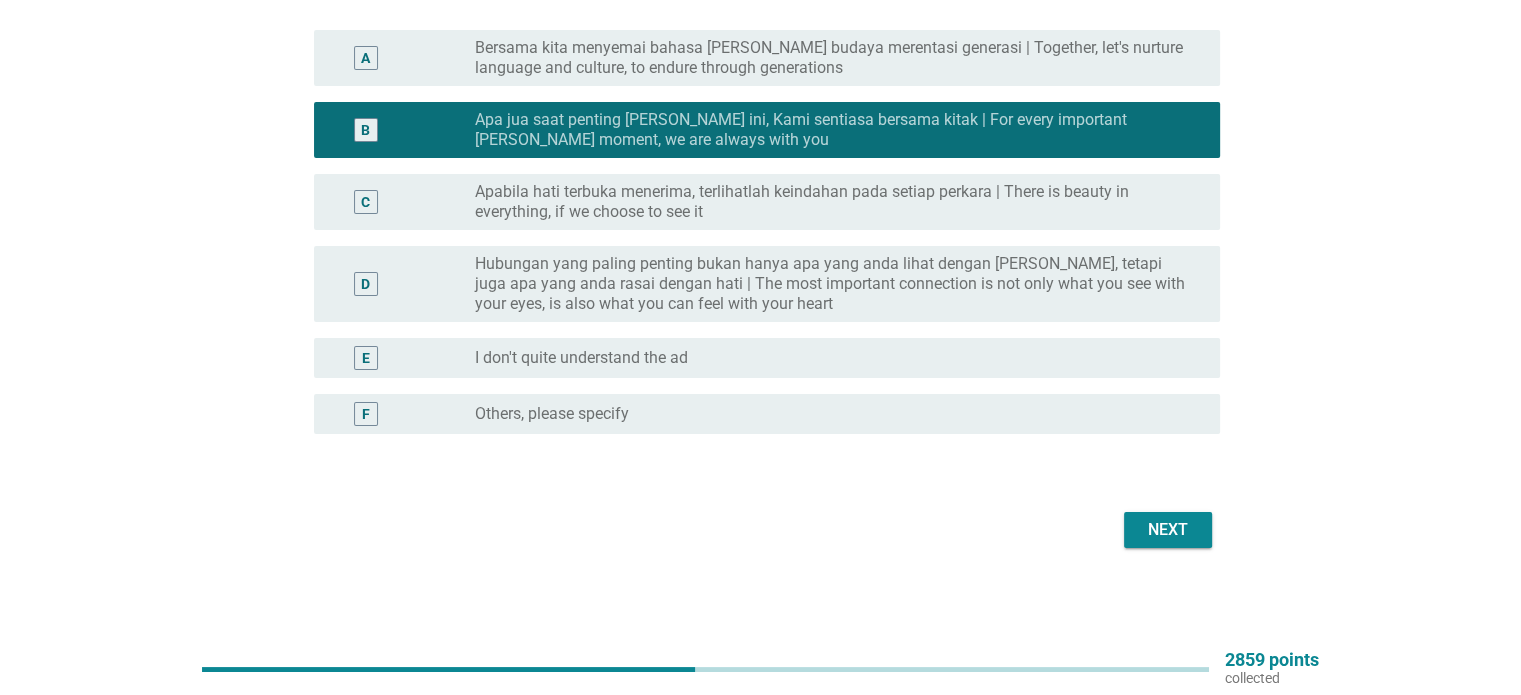 click on "Next" at bounding box center (1168, 530) 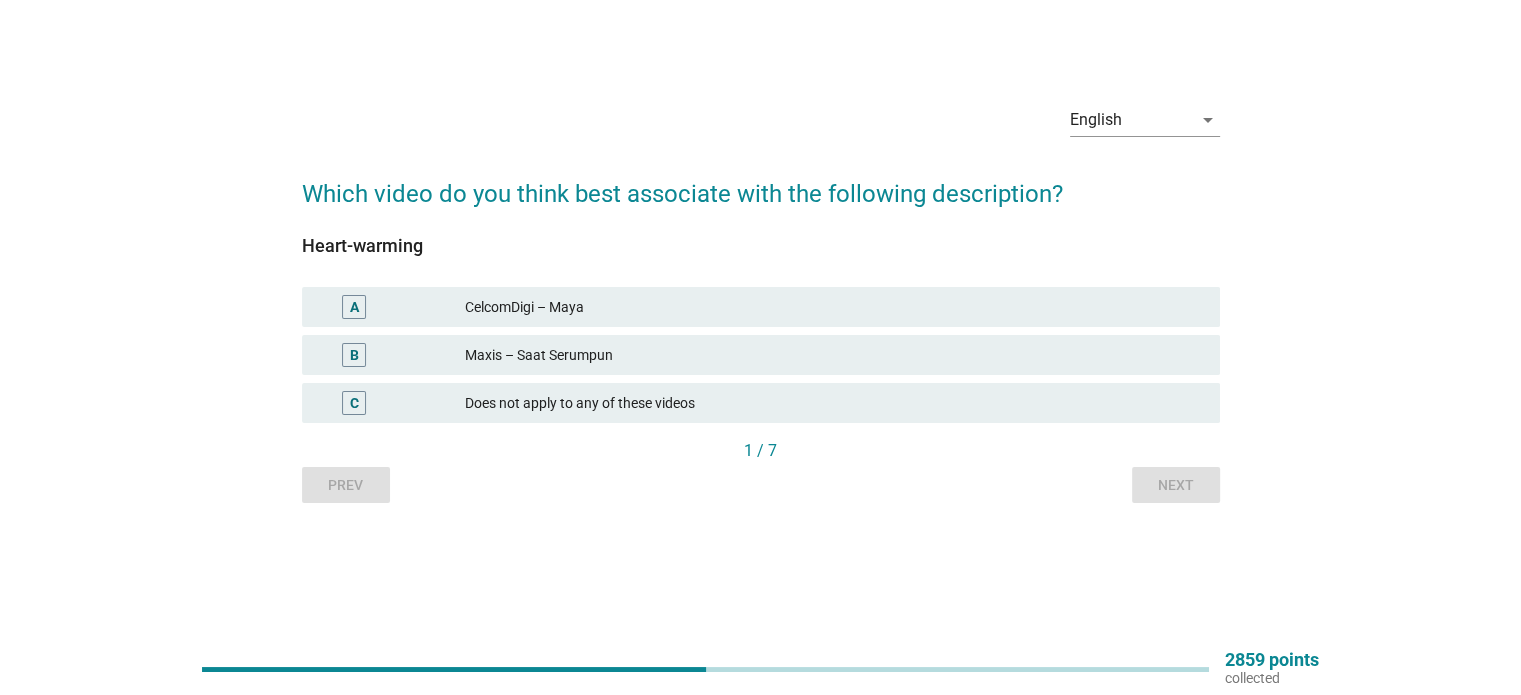 scroll, scrollTop: 0, scrollLeft: 0, axis: both 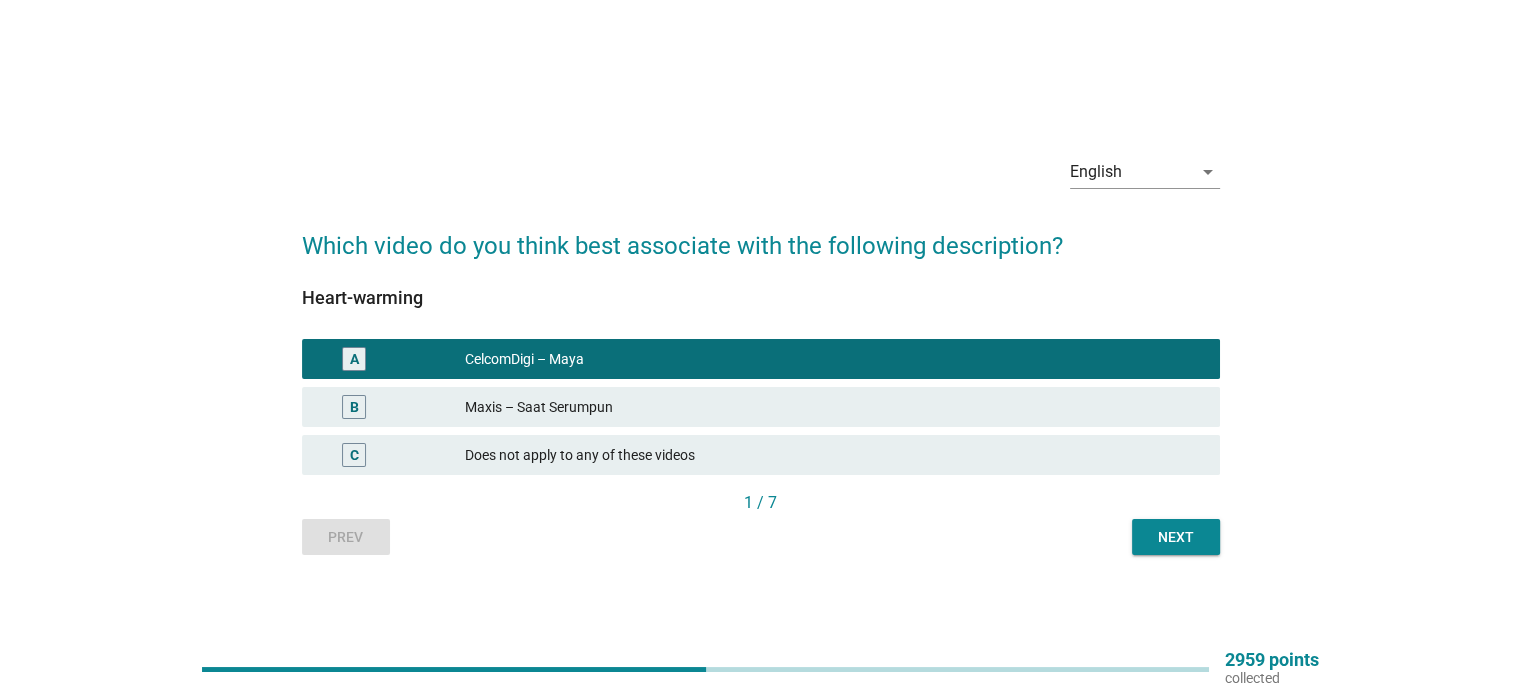 click on "Next" at bounding box center (1176, 537) 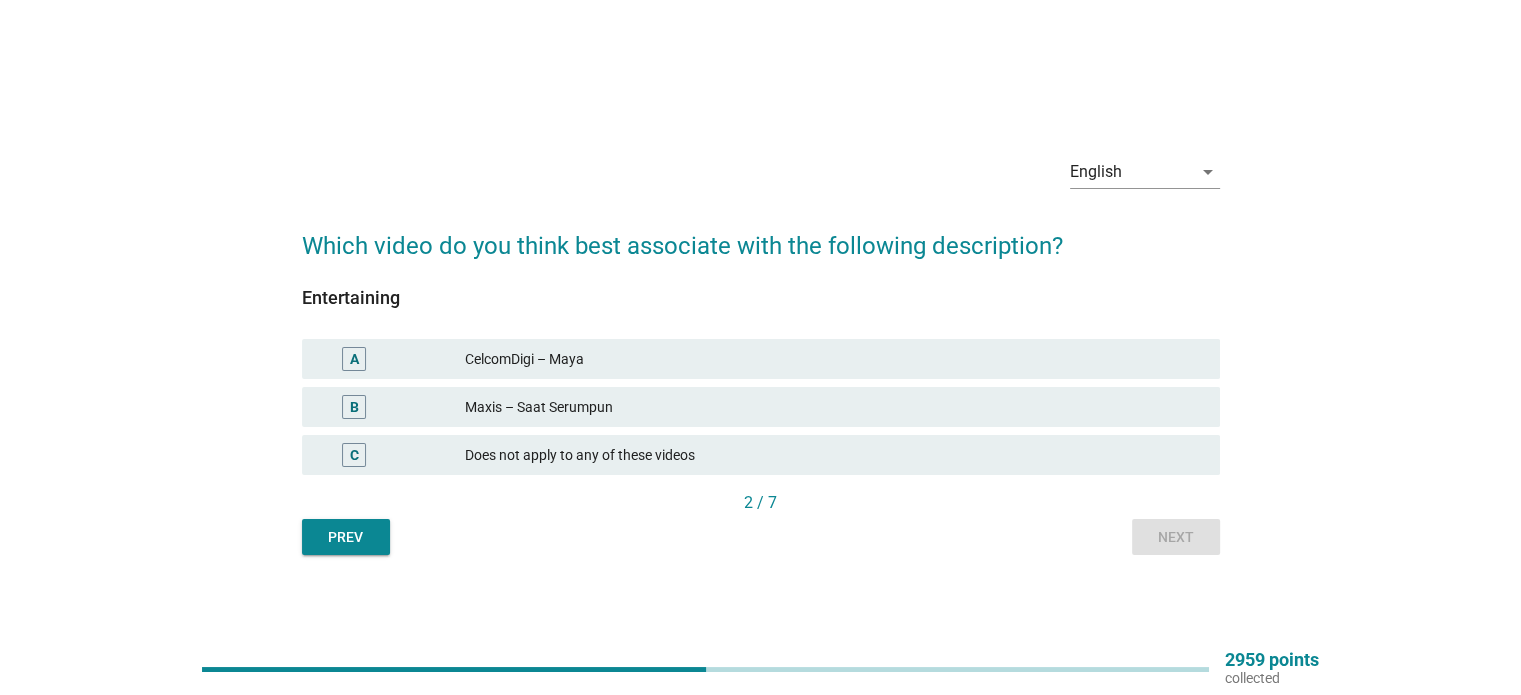 click on "Maxis – Saat Serumpun" at bounding box center (834, 407) 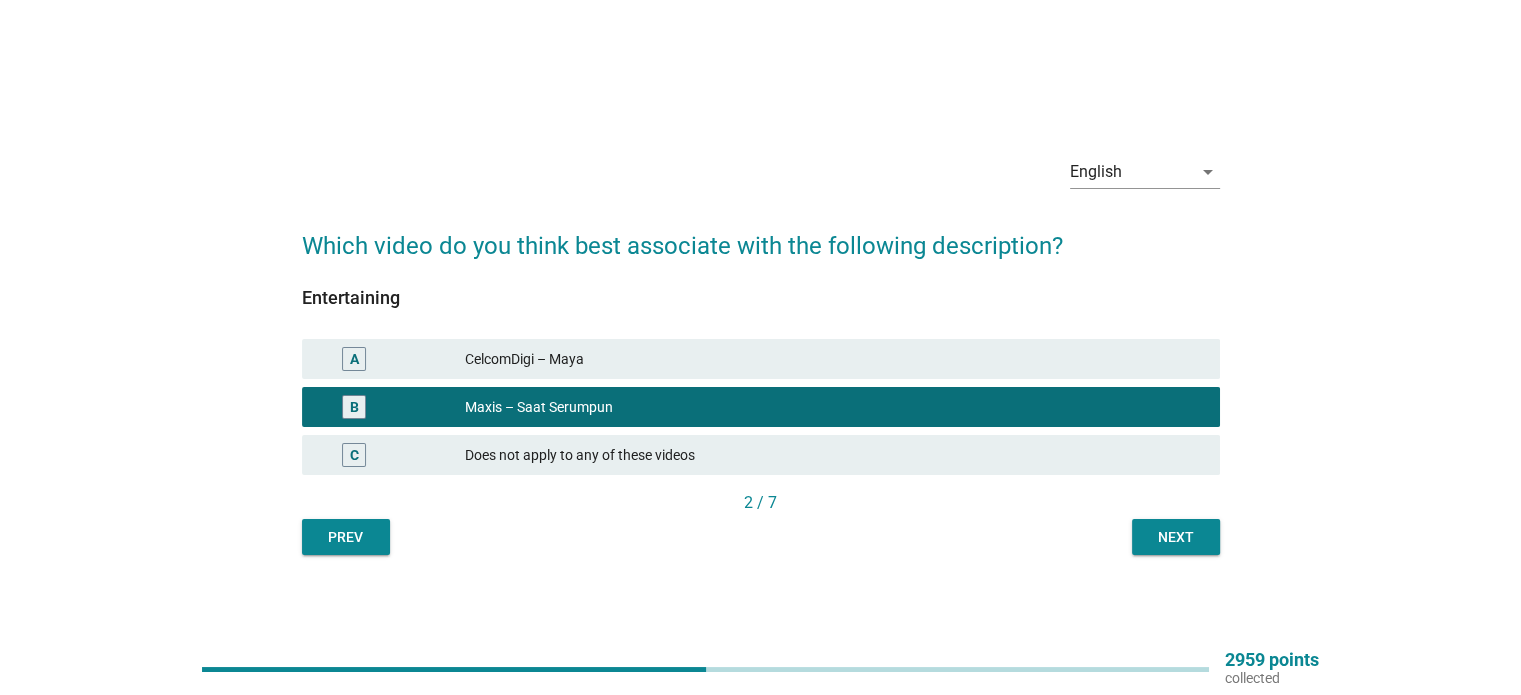 click on "2 / 7" at bounding box center (761, 503) 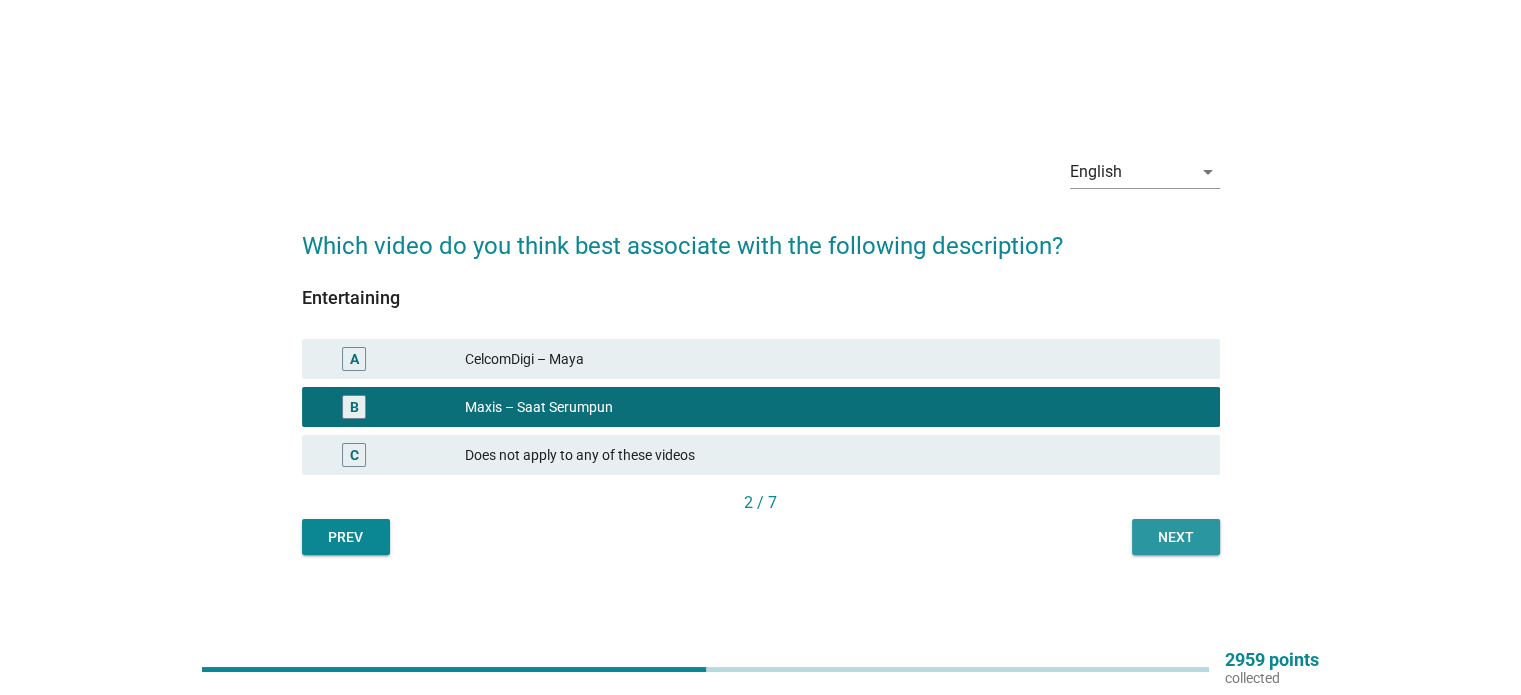 click on "Next" at bounding box center [1176, 537] 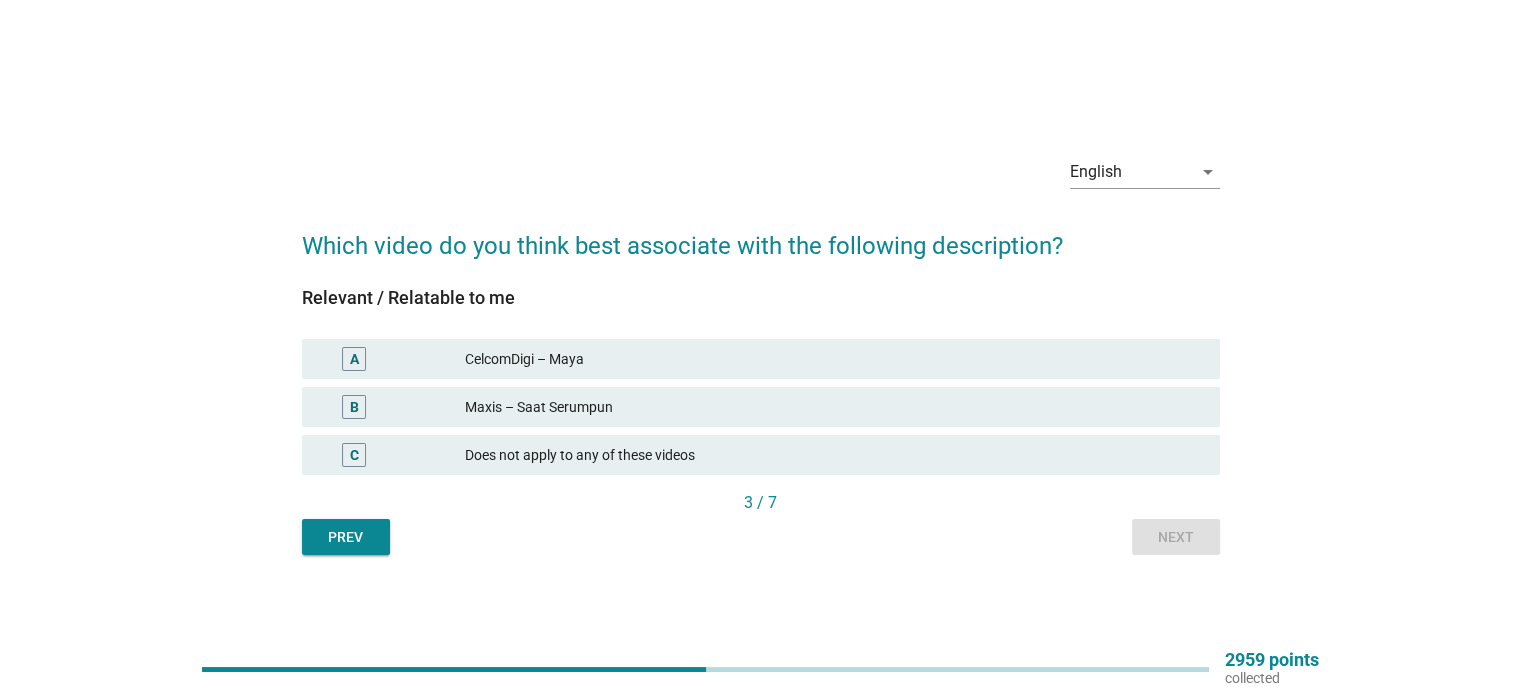 click on "Maxis – Saat Serumpun" at bounding box center [834, 407] 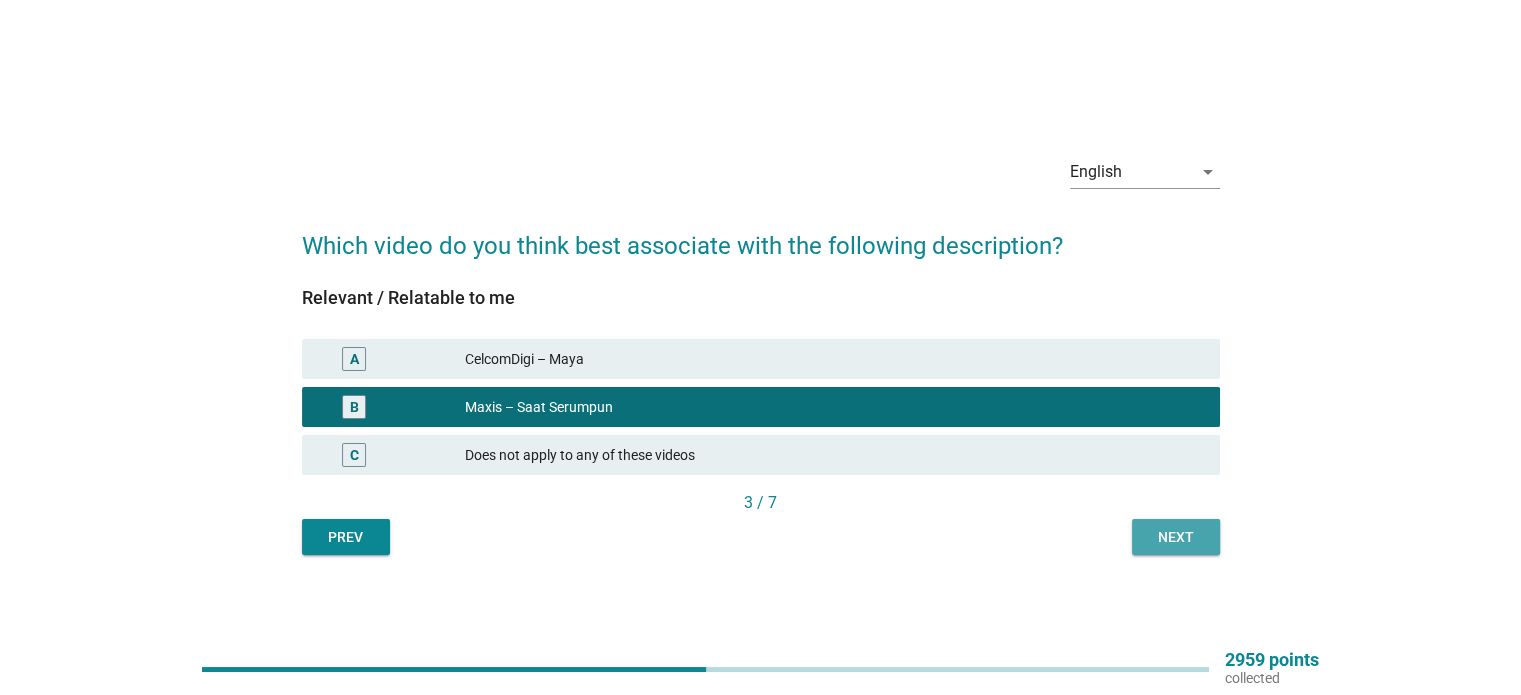 click on "Next" at bounding box center [1176, 537] 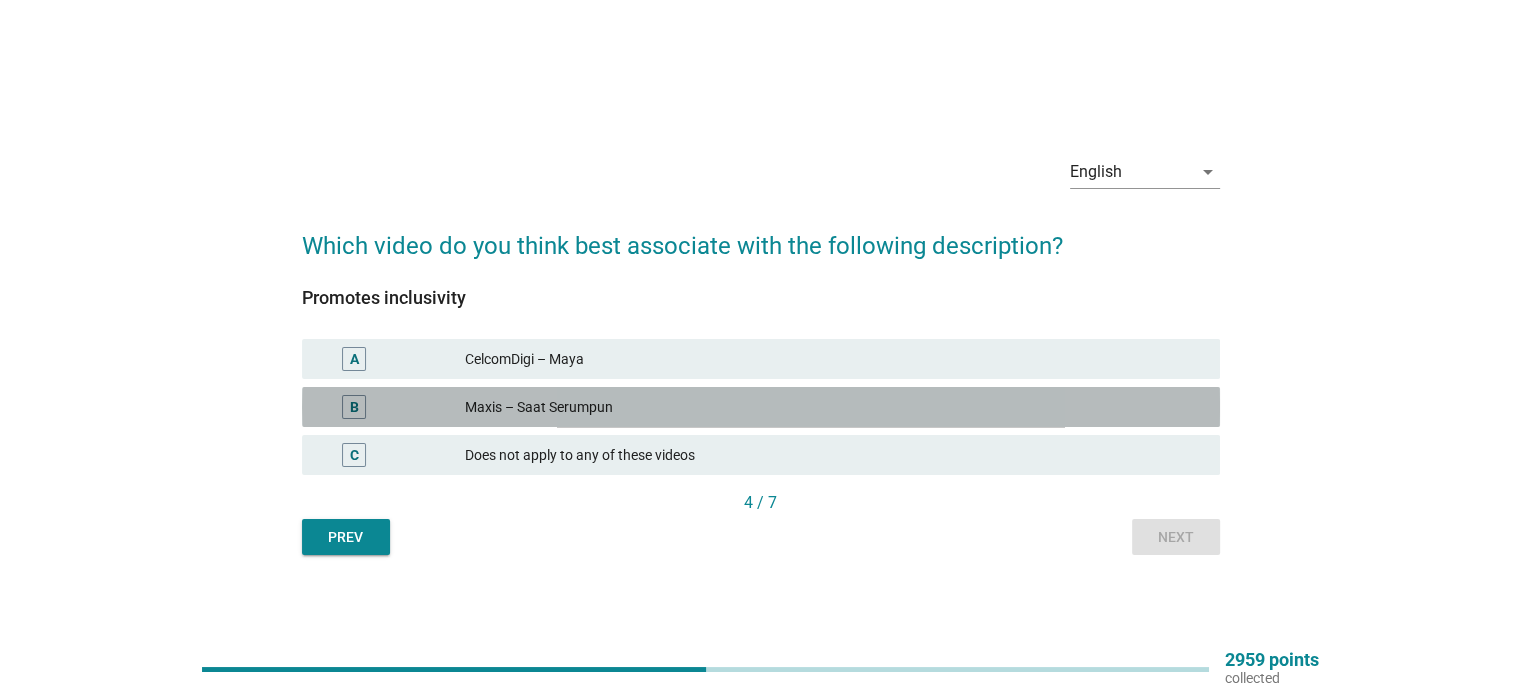 click on "Maxis – Saat Serumpun" at bounding box center [834, 407] 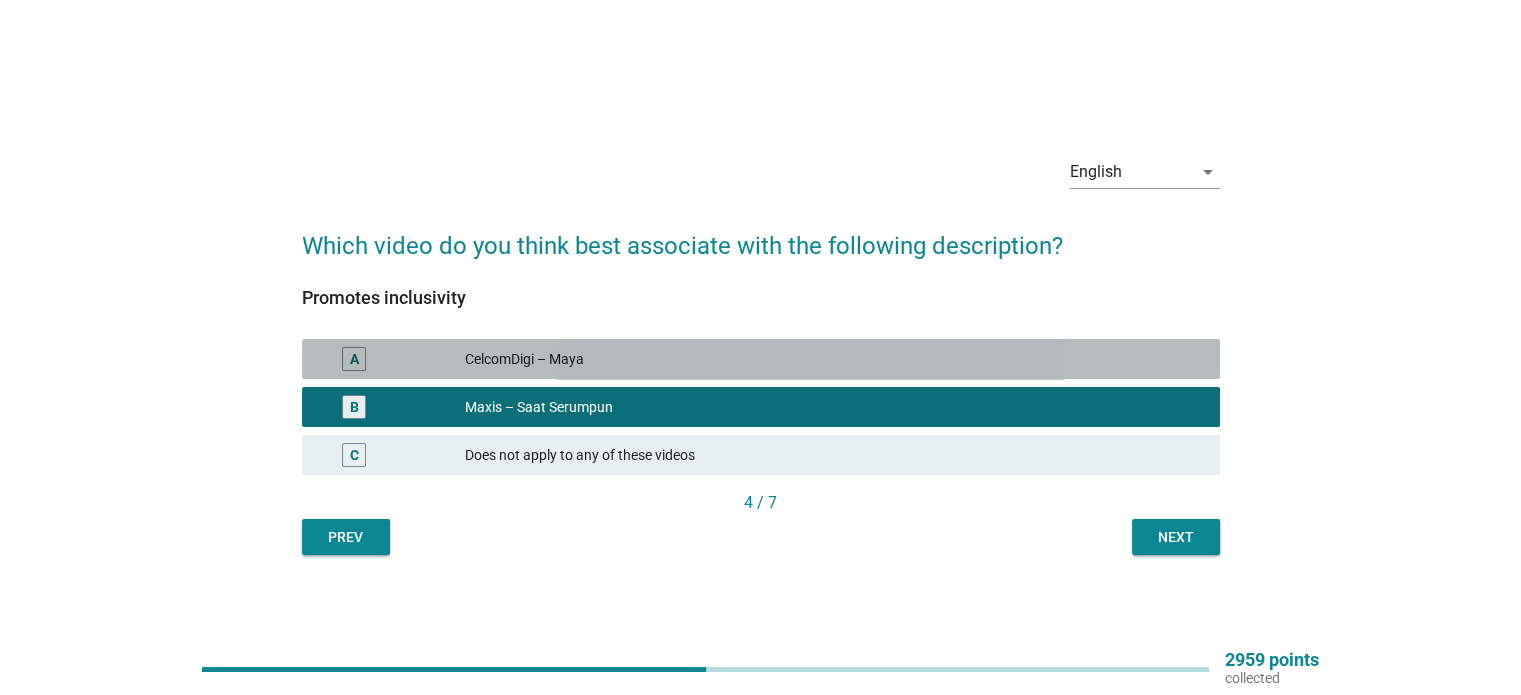 click on "A   CelcomDigi – Maya" at bounding box center (761, 359) 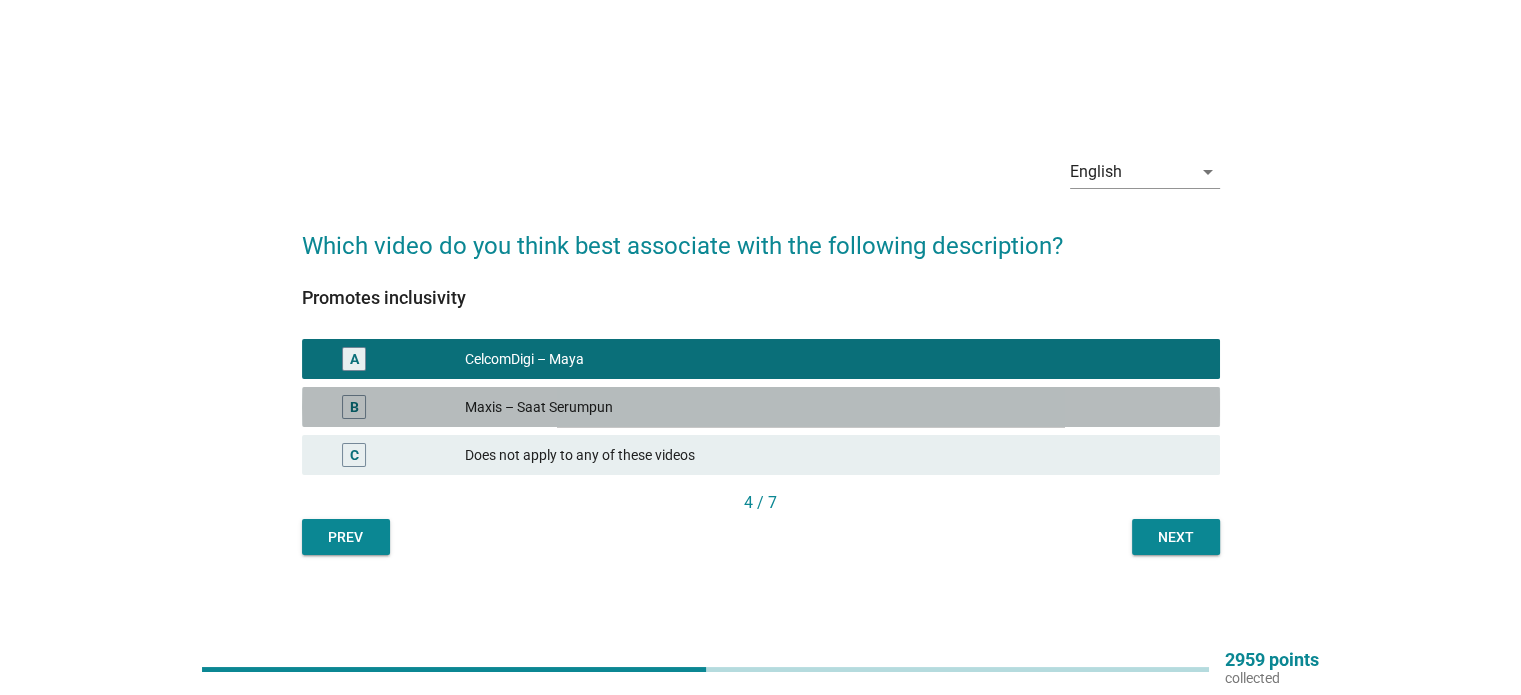 click on "Maxis – Saat Serumpun" at bounding box center (834, 407) 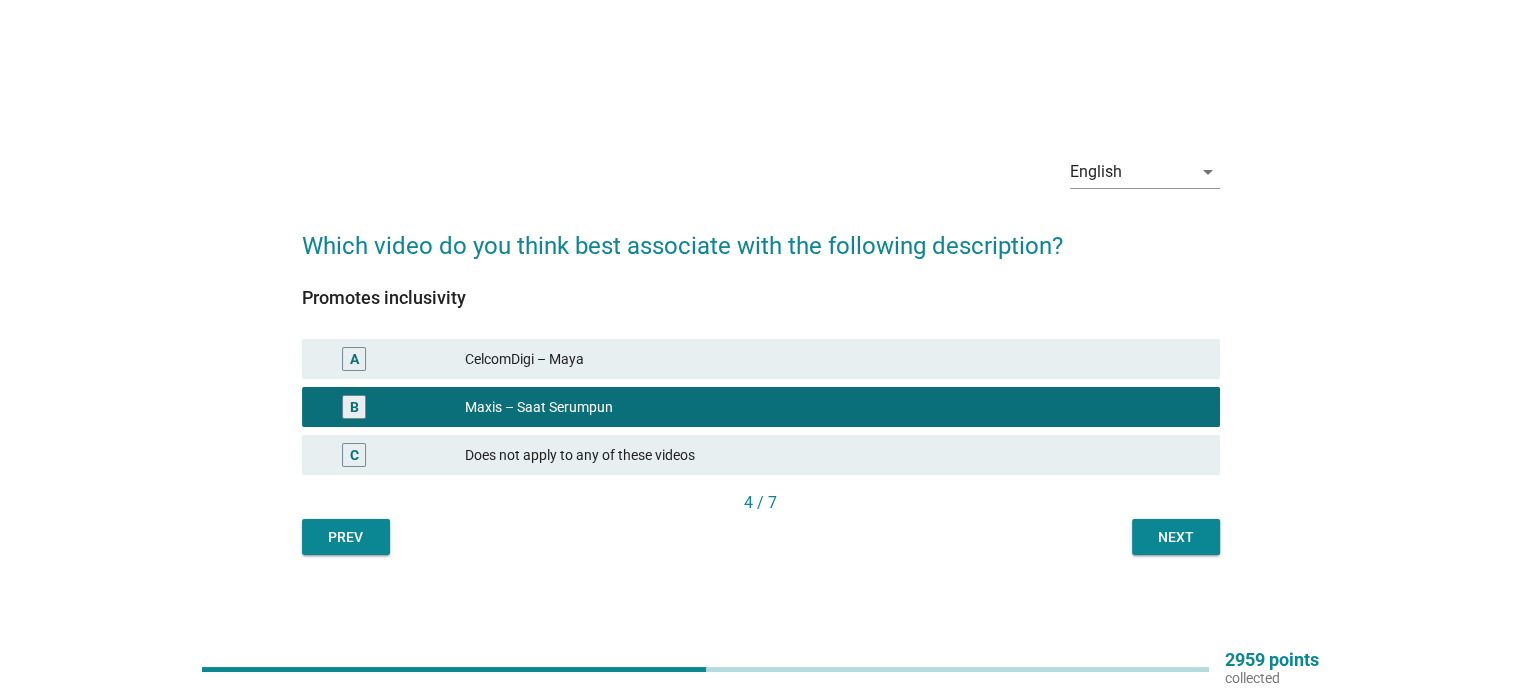 click on "English arrow_drop_down   Which video do you think best associate with the following description?
Promotes inclusivity
A   CelcomDigi – Maya B   Maxis – Saat Serumpun C   Does not apply to any of these videos
4 / 7
Prev   Next" at bounding box center [761, 347] 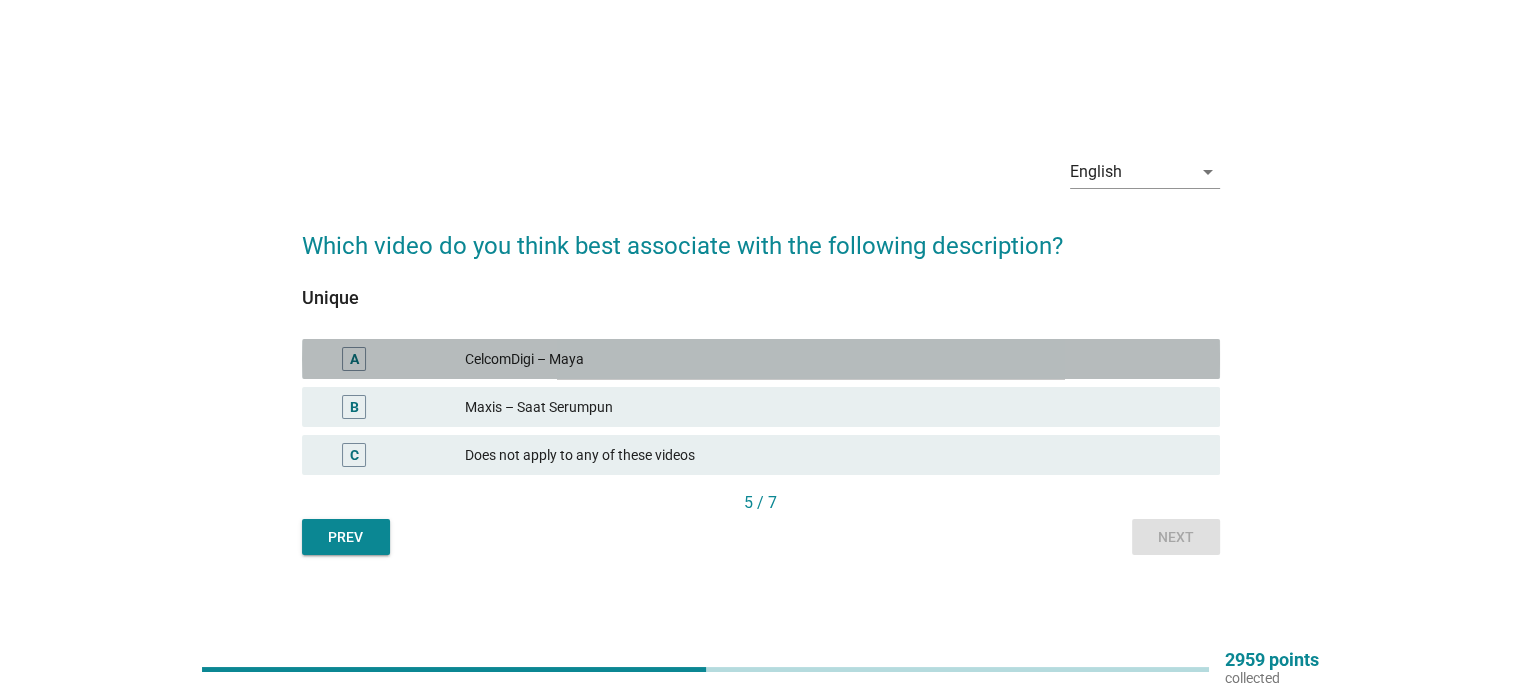 click on "CelcomDigi – Maya" at bounding box center (834, 359) 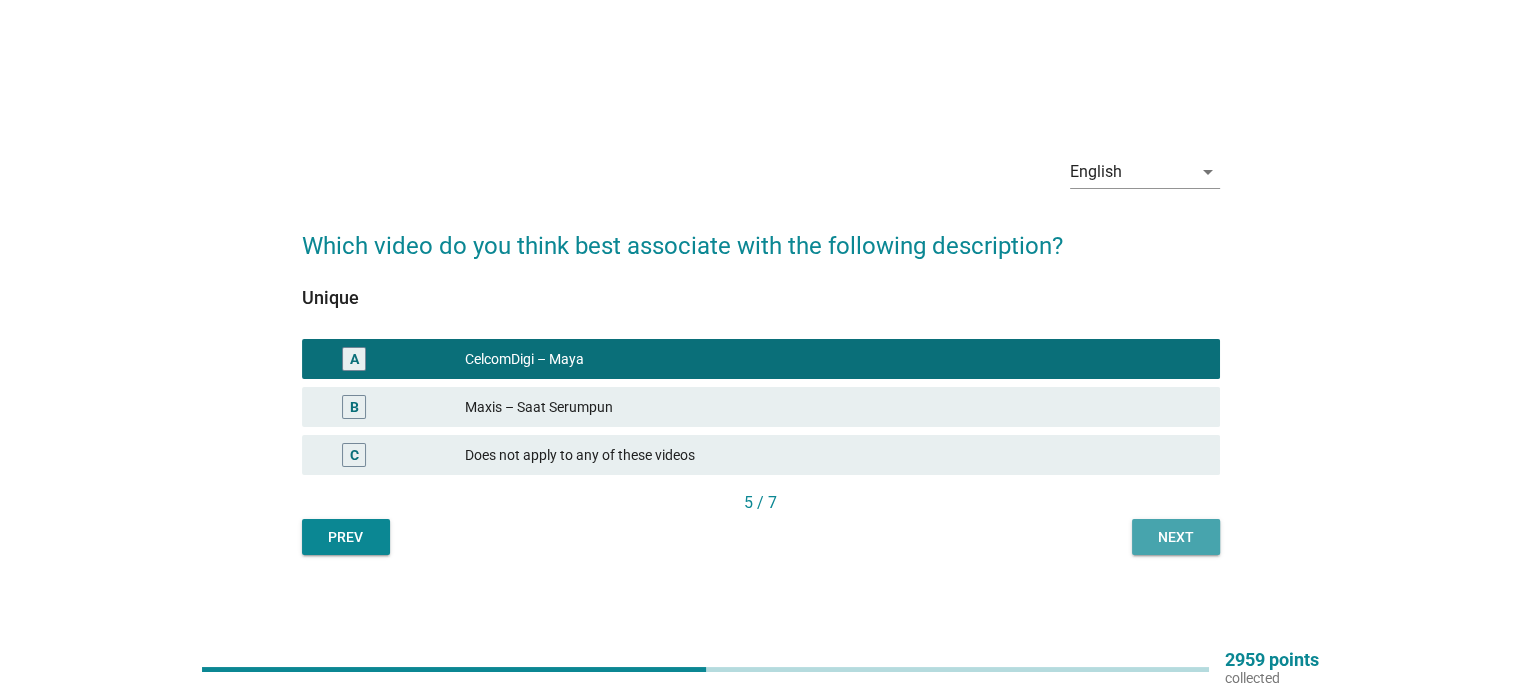 click on "Next" at bounding box center (1176, 537) 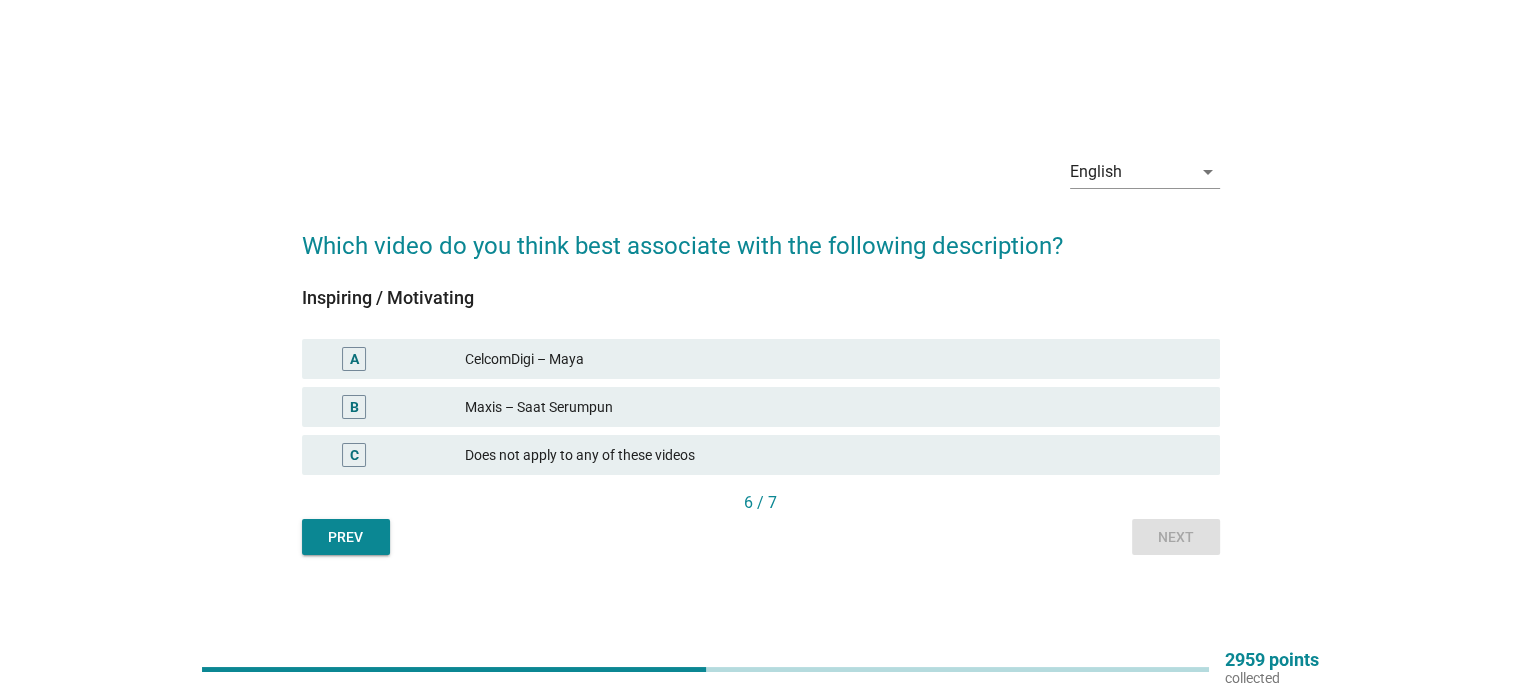 click on "CelcomDigi – Maya" at bounding box center [834, 359] 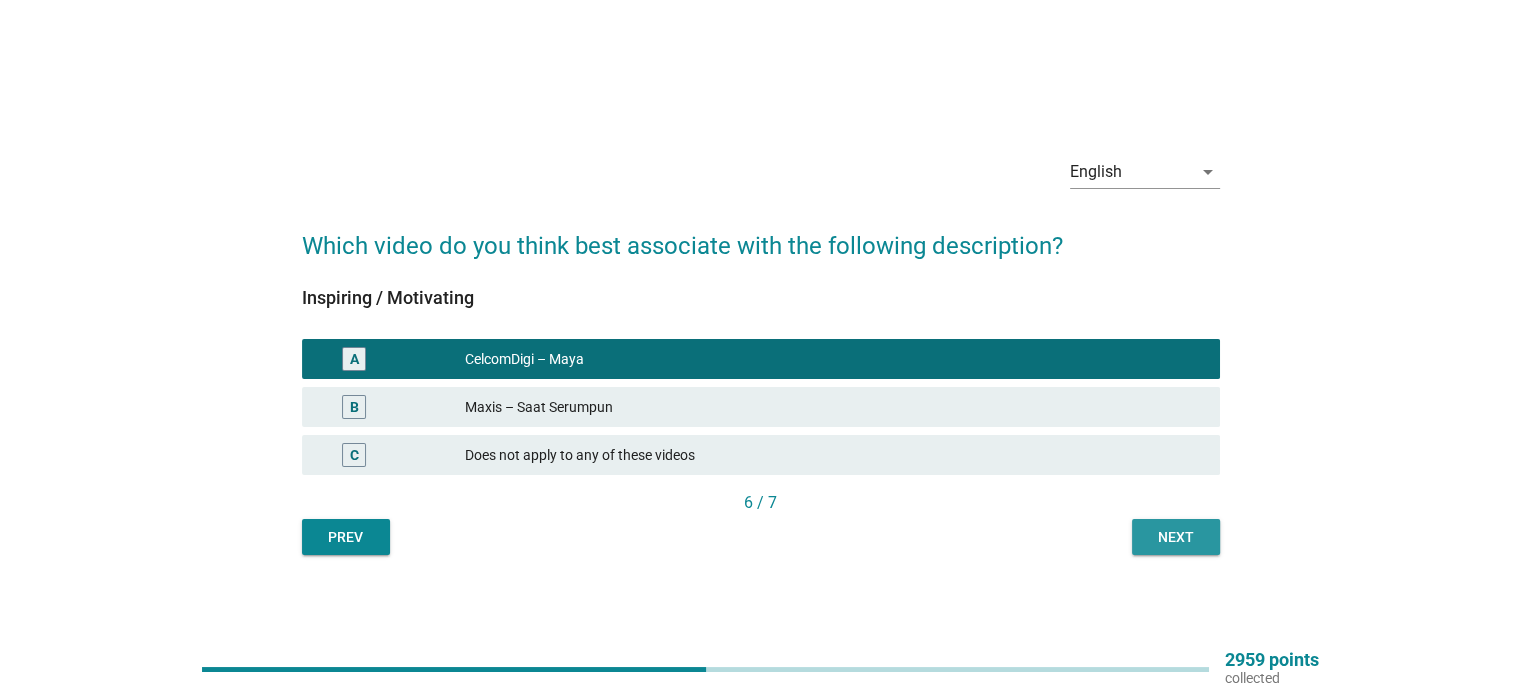 drag, startPoint x: 1200, startPoint y: 523, endPoint x: 1132, endPoint y: 541, distance: 70.34202 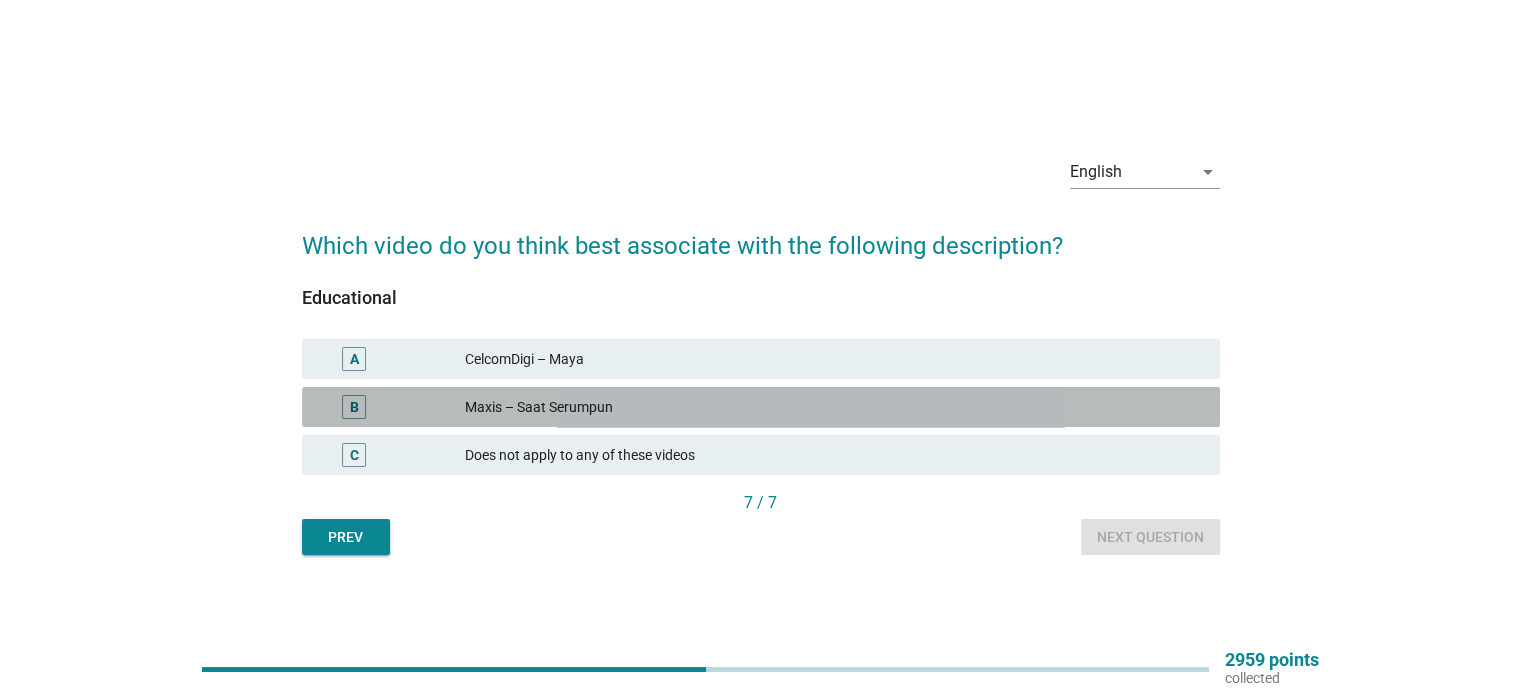 drag, startPoint x: 804, startPoint y: 419, endPoint x: 937, endPoint y: 486, distance: 148.9228 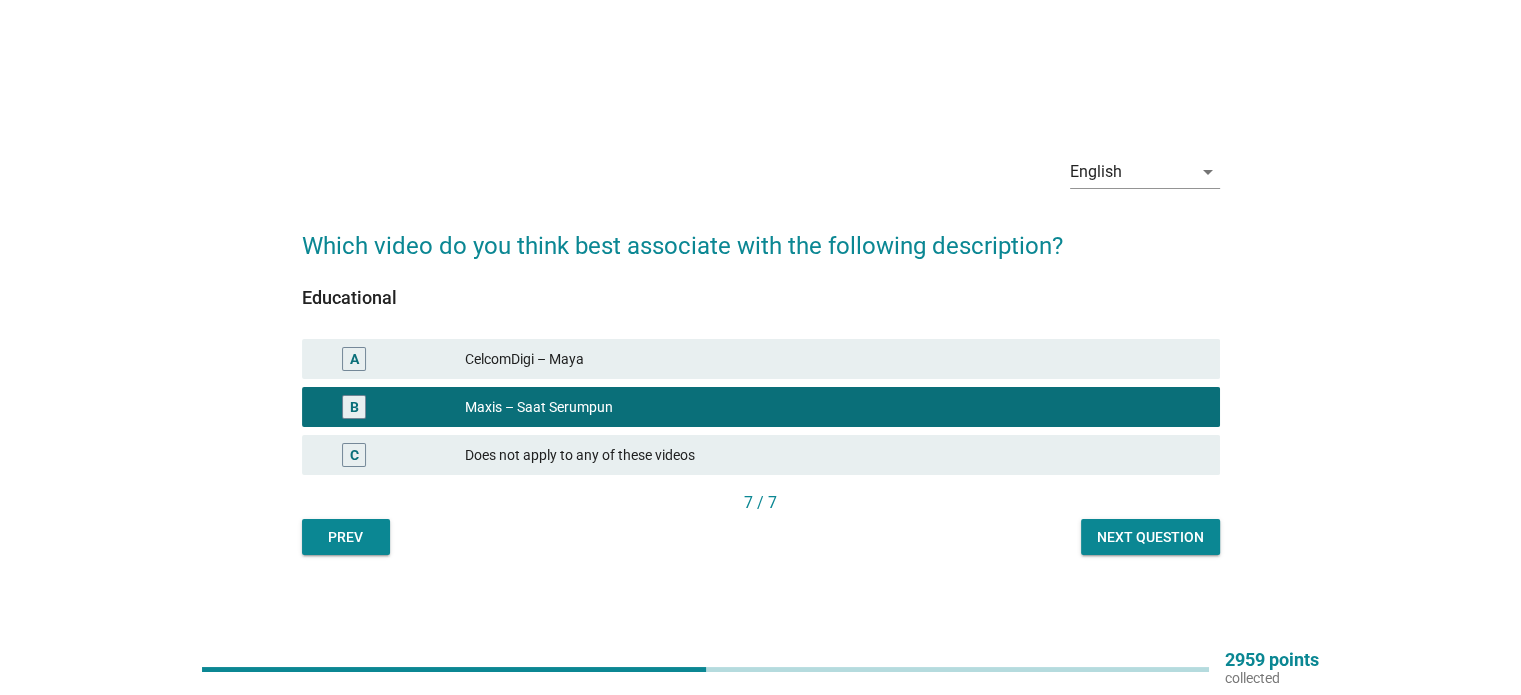 click on "Next question" at bounding box center [1150, 537] 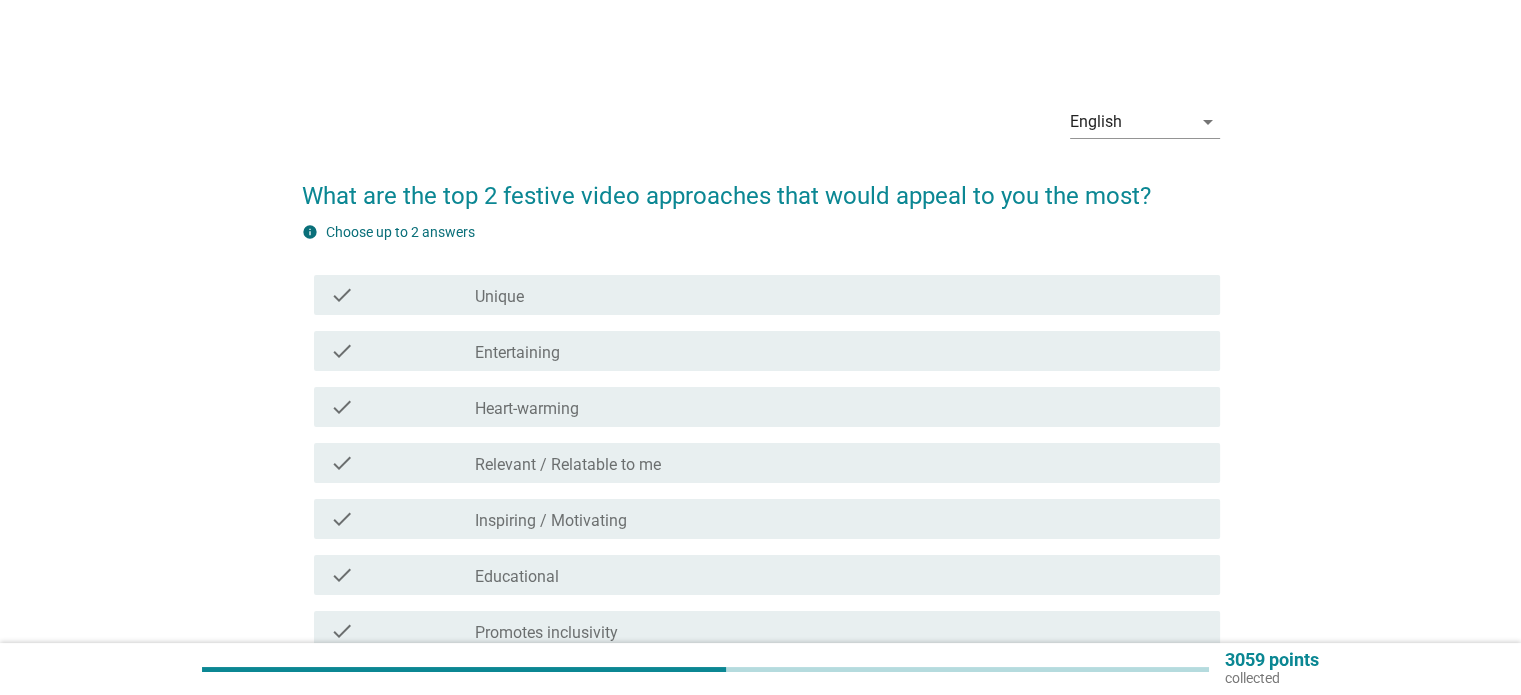click on "check_box_outline_blank Heart-warming" at bounding box center [839, 407] 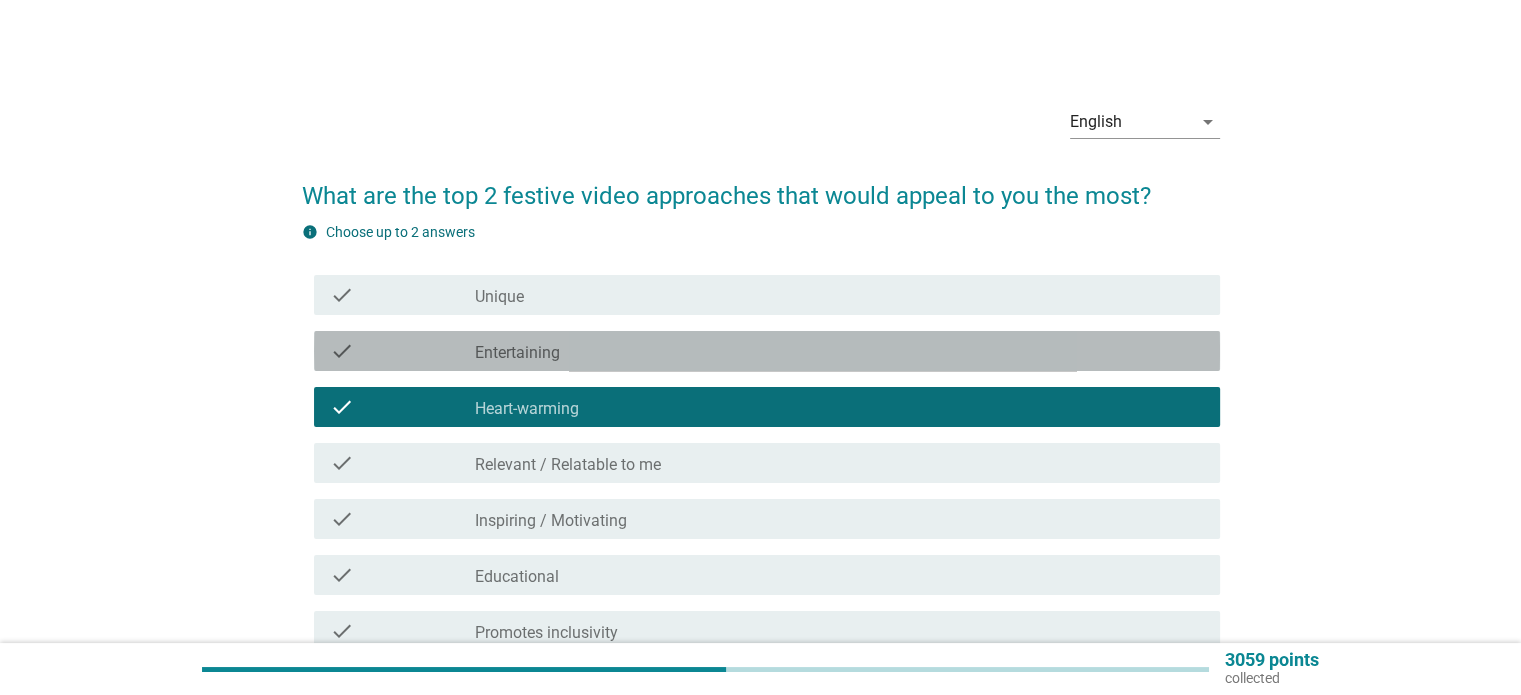 click on "check_box_outline_blank Entertaining" at bounding box center [839, 351] 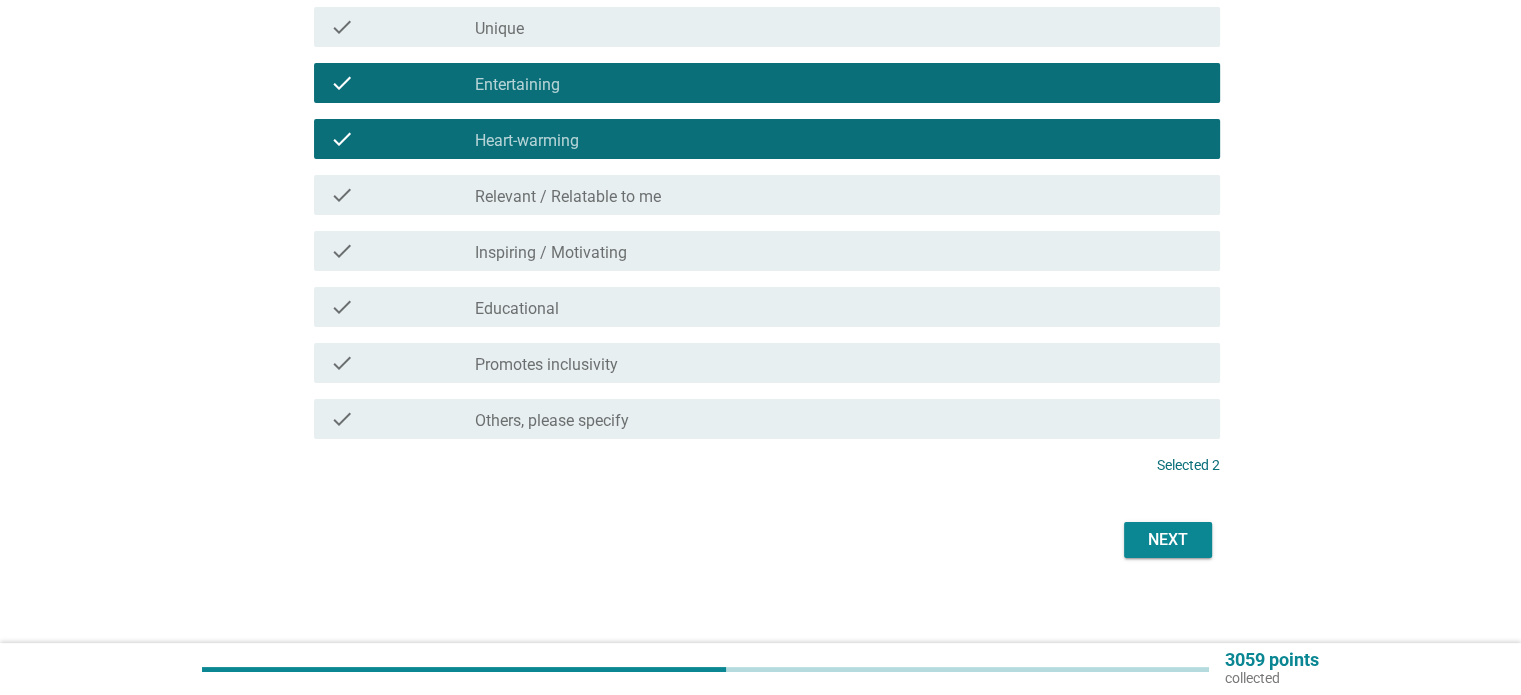 scroll, scrollTop: 279, scrollLeft: 0, axis: vertical 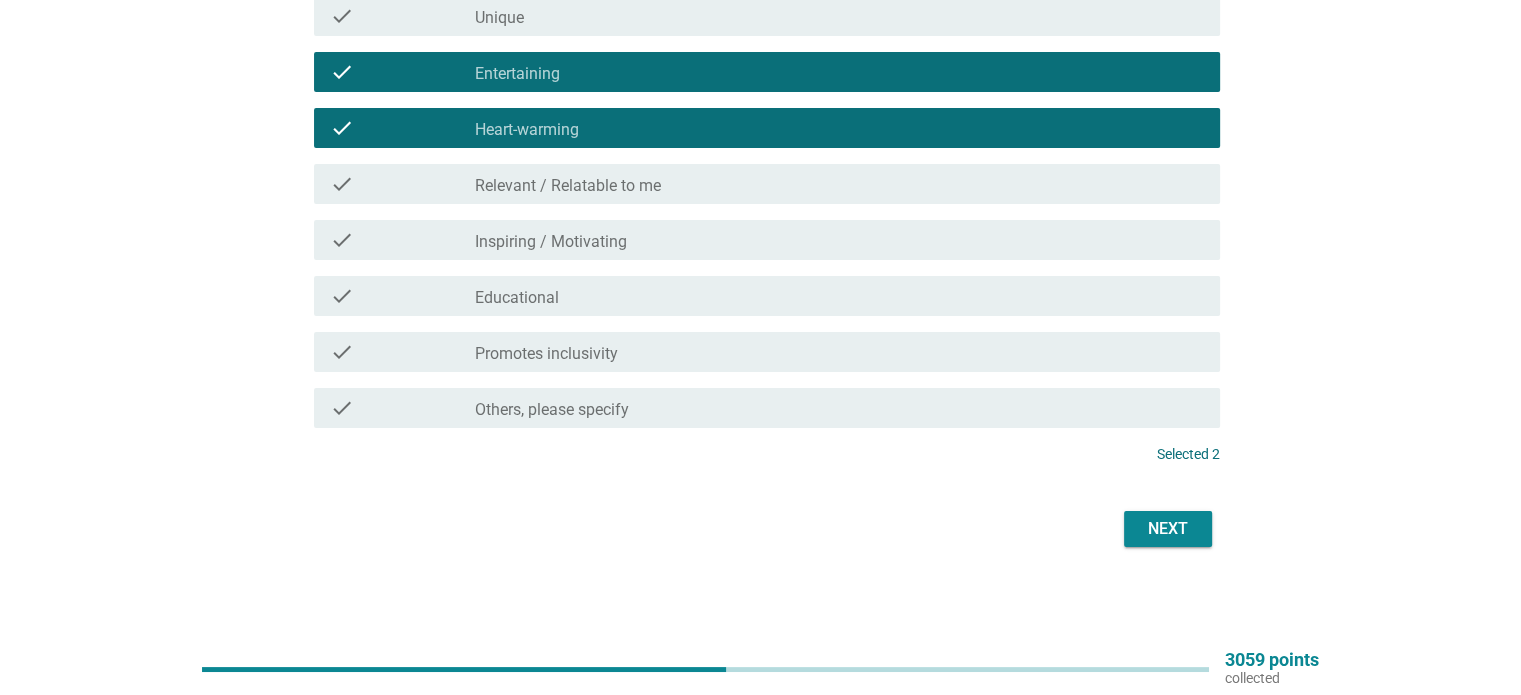 click on "Next" at bounding box center [1168, 529] 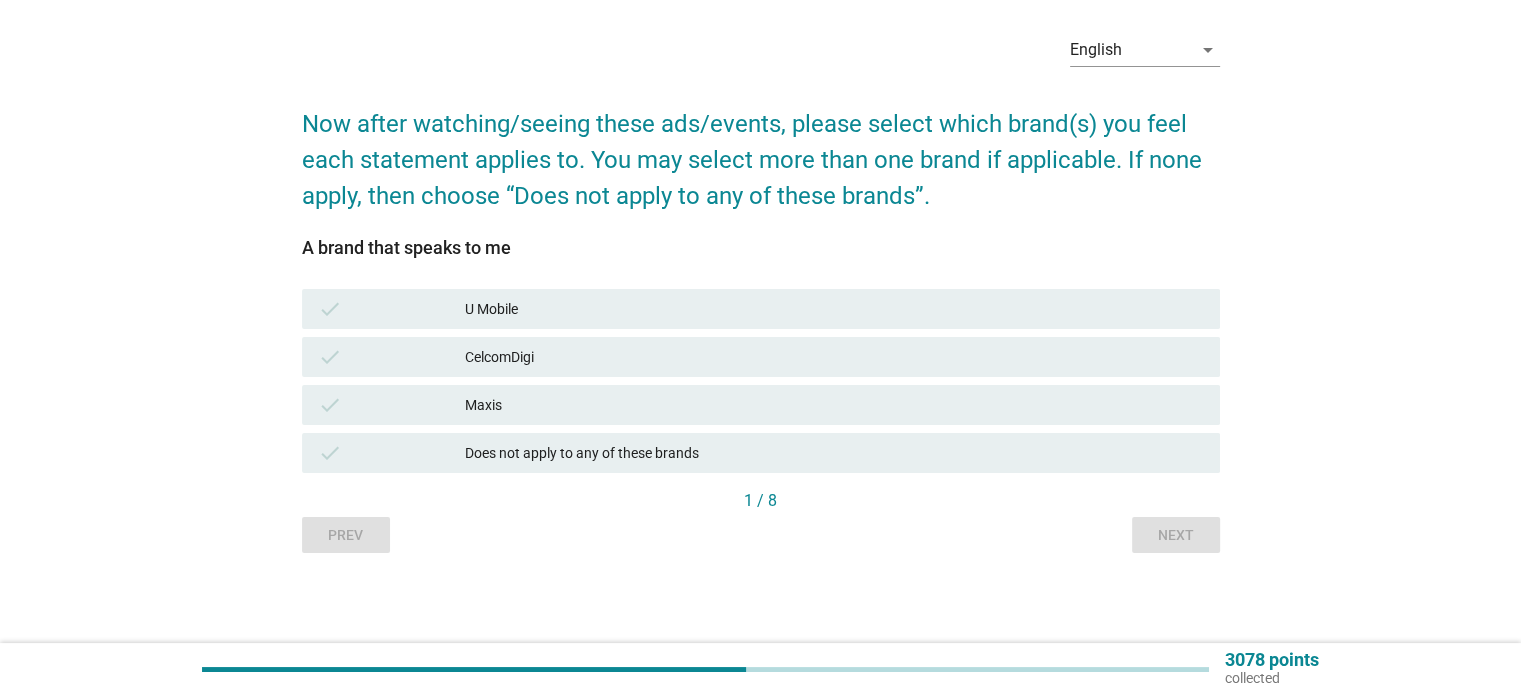 scroll, scrollTop: 0, scrollLeft: 0, axis: both 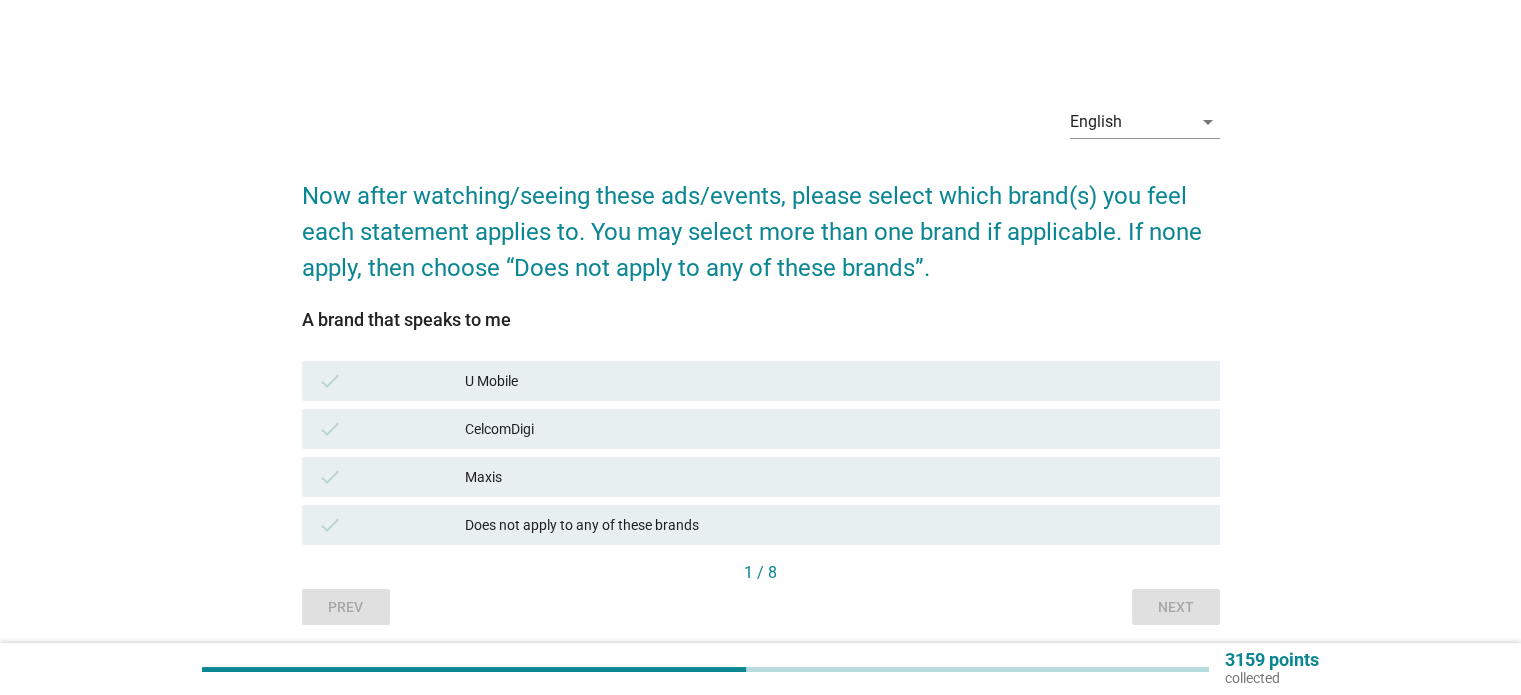 click on "Maxis" at bounding box center (834, 477) 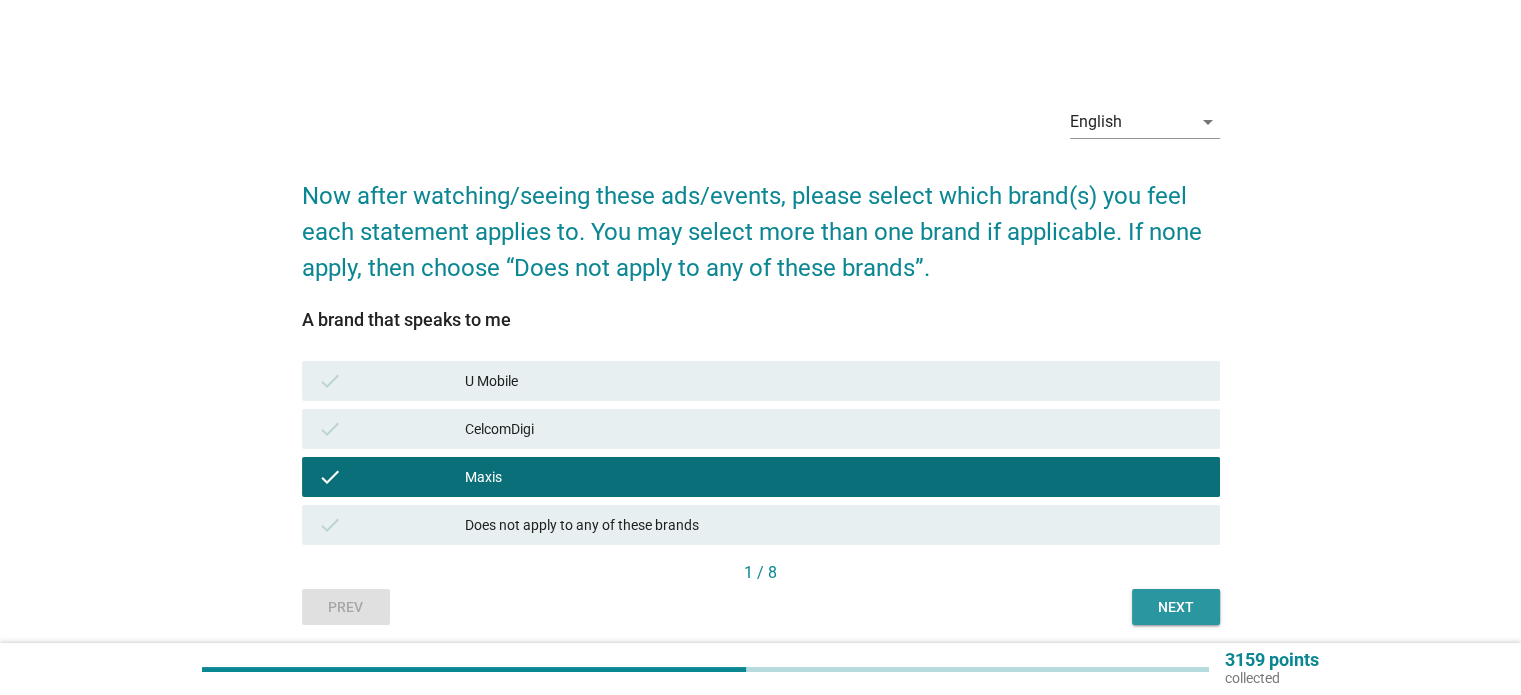 click on "Next" at bounding box center (1176, 607) 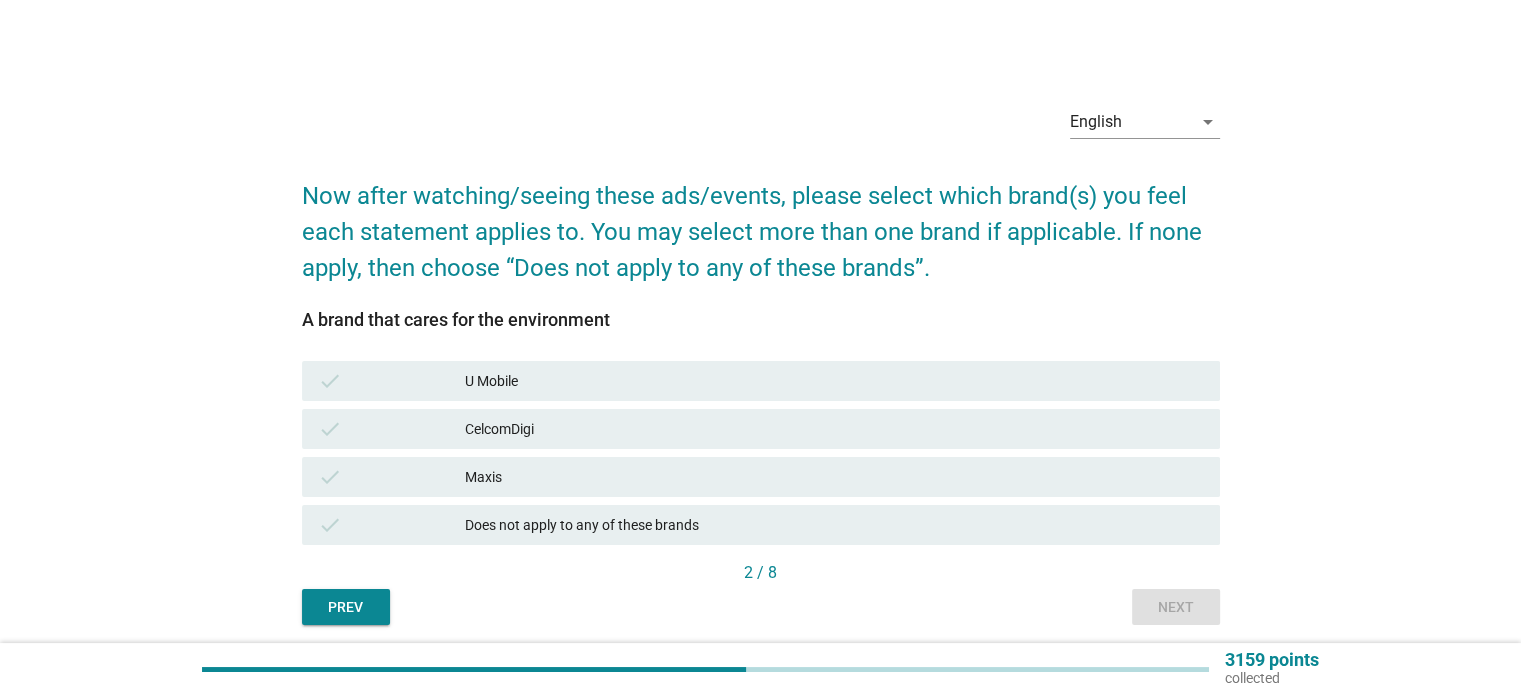 drag, startPoint x: 761, startPoint y: 529, endPoint x: 916, endPoint y: 556, distance: 157.33405 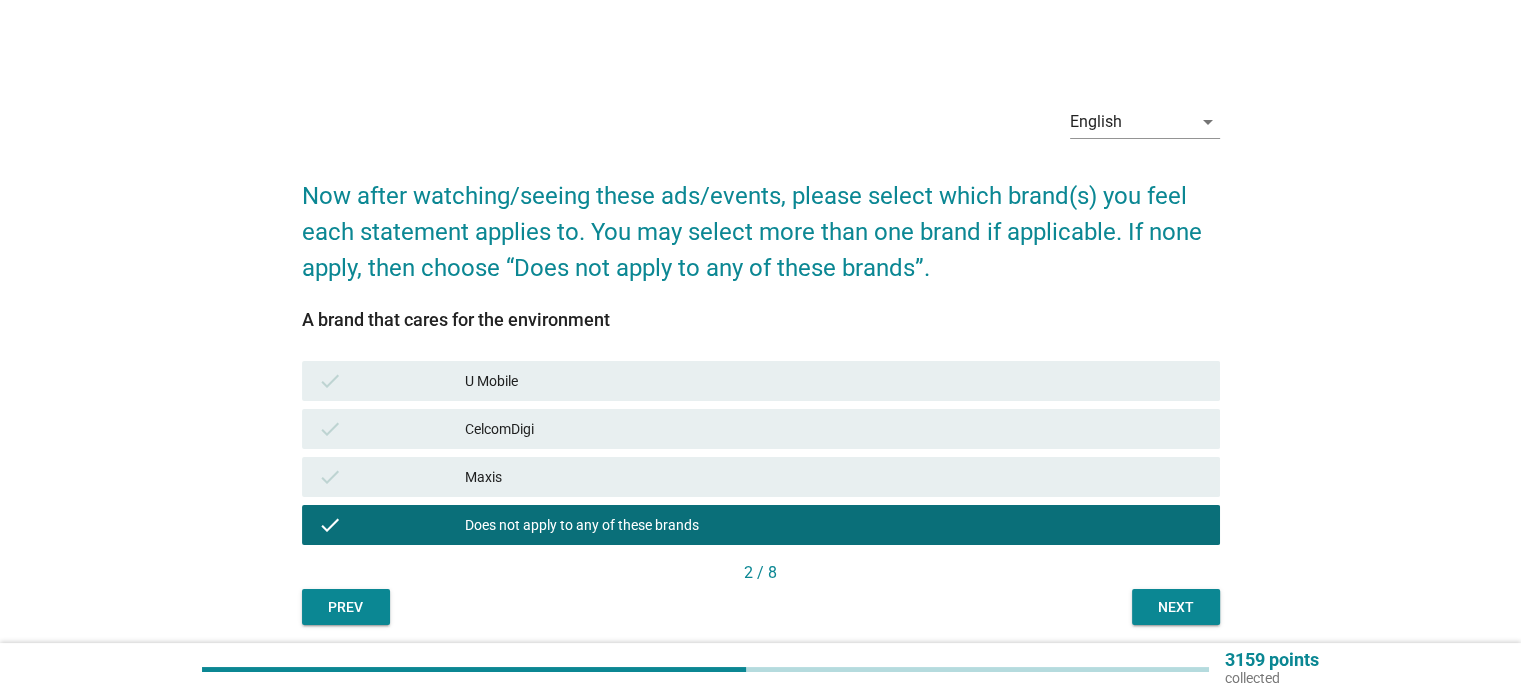 click on "2 / 8" at bounding box center (761, 575) 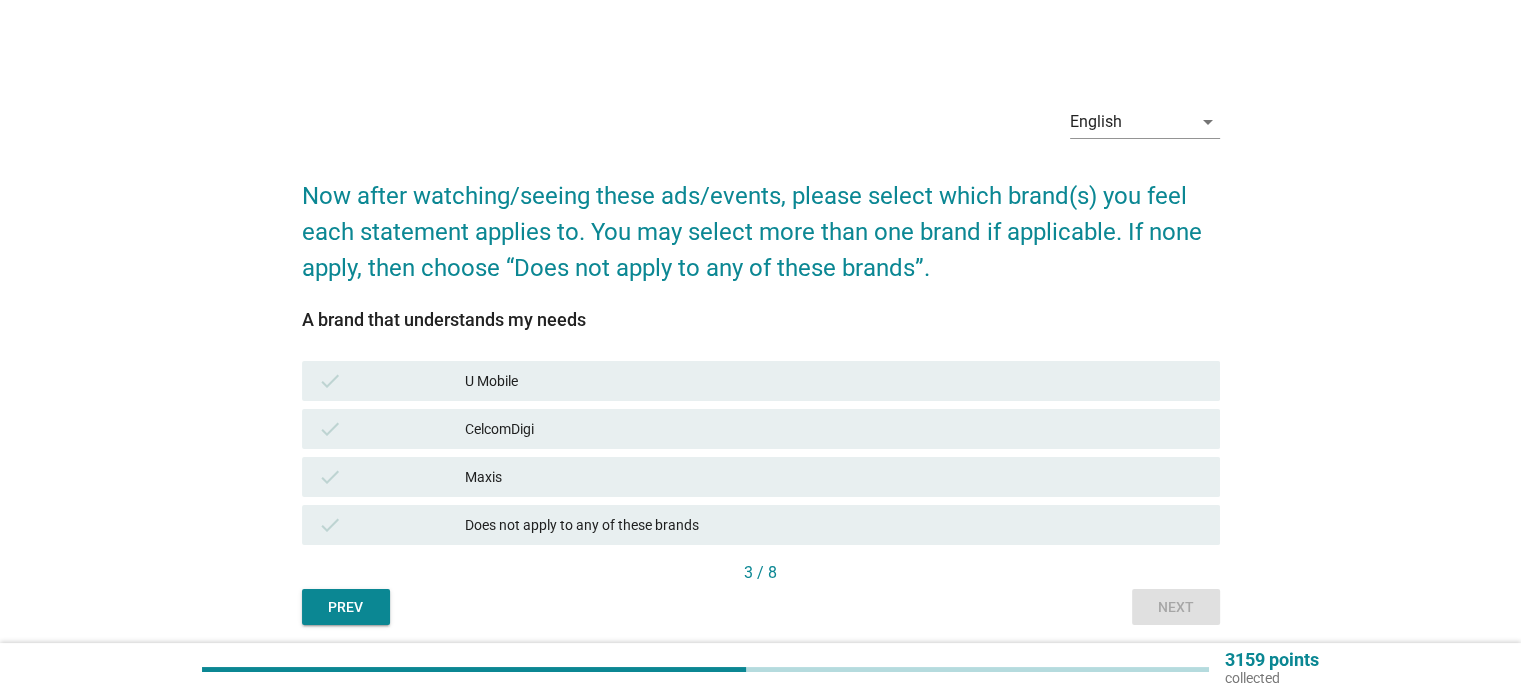 click on "Maxis" at bounding box center [834, 477] 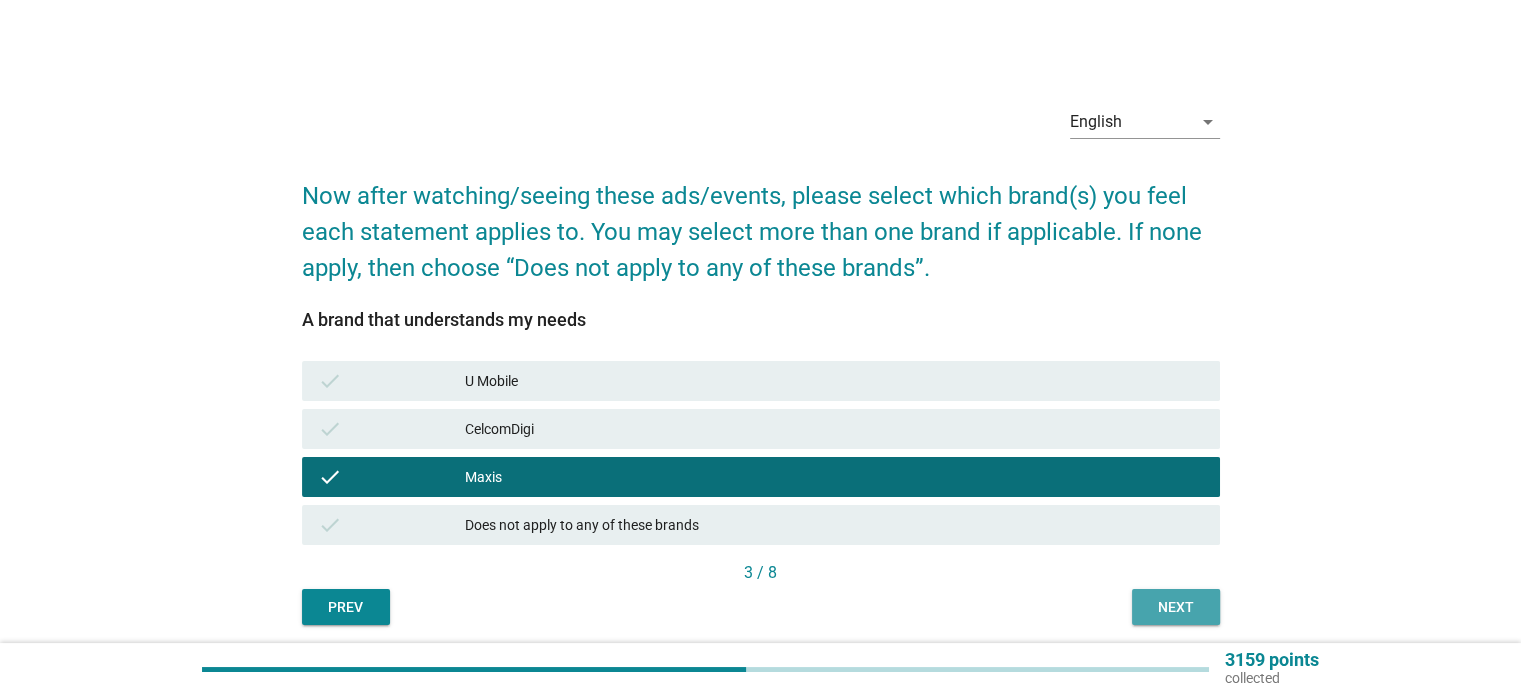 click on "Next" at bounding box center [1176, 607] 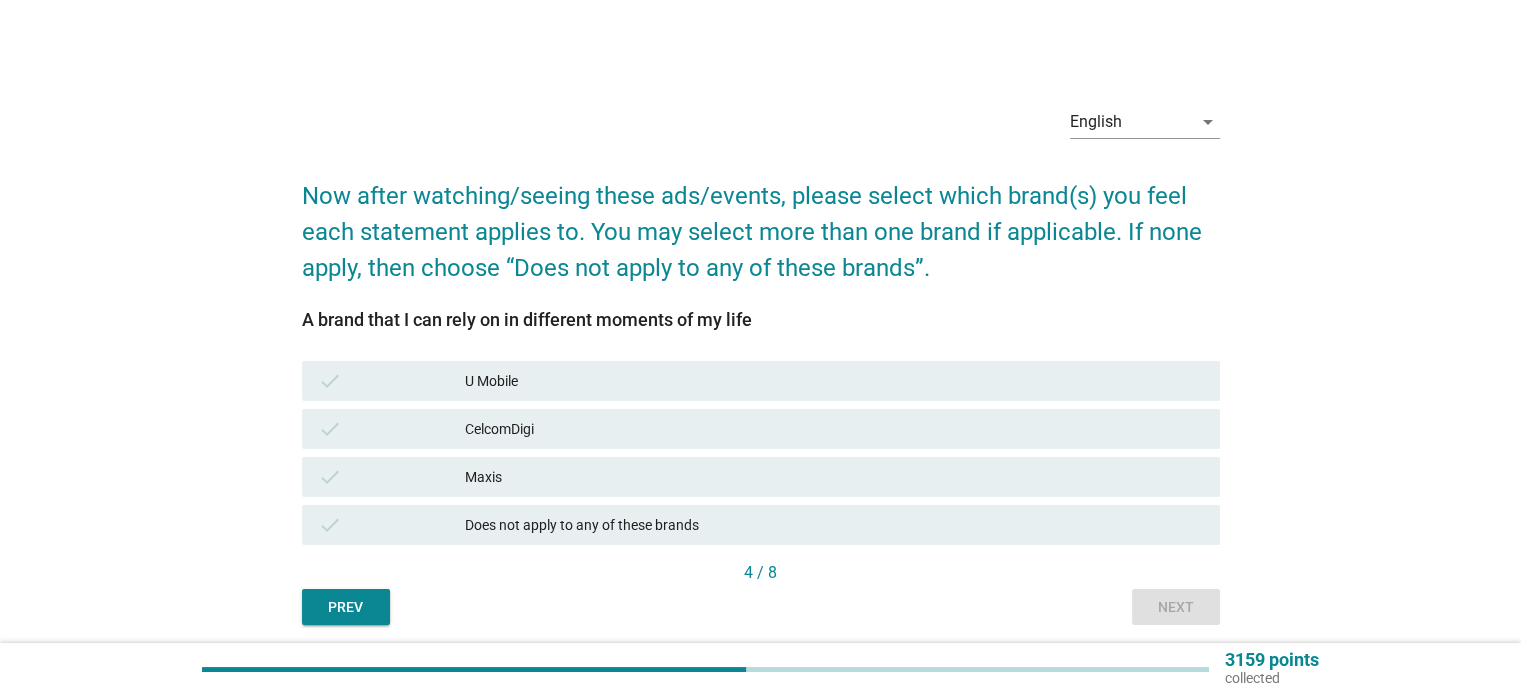 click on "check   Maxis" at bounding box center (761, 477) 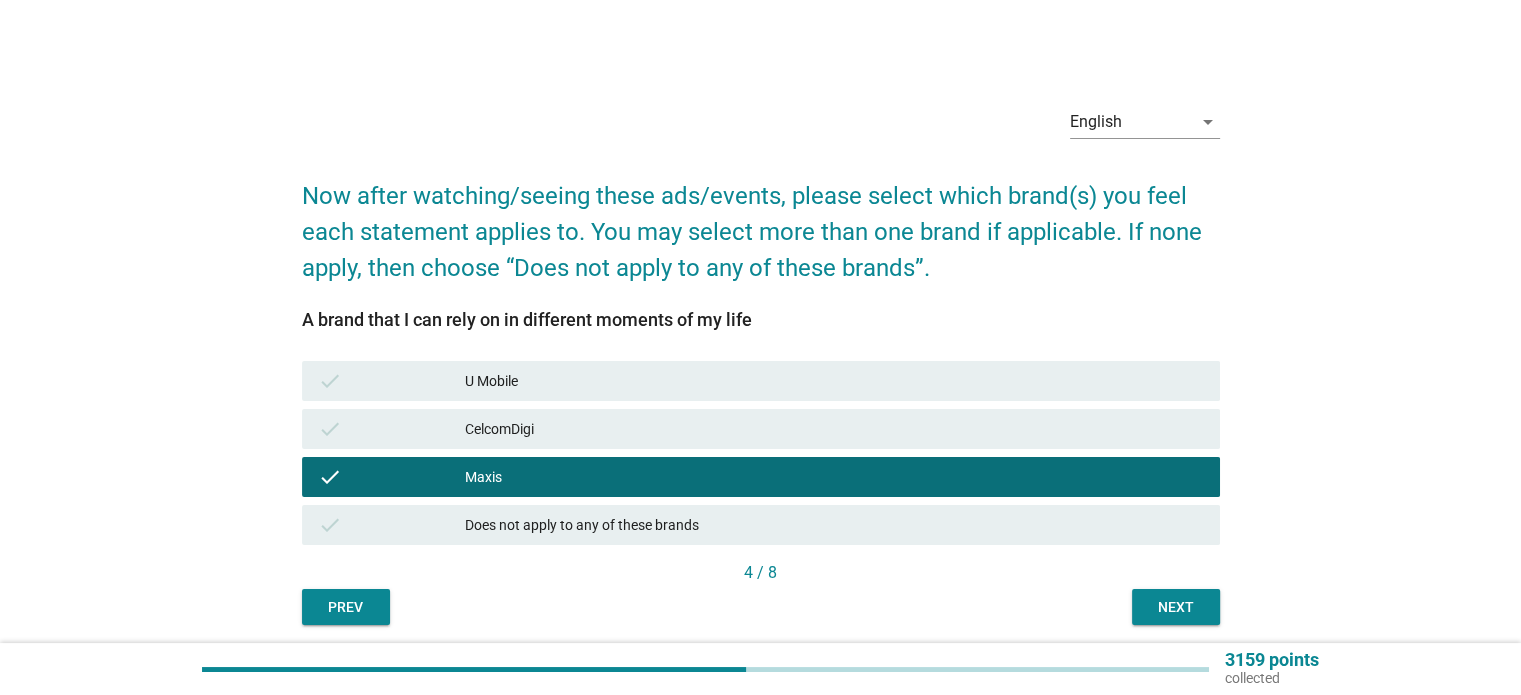 click on "CelcomDigi" at bounding box center [834, 429] 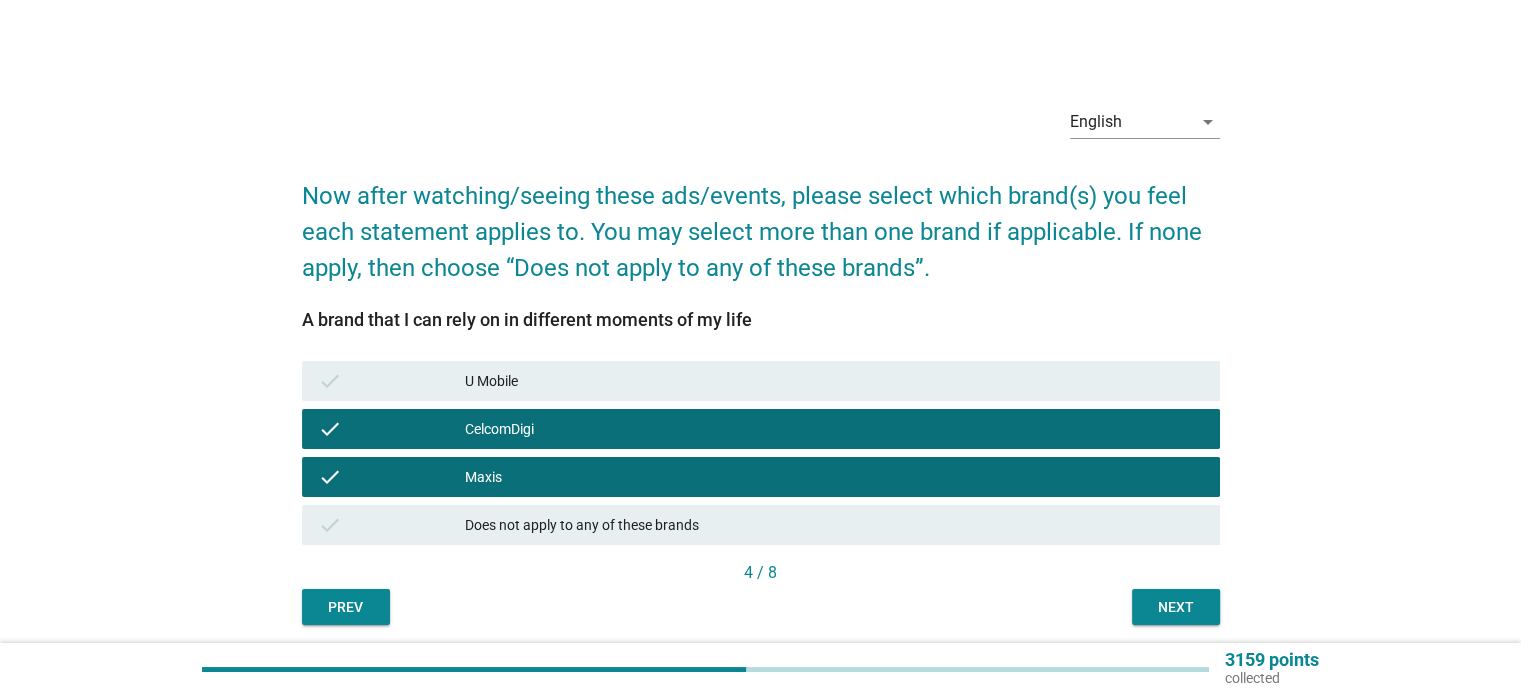 click on "Next" at bounding box center [1176, 607] 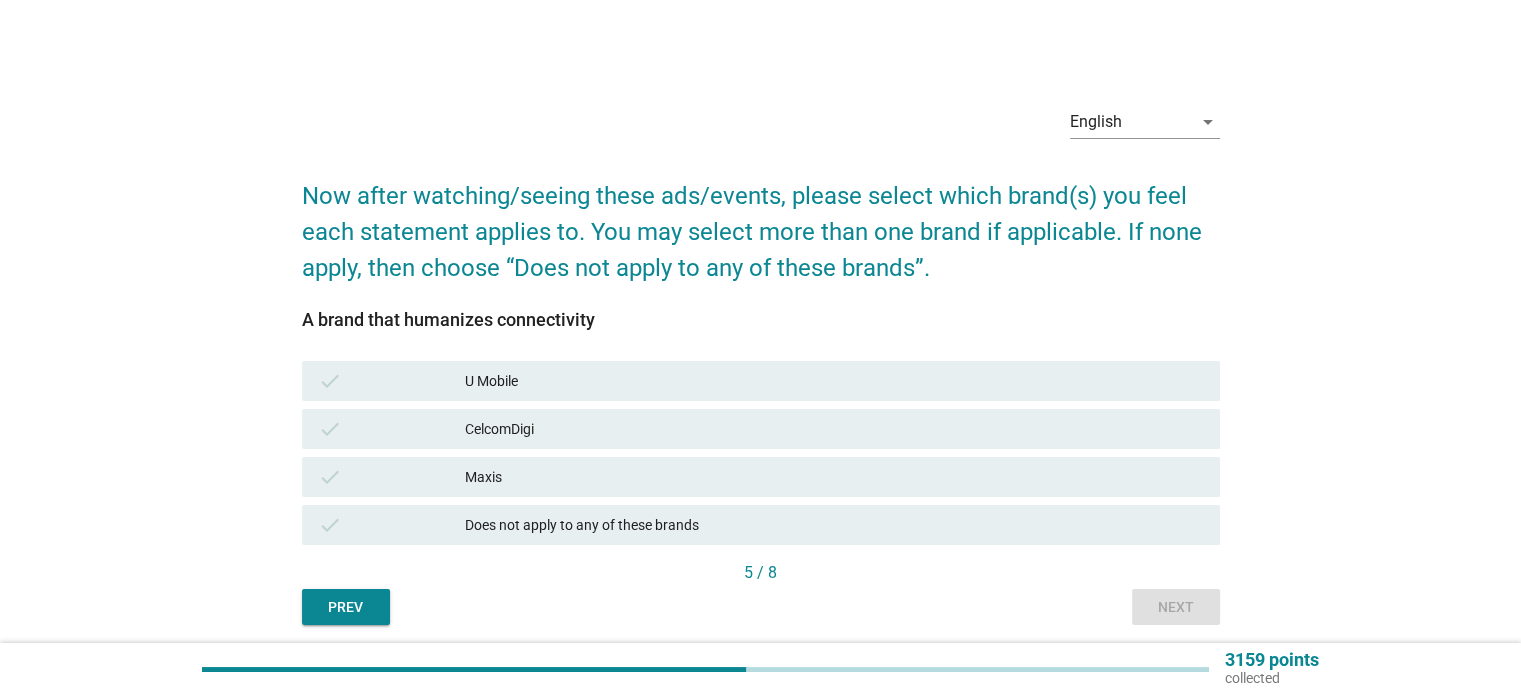 click on "U Mobile" at bounding box center (834, 381) 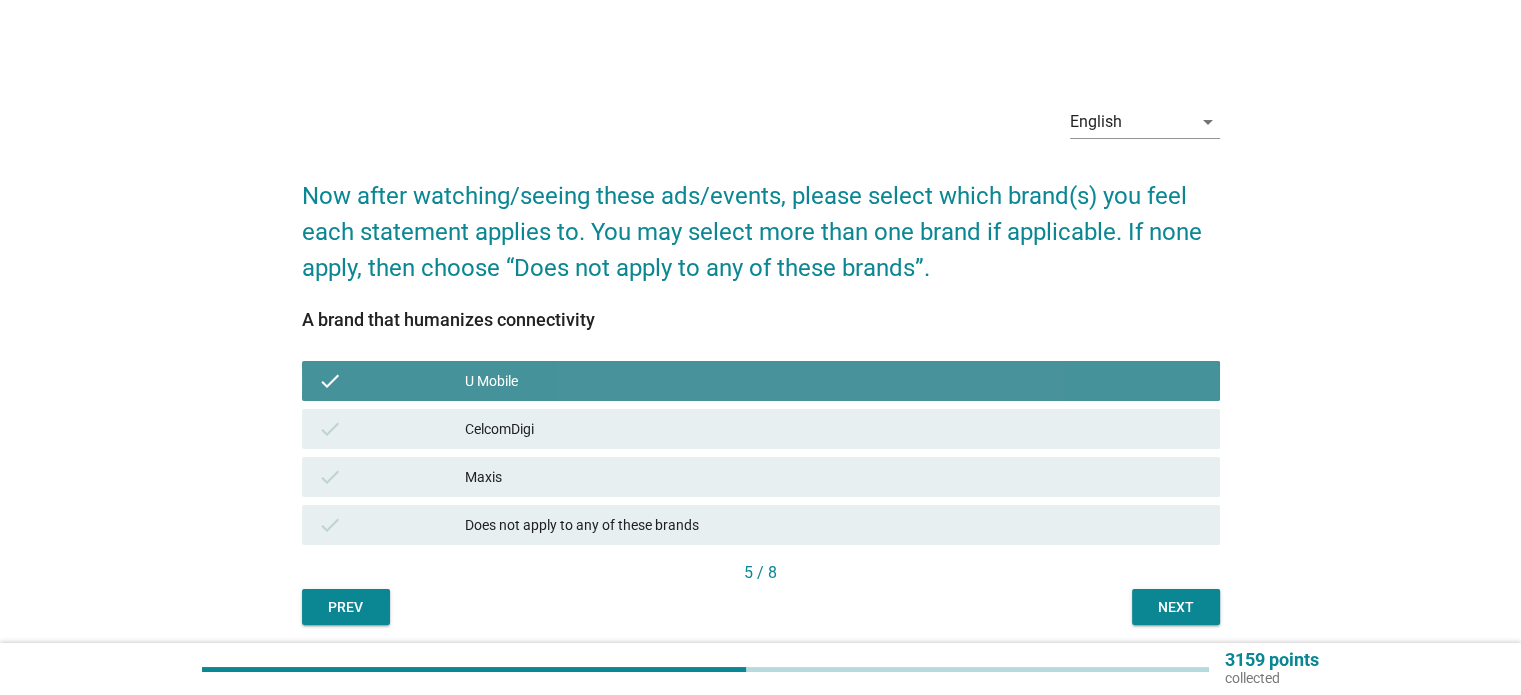 click on "CelcomDigi" at bounding box center (834, 429) 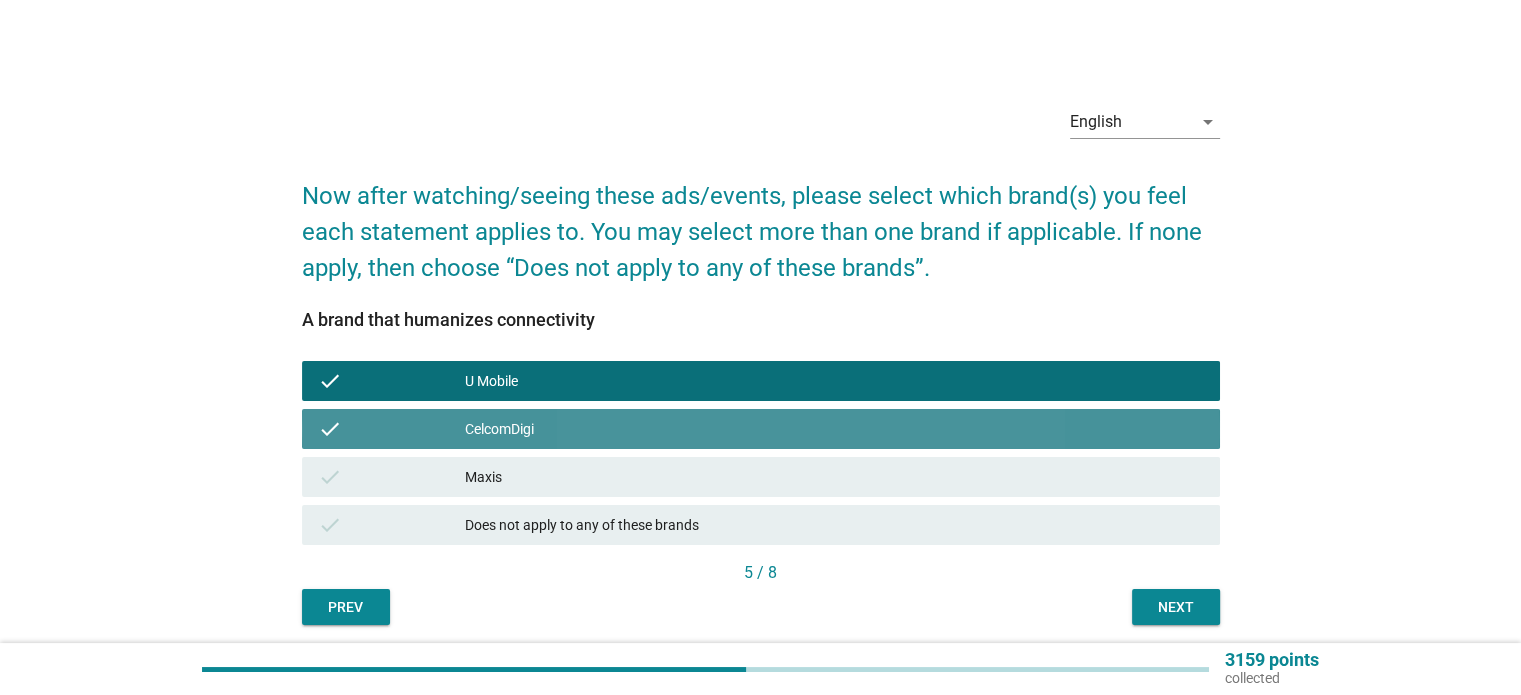 click on "Maxis" at bounding box center [834, 477] 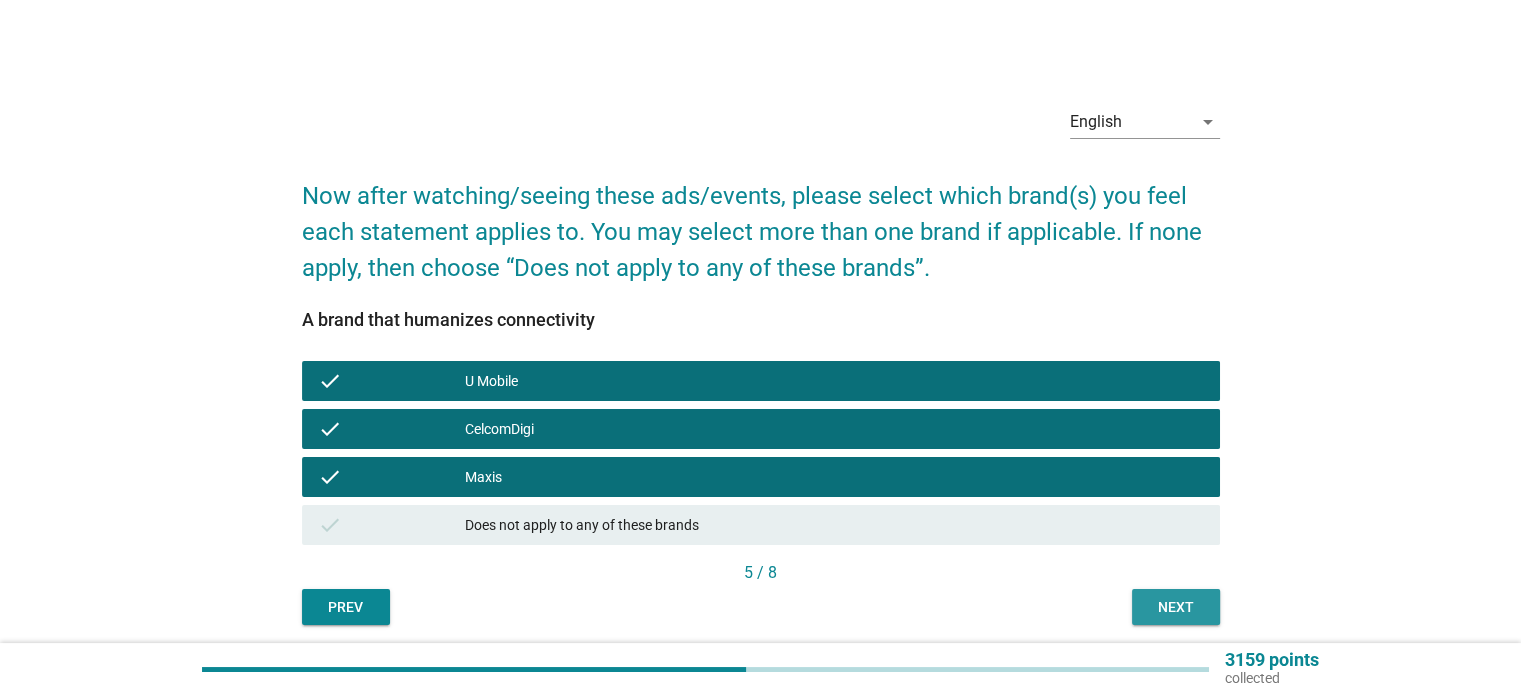click on "Next" at bounding box center [1176, 607] 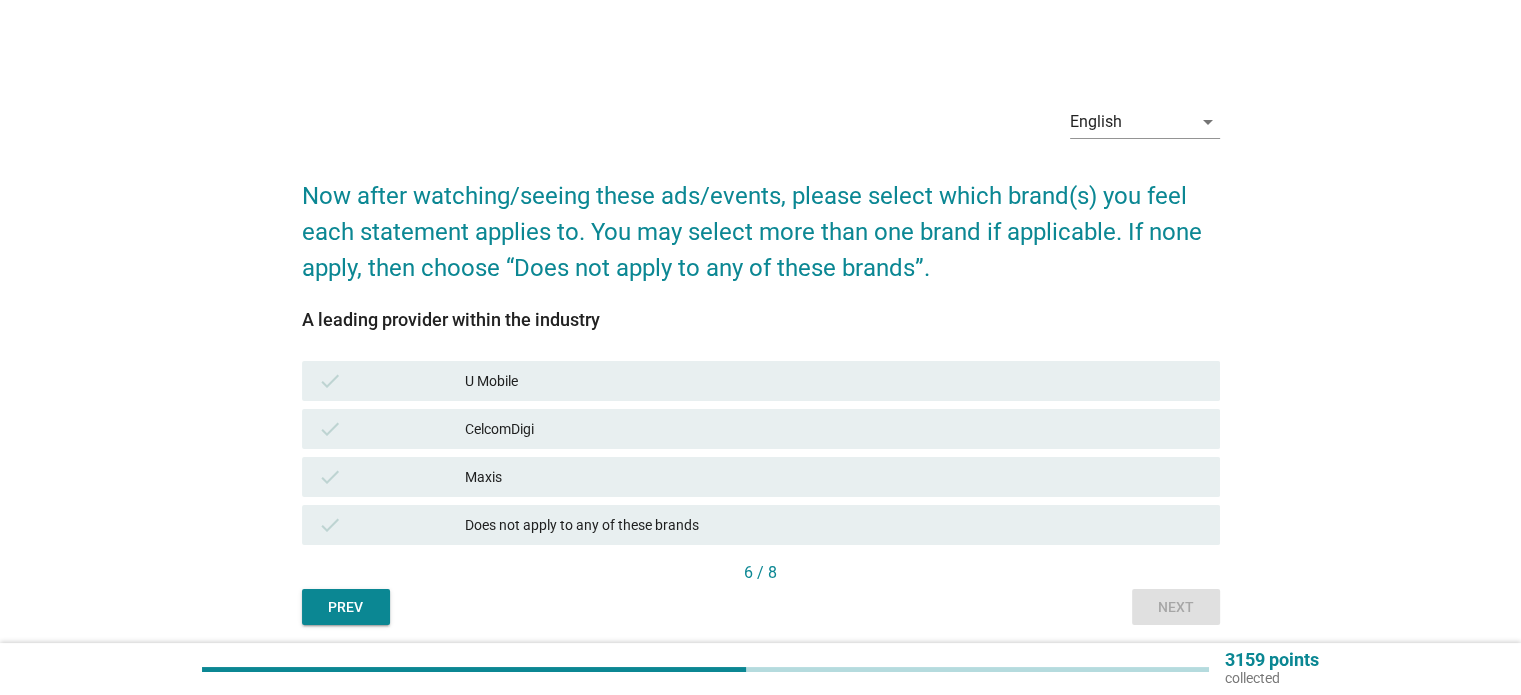 click on "Maxis" at bounding box center (834, 477) 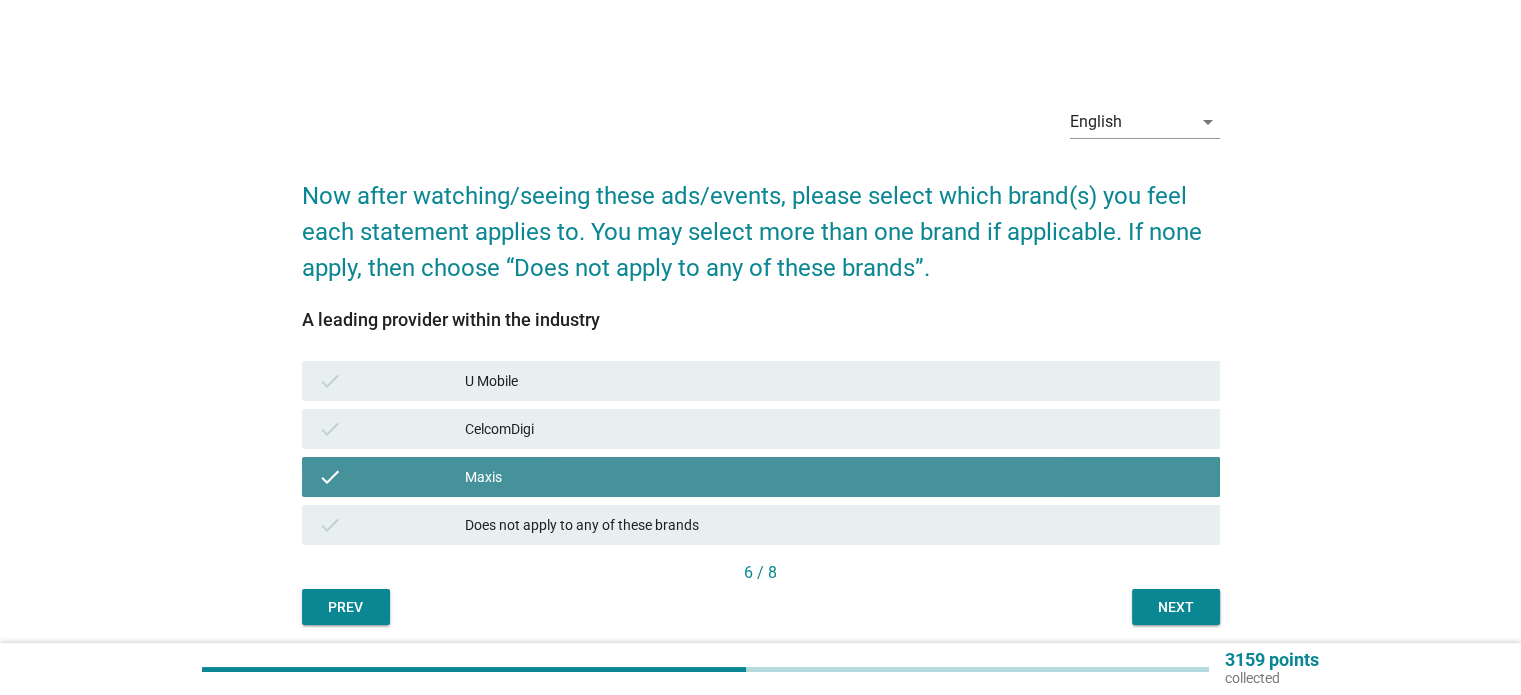click on "CelcomDigi" at bounding box center [834, 429] 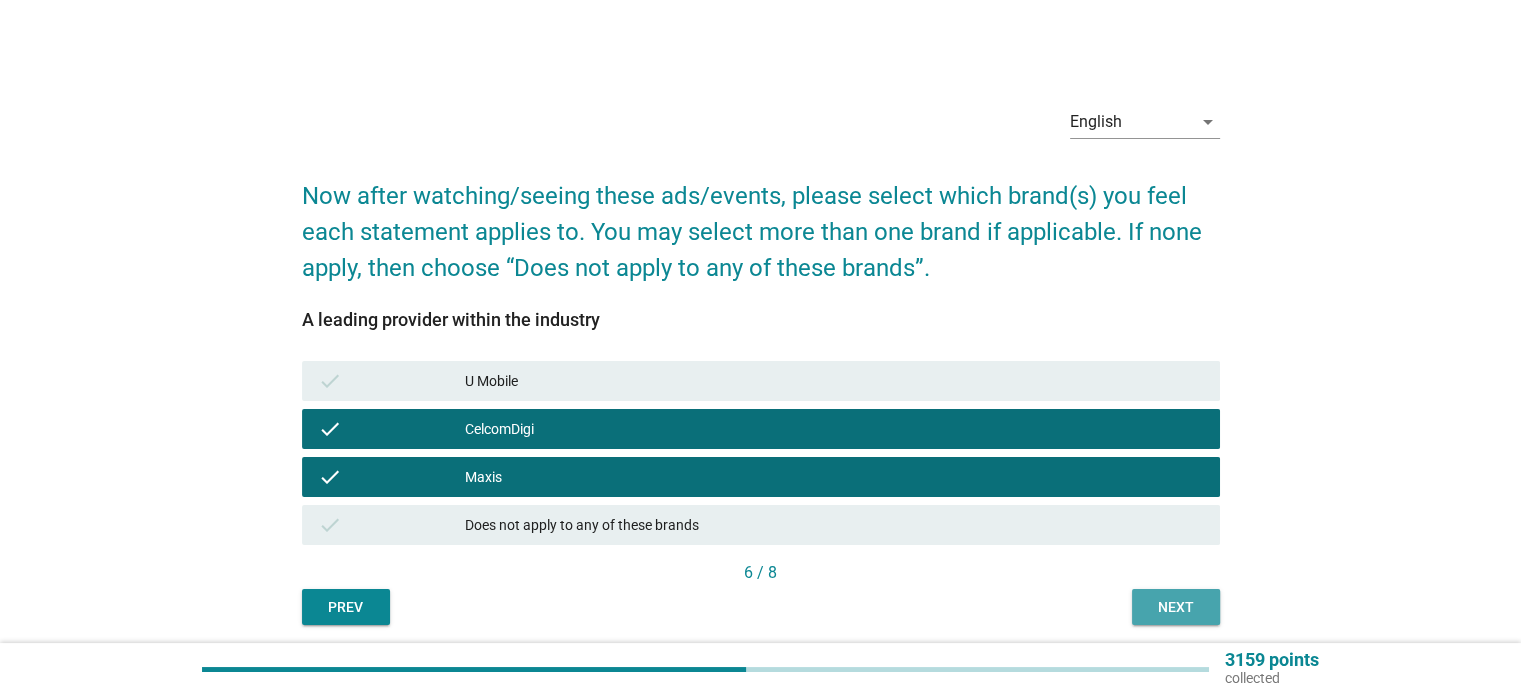 click on "Next" at bounding box center [1176, 607] 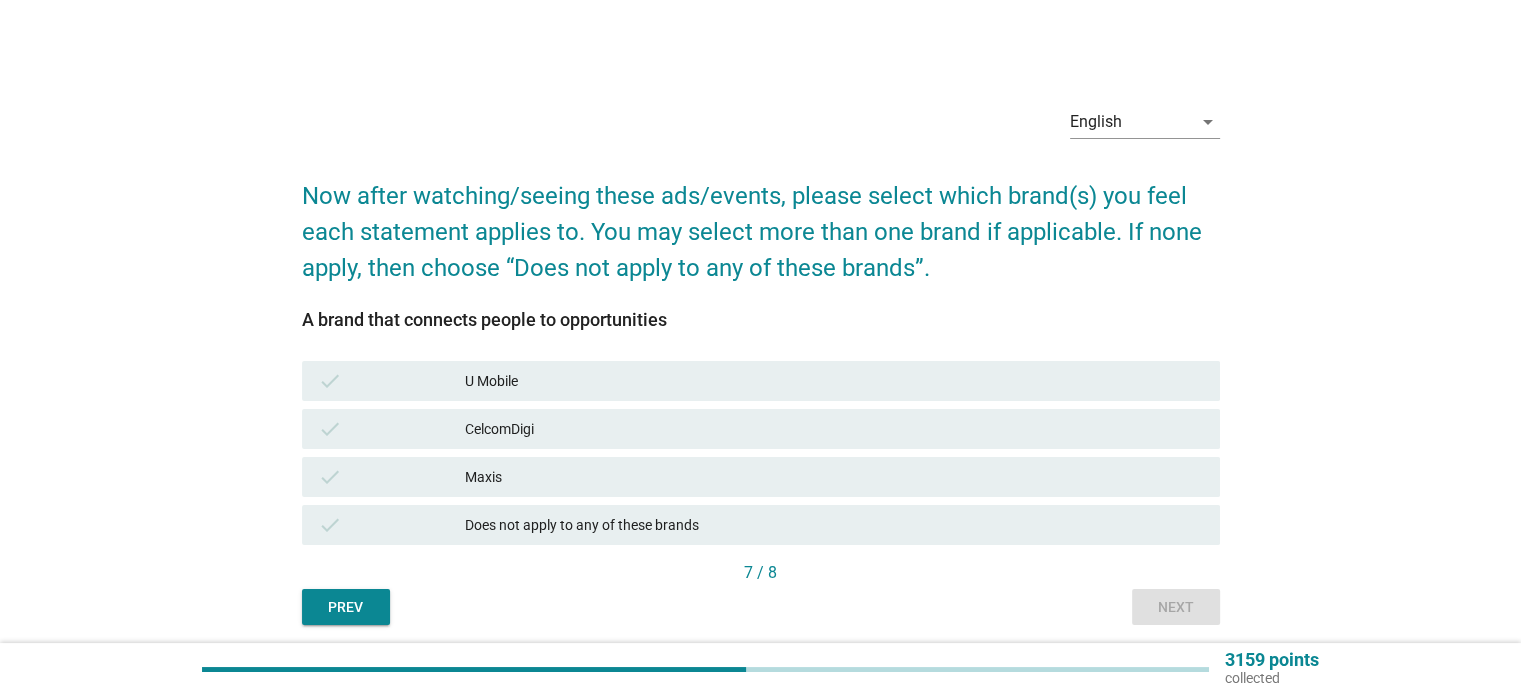 drag, startPoint x: 641, startPoint y: 378, endPoint x: 644, endPoint y: 410, distance: 32.140316 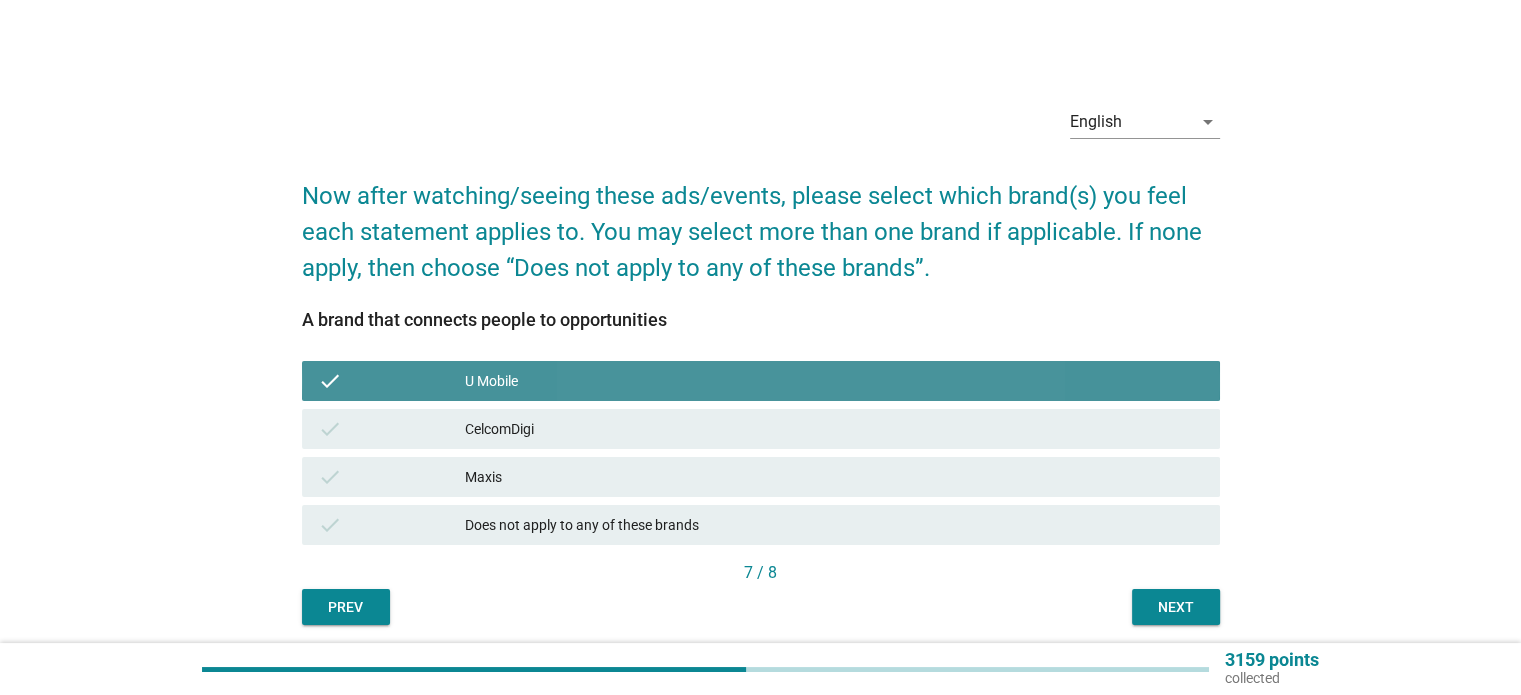 drag, startPoint x: 645, startPoint y: 413, endPoint x: 646, endPoint y: 439, distance: 26.019224 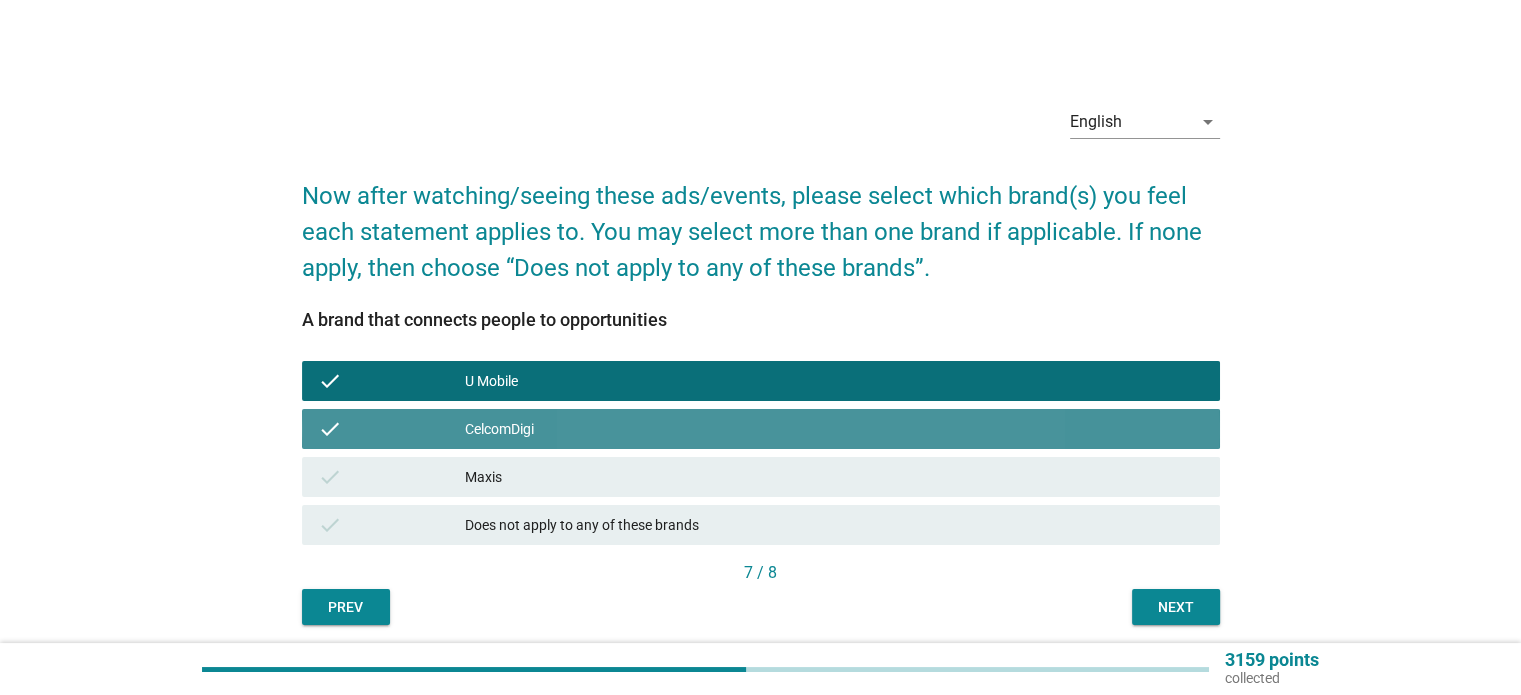 click on "Maxis" at bounding box center [834, 477] 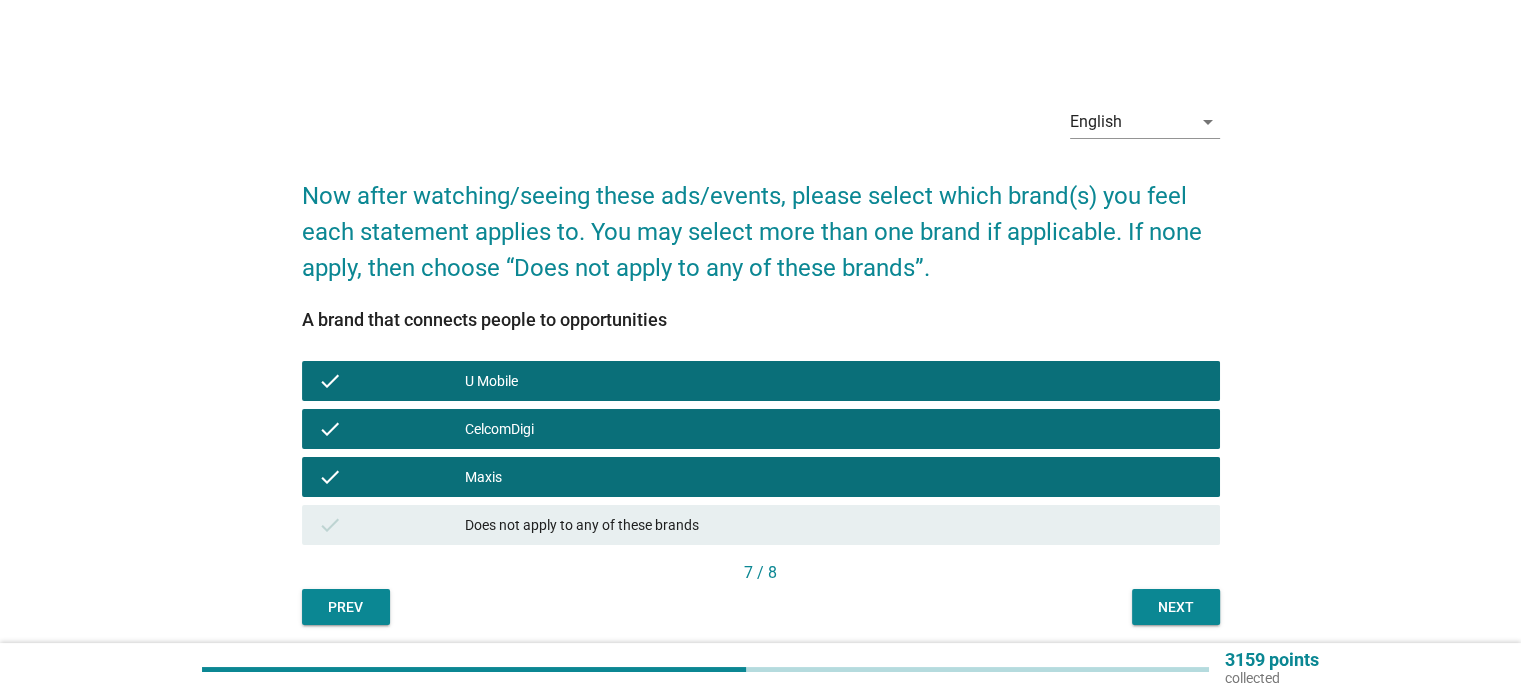 click on "Next" at bounding box center (1176, 607) 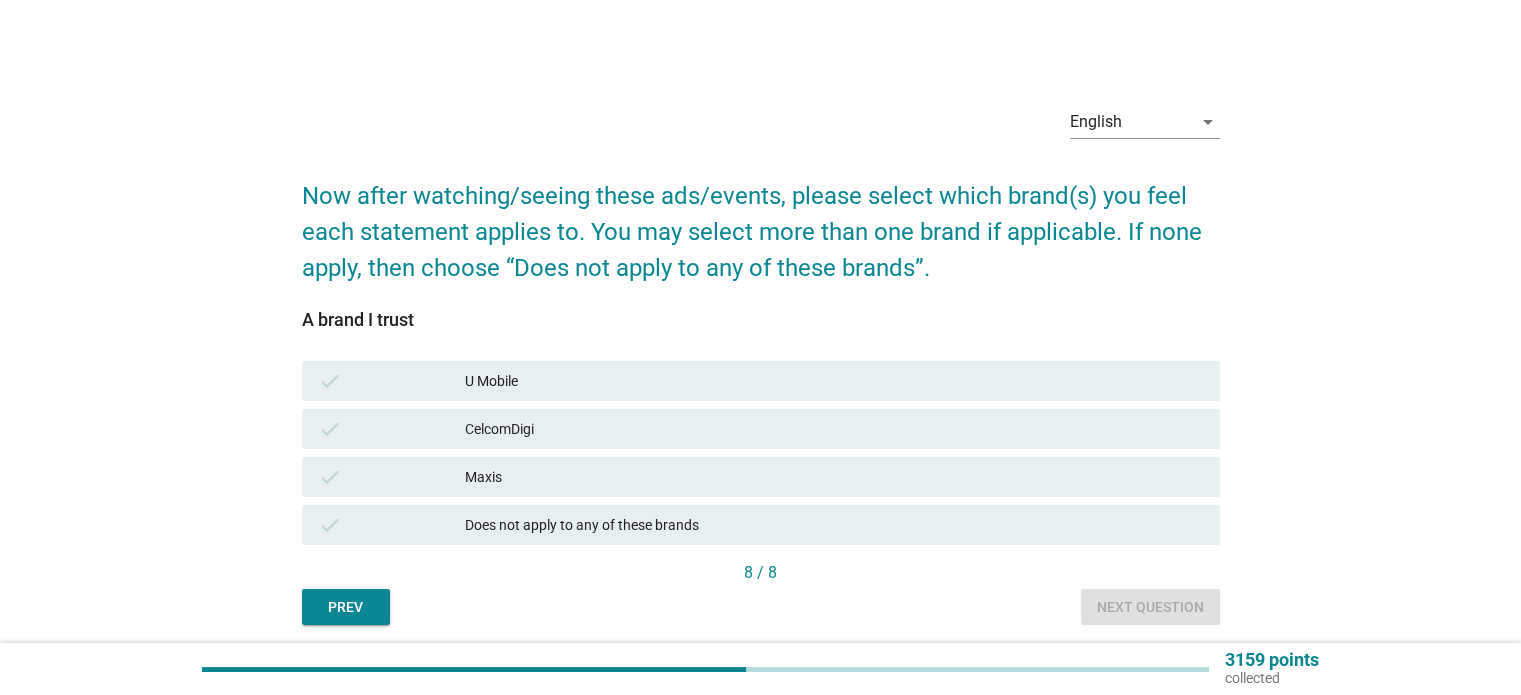 click on "Maxis" at bounding box center (834, 477) 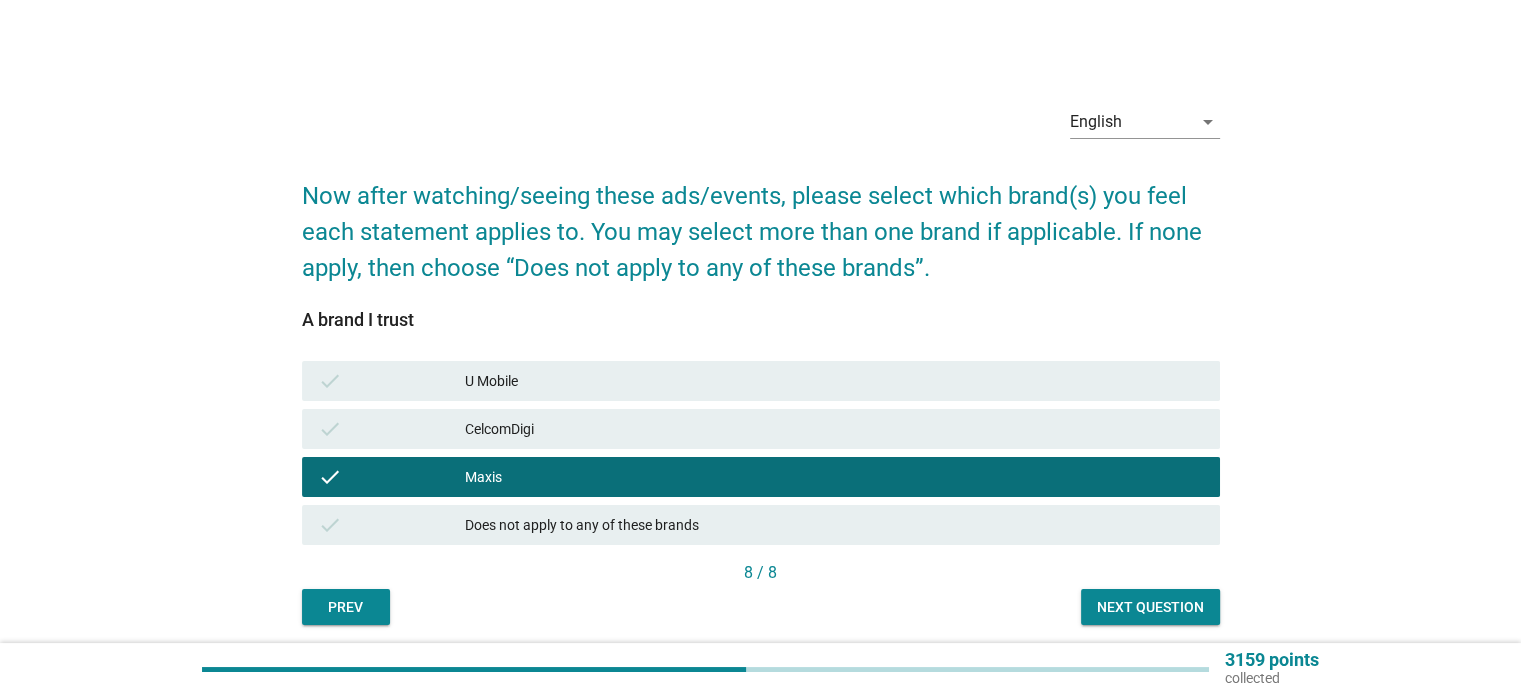 click on "Next question" at bounding box center [1150, 607] 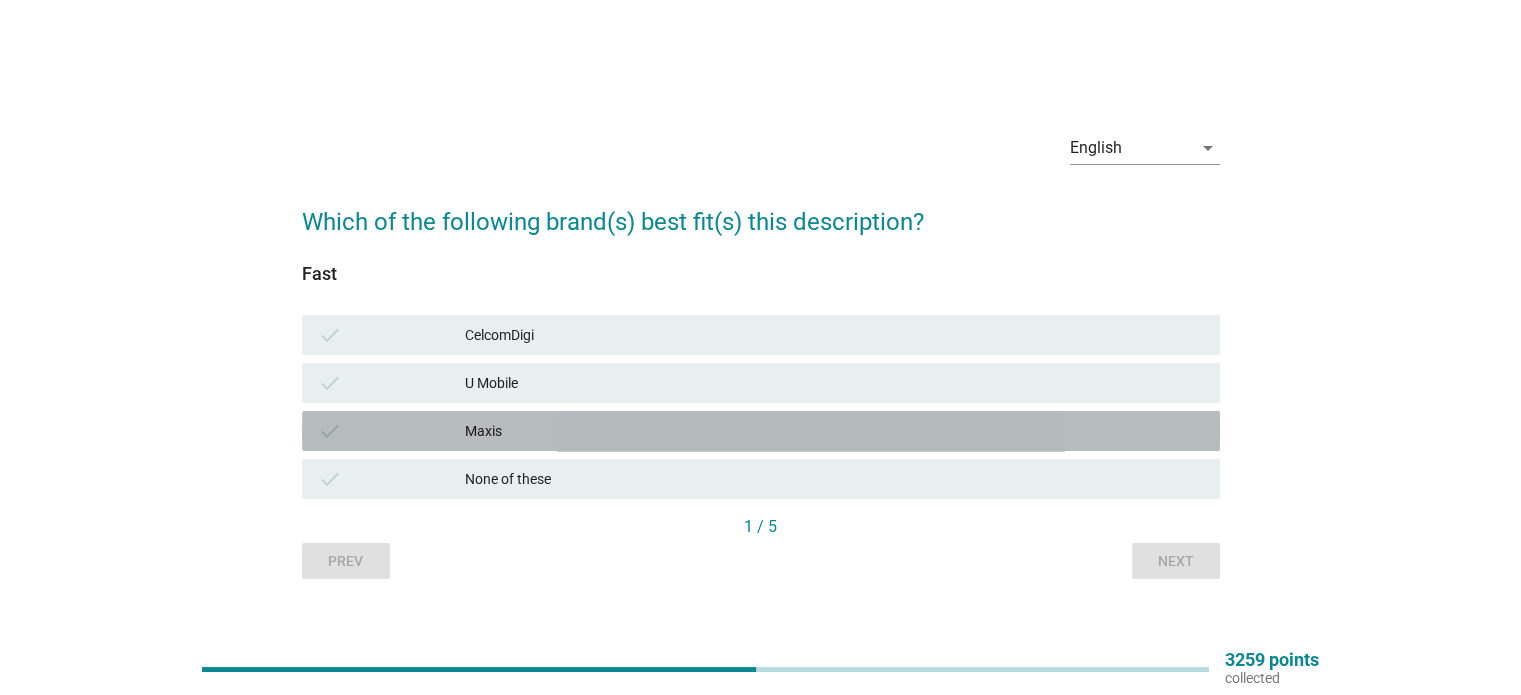 drag, startPoint x: 644, startPoint y: 418, endPoint x: 648, endPoint y: 386, distance: 32.24903 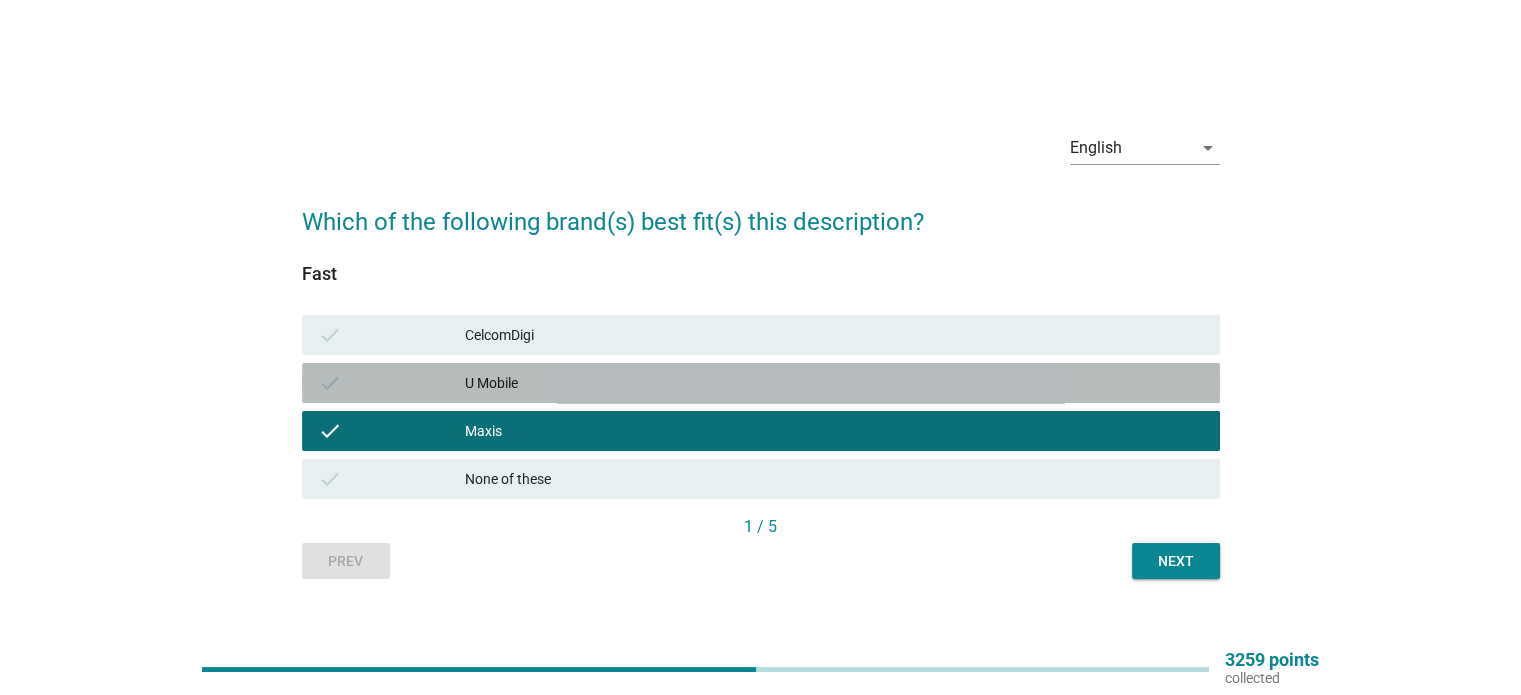 click on "U Mobile" at bounding box center [834, 383] 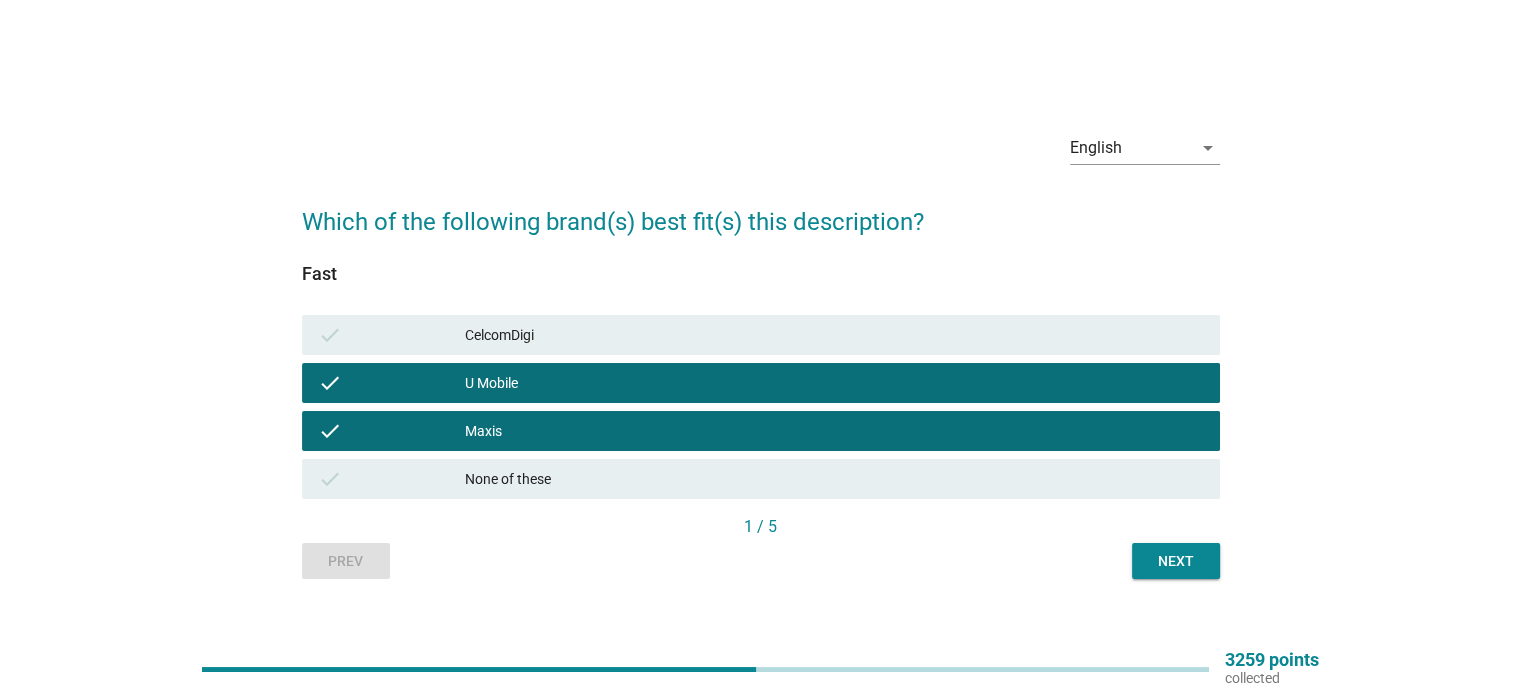 drag, startPoint x: 1169, startPoint y: 559, endPoint x: 1113, endPoint y: 564, distance: 56.22277 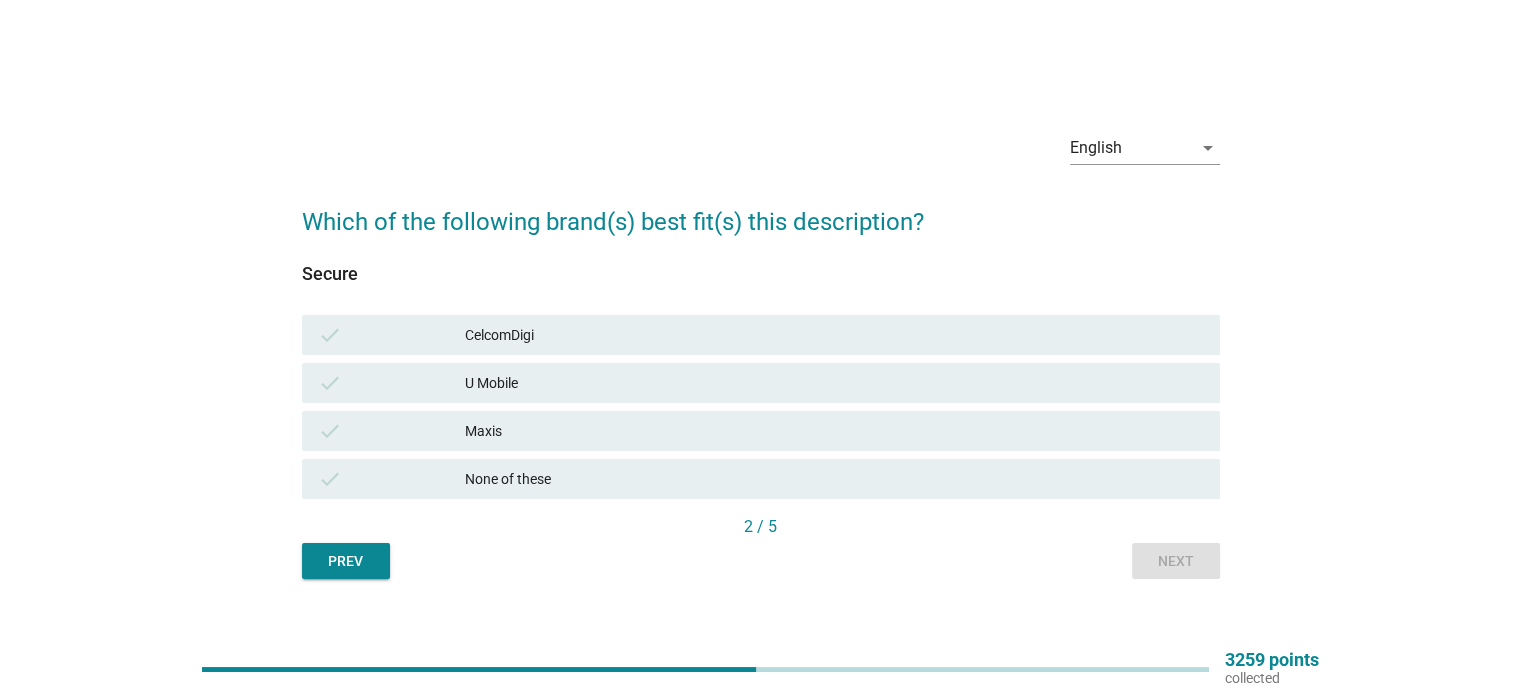 drag, startPoint x: 797, startPoint y: 428, endPoint x: 787, endPoint y: 379, distance: 50.01 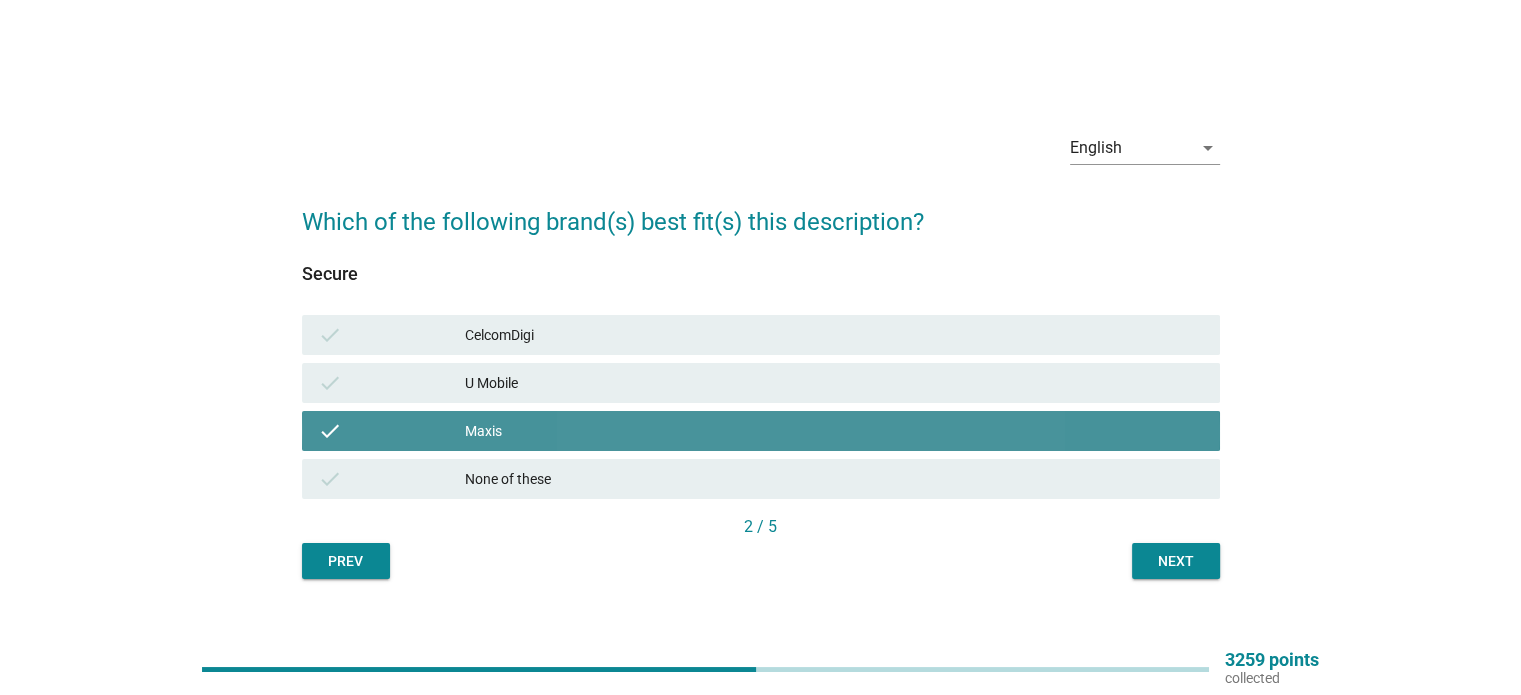 click on "check   CelcomDigi" at bounding box center (761, 335) 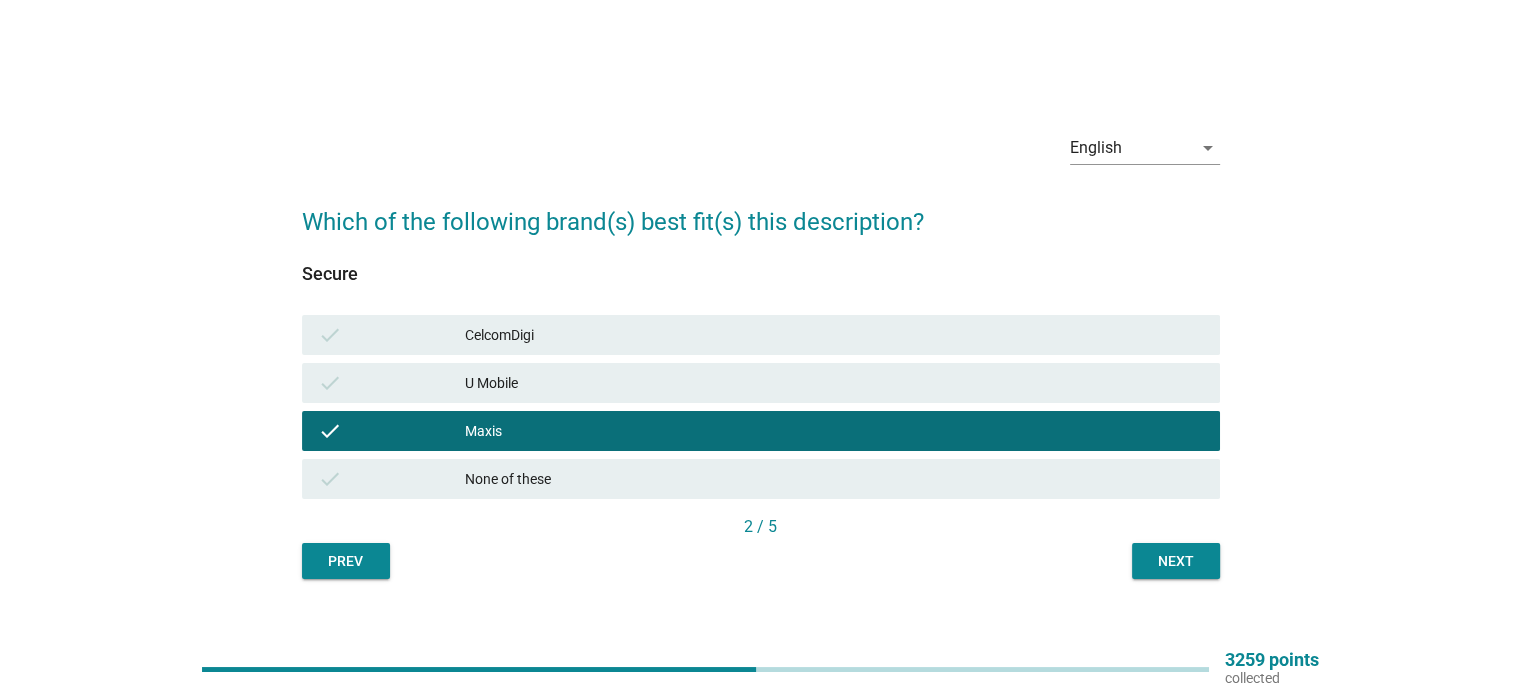 drag, startPoint x: 802, startPoint y: 347, endPoint x: 803, endPoint y: 359, distance: 12.0415945 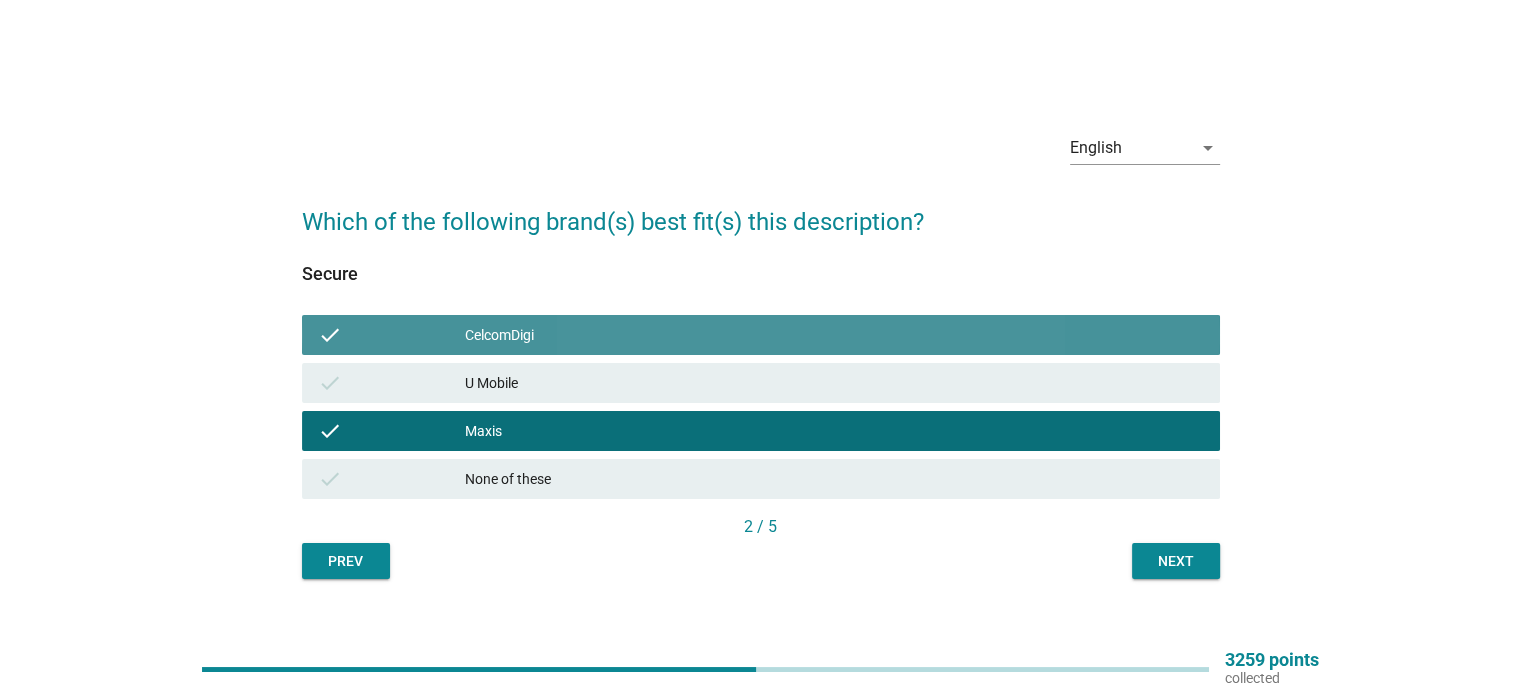 click on "U Mobile" at bounding box center [834, 383] 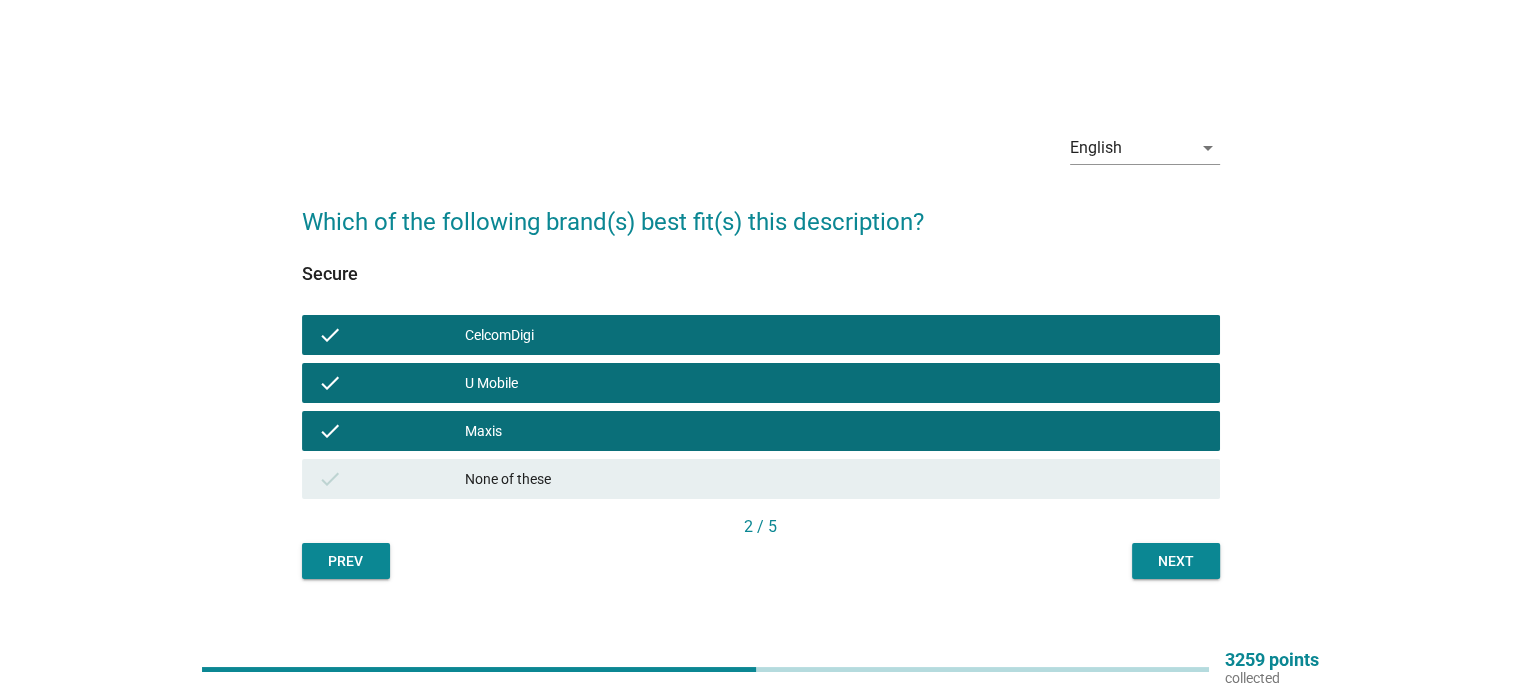 click on "Next" at bounding box center [1176, 561] 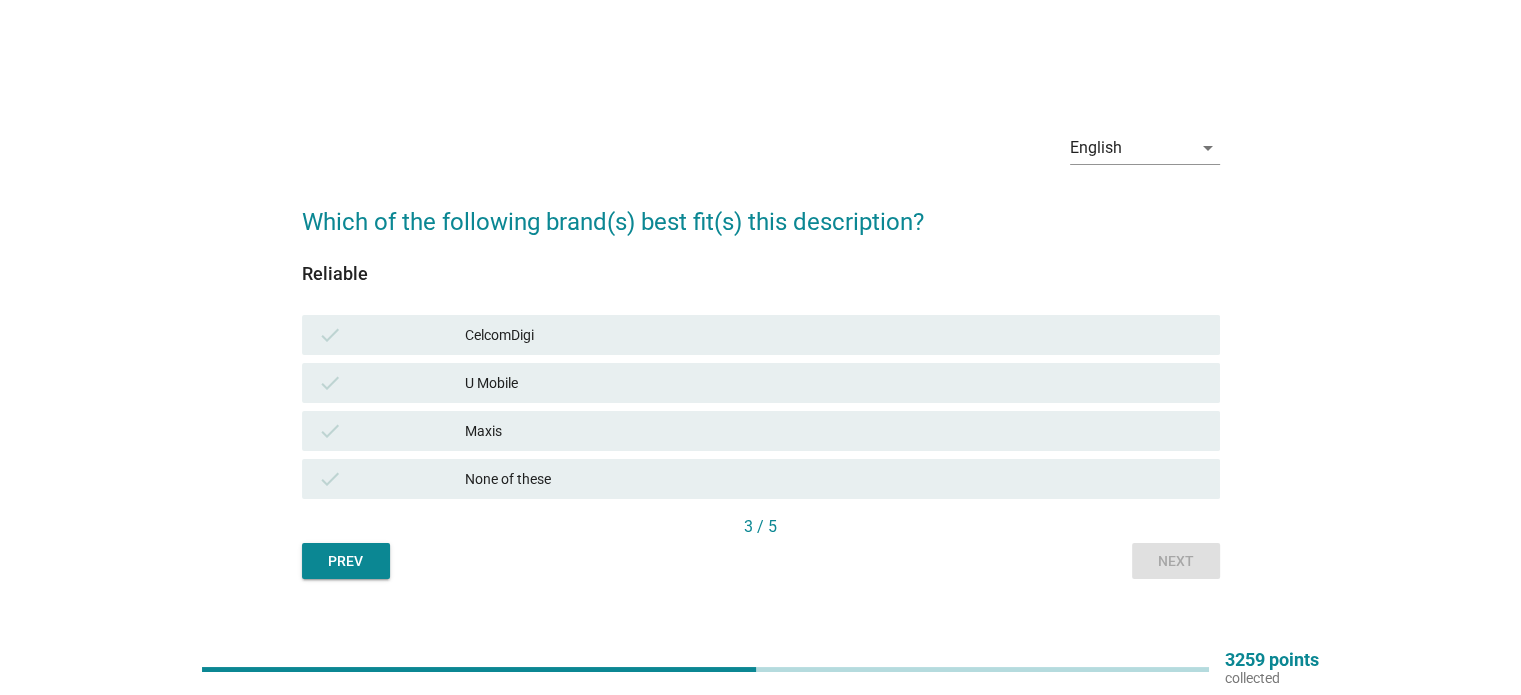 click on "Maxis" at bounding box center (834, 431) 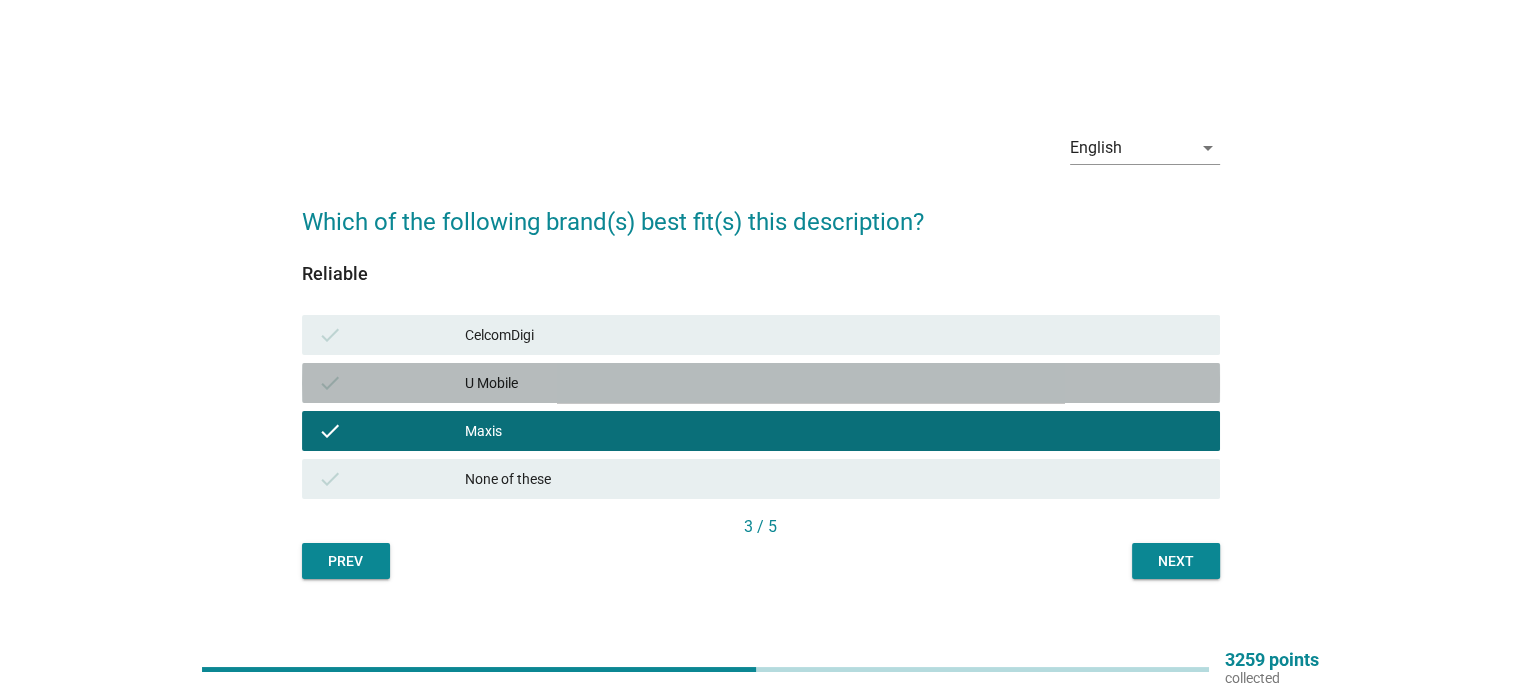 drag, startPoint x: 699, startPoint y: 390, endPoint x: 752, endPoint y: 397, distance: 53.460266 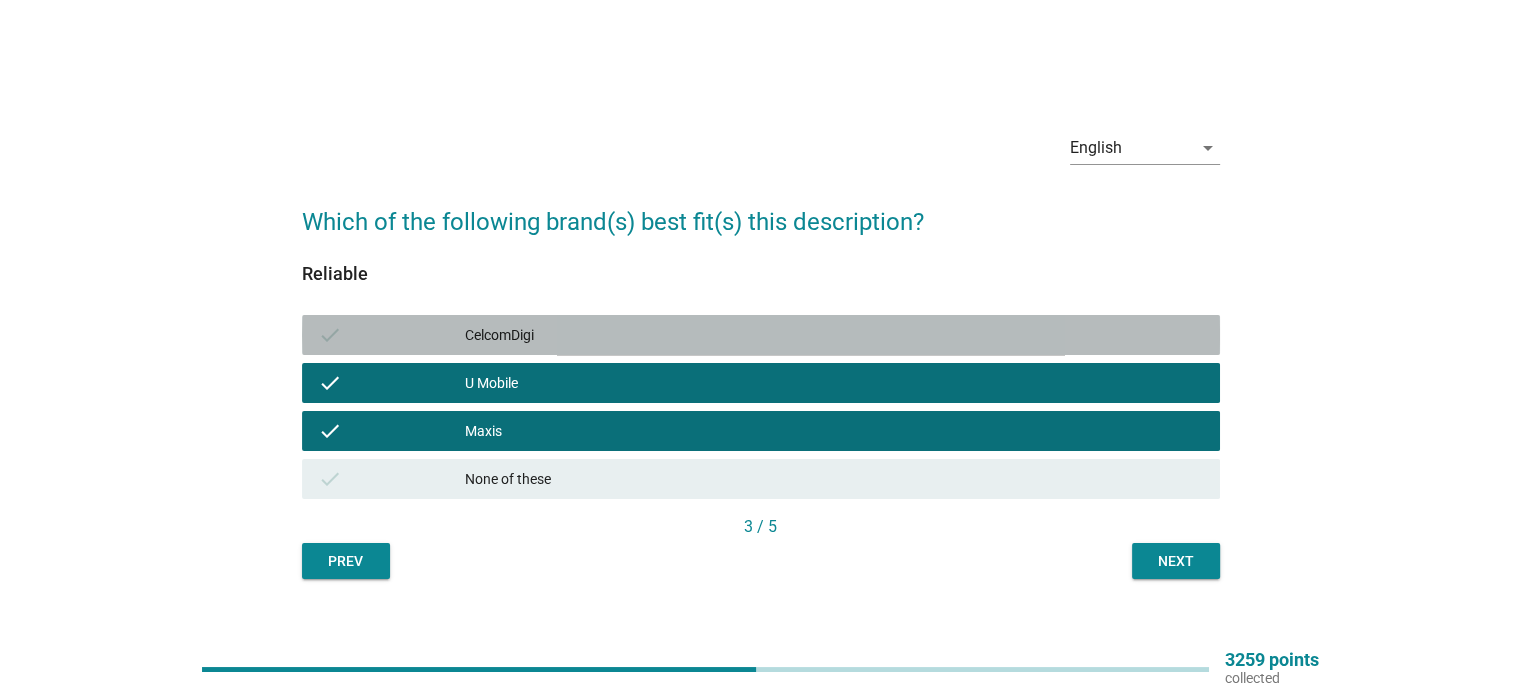 drag, startPoint x: 818, startPoint y: 342, endPoint x: 830, endPoint y: 357, distance: 19.209373 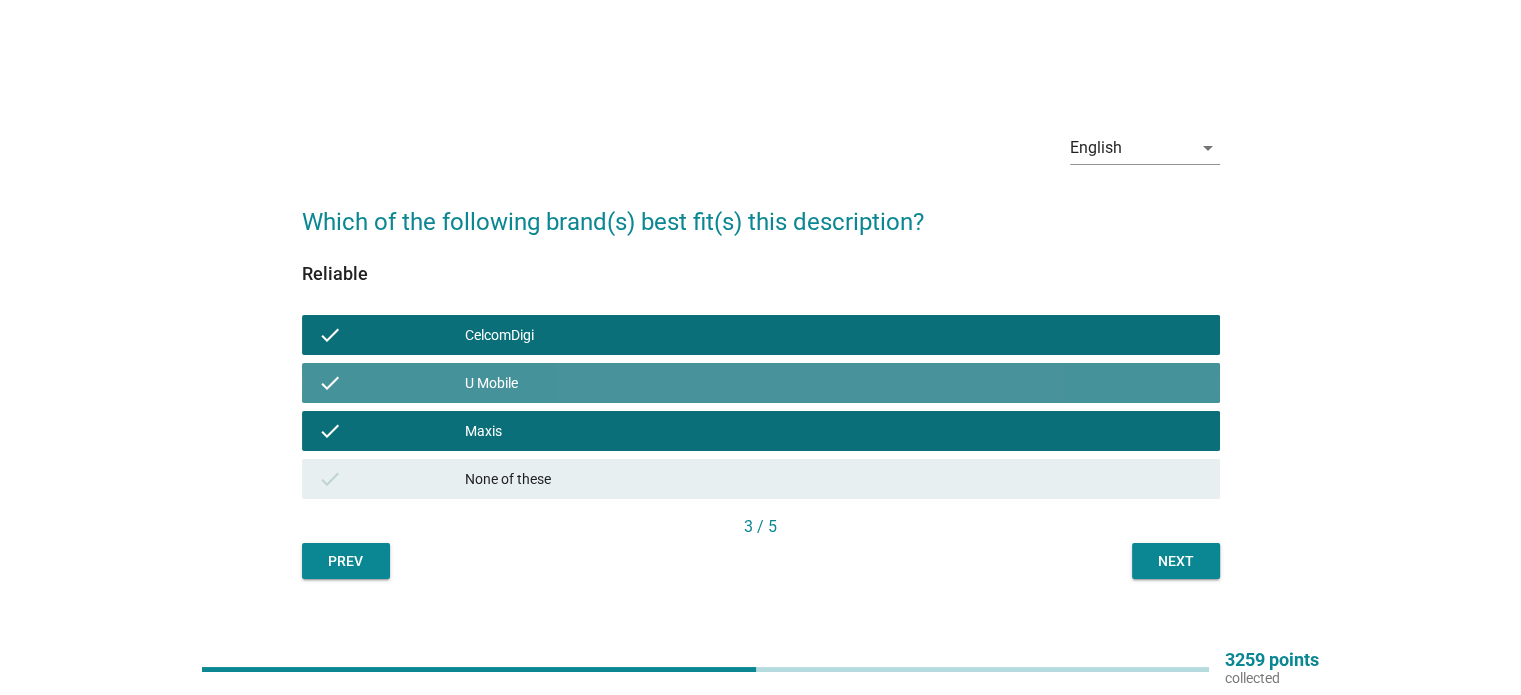drag, startPoint x: 829, startPoint y: 381, endPoint x: 926, endPoint y: 429, distance: 108.226616 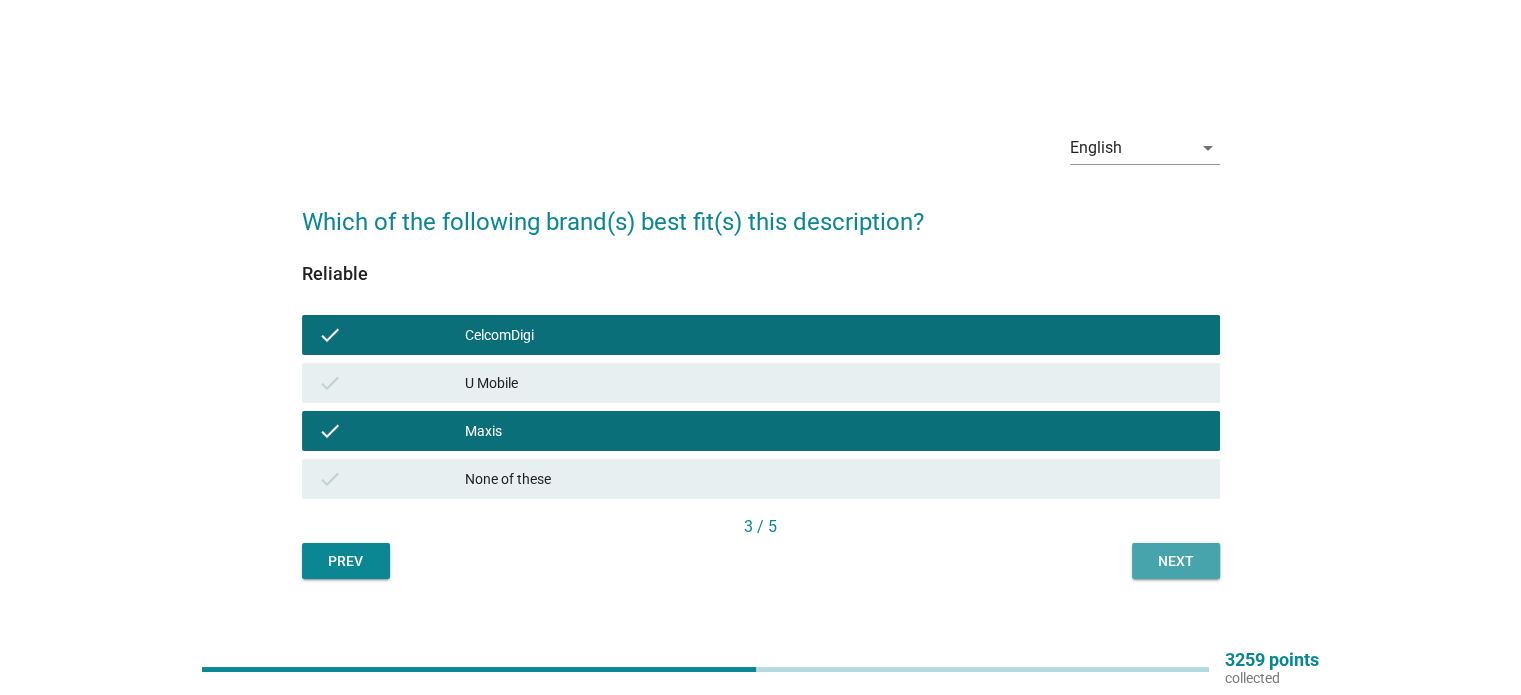 click on "Next" at bounding box center [1176, 561] 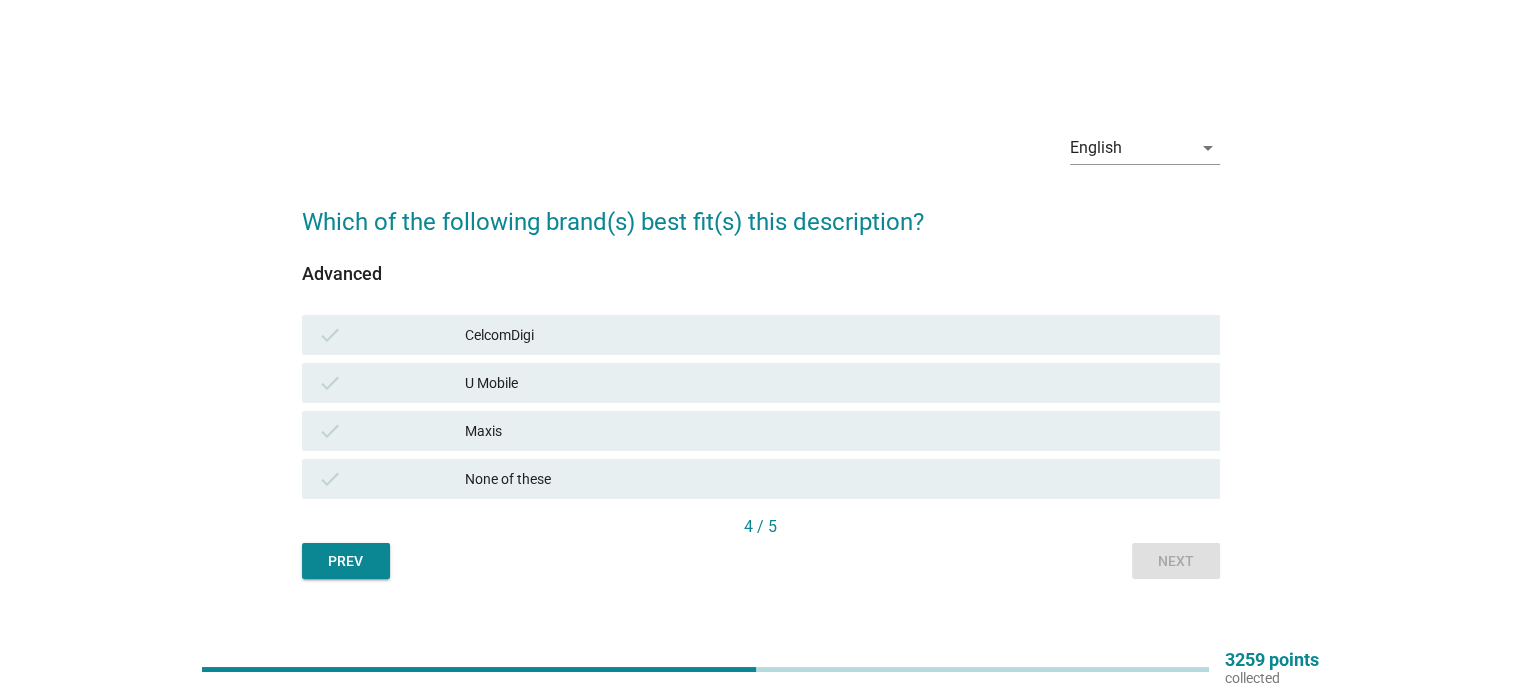 drag, startPoint x: 751, startPoint y: 423, endPoint x: 773, endPoint y: 429, distance: 22.803509 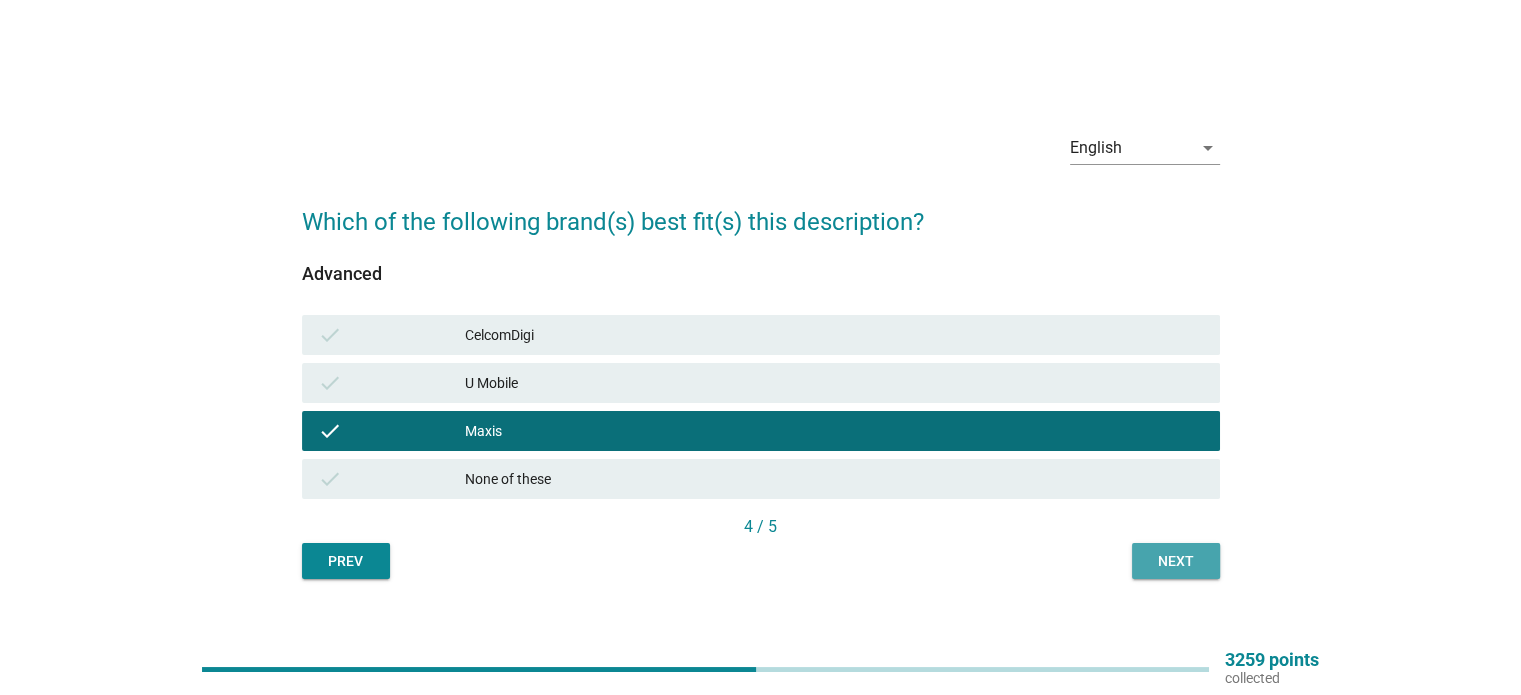 click on "Next" at bounding box center [1176, 561] 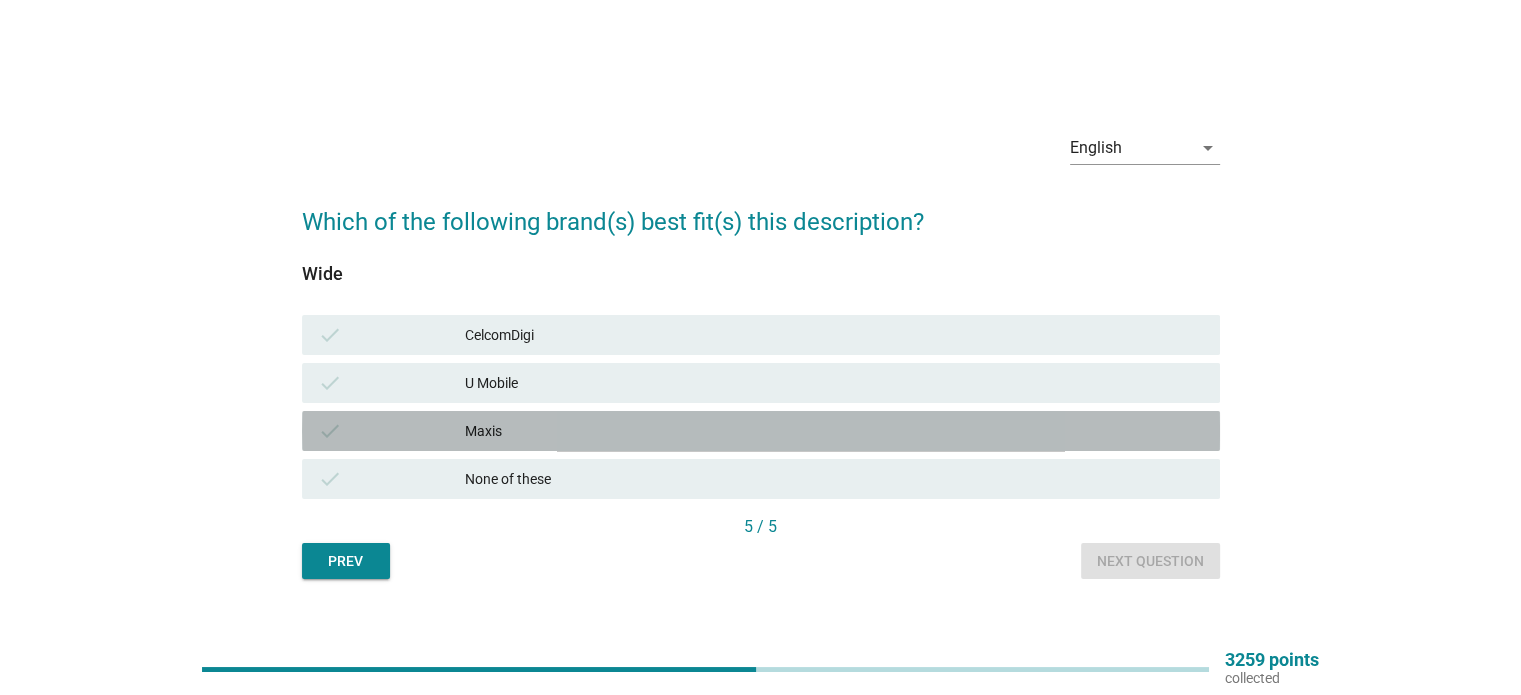 drag, startPoint x: 812, startPoint y: 437, endPoint x: 1077, endPoint y: 465, distance: 266.47513 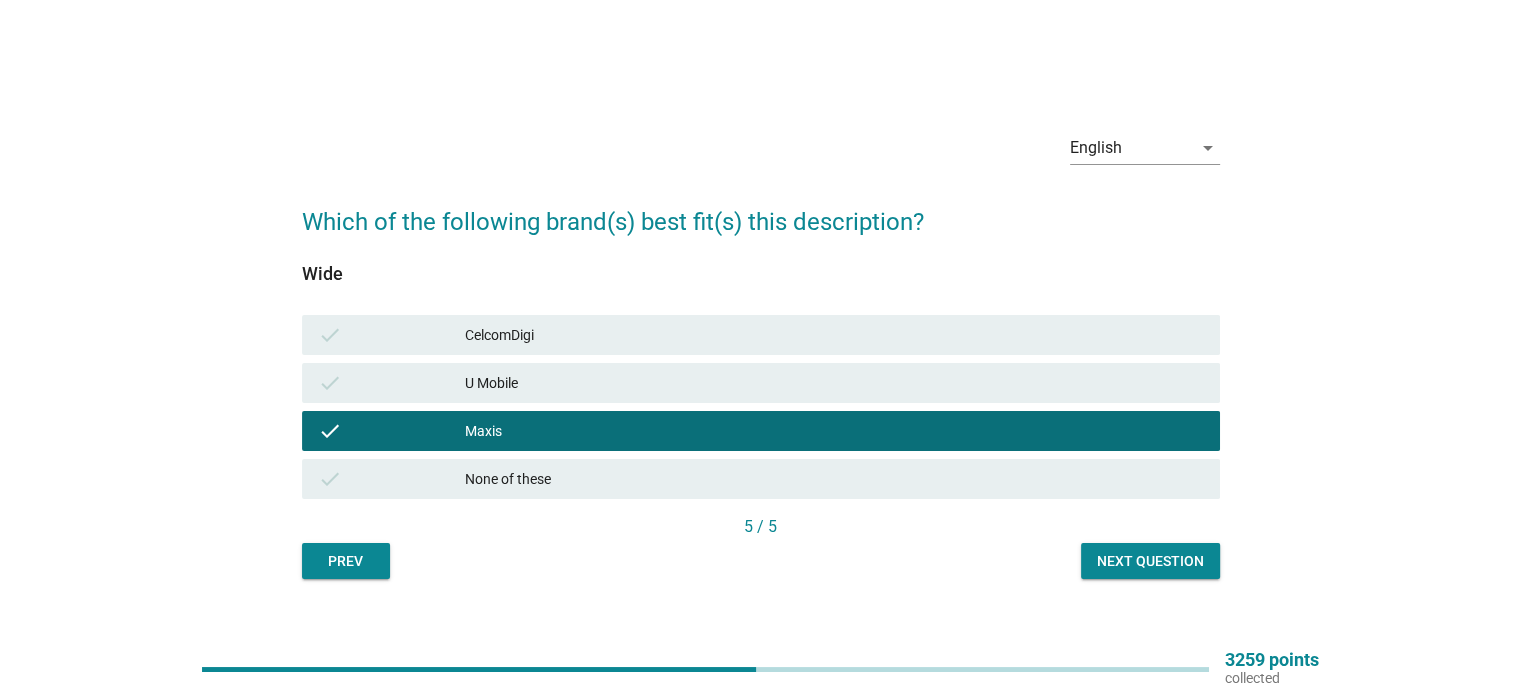 click on "U Mobile" at bounding box center [834, 383] 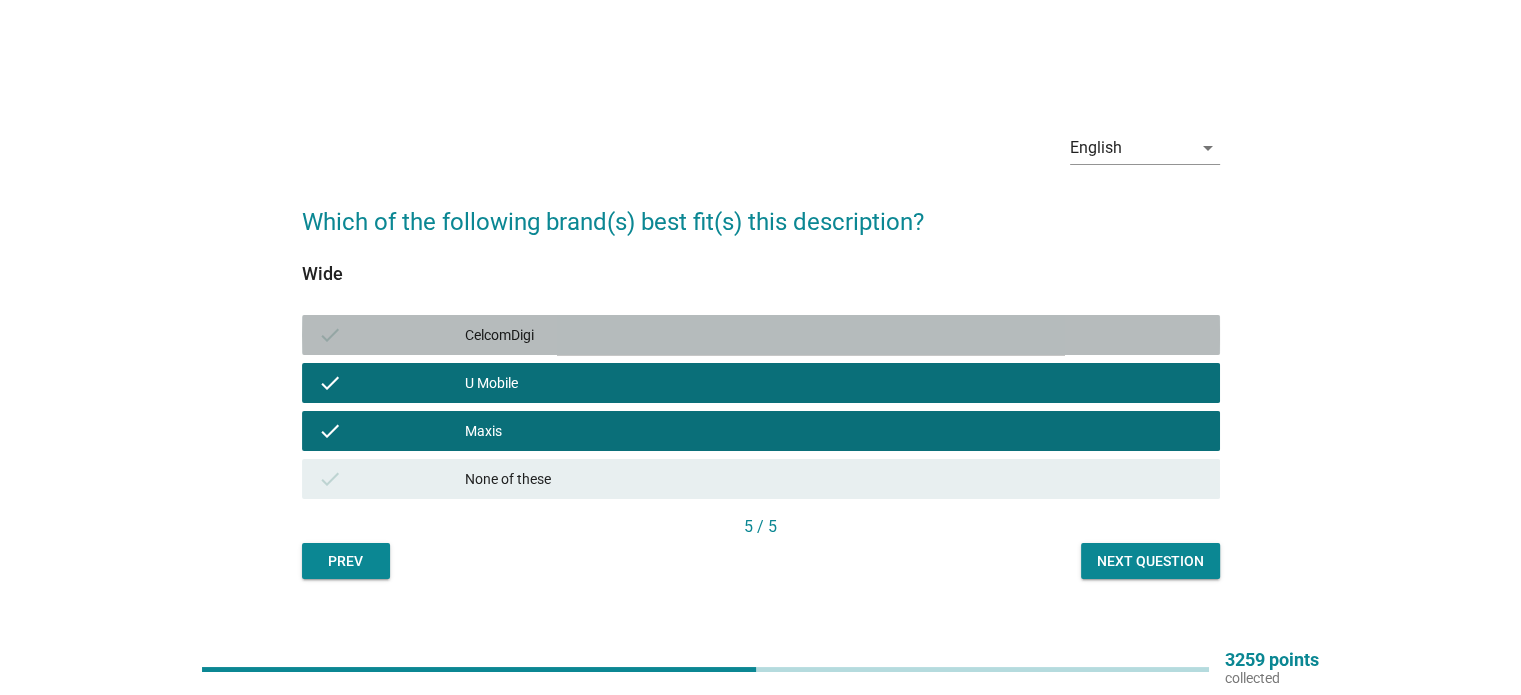 click on "CelcomDigi" at bounding box center (834, 335) 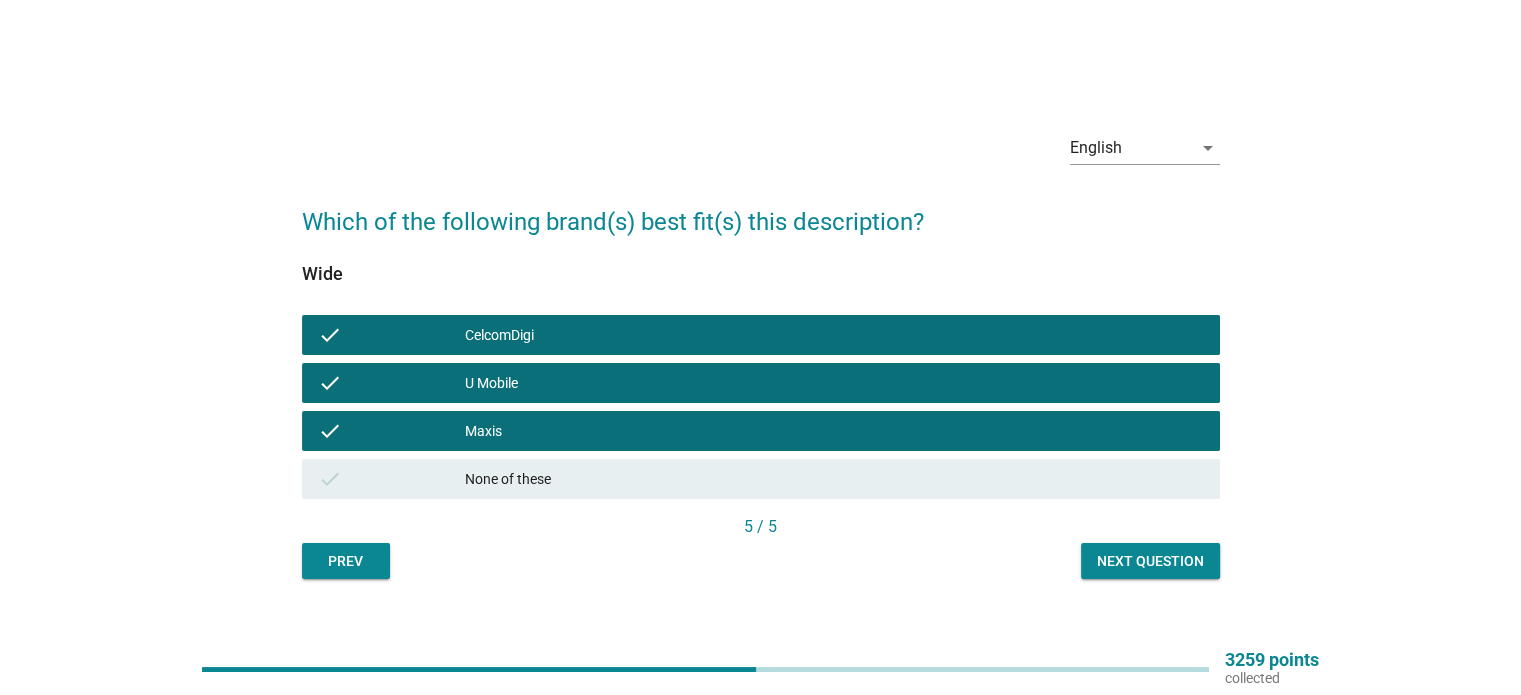 click on "Next question" at bounding box center [1150, 561] 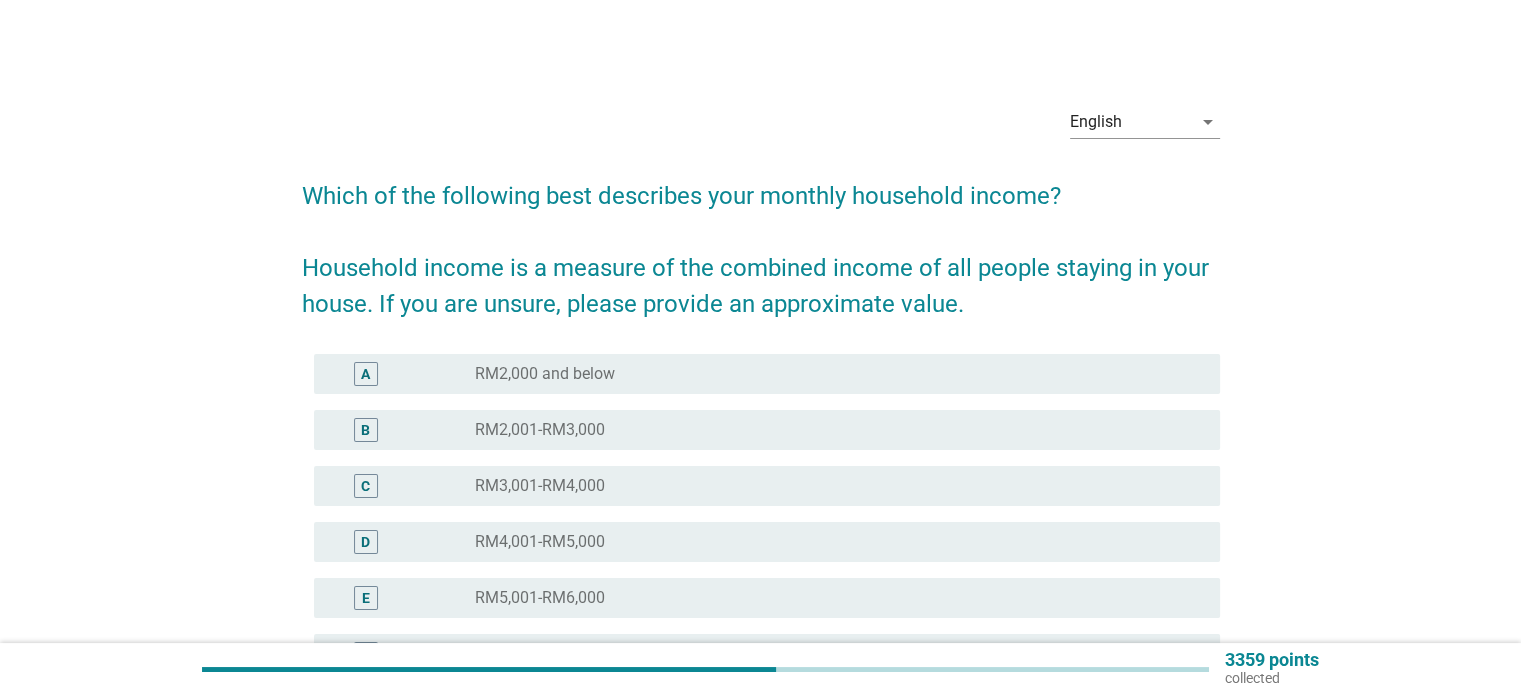 click on "radio_button_unchecked RM3,001-RM4,000" at bounding box center (831, 486) 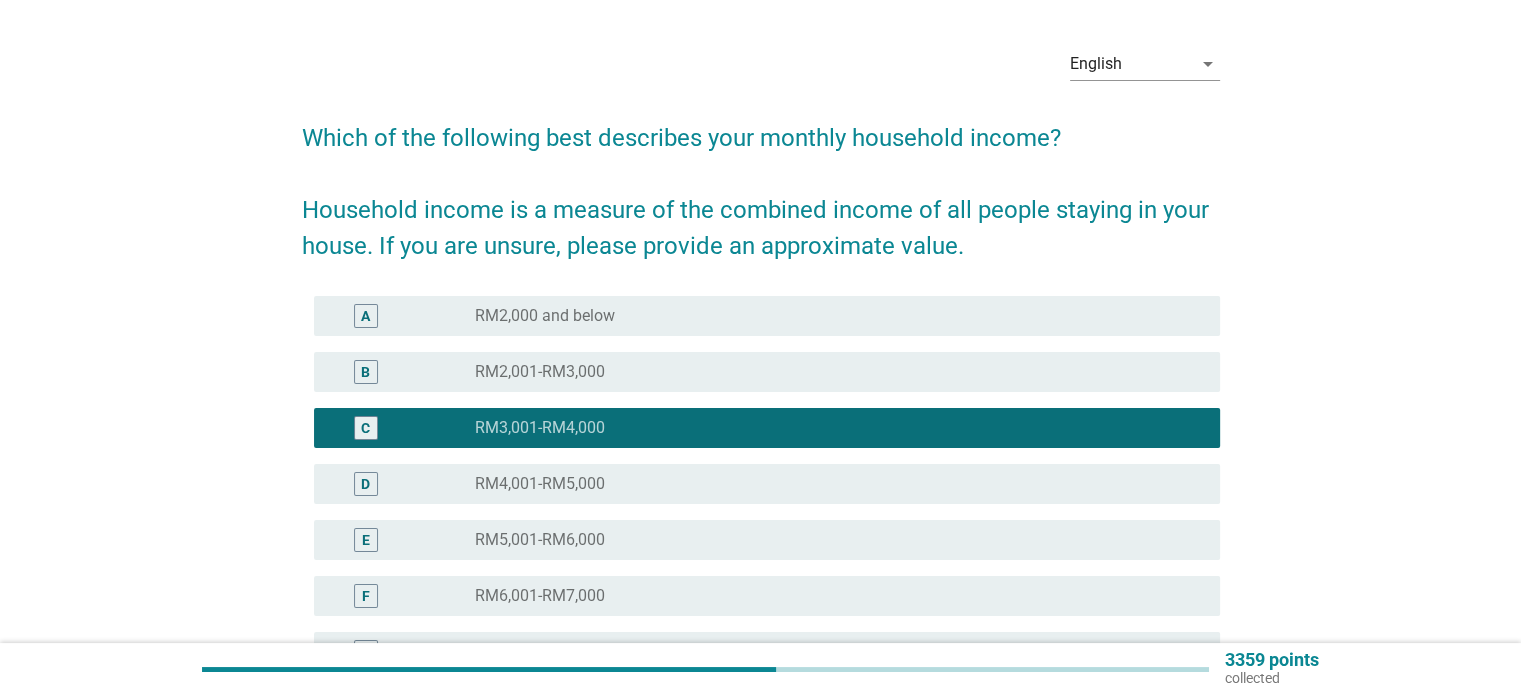 scroll, scrollTop: 200, scrollLeft: 0, axis: vertical 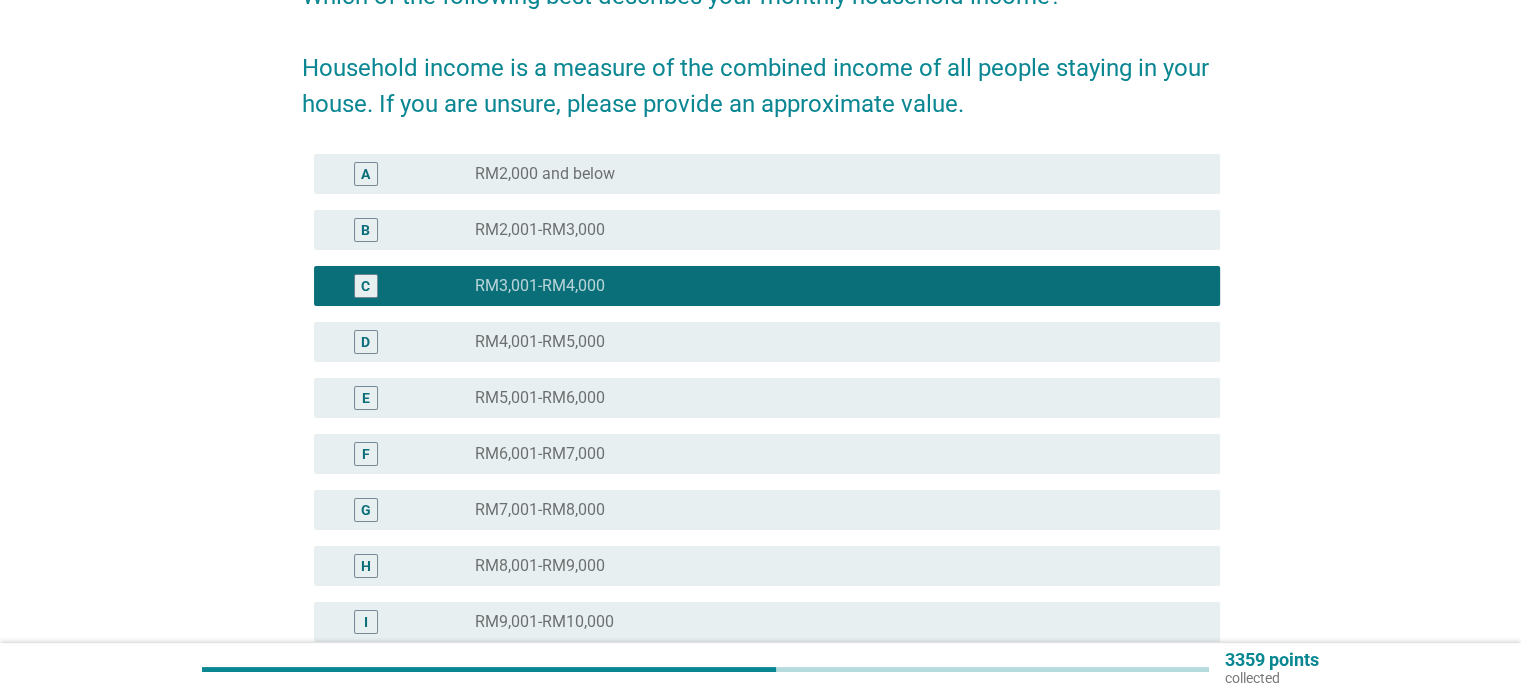 click on "radio_button_unchecked RM4,001-RM5,000" at bounding box center (831, 342) 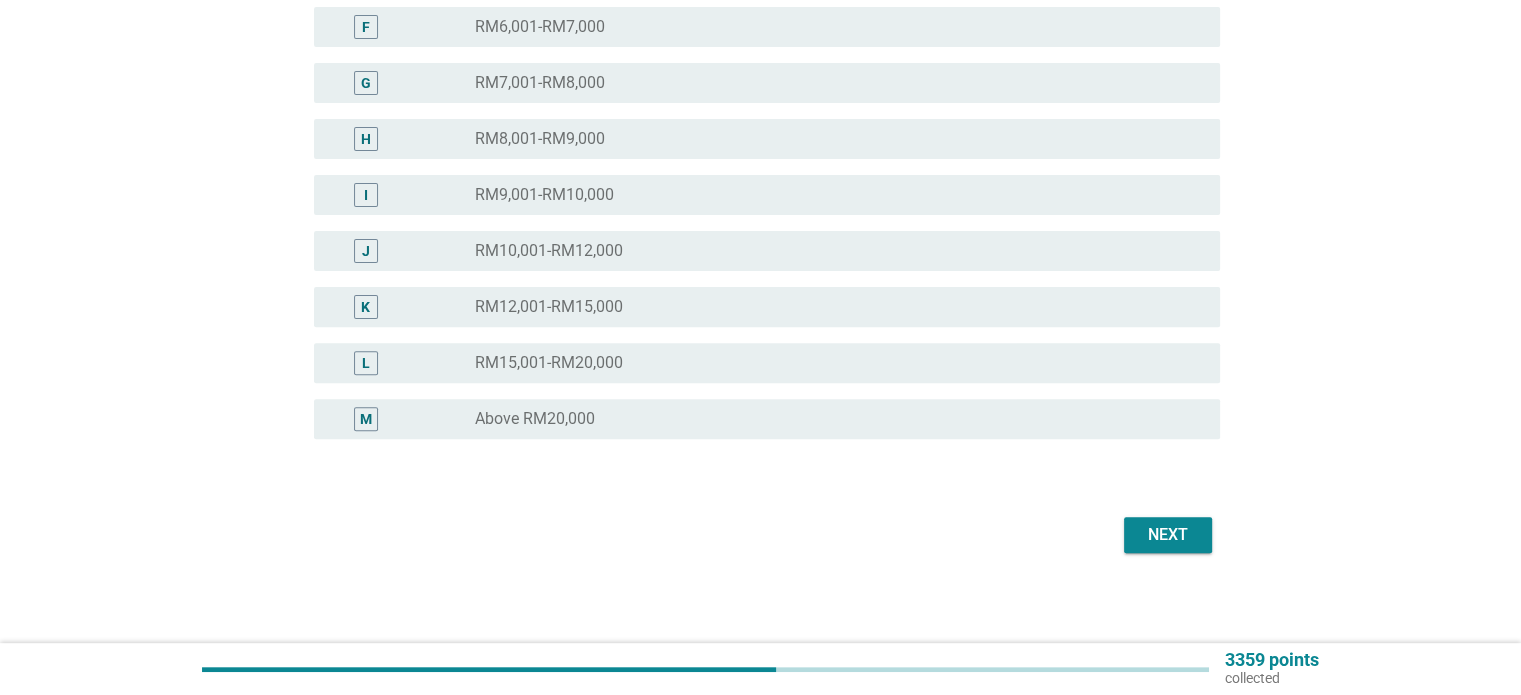 scroll, scrollTop: 632, scrollLeft: 0, axis: vertical 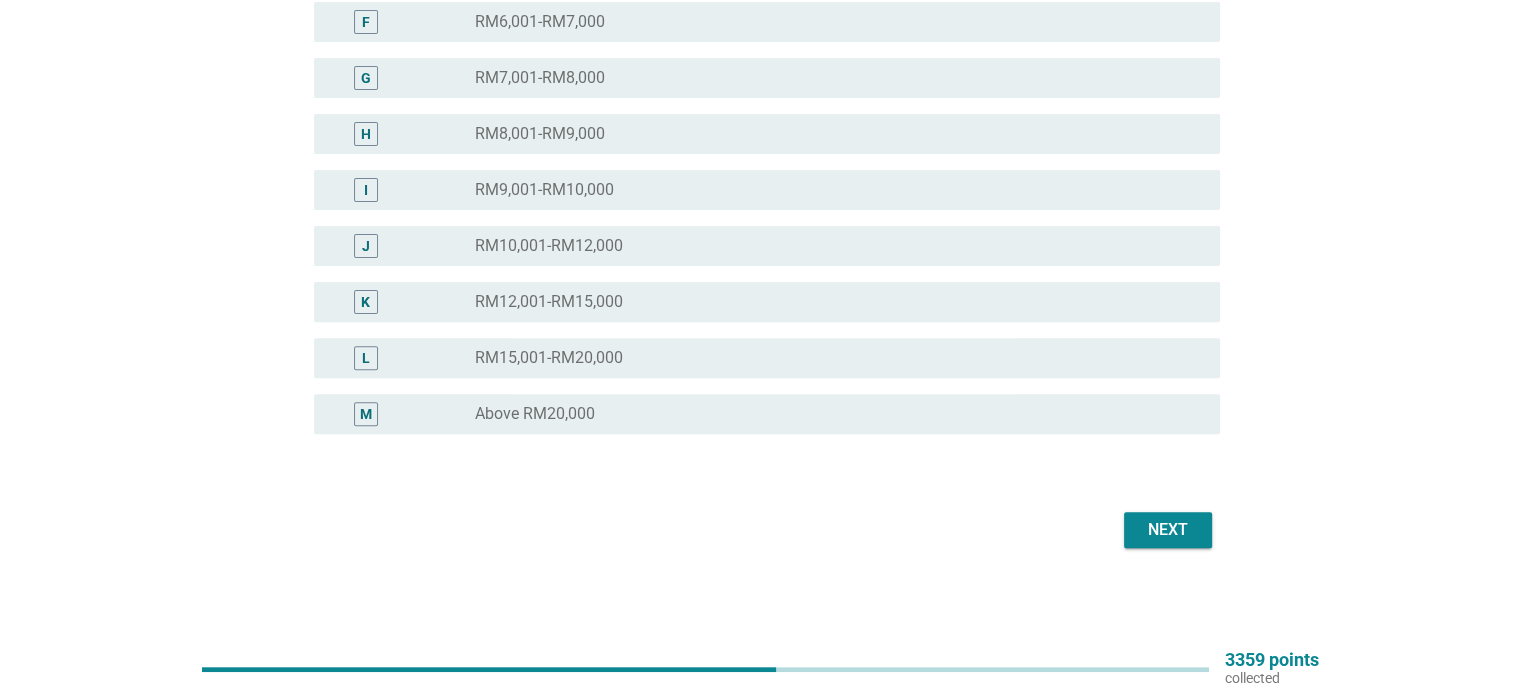 click on "Next" at bounding box center (1168, 530) 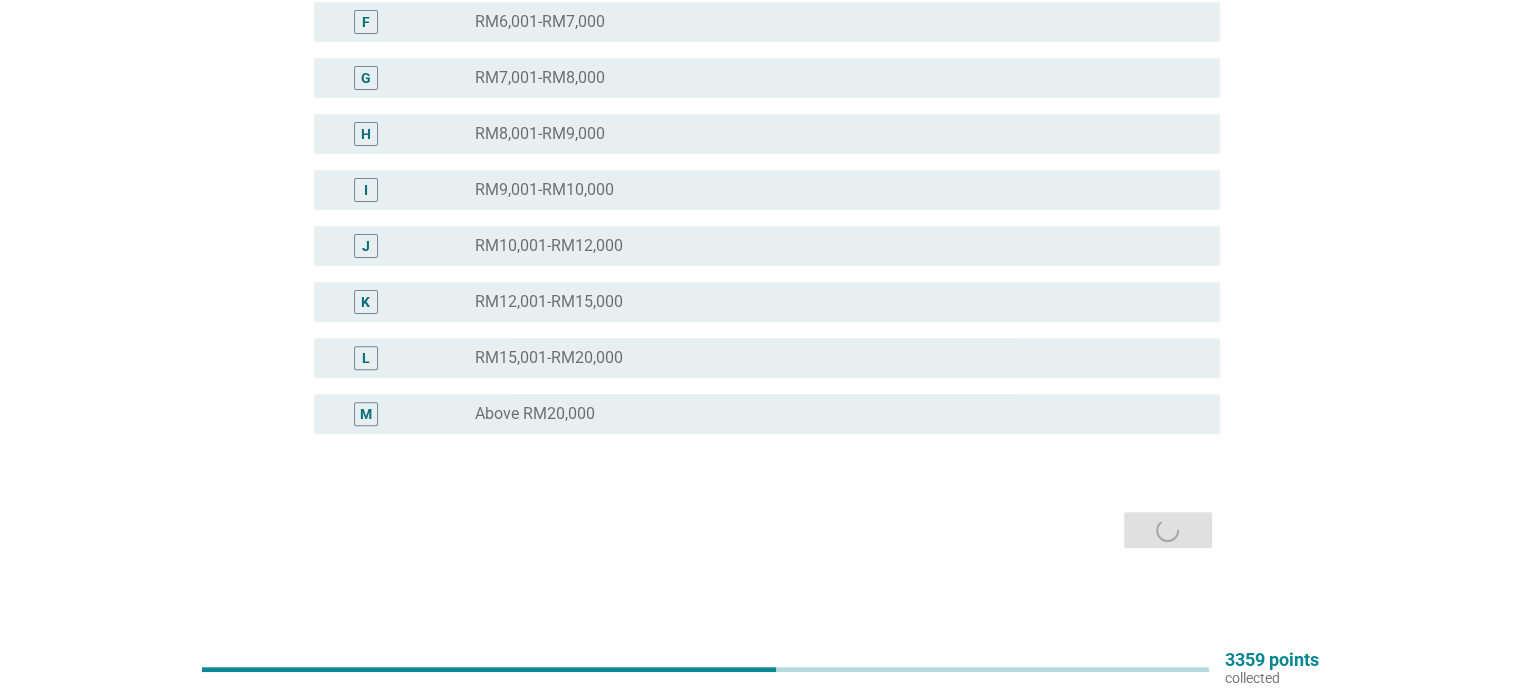 scroll, scrollTop: 0, scrollLeft: 0, axis: both 